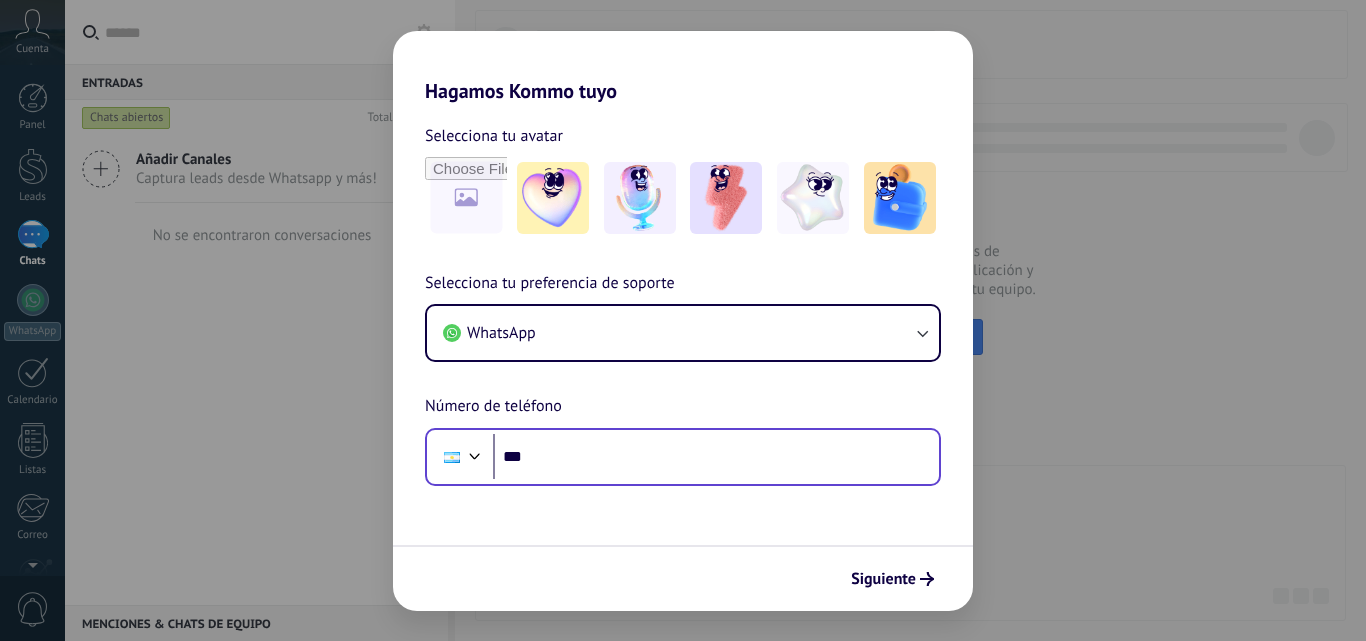 scroll, scrollTop: 0, scrollLeft: 0, axis: both 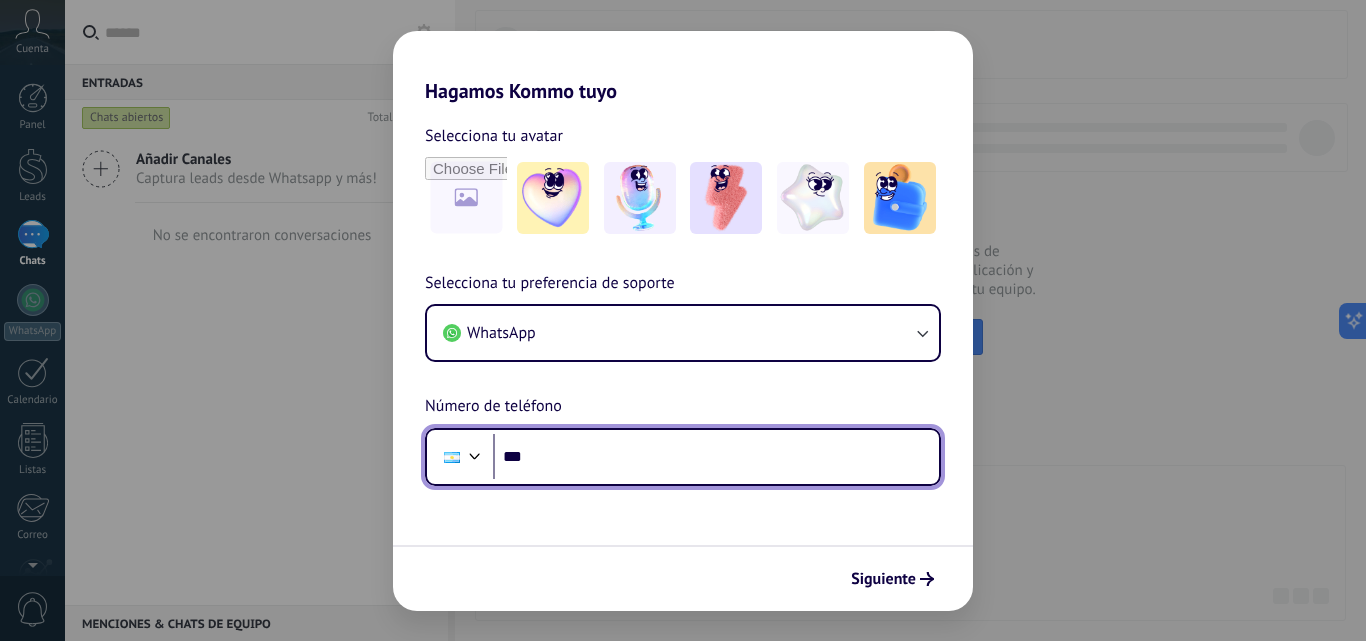 click on "***" at bounding box center [716, 457] 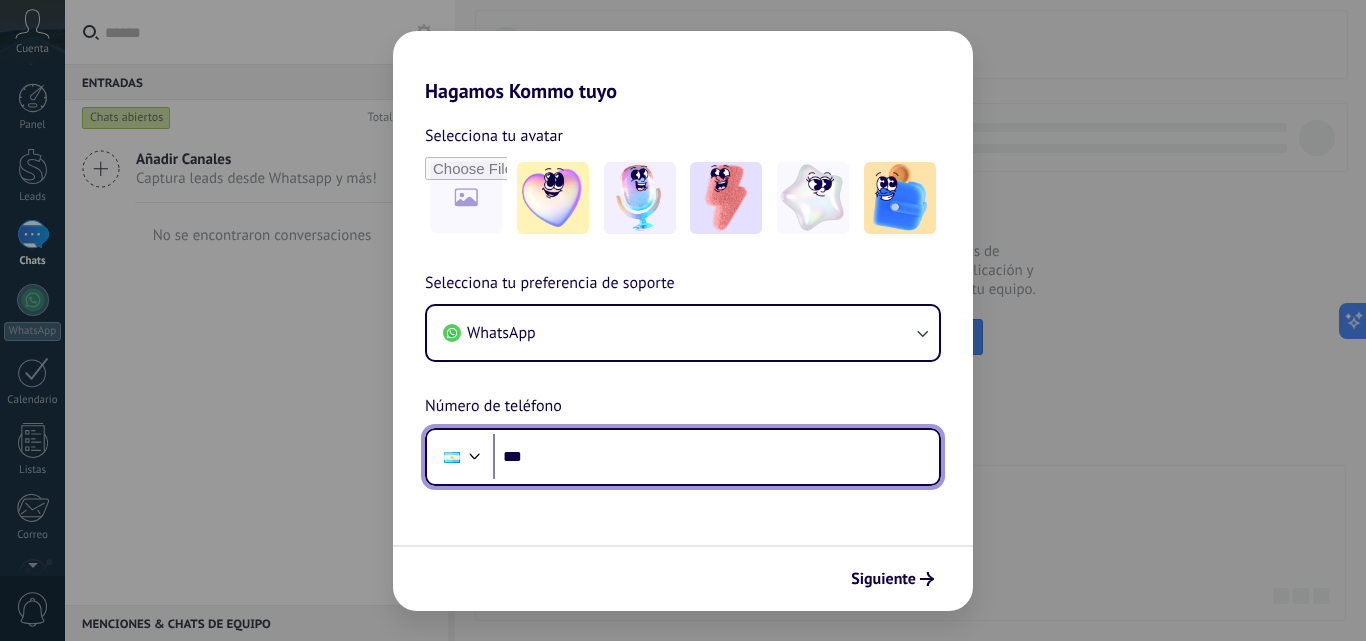 type on "**********" 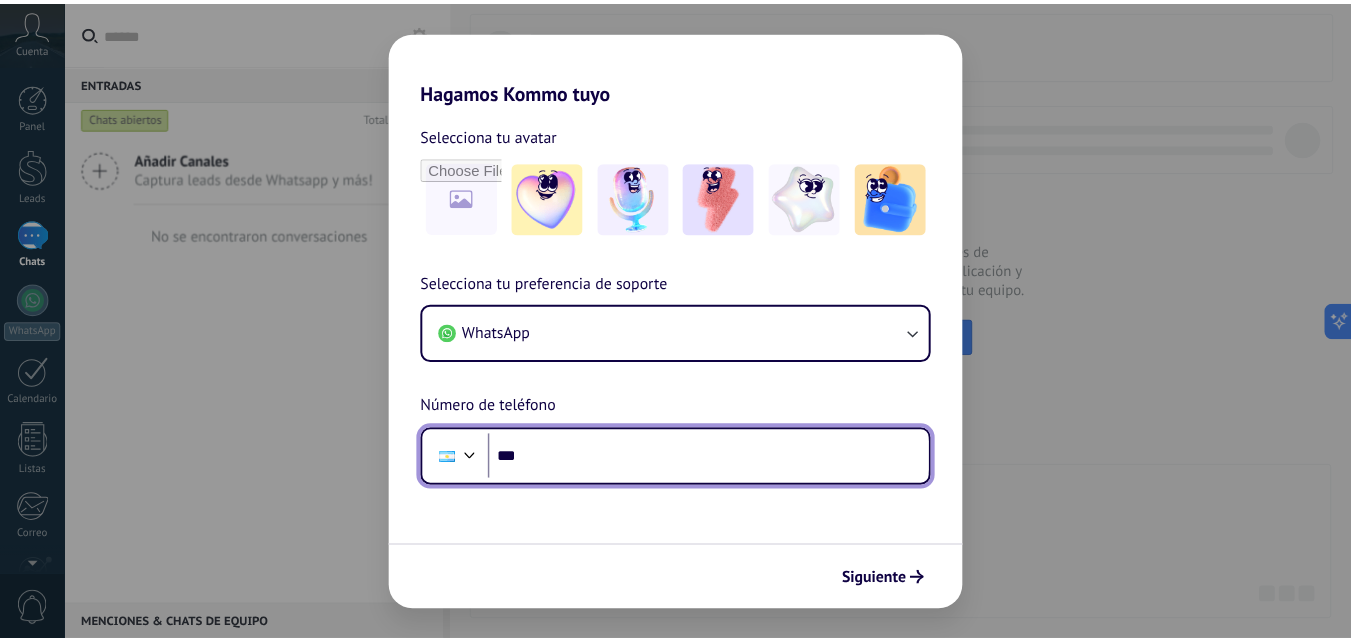 click 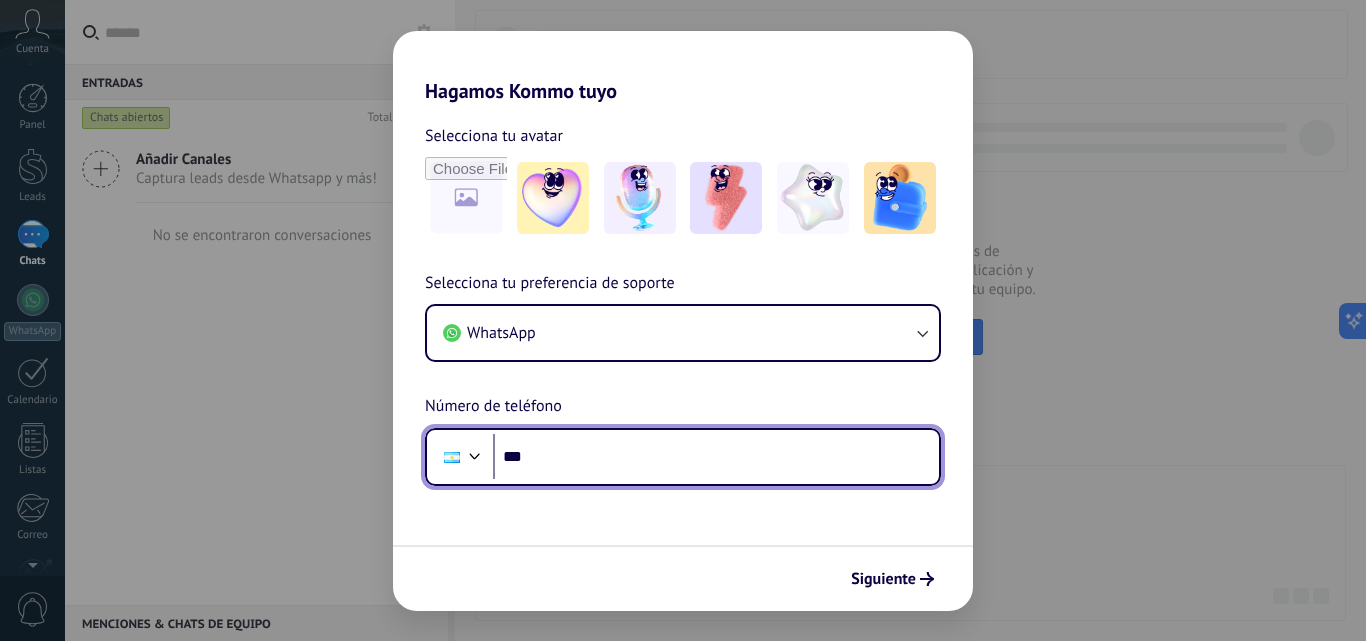 click on "Instalar" 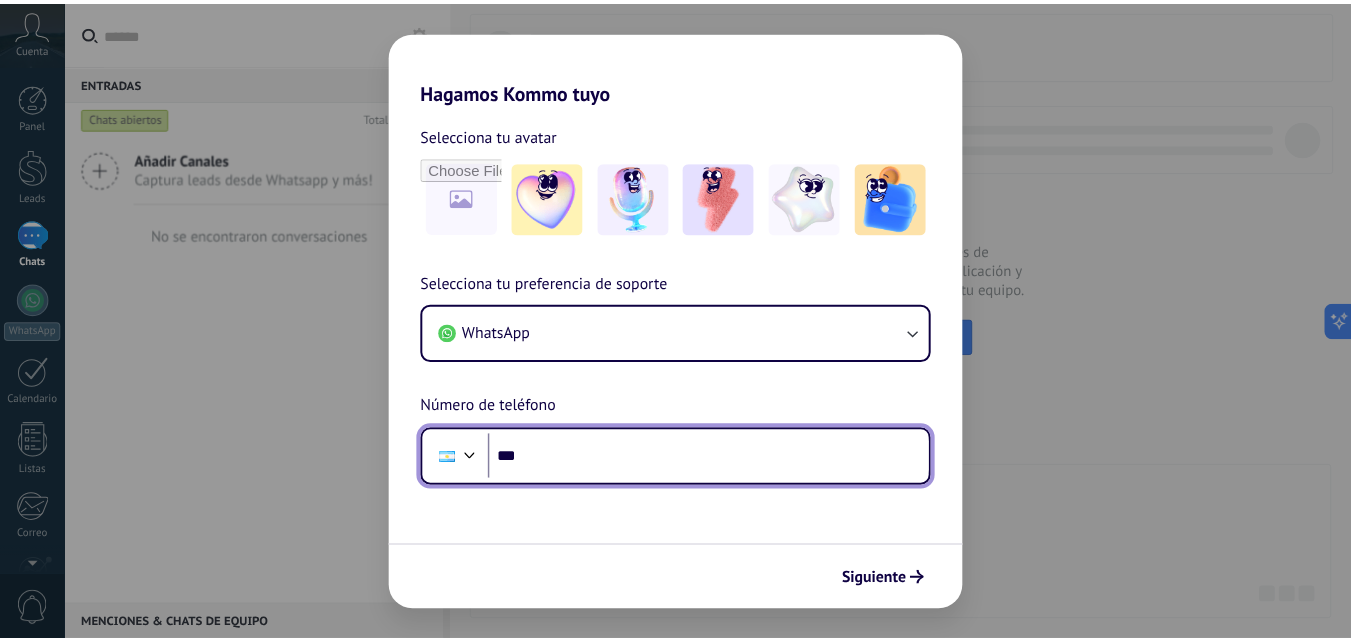 click 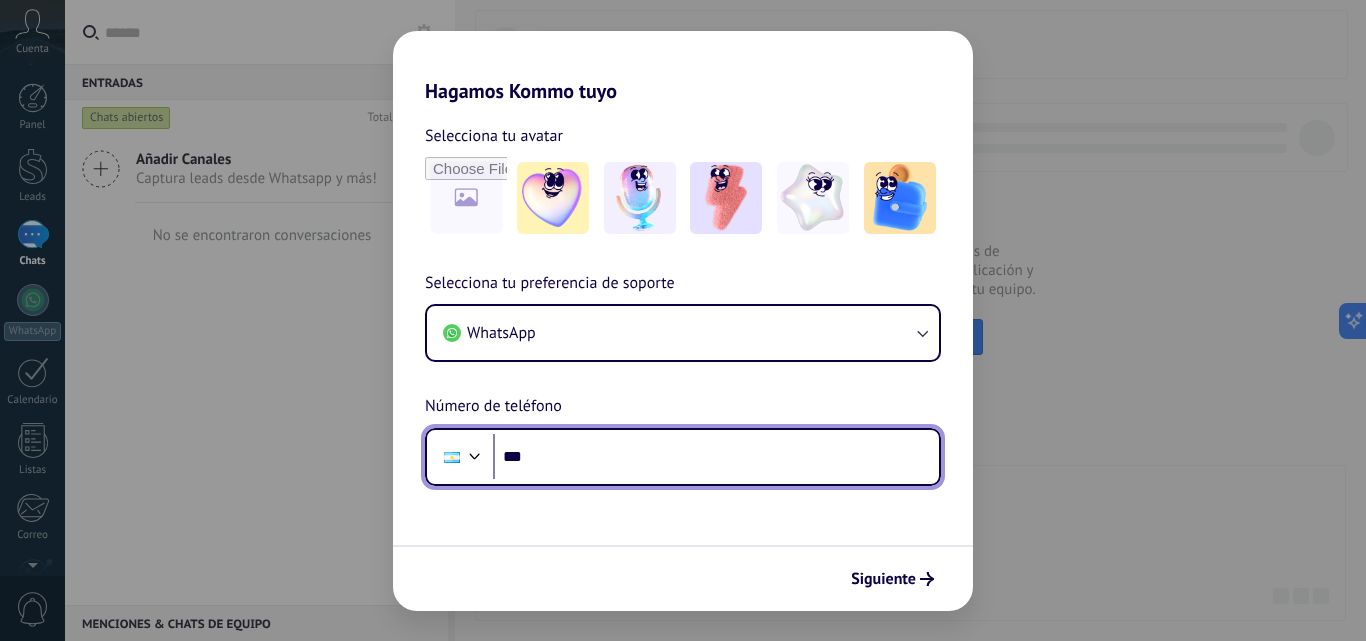 scroll, scrollTop: 4720, scrollLeft: 0, axis: vertical 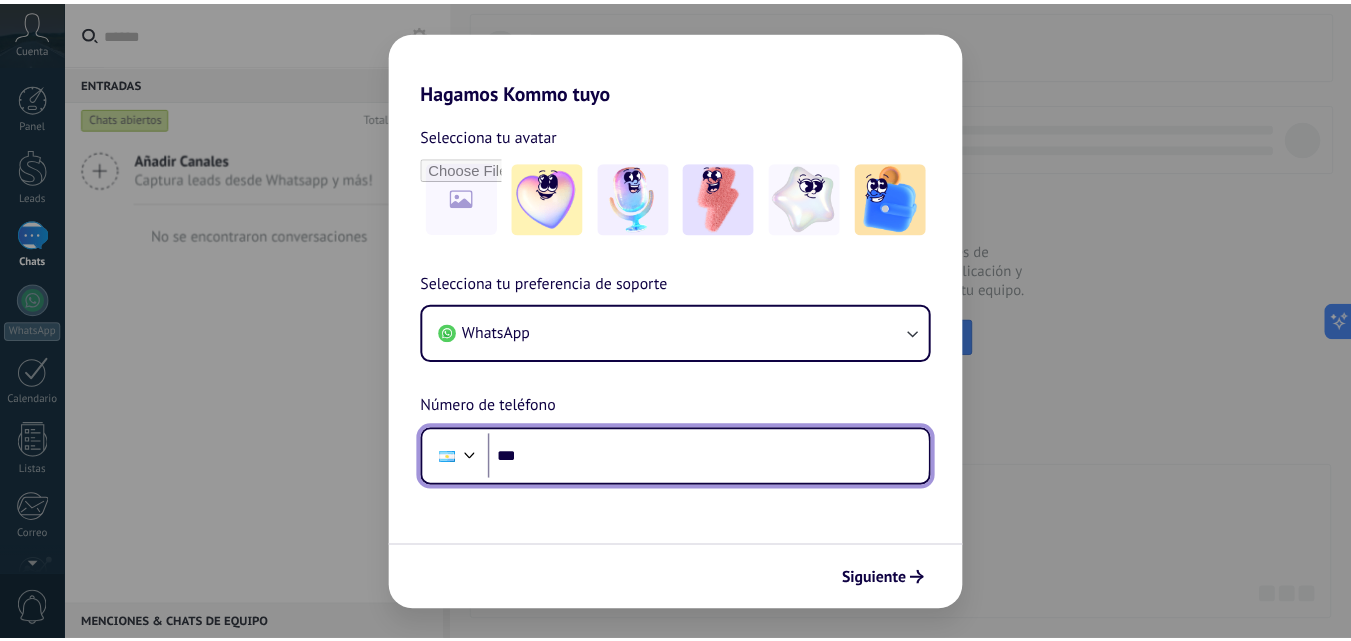 click on "Instalar" 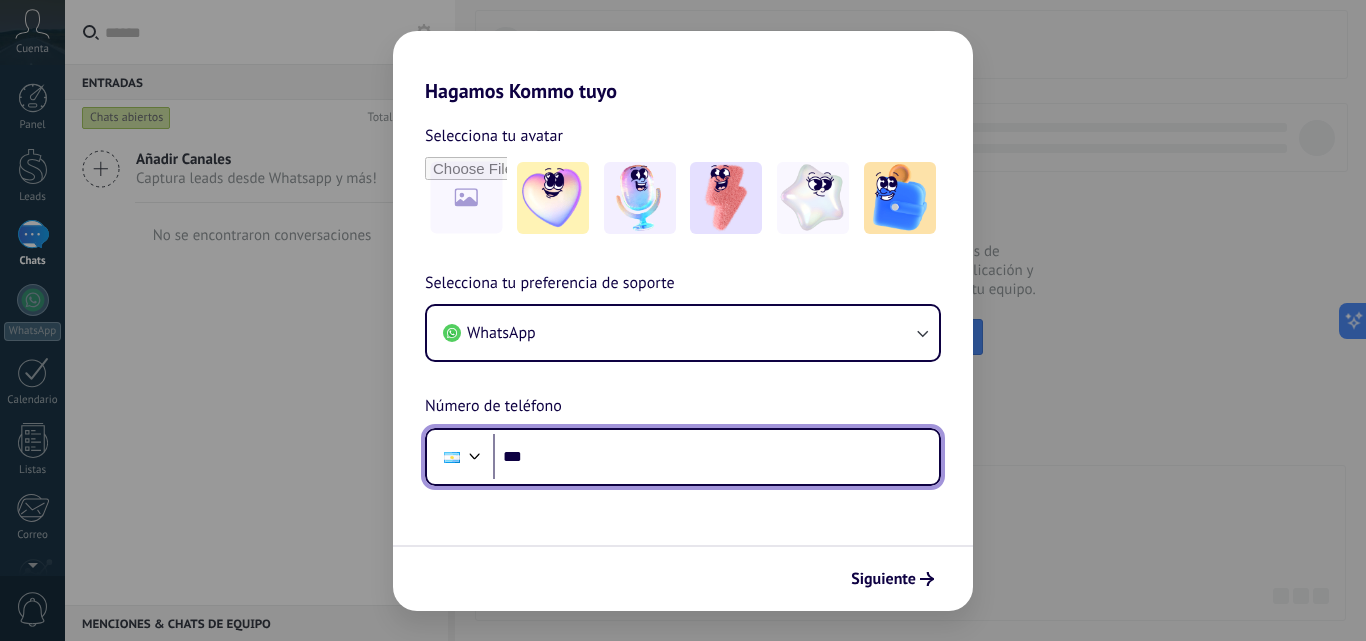 click on "Instalar" 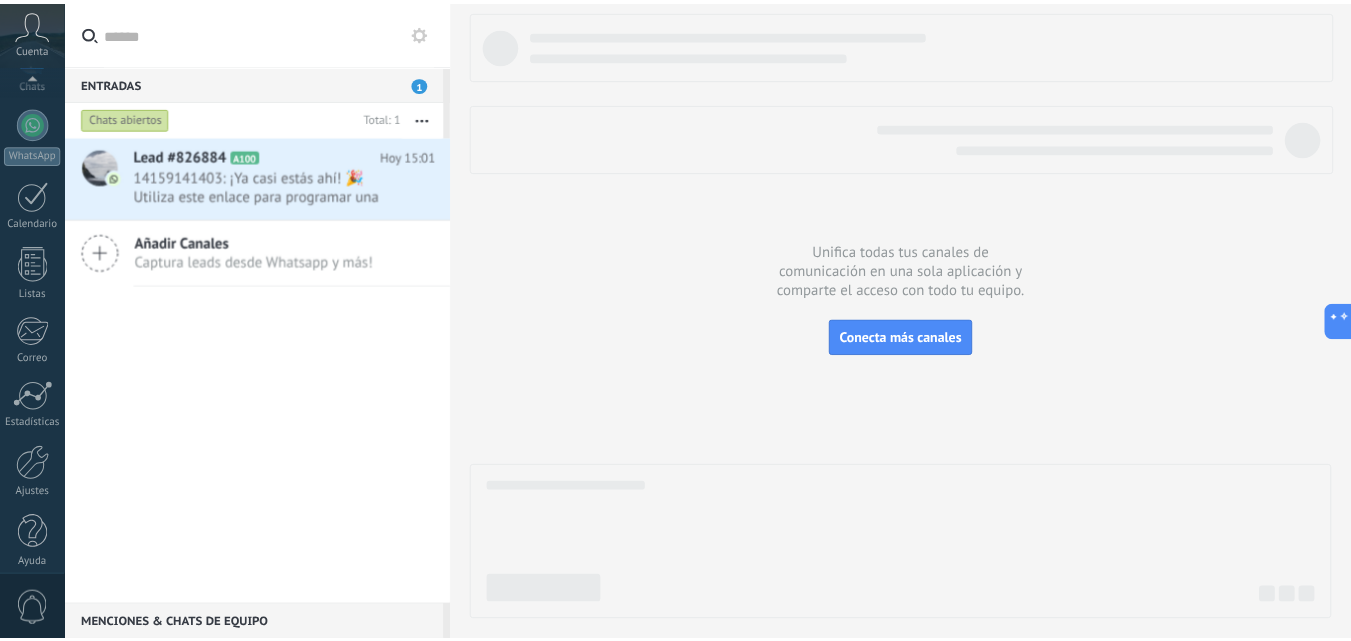 scroll, scrollTop: 191, scrollLeft: 0, axis: vertical 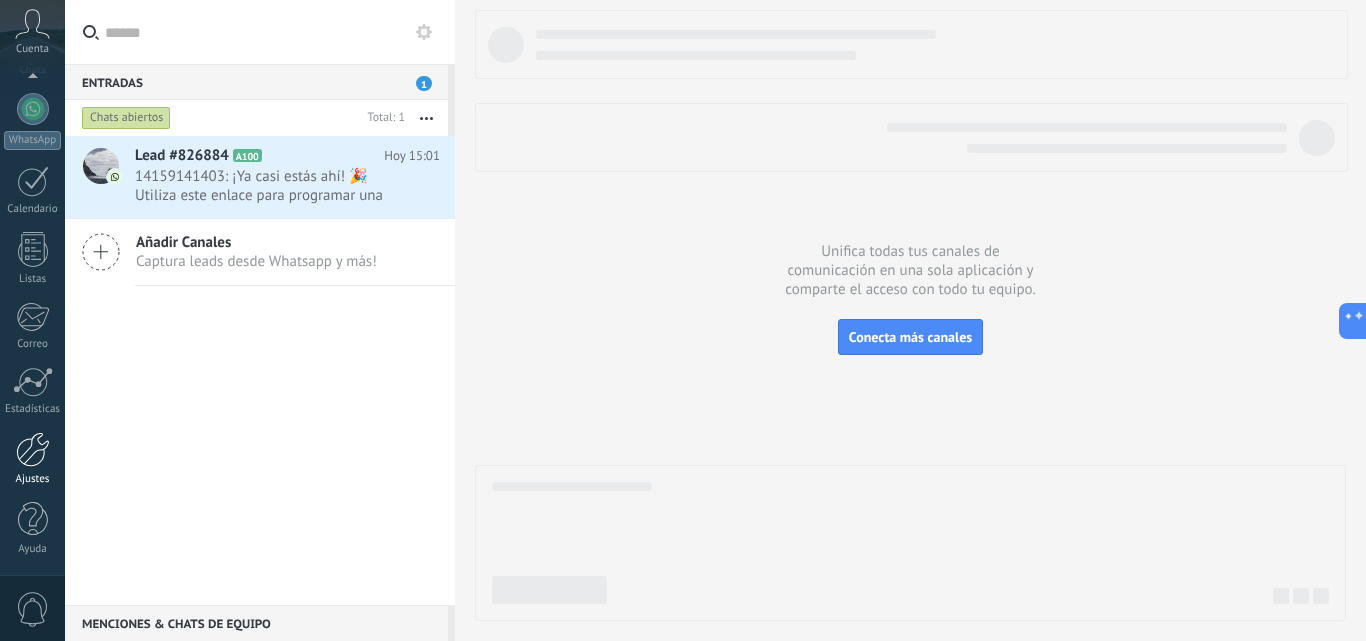 click at bounding box center (33, 449) 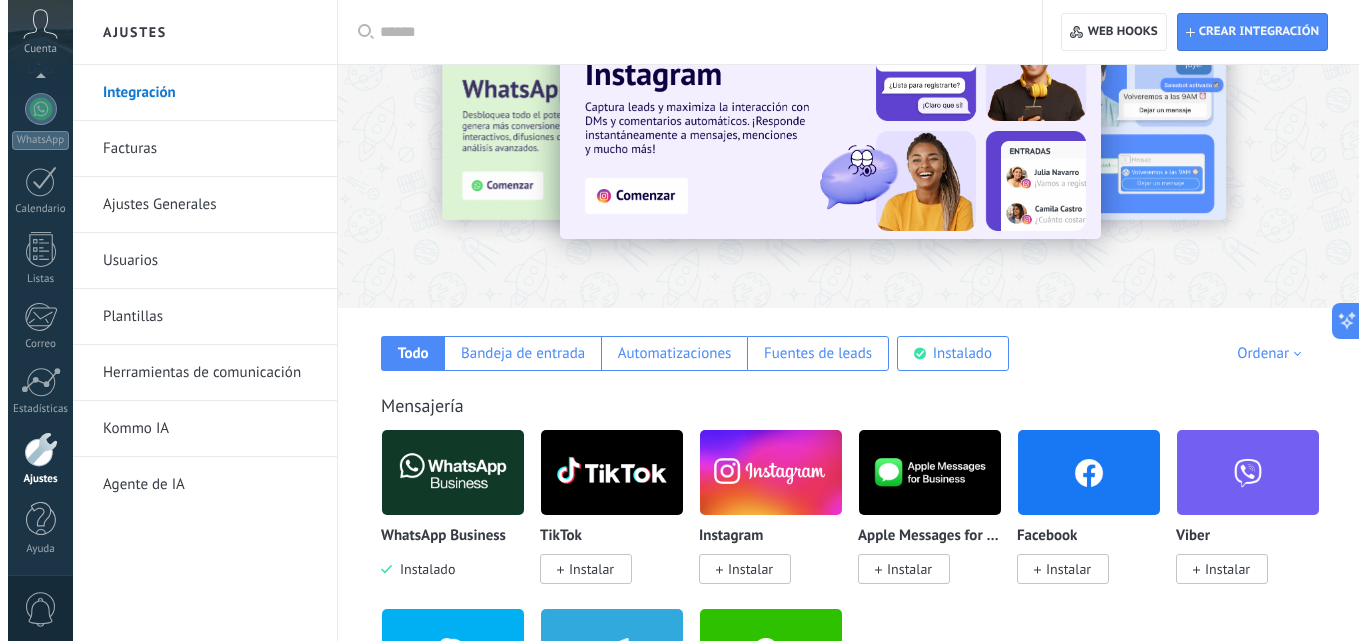 scroll, scrollTop: 120, scrollLeft: 0, axis: vertical 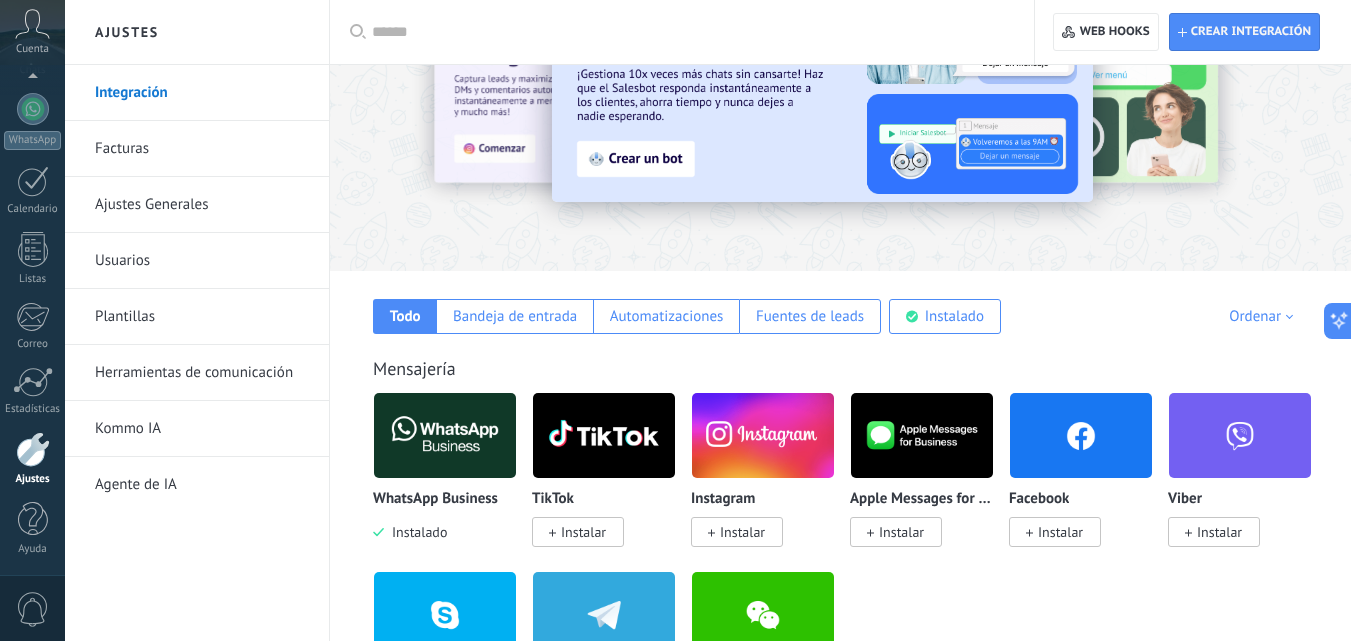 click at bounding box center [1081, 435] 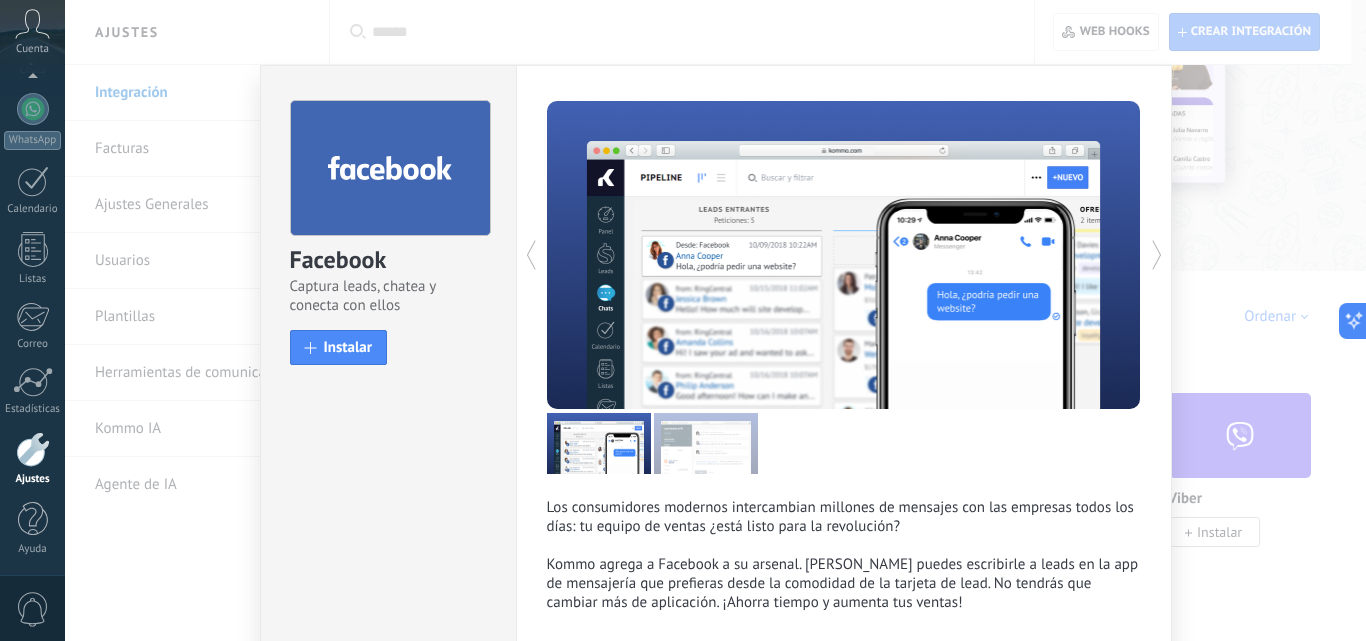 click 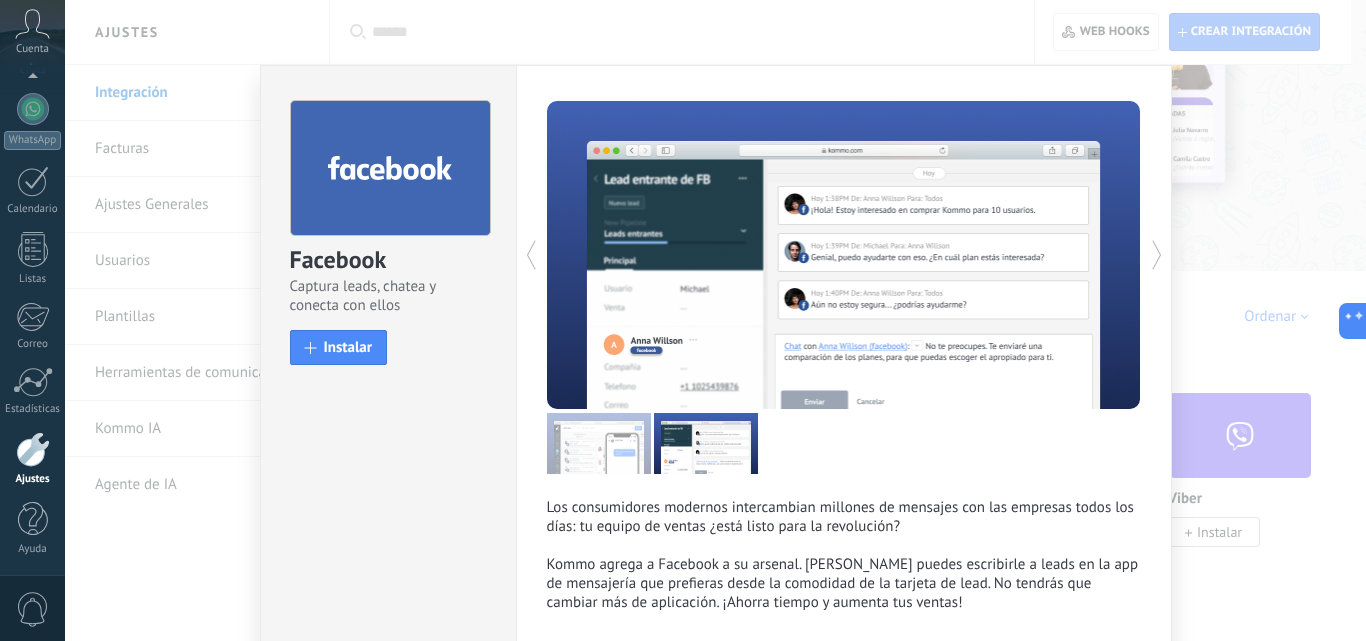 click 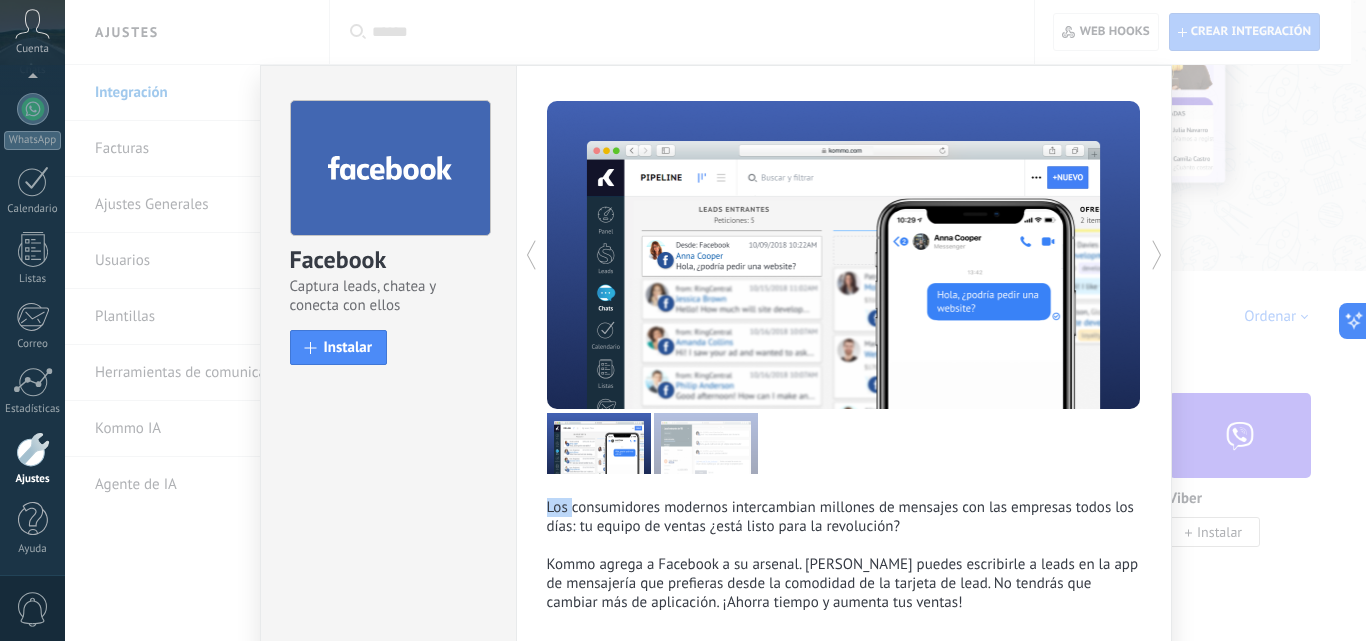 click 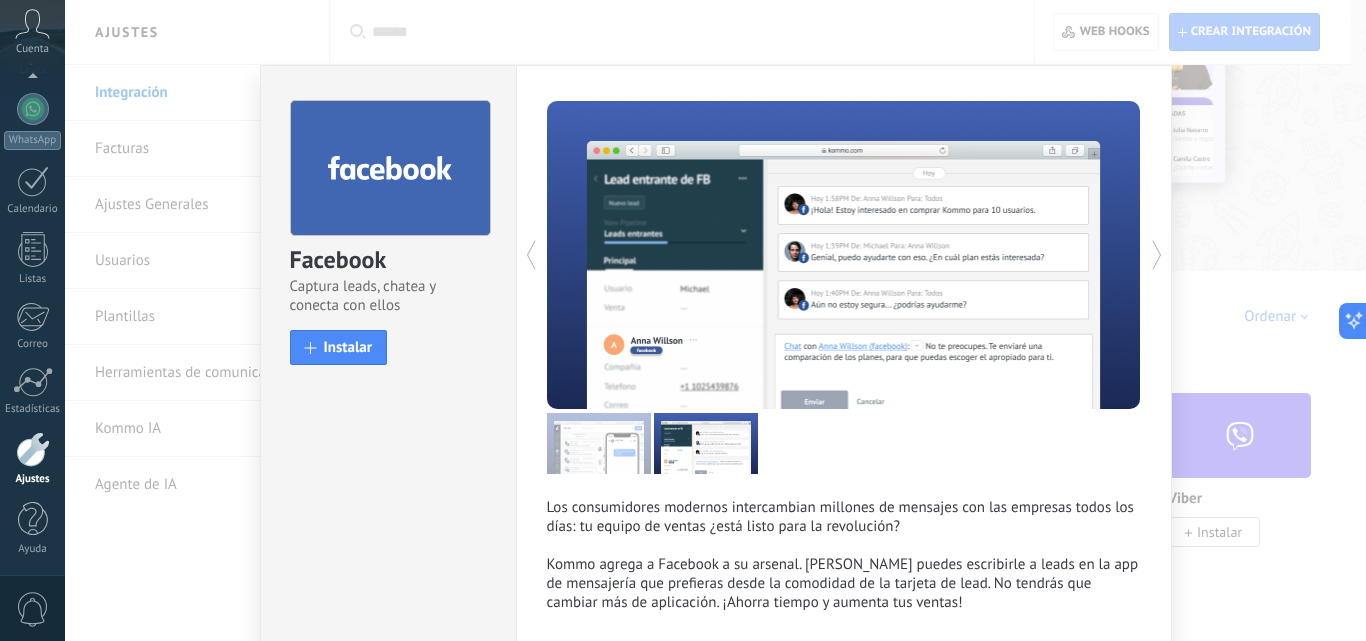 click 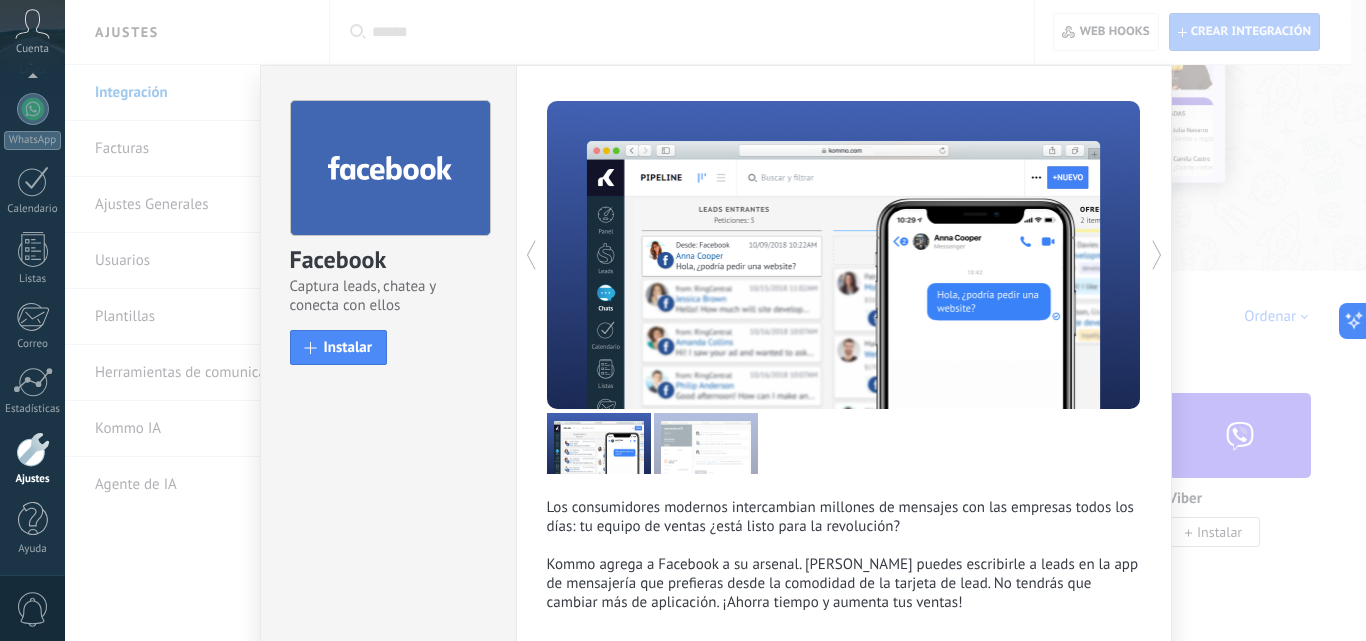 click 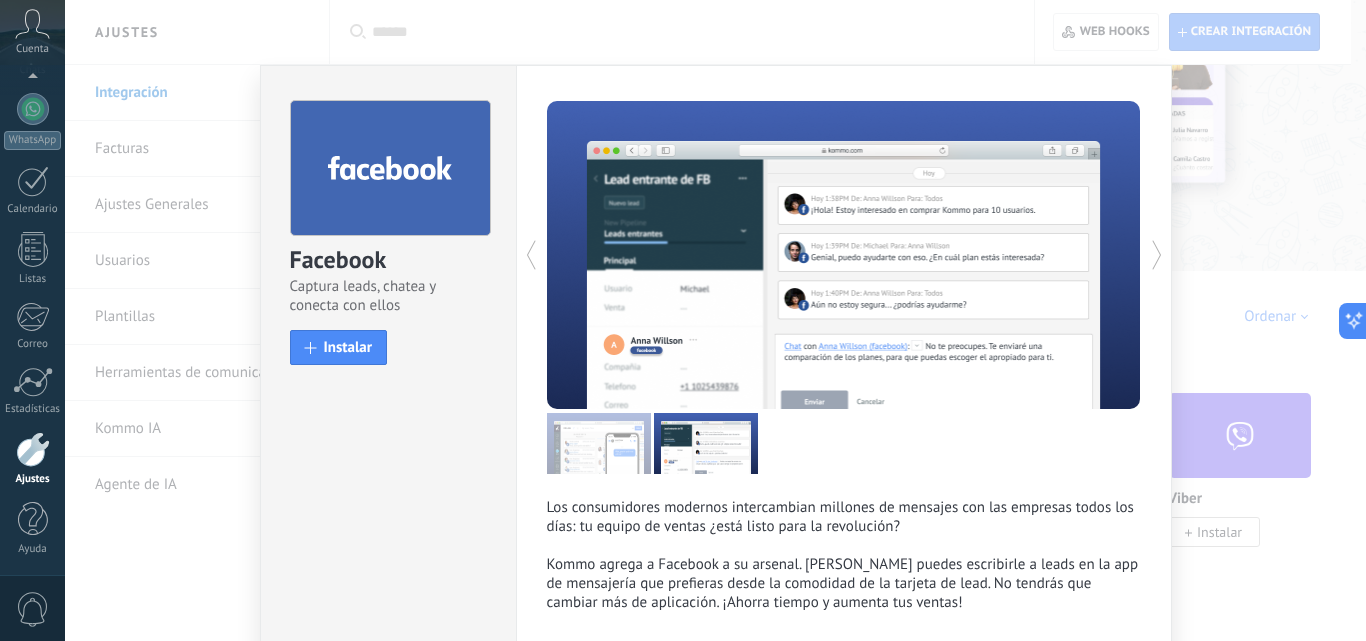 click 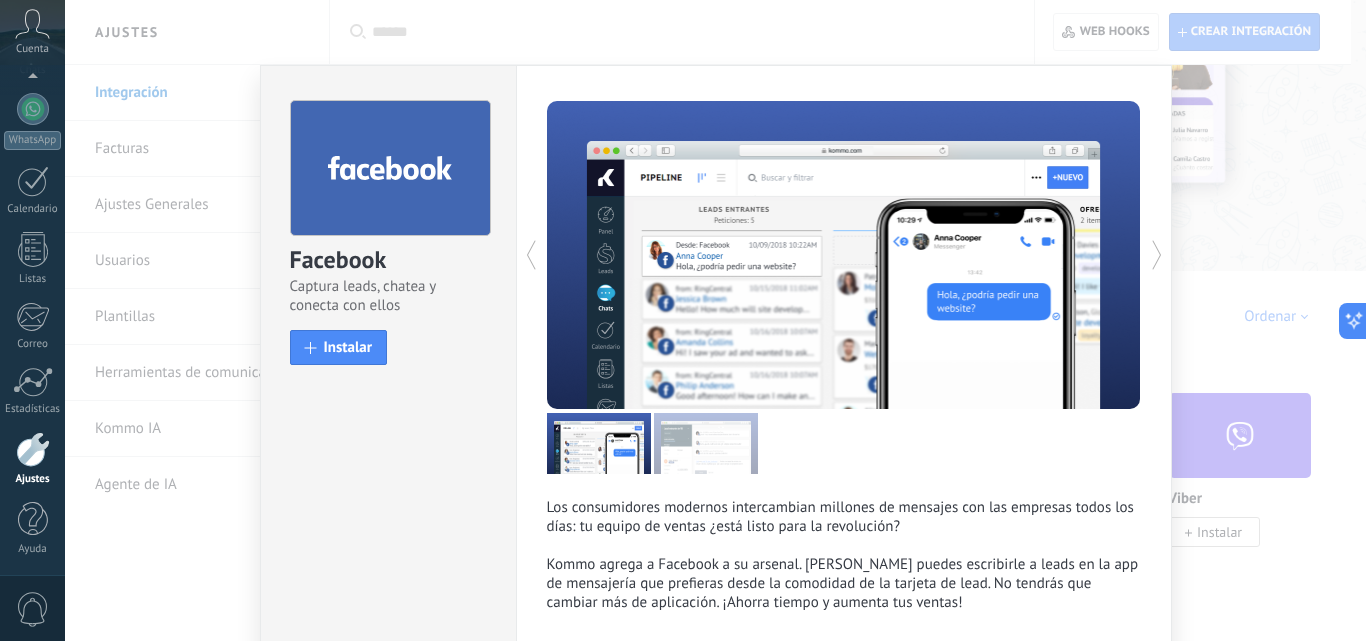 click 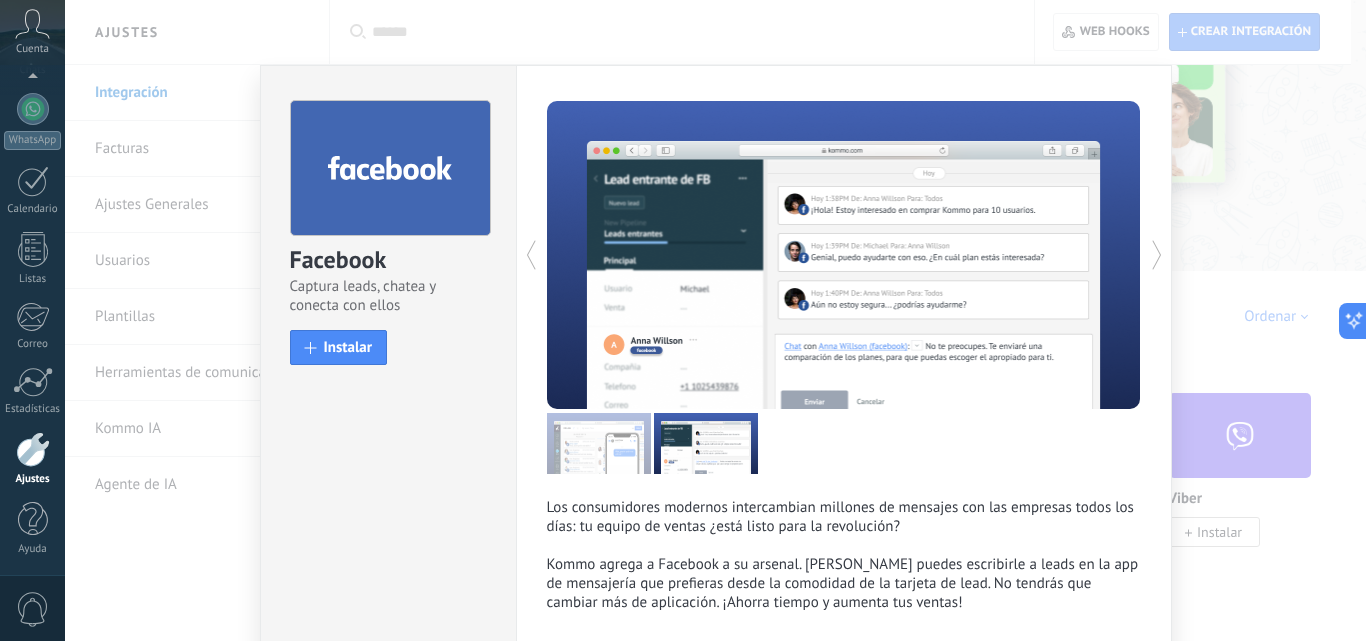 click on "Facebook Captura leads, chatea y conecta con ellos install Instalar Los consumidores modernos intercambian millones de mensajes con las empresas todos los días: tu equipo de ventas ¿está listo para la revolución?     Kommo agrega a Facebook a su arsenal. Ahora puedes escribirle a leads en la app de mensajería que prefieras desde la comodidad de la tarjeta de lead. No tendrás que cambiar más de aplicación. ¡Ahorra tiempo y aumenta tus ventas! más" at bounding box center (715, 320) 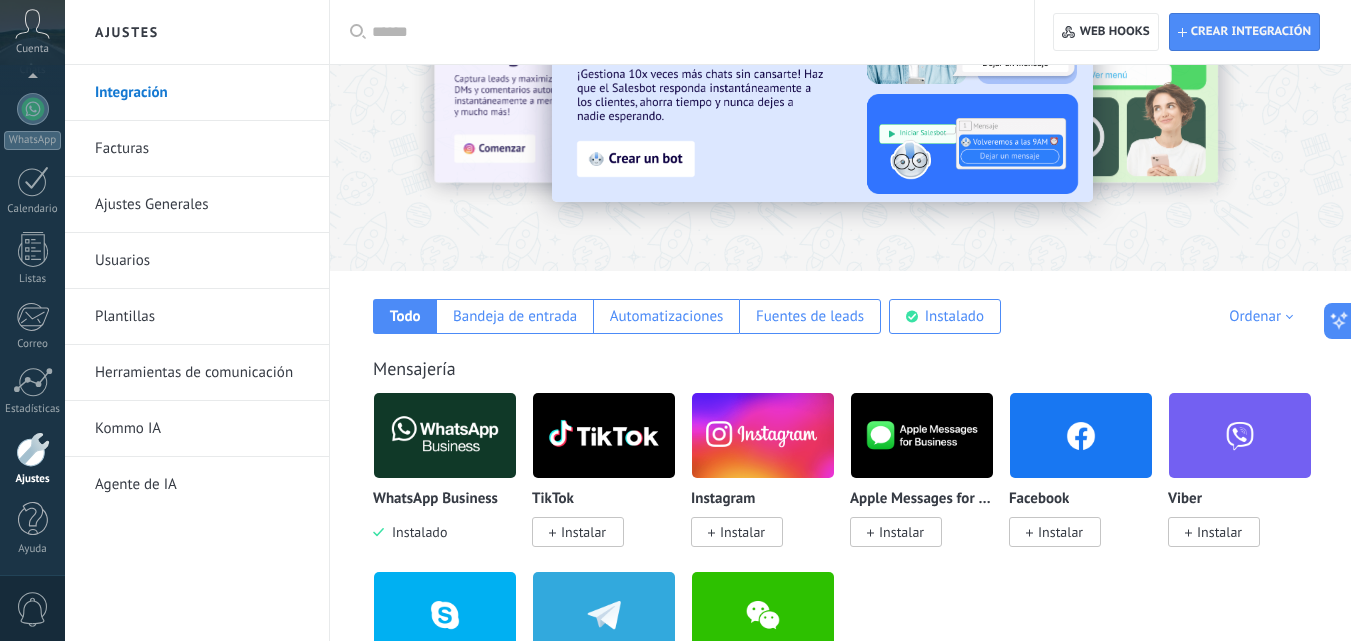click at bounding box center (445, 435) 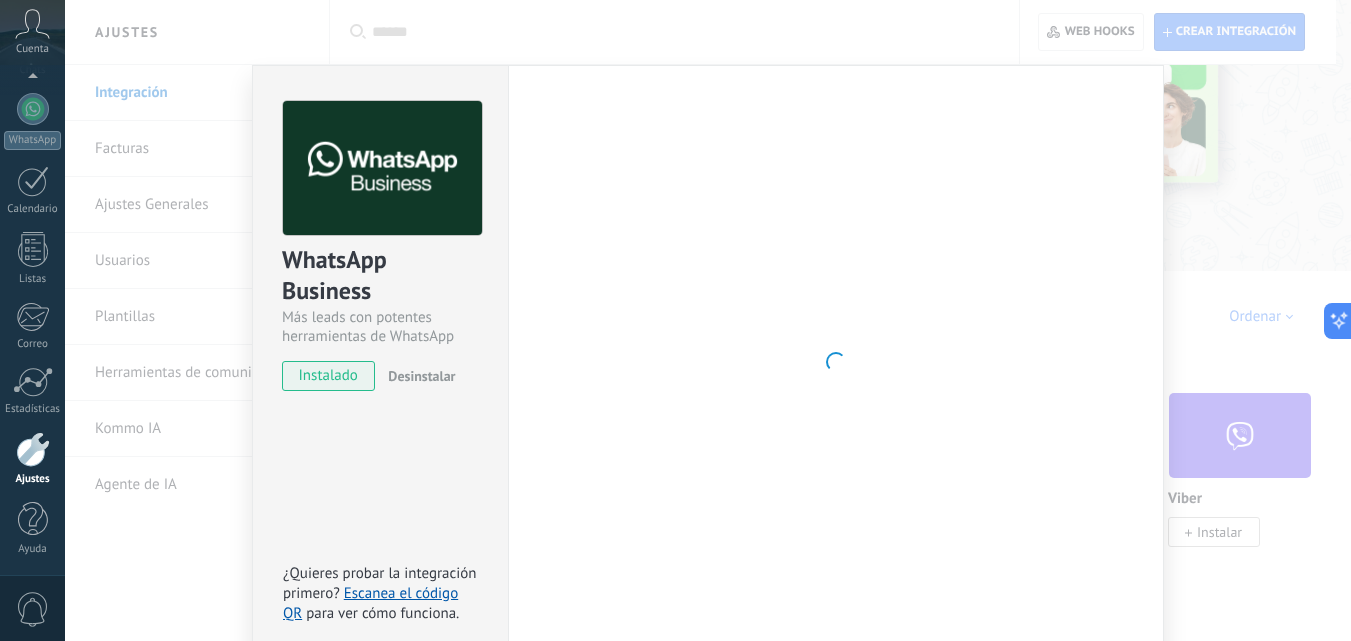 click on "WhatsApp Business Más leads con potentes herramientas de WhatsApp instalado Desinstalar ¿Quieres probar la integración primero?   Escanea el código QR   para ver cómo funciona." at bounding box center [380, 362] 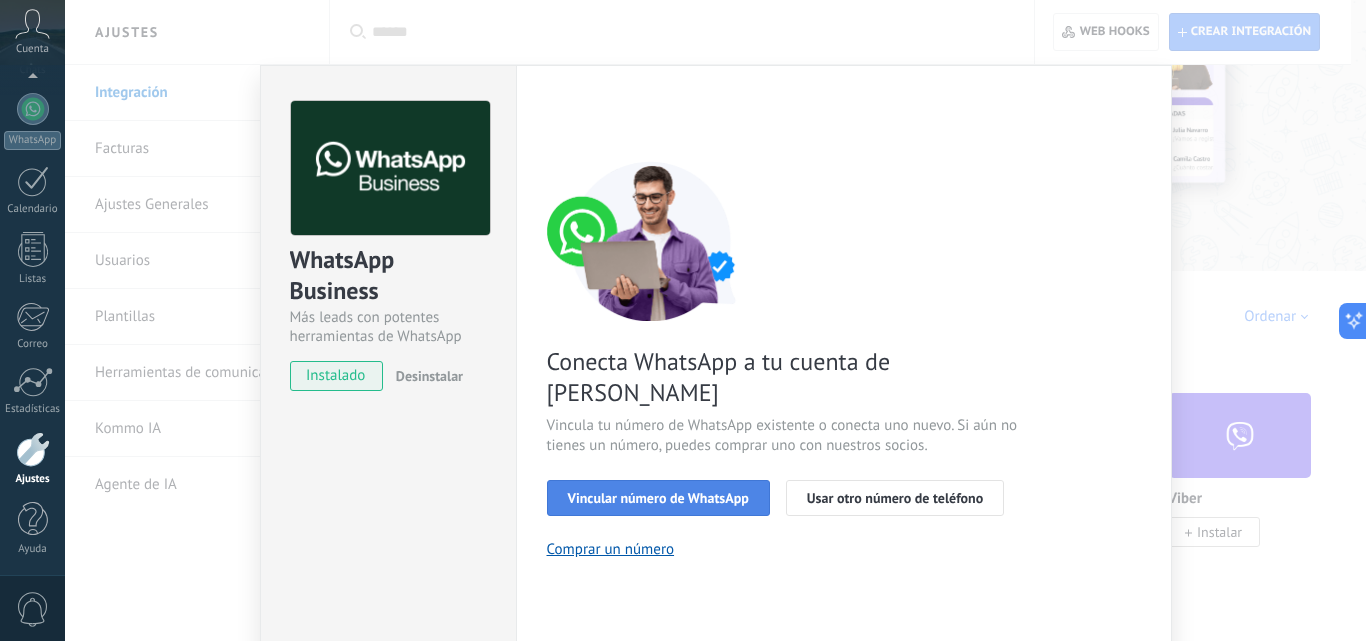 click on "Vincular número de WhatsApp" at bounding box center (658, 498) 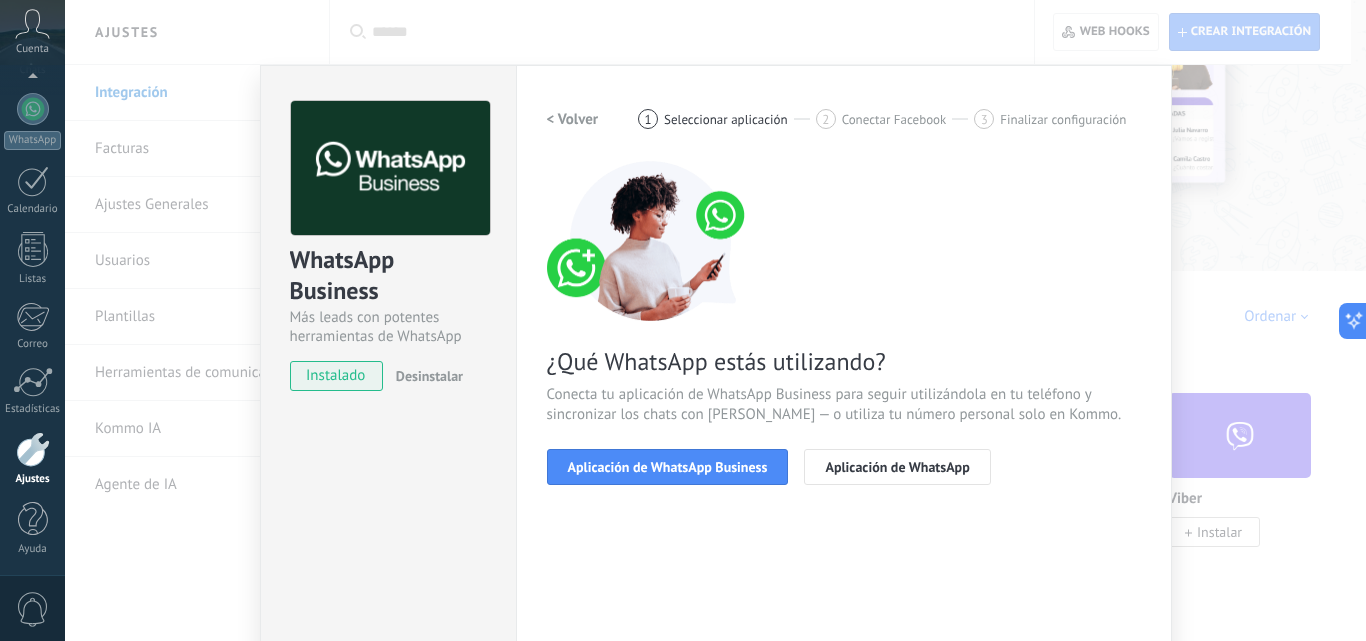 click on "Aplicación de WhatsApp Business" at bounding box center (668, 467) 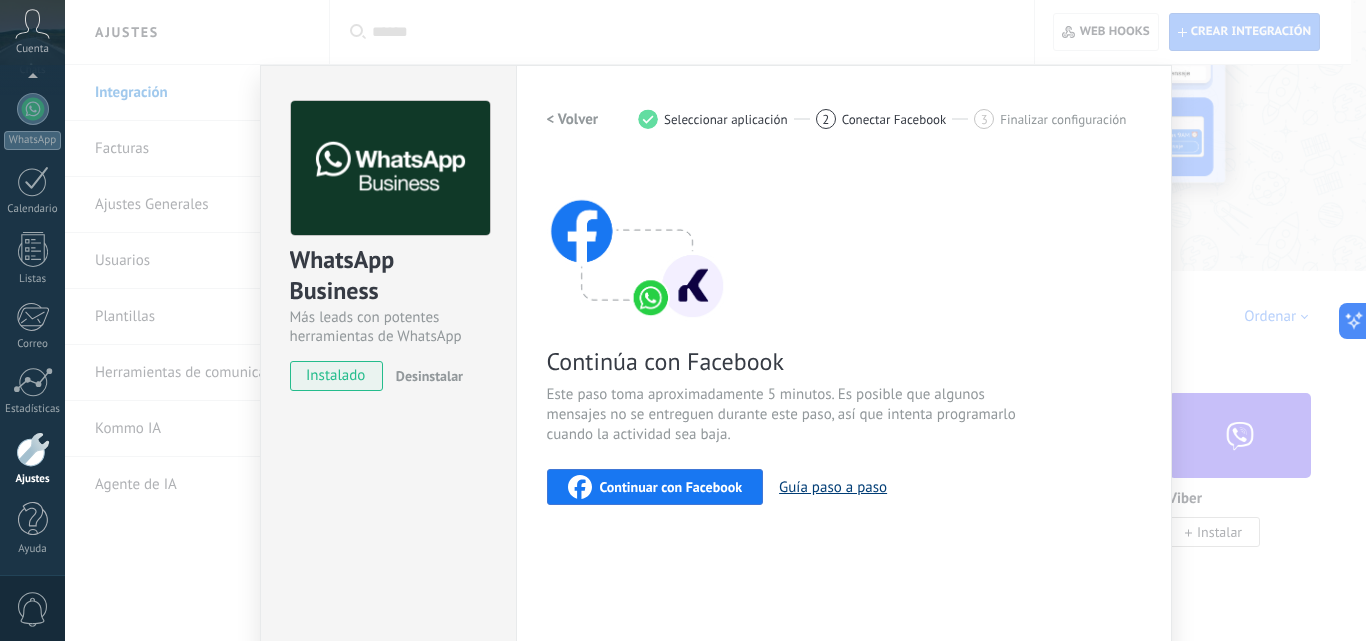 click on "Guía paso a paso" at bounding box center (833, 487) 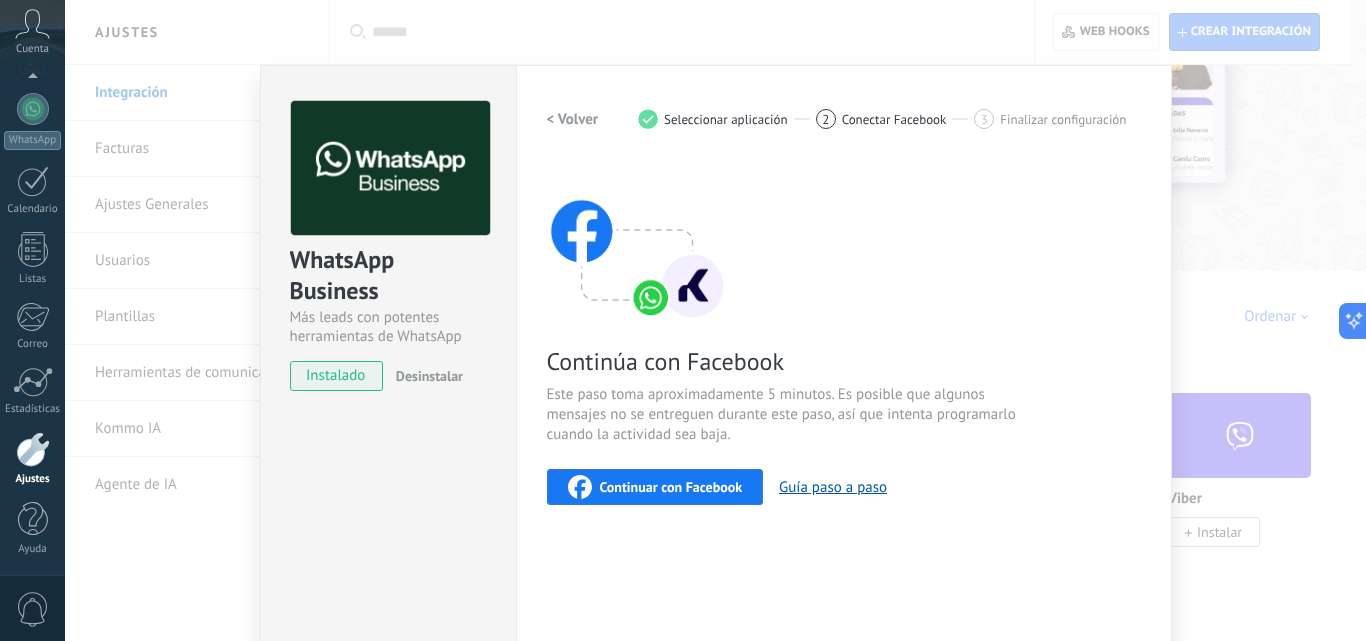 click on "Continuar con Facebook" at bounding box center [671, 487] 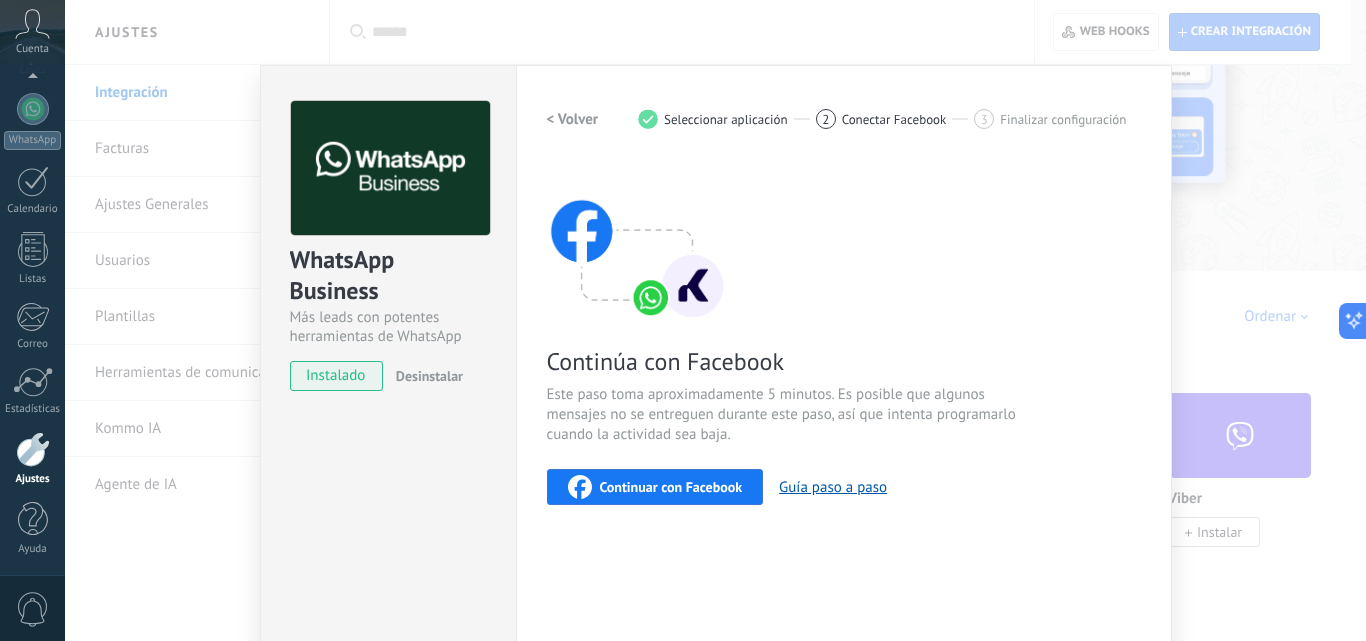 click on "Continuar con Facebook" at bounding box center (671, 487) 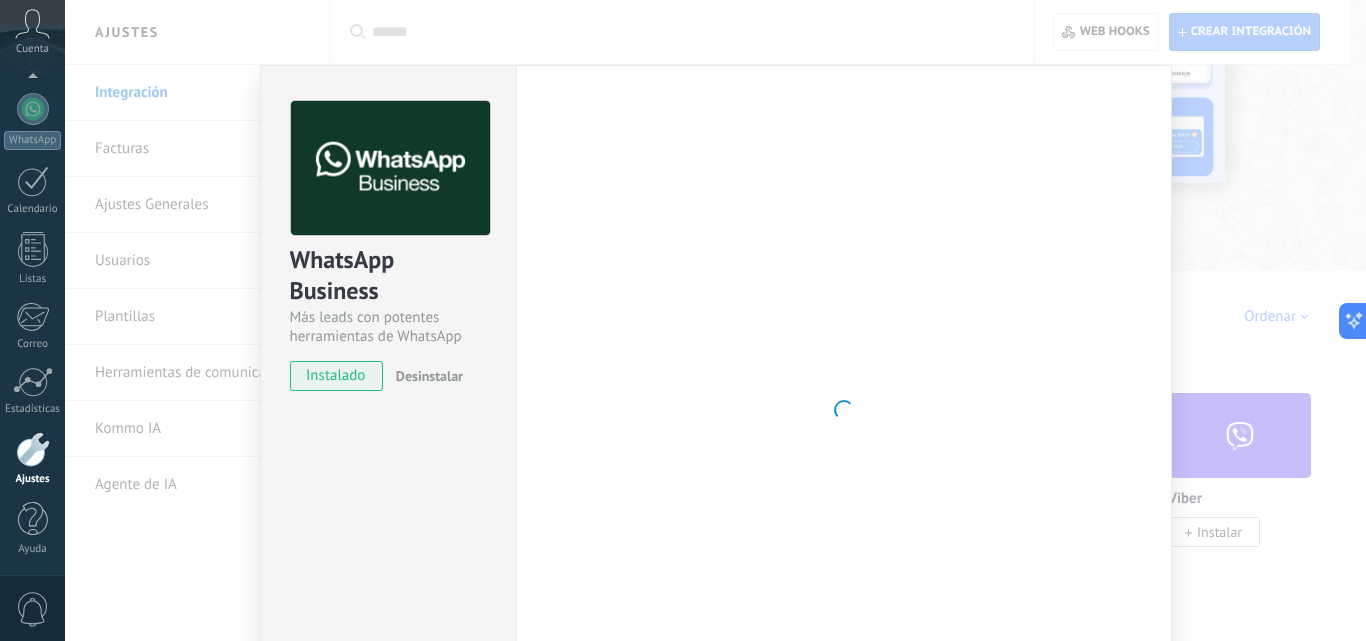 click 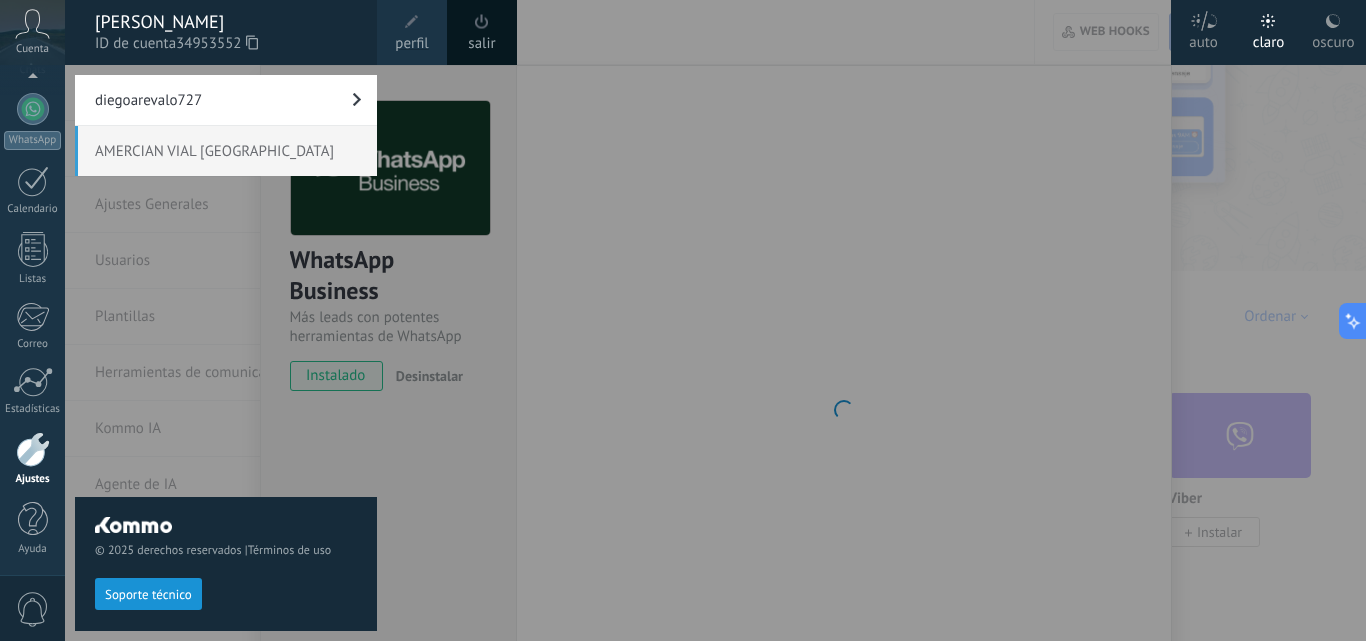 click on "AMERCIAN VIAL [GEOGRAPHIC_DATA]" at bounding box center [226, 151] 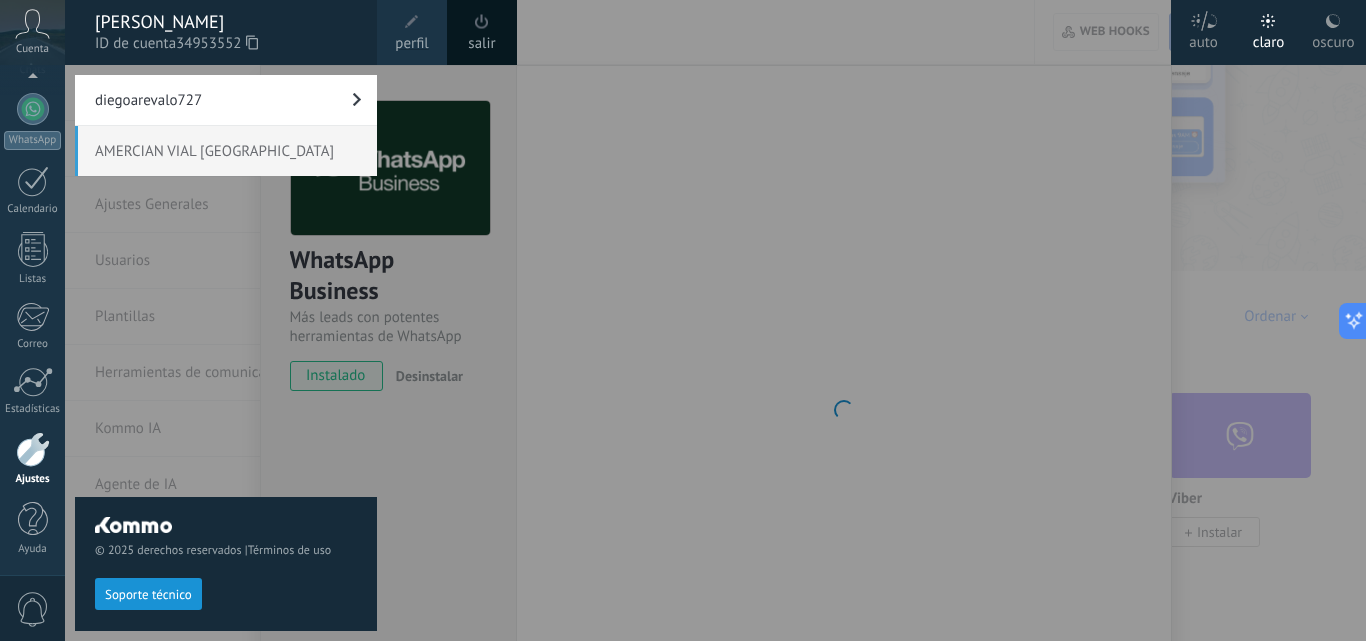 click on "AMERCIAN VIAL [GEOGRAPHIC_DATA]" at bounding box center (226, 151) 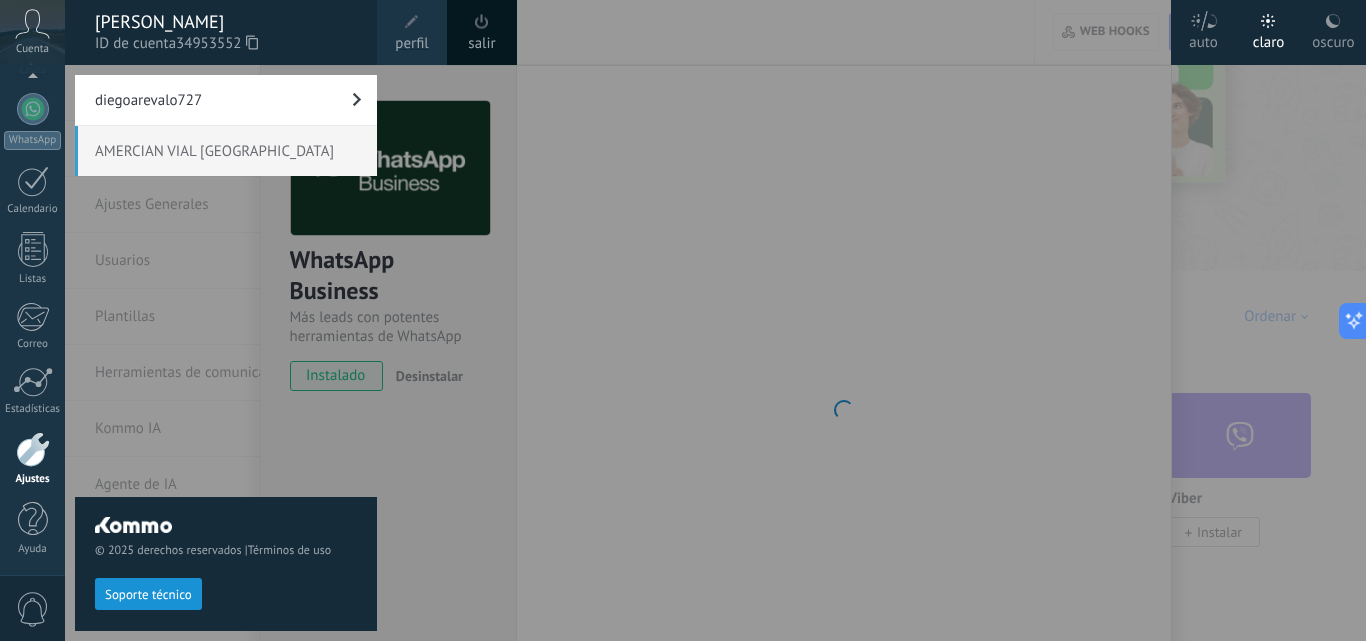 click on "AMERCIAN VIAL [GEOGRAPHIC_DATA]" at bounding box center (226, 151) 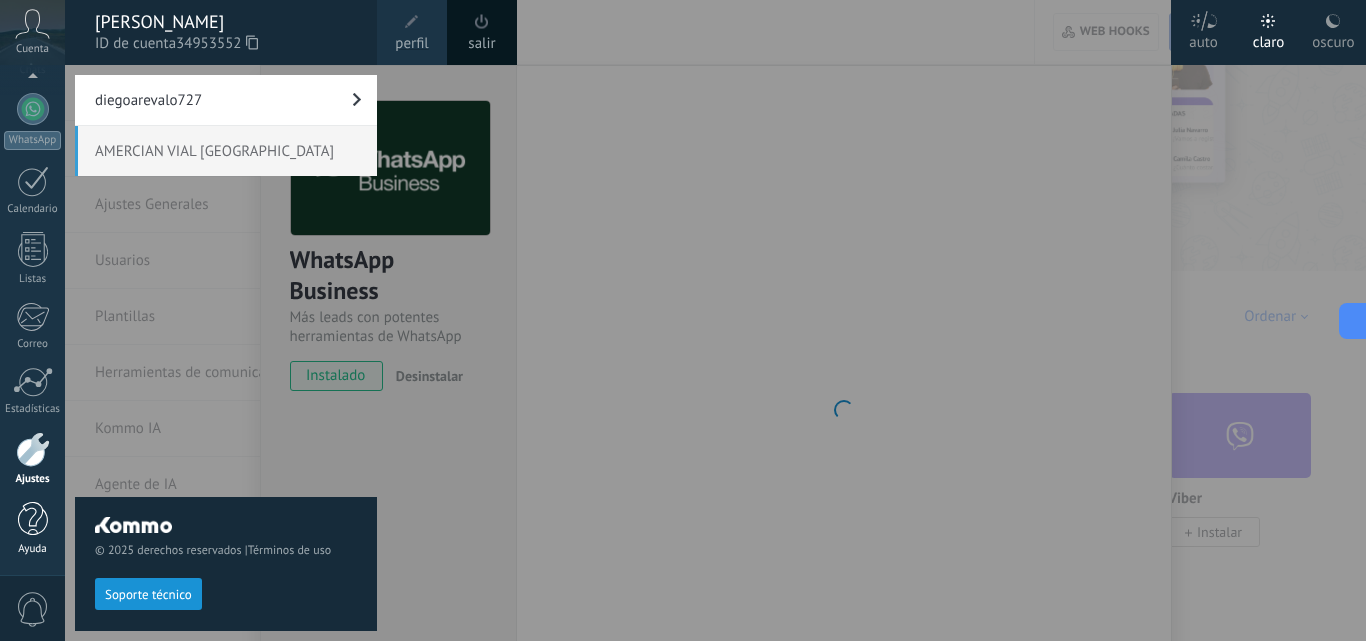 click at bounding box center [33, 519] 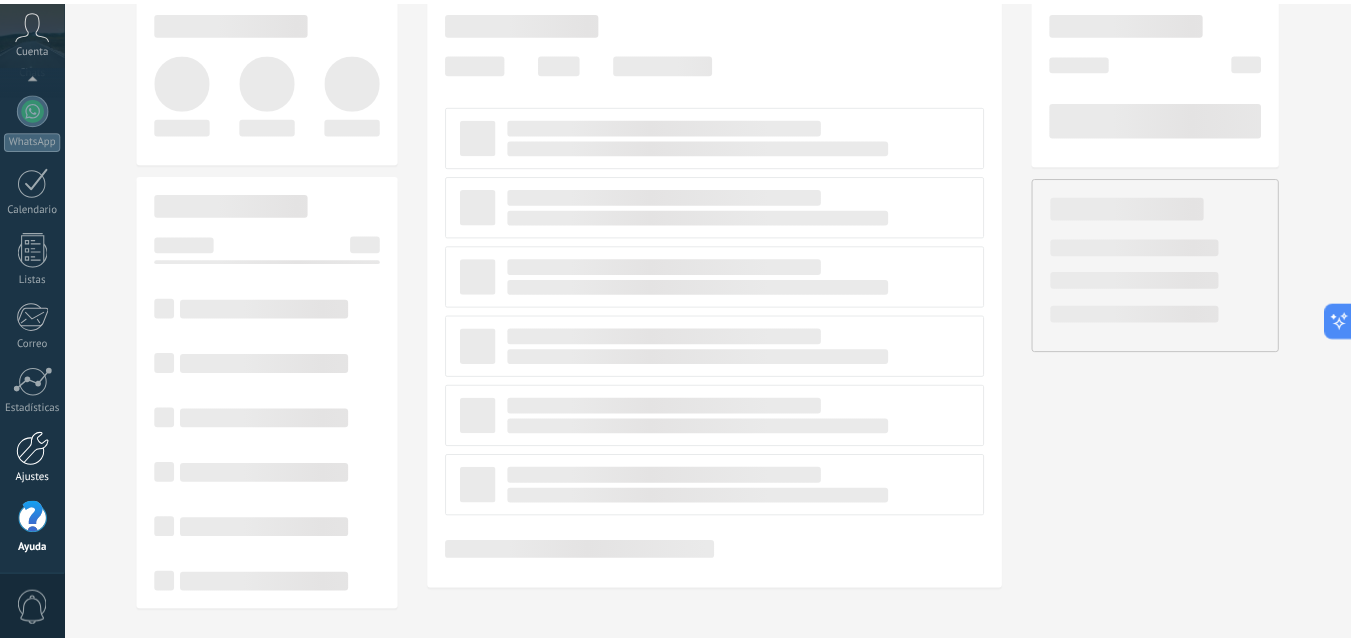 scroll, scrollTop: 0, scrollLeft: 0, axis: both 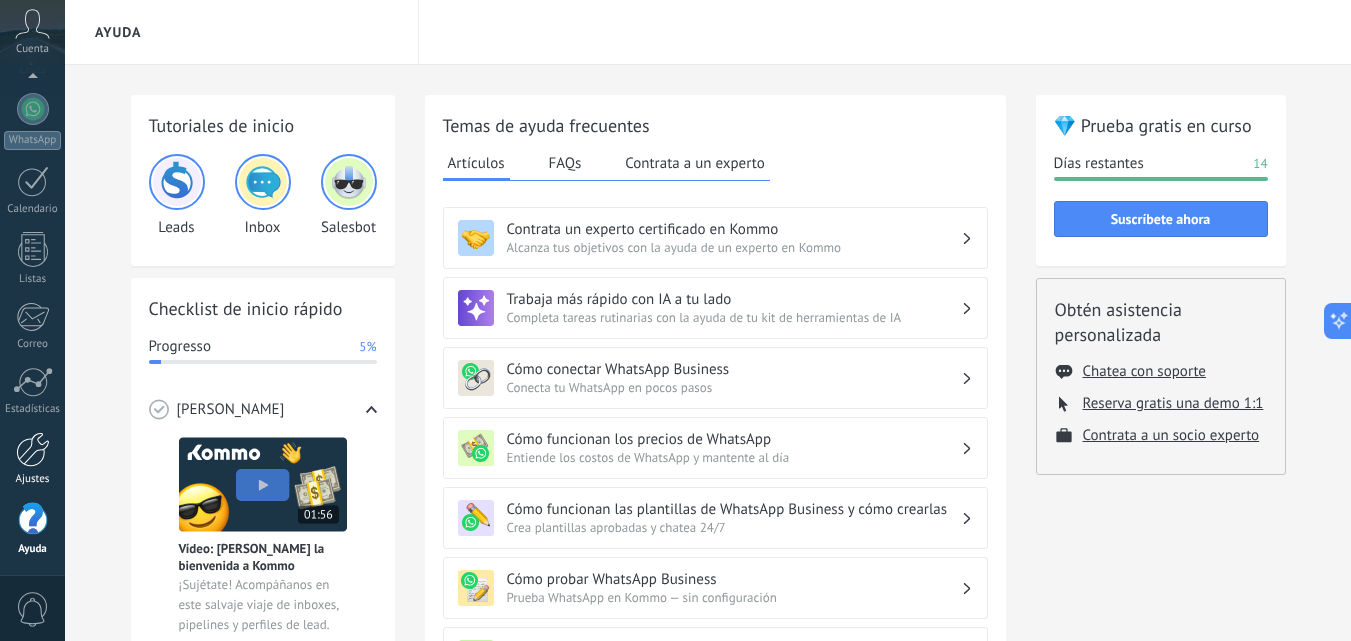 click at bounding box center [33, 449] 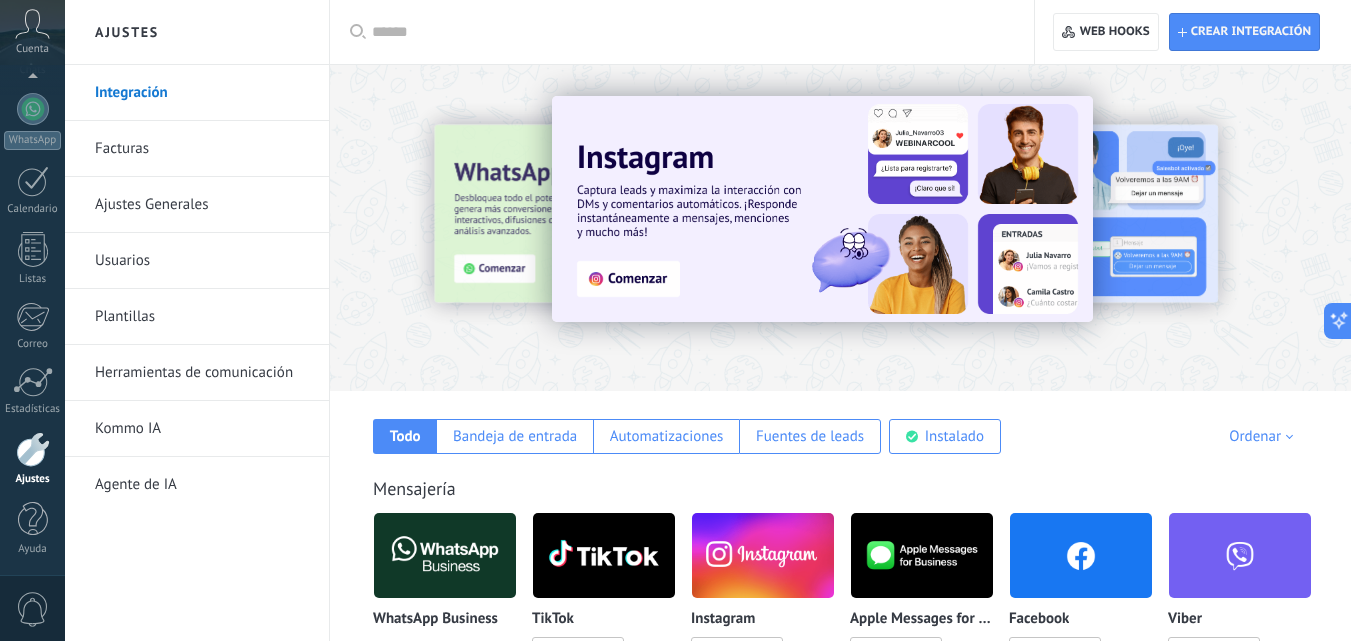 click on "Usuarios" at bounding box center (202, 261) 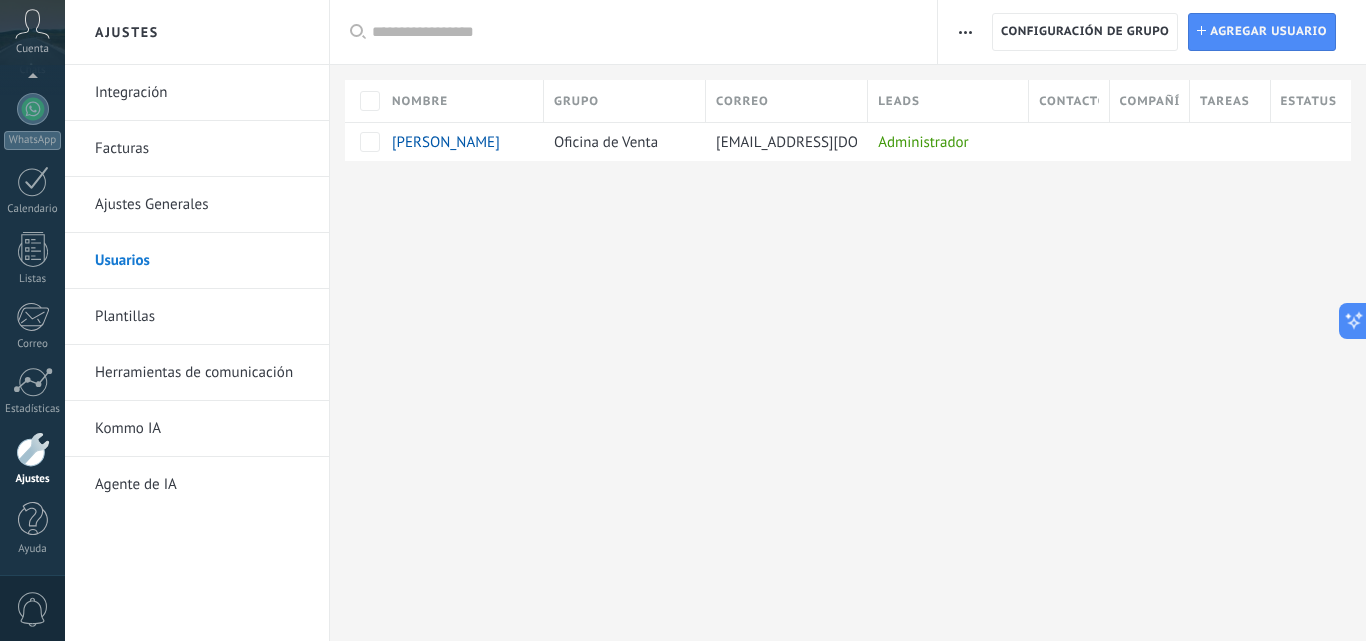 click on "Contactos" at bounding box center (1068, 101) 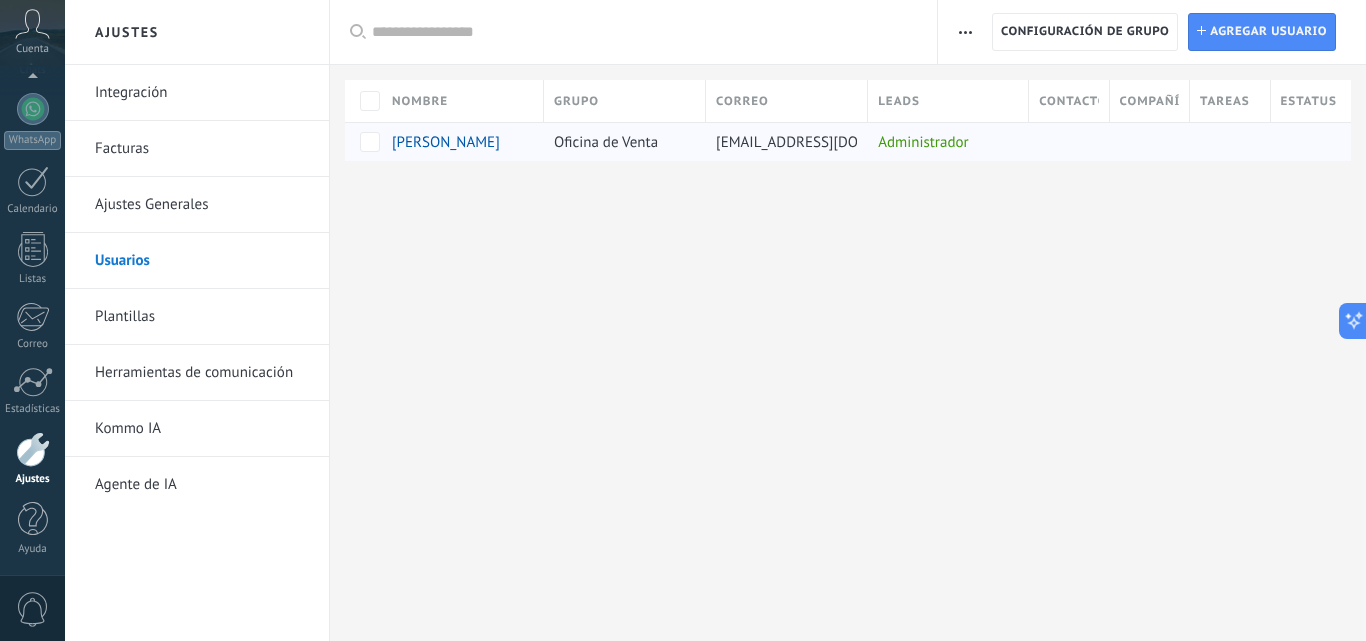 click at bounding box center [1064, 142] 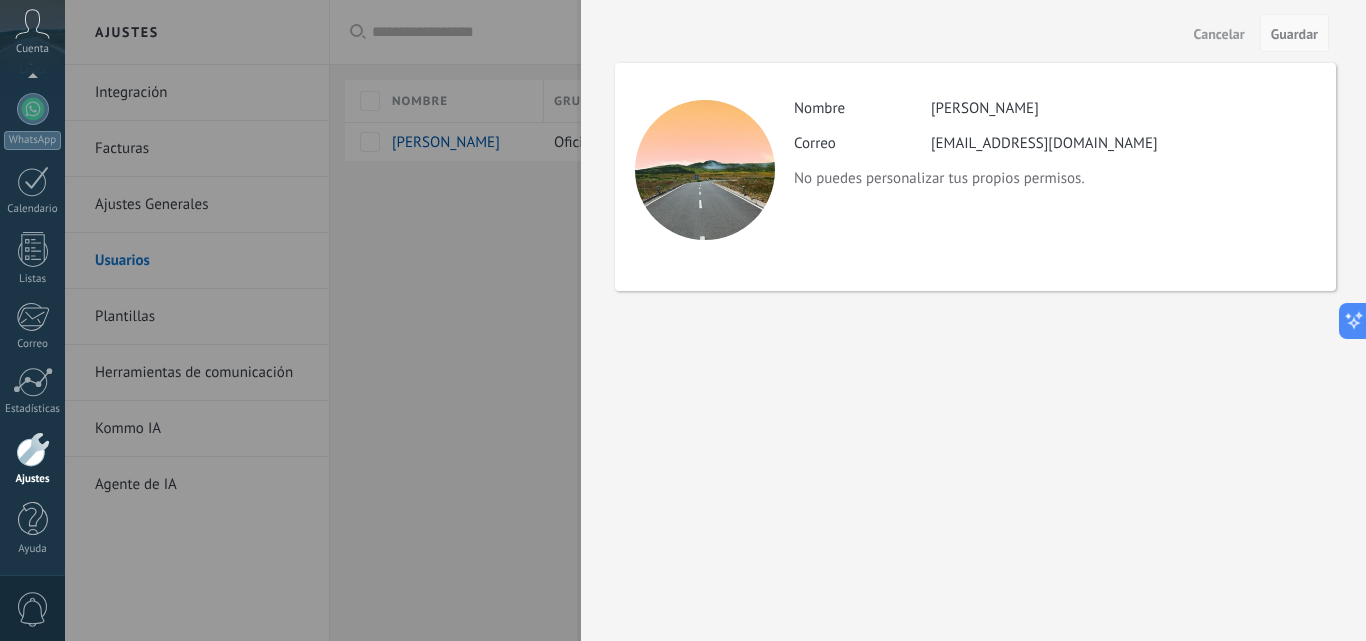 click on "Guardar" at bounding box center (1294, 33) 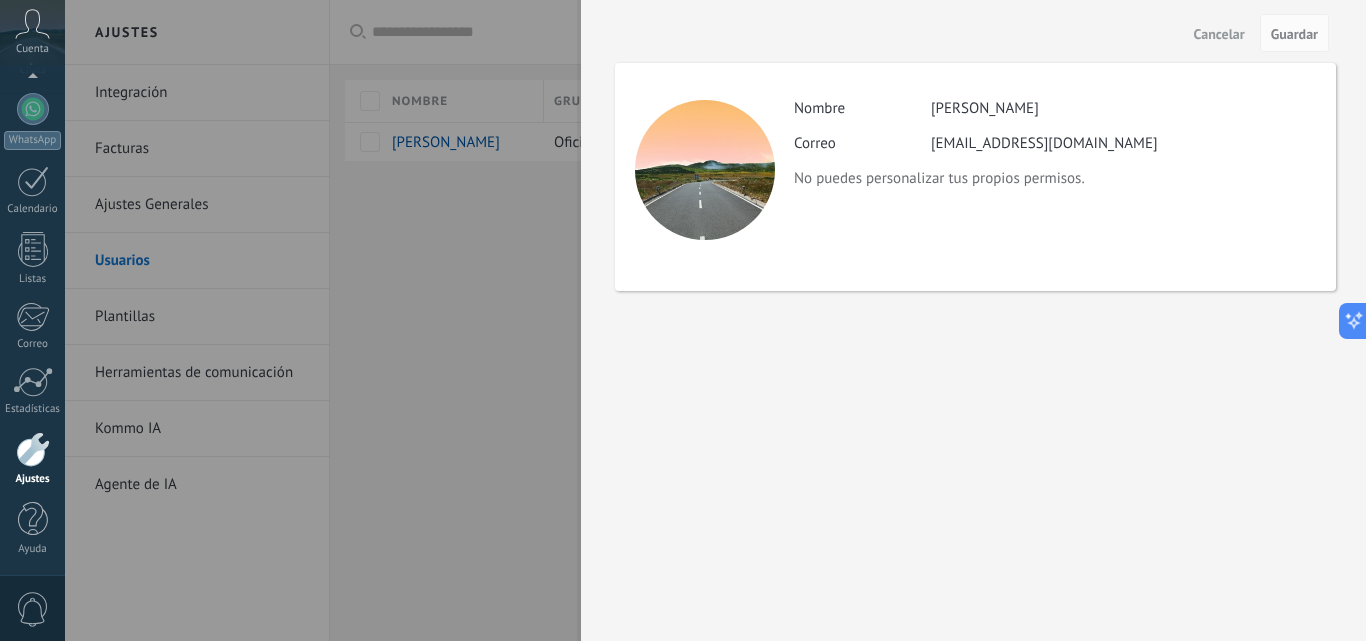 click on "Cancelar" at bounding box center (1219, 34) 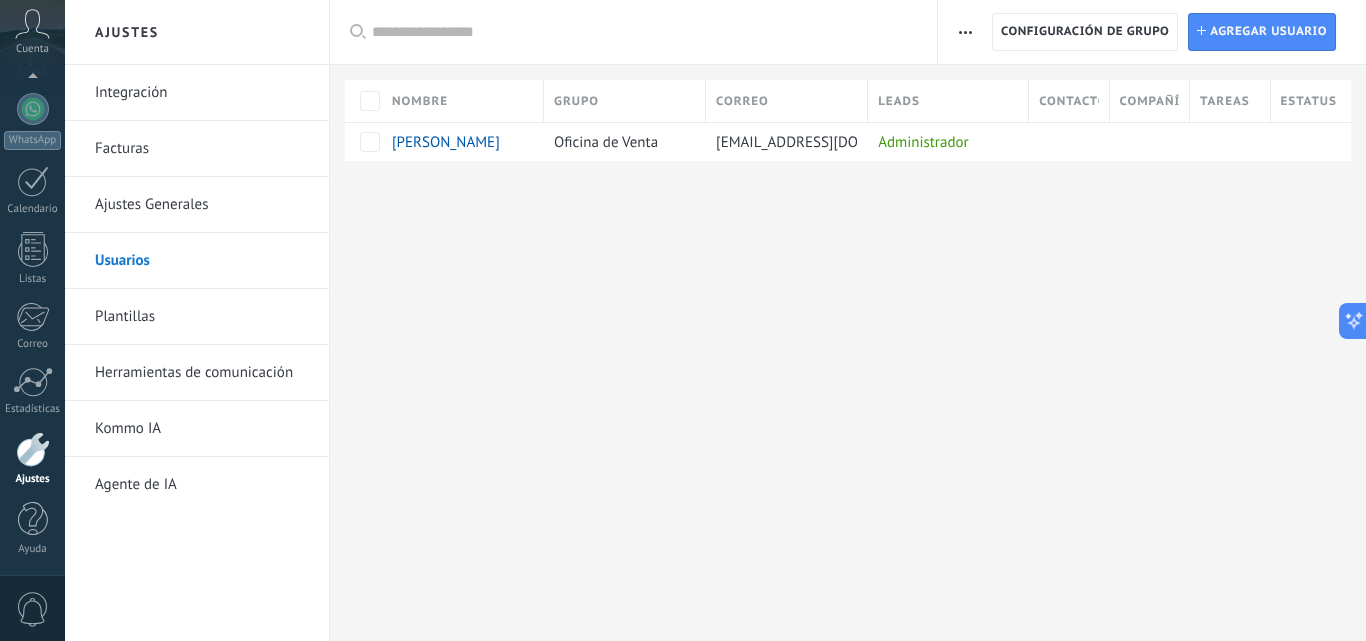 click 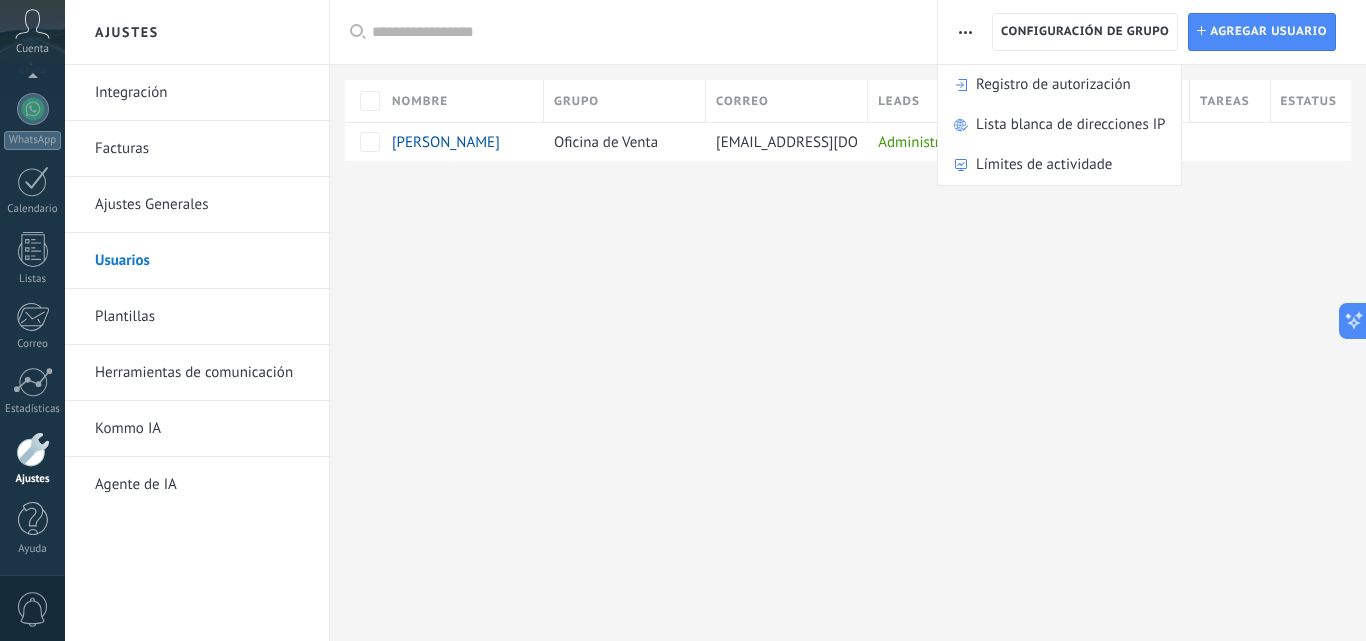 click on "Ajustes Integración Facturas Ajustes Generales Usuarios Plantillas Herramientas de comunicación Kommo IA Agente de IA Registro de autorización Lista blanca de direcciones IP Límites de actividade Configuración de grupo Configuración de grupo Instalar Agregar usuario Aplicar Usuarios activos Usuarios inactivos Todo usuarios Administrador Usuarios libres Verificación en 2-pasos Guardar Seleccionar todo Oficina de Venta Usuarios libres Todos los grupos Seleccionar todo Administrador Todos los roles Ninguno Usuarios activos Usuarios inactivos Usuarios activos Seleccionar todo Usuarios con verificación en 2 pasos Usuarios sin verificación en 2 pasos Todos los tipos de verificación Aplicar Restablecer Nombre Grupo Correo Leads Contactos Compañías Tareas Estatus           BRUNO Oficina de Venta americanvialnorte@gmail.com Administrador Lamentablemente, no hay elementos con estos parámetros.  Mostrar todos" at bounding box center (715, 320) 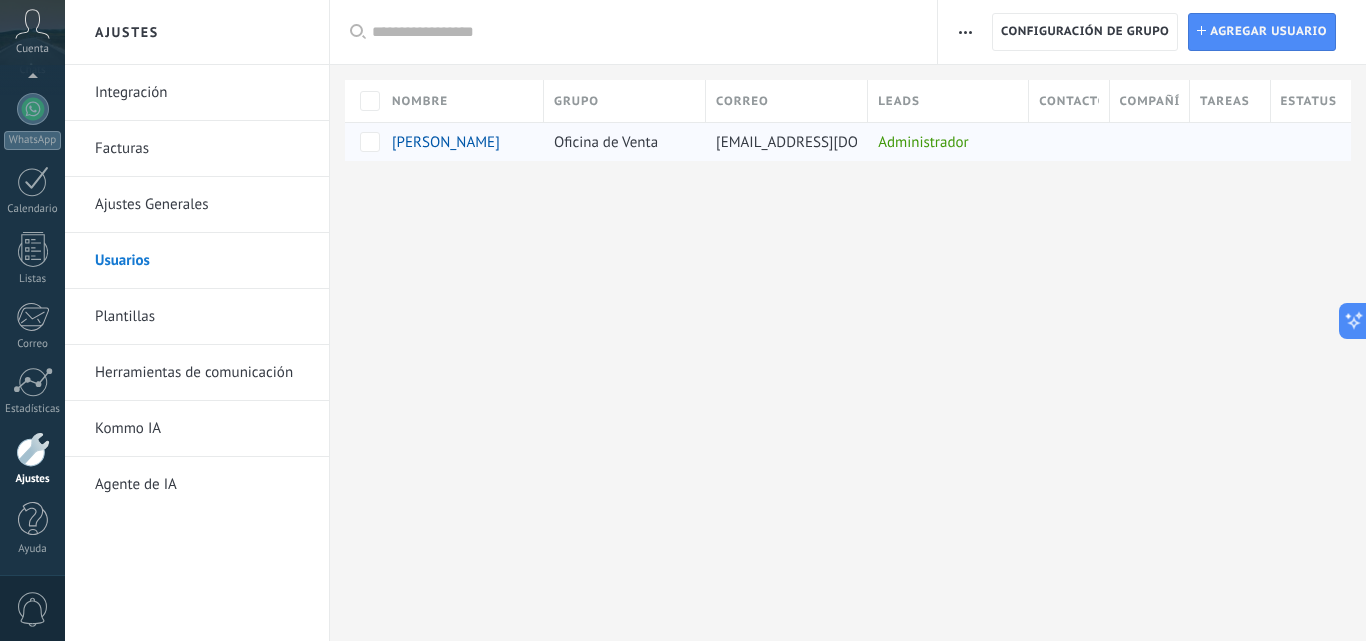 click on "[PERSON_NAME]" at bounding box center [446, 142] 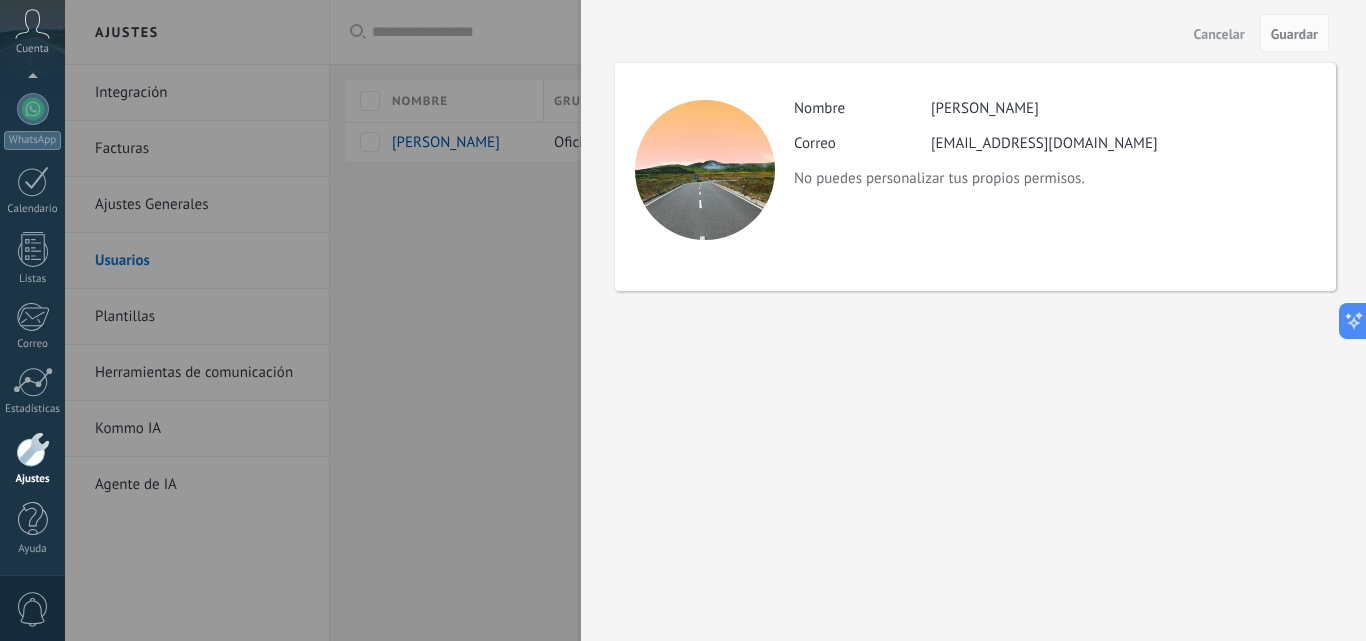 click at bounding box center (683, 320) 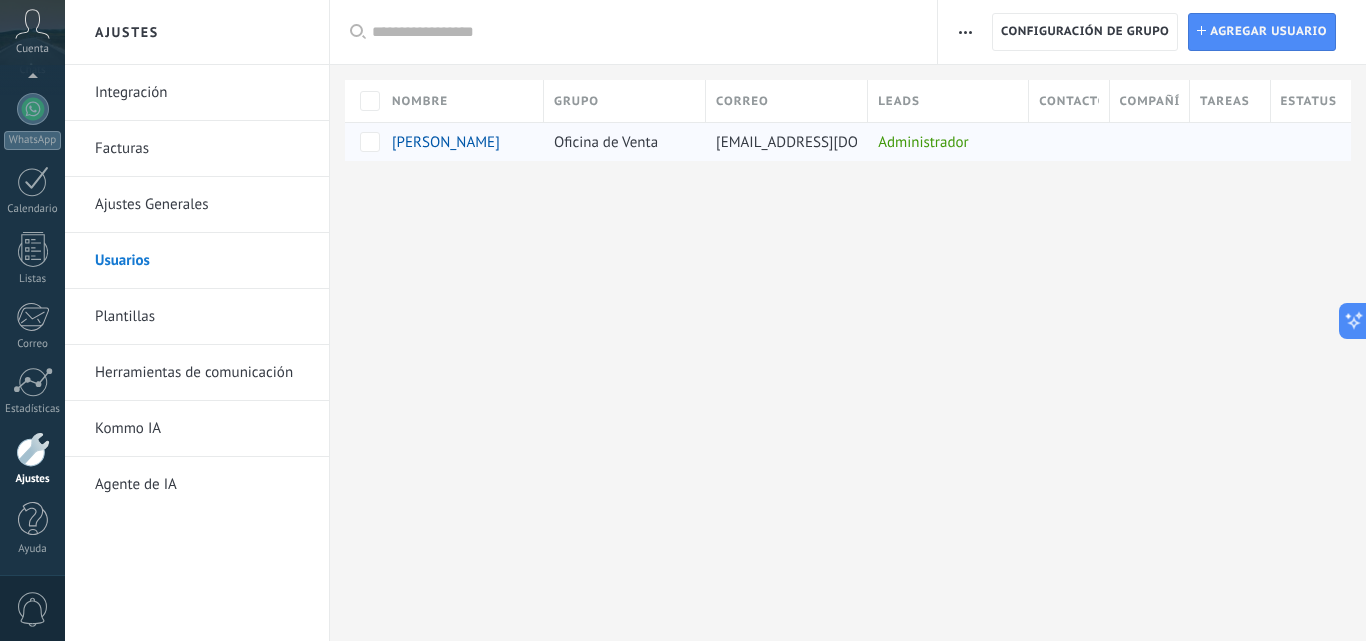 click on "americanvialnorte@gmail.com" at bounding box center (829, 142) 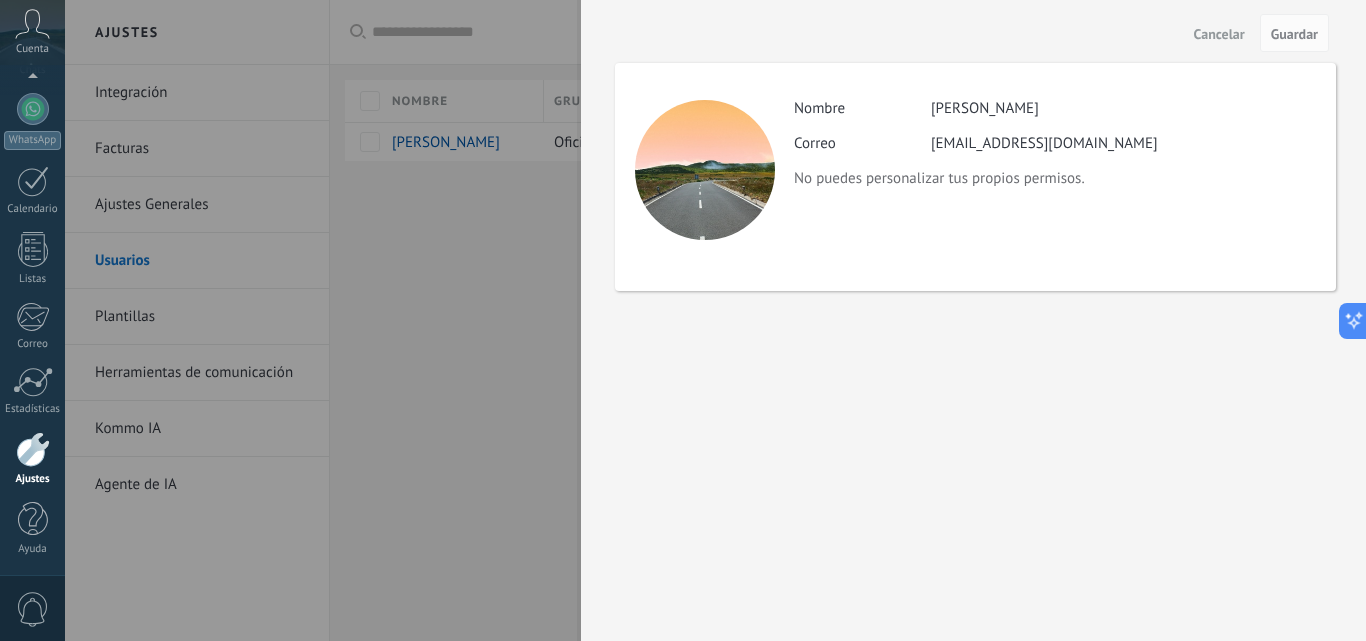 click at bounding box center (683, 320) 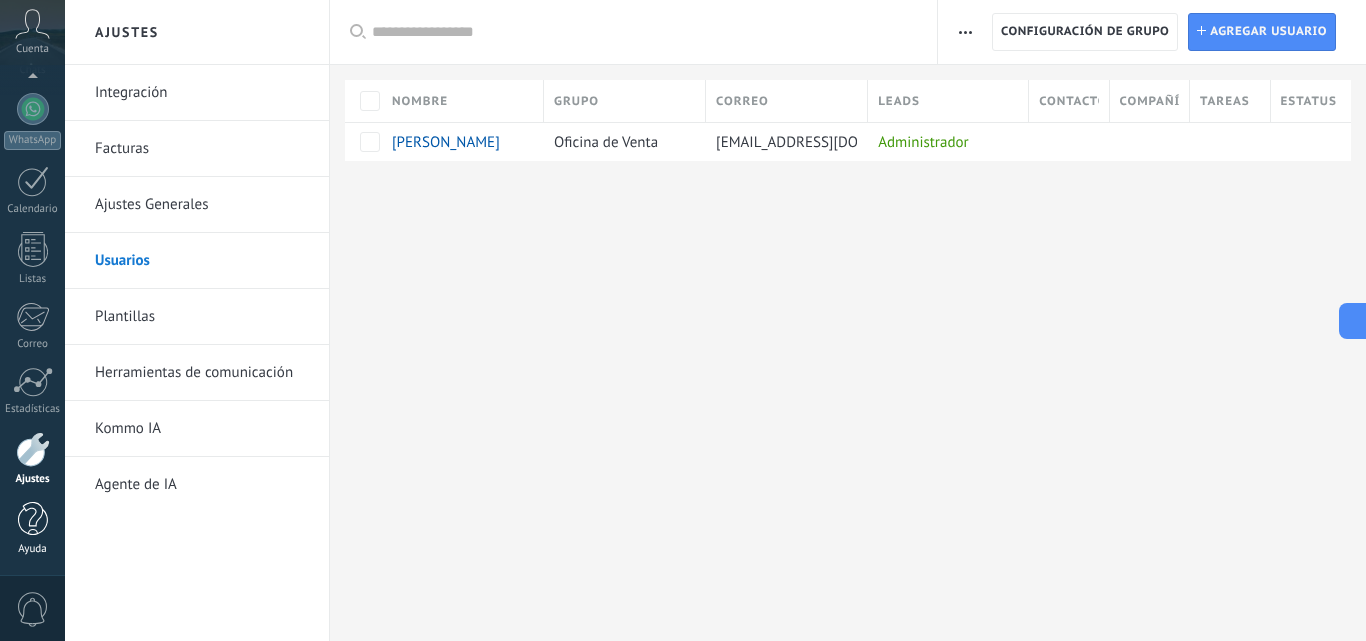 click at bounding box center (33, 519) 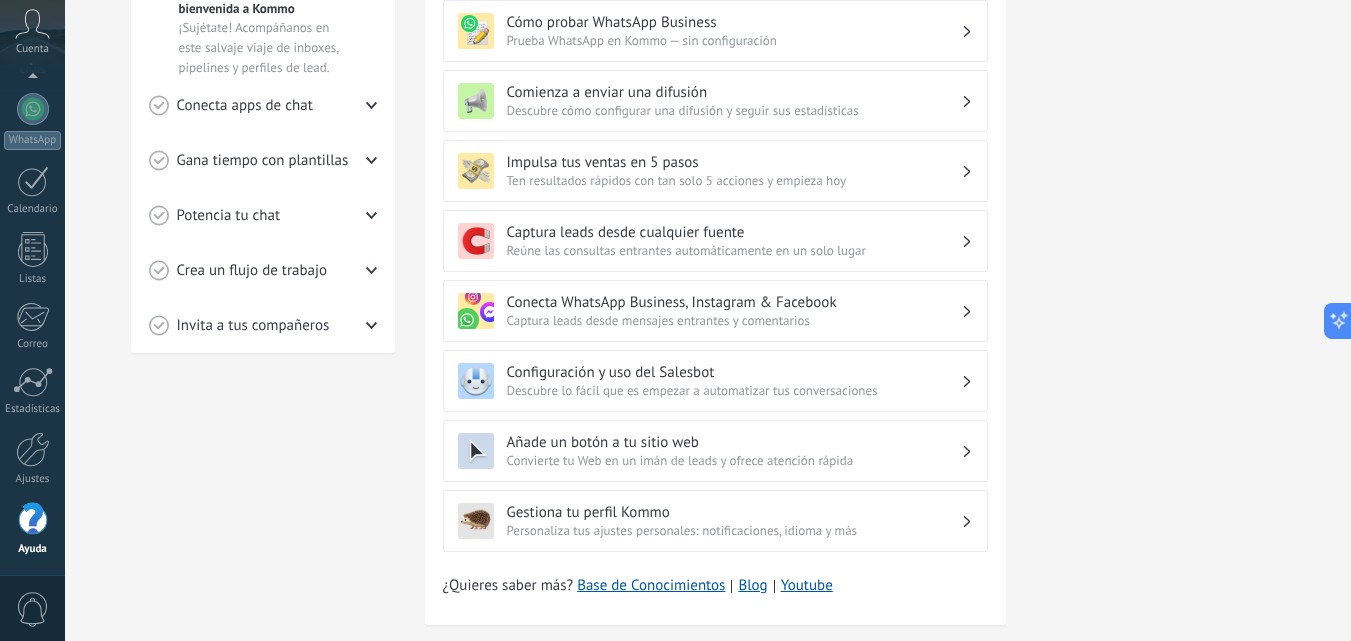 scroll, scrollTop: 596, scrollLeft: 0, axis: vertical 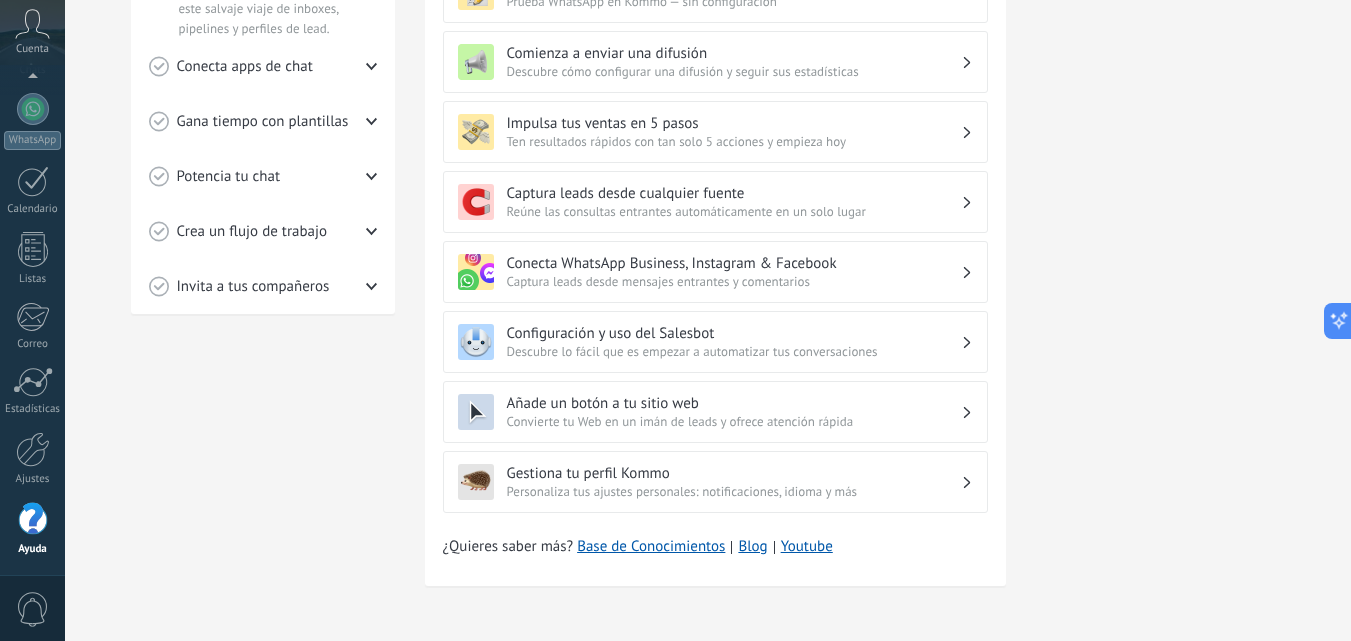 click 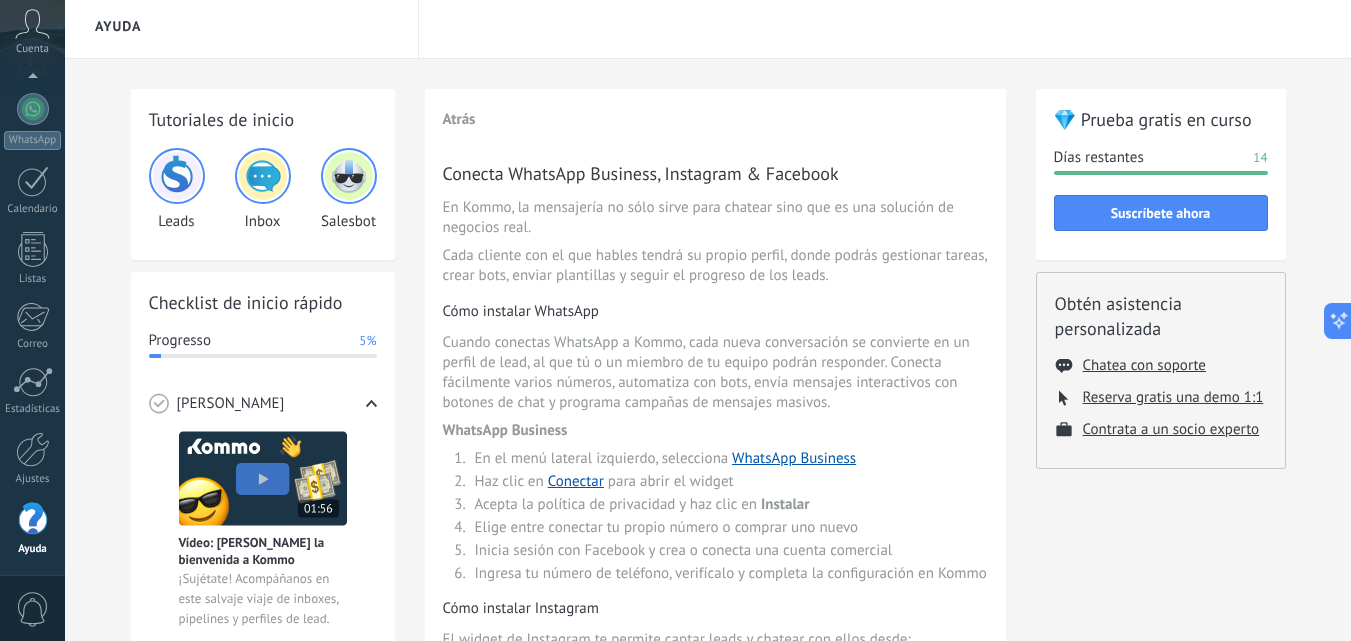 scroll, scrollTop: 0, scrollLeft: 0, axis: both 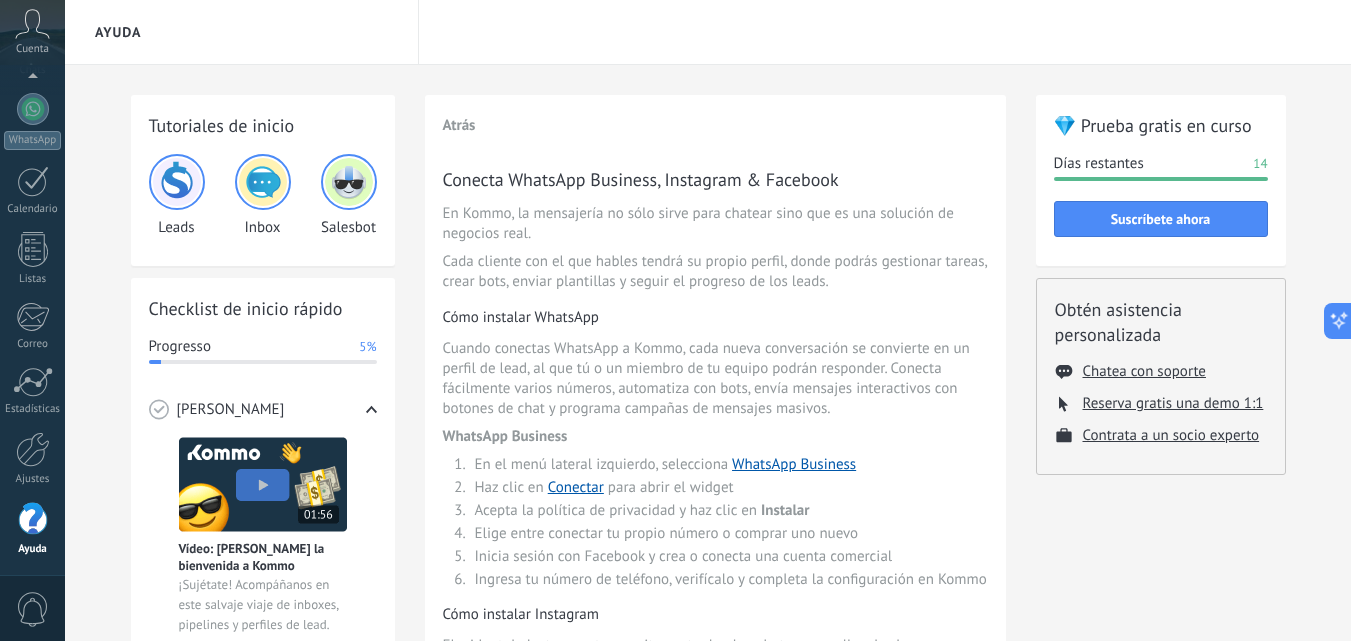 click on "0" at bounding box center [33, 609] 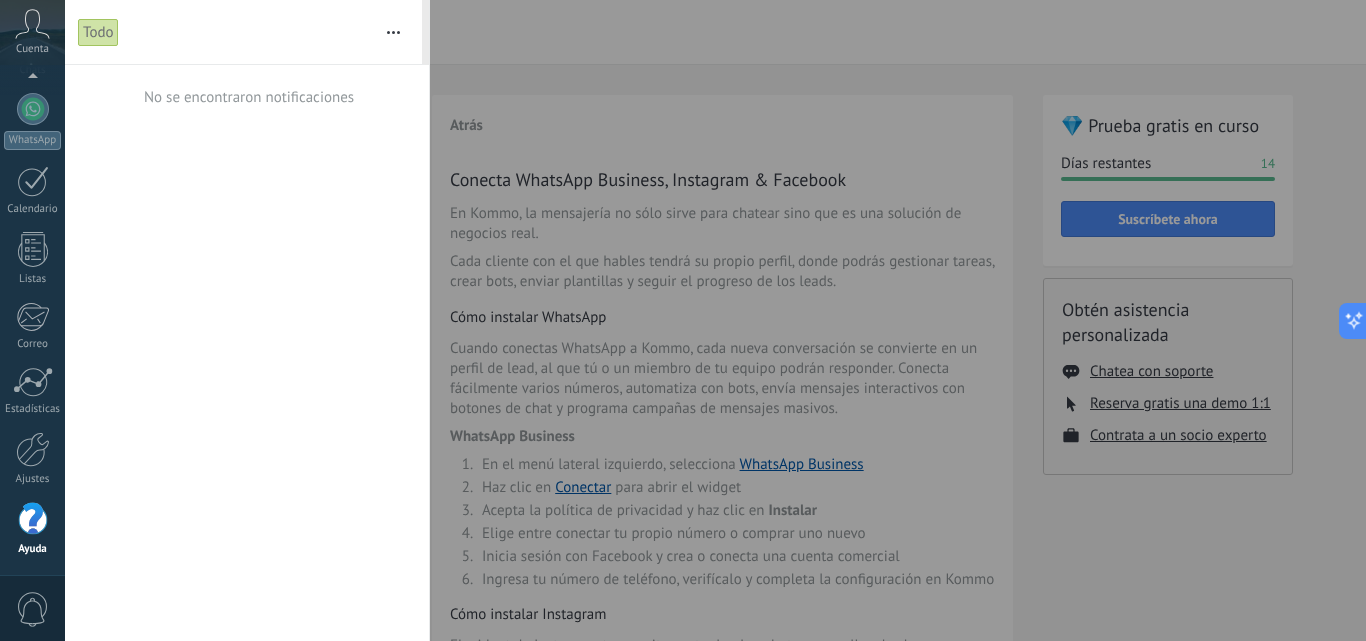 click at bounding box center (33, 519) 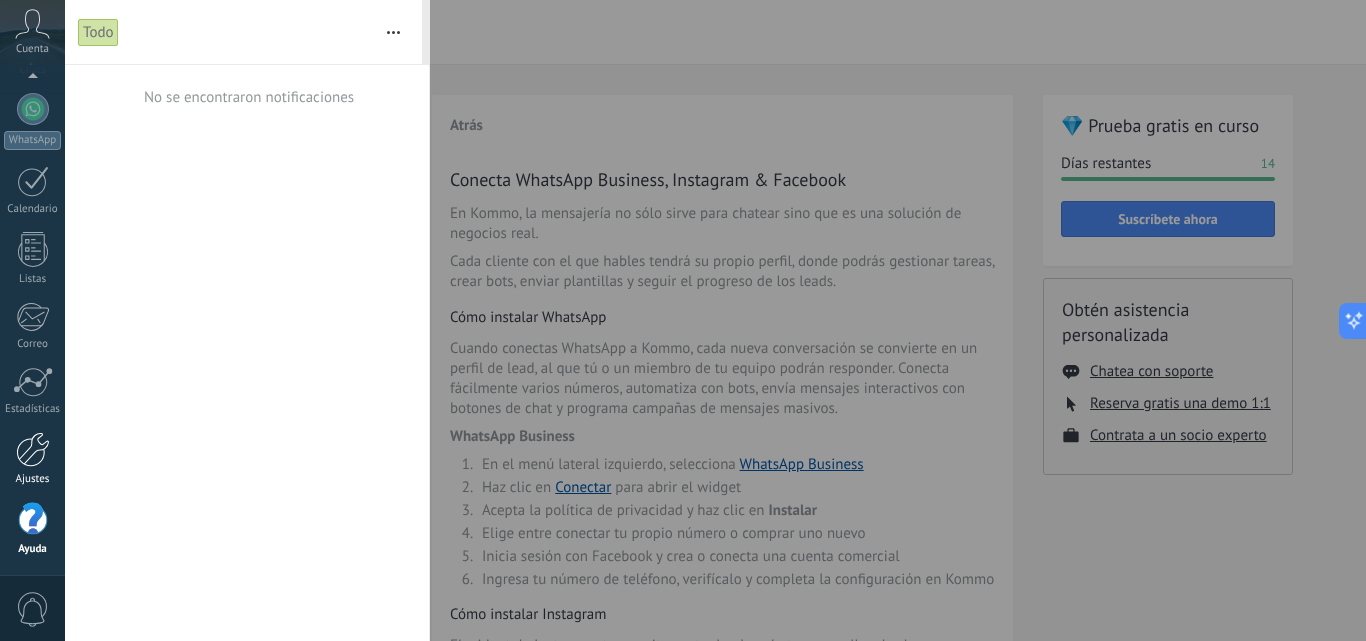click at bounding box center [33, 449] 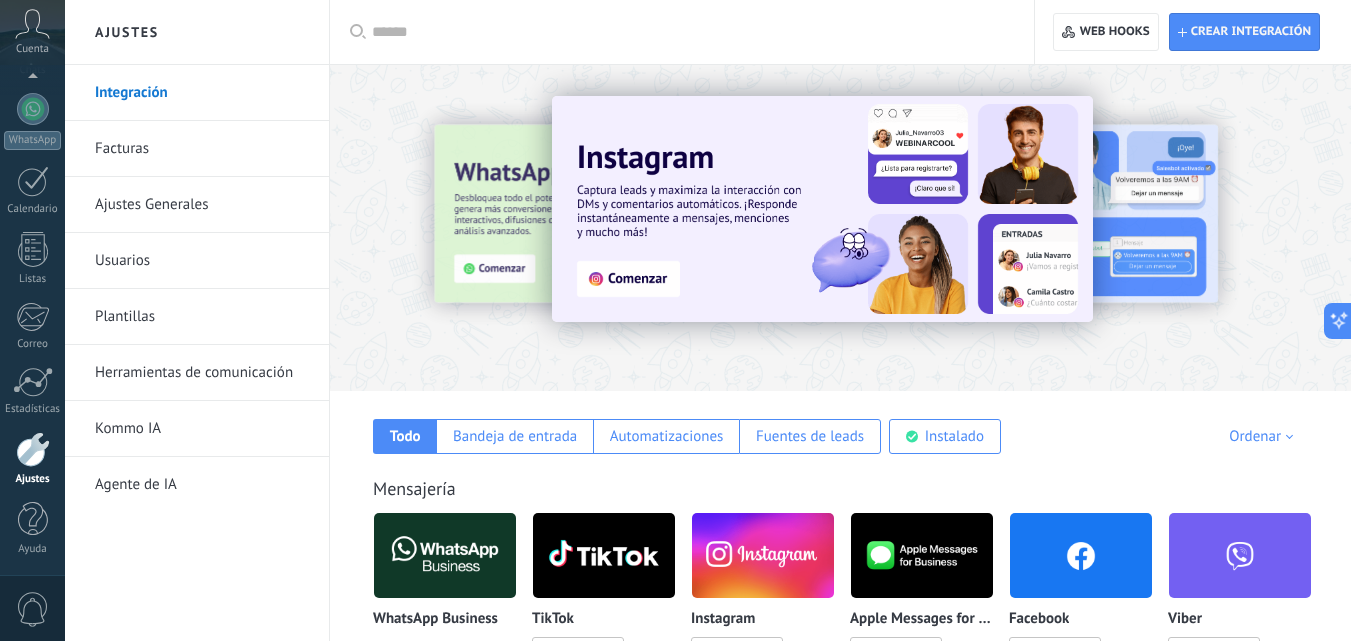 click on "Agente de IA" at bounding box center [202, 485] 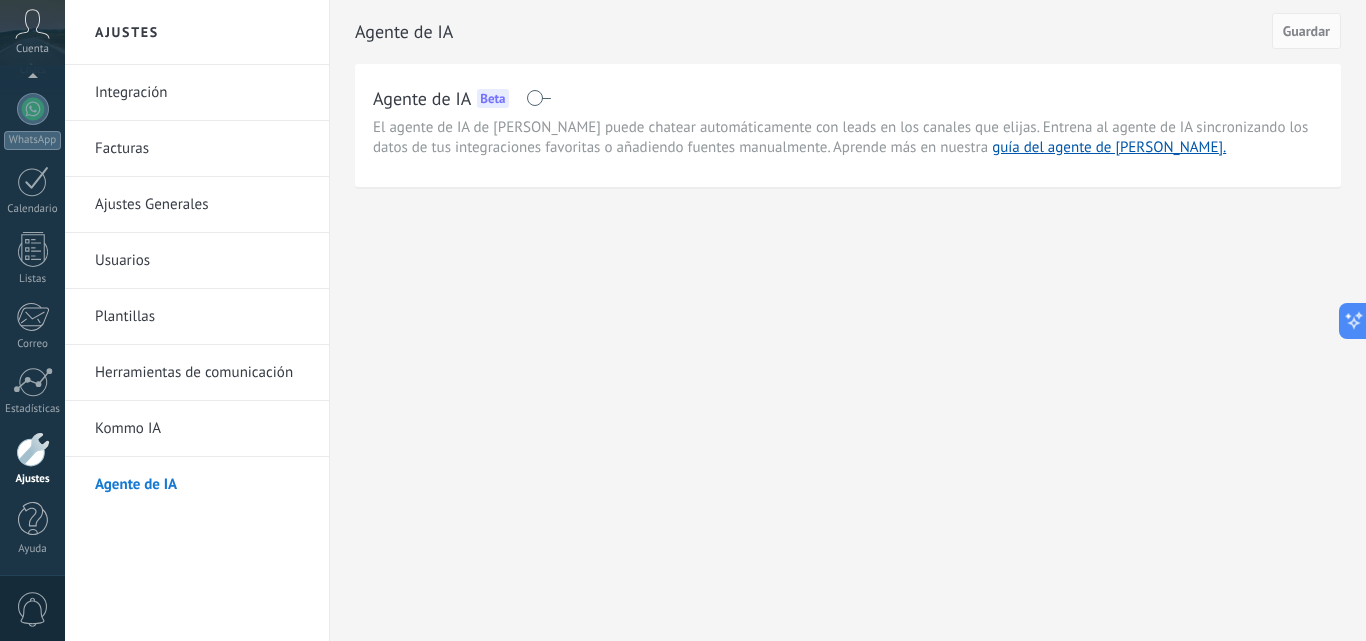 click at bounding box center (33, 449) 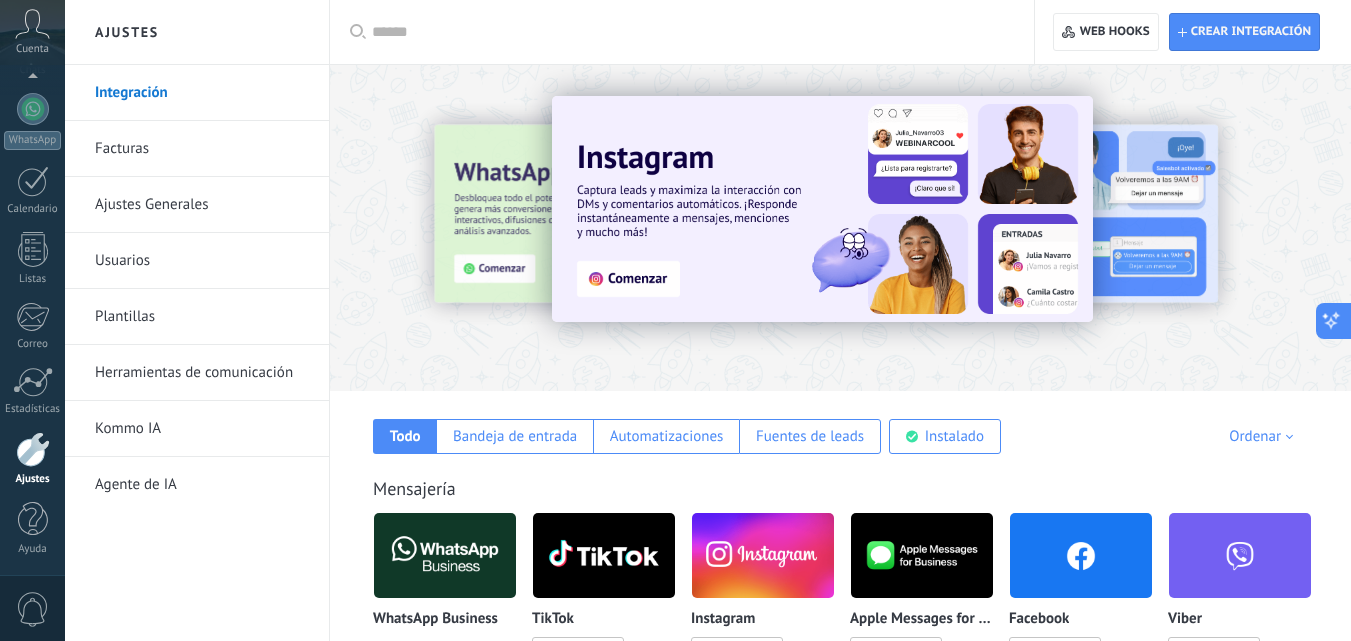 click 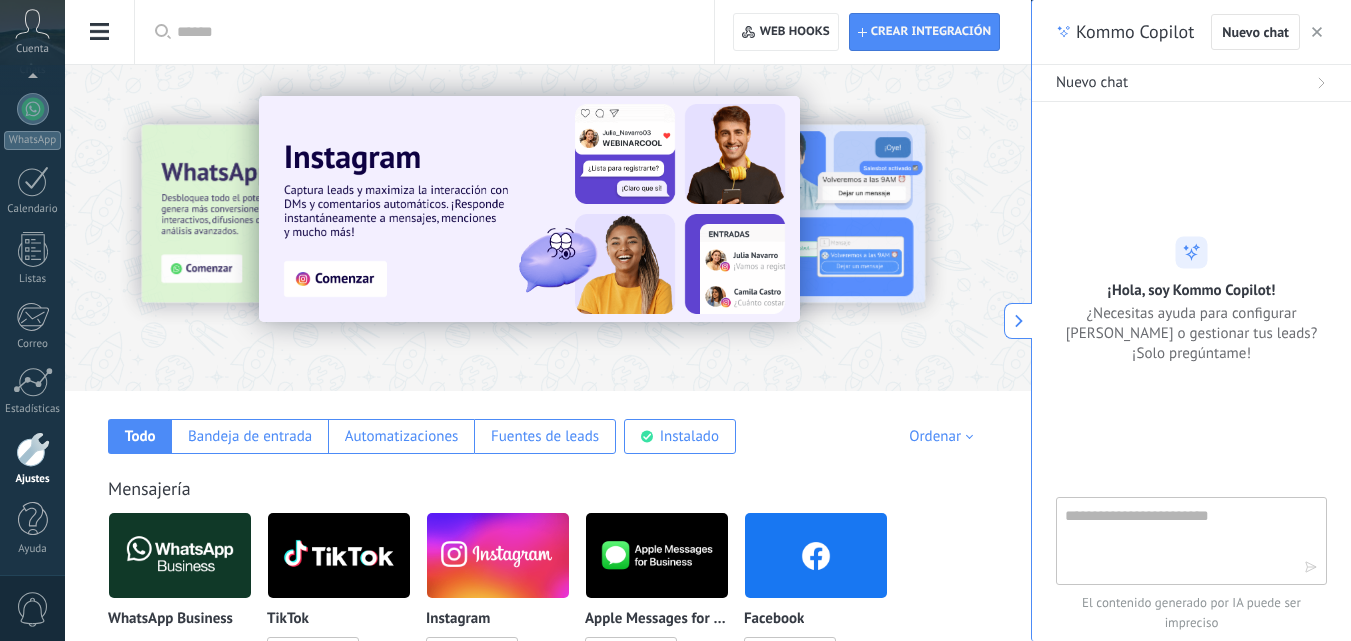 click at bounding box center [1177, 540] 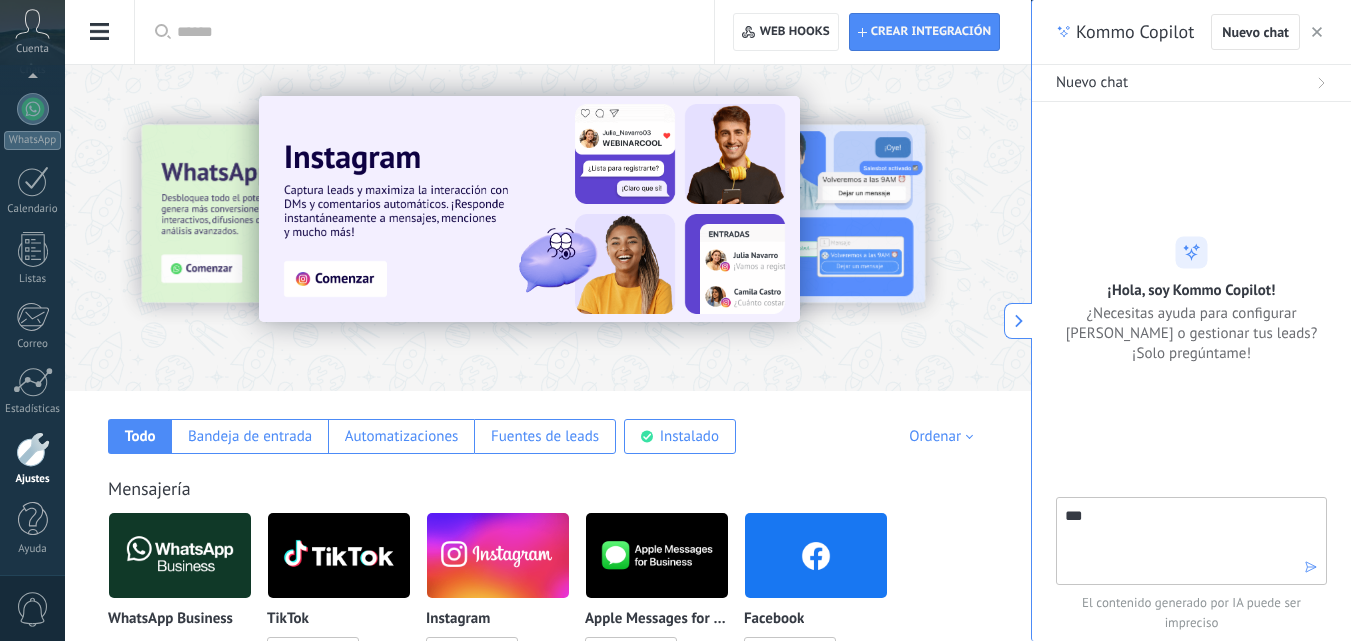 type on "****" 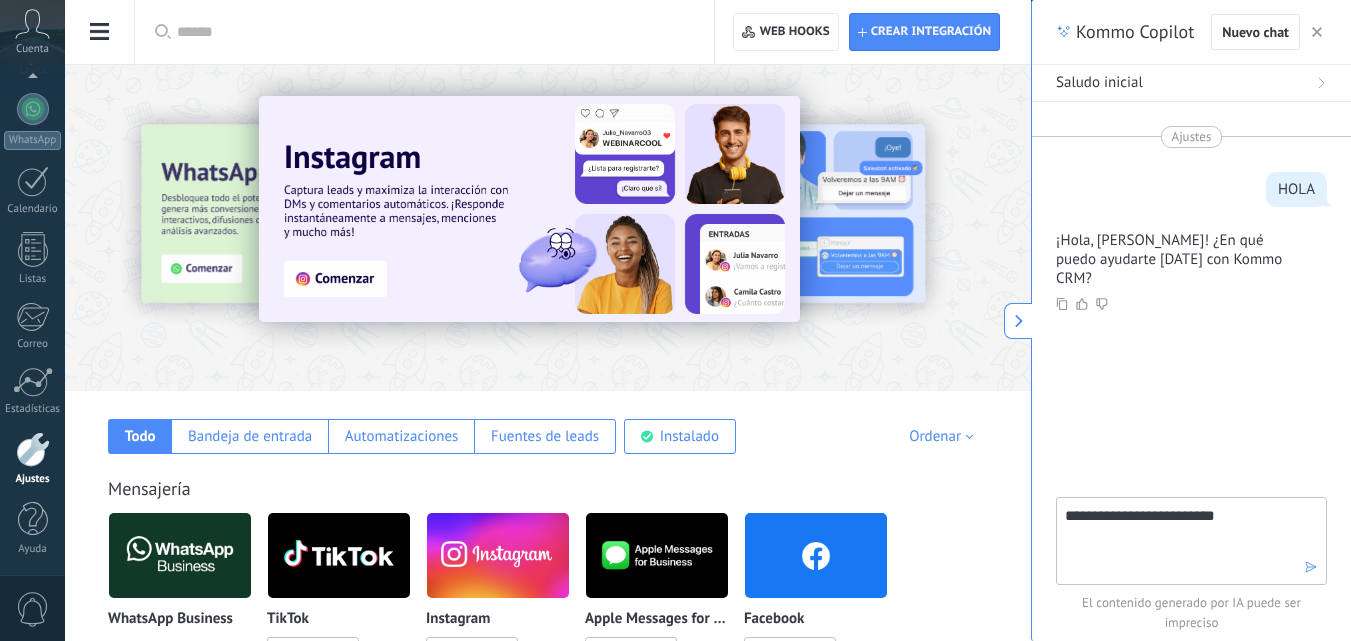type on "**********" 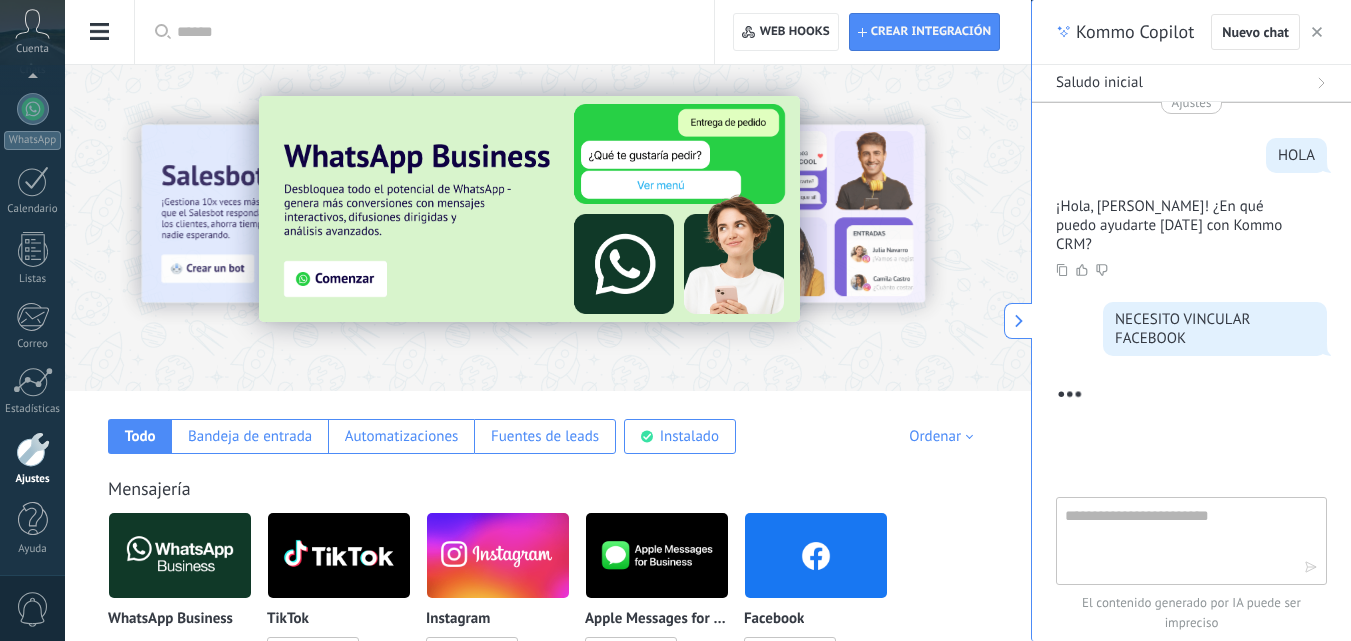 scroll, scrollTop: 618, scrollLeft: 0, axis: vertical 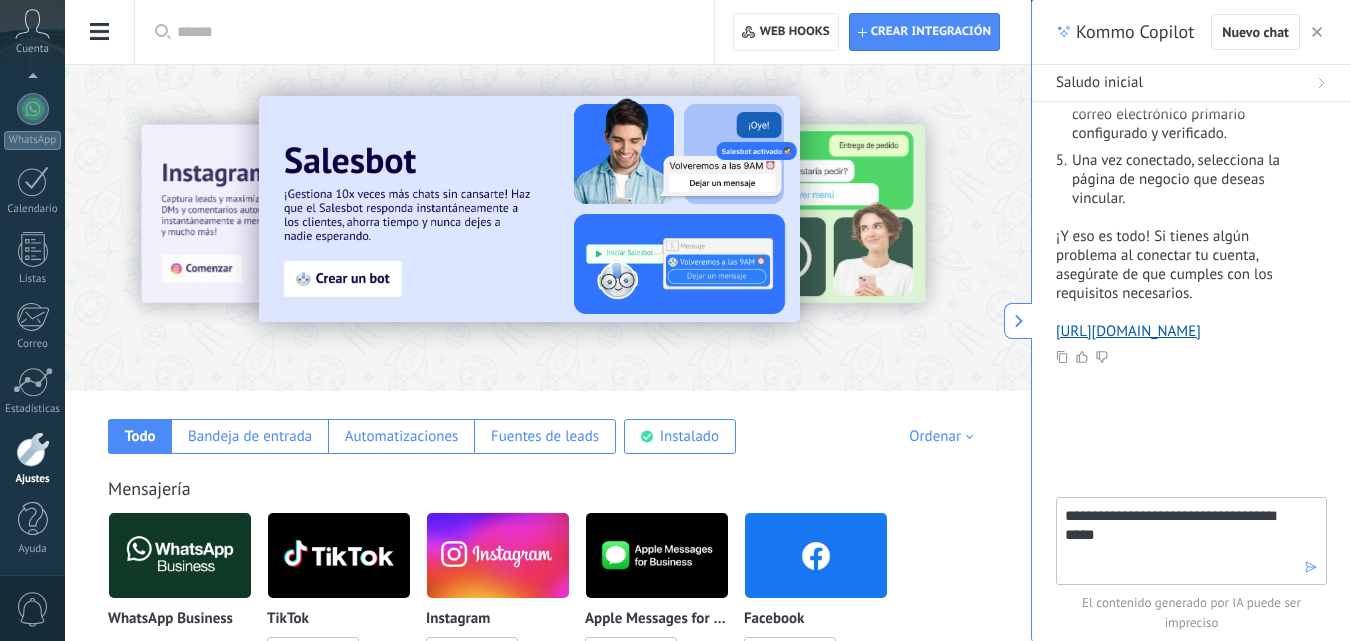 type on "**********" 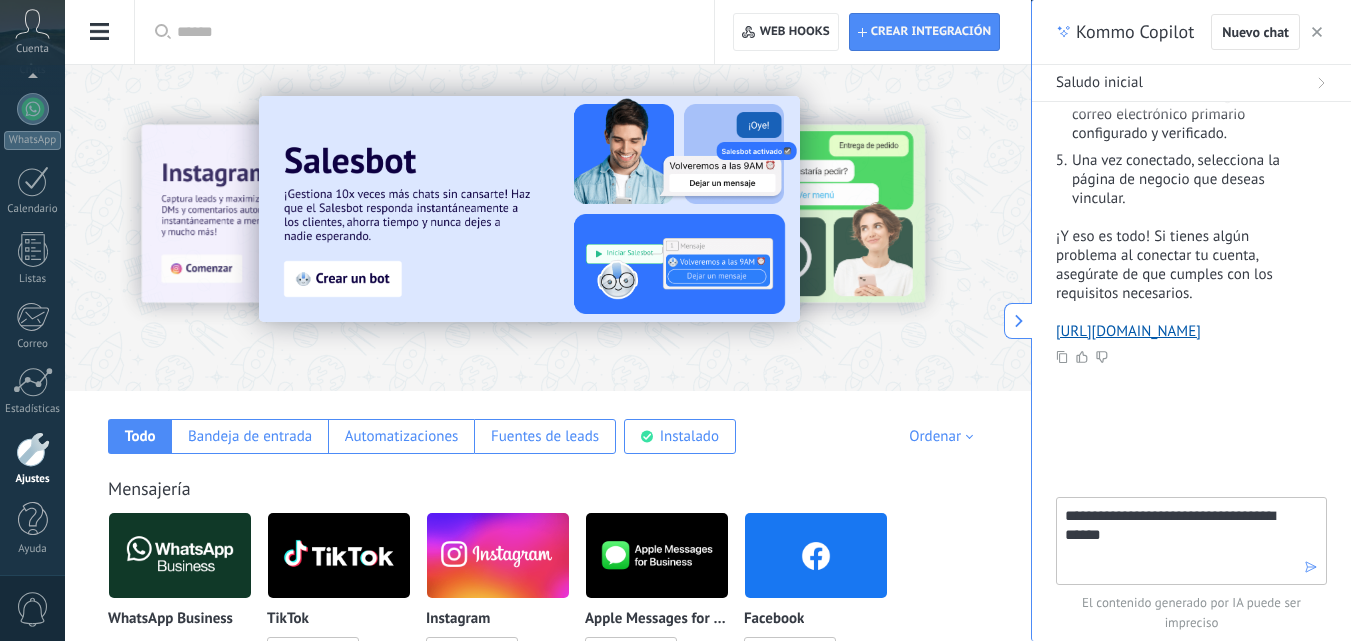 type 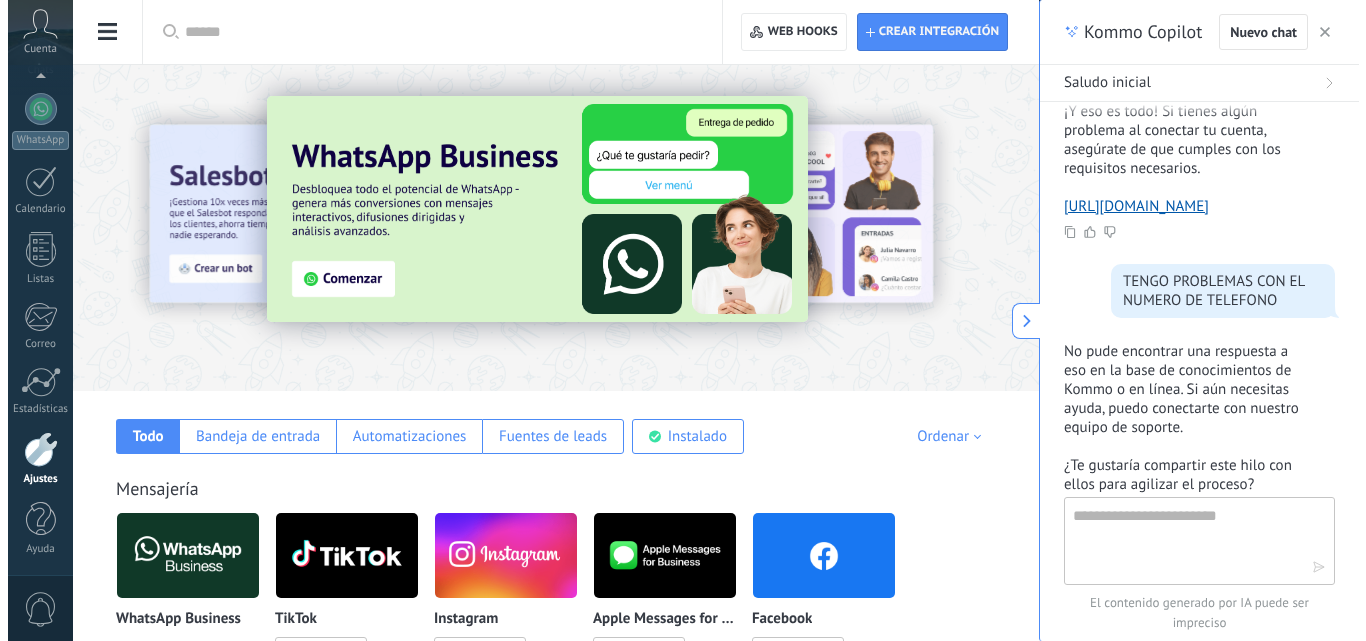 scroll, scrollTop: 964, scrollLeft: 0, axis: vertical 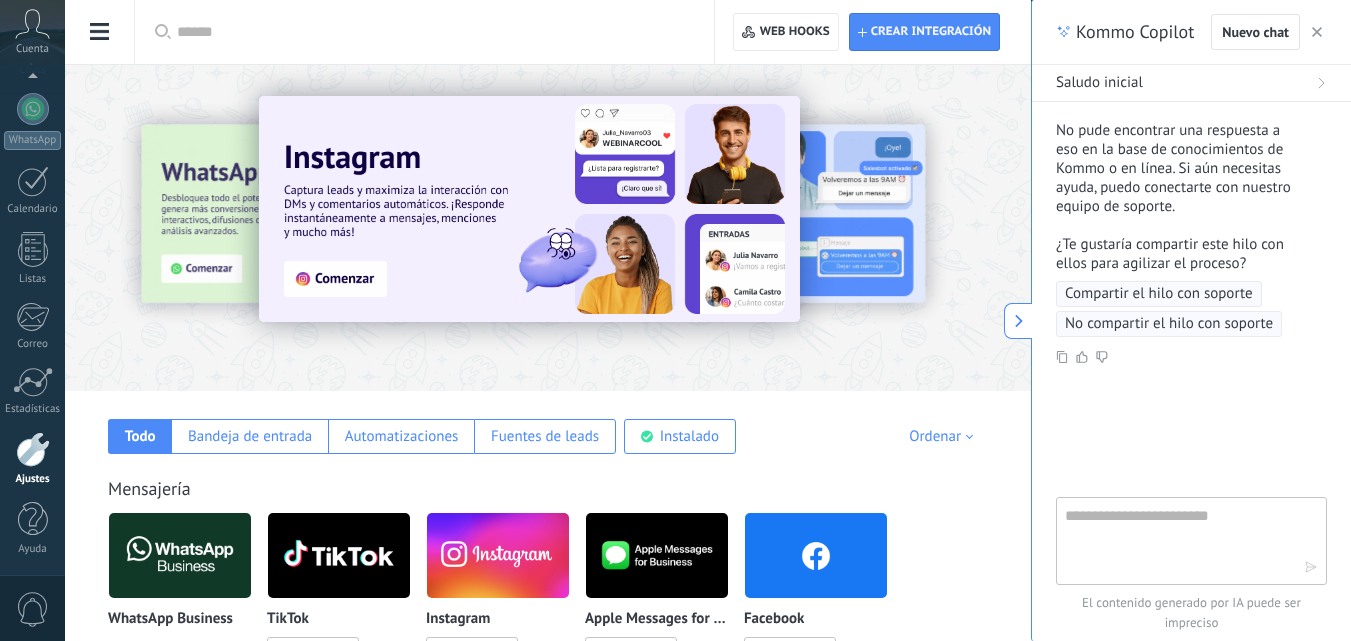 click on "Compartir el hilo con soporte" at bounding box center (1159, 294) 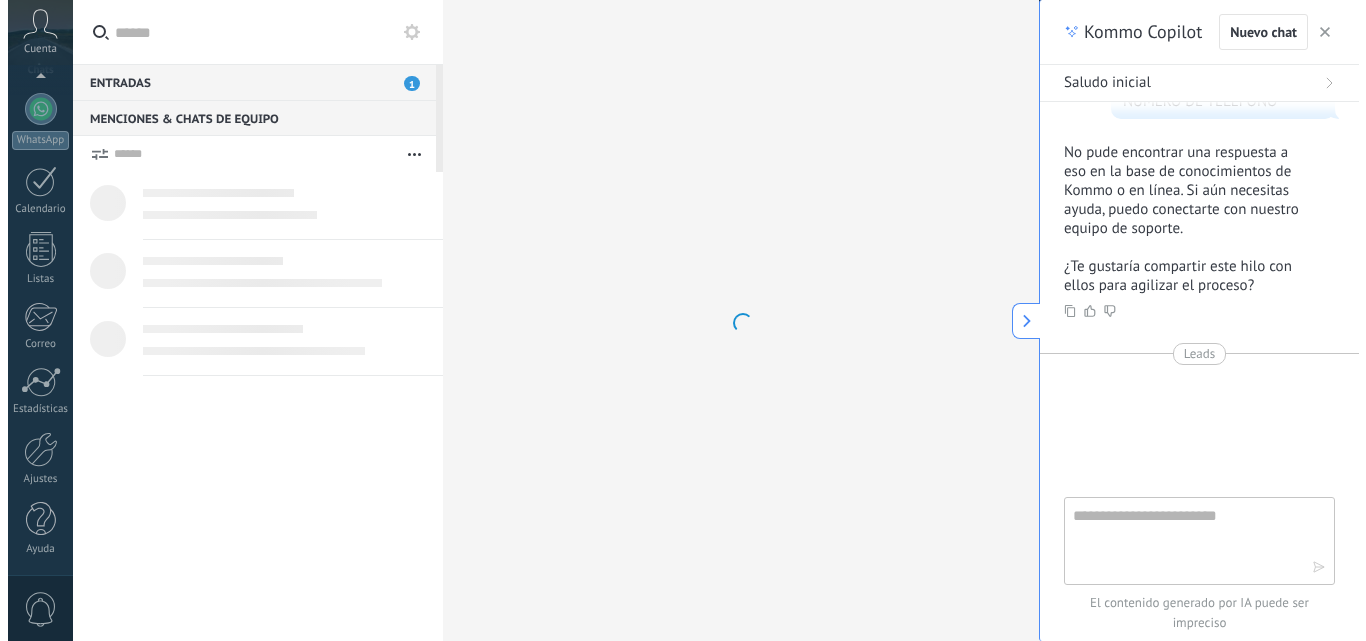 scroll, scrollTop: 942, scrollLeft: 0, axis: vertical 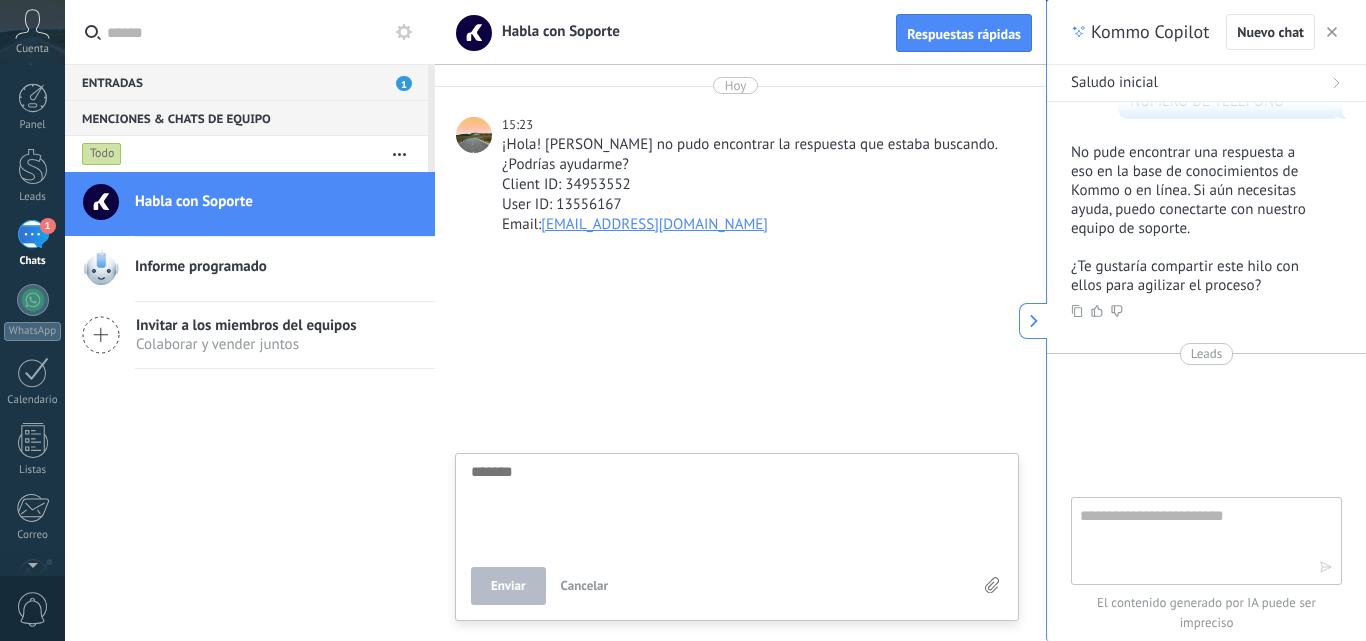 click at bounding box center [737, 505] 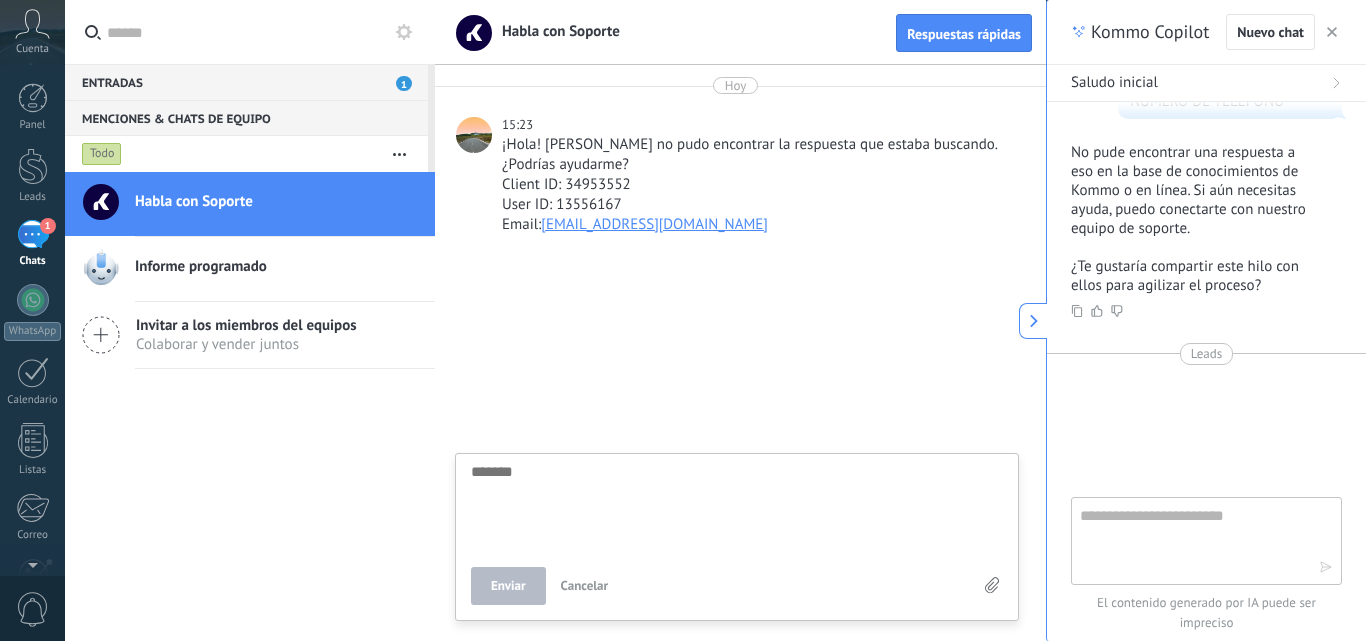 type on "*" 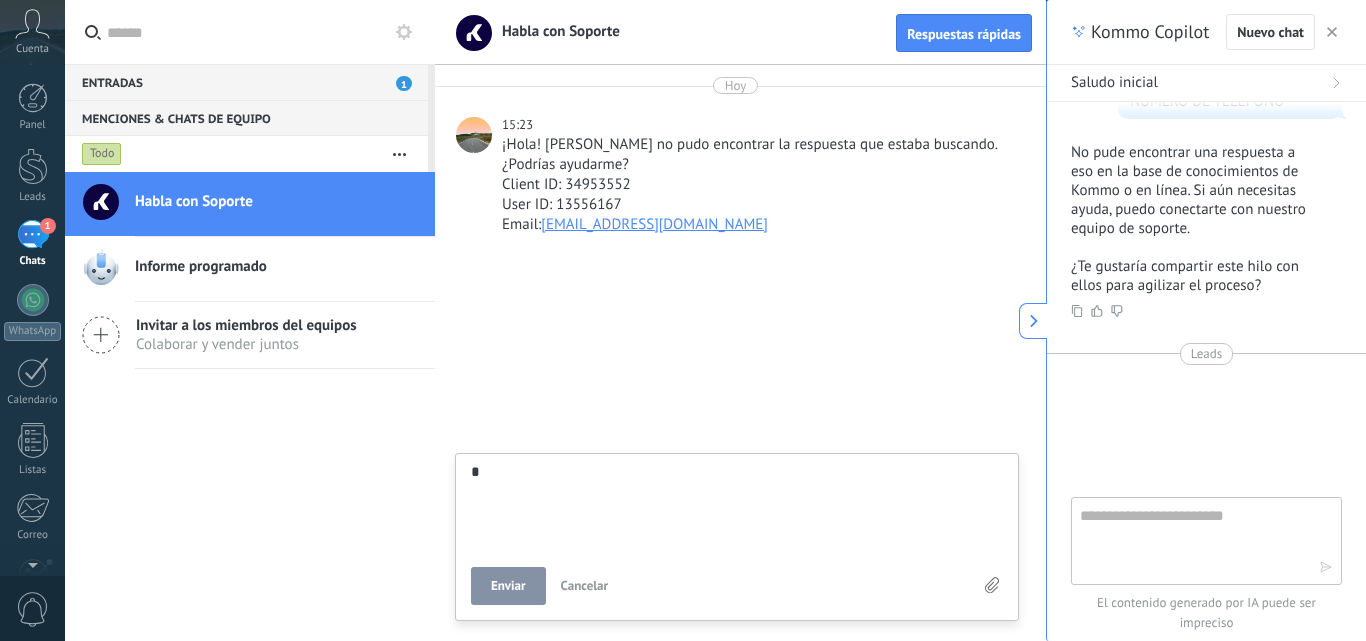 type on "**" 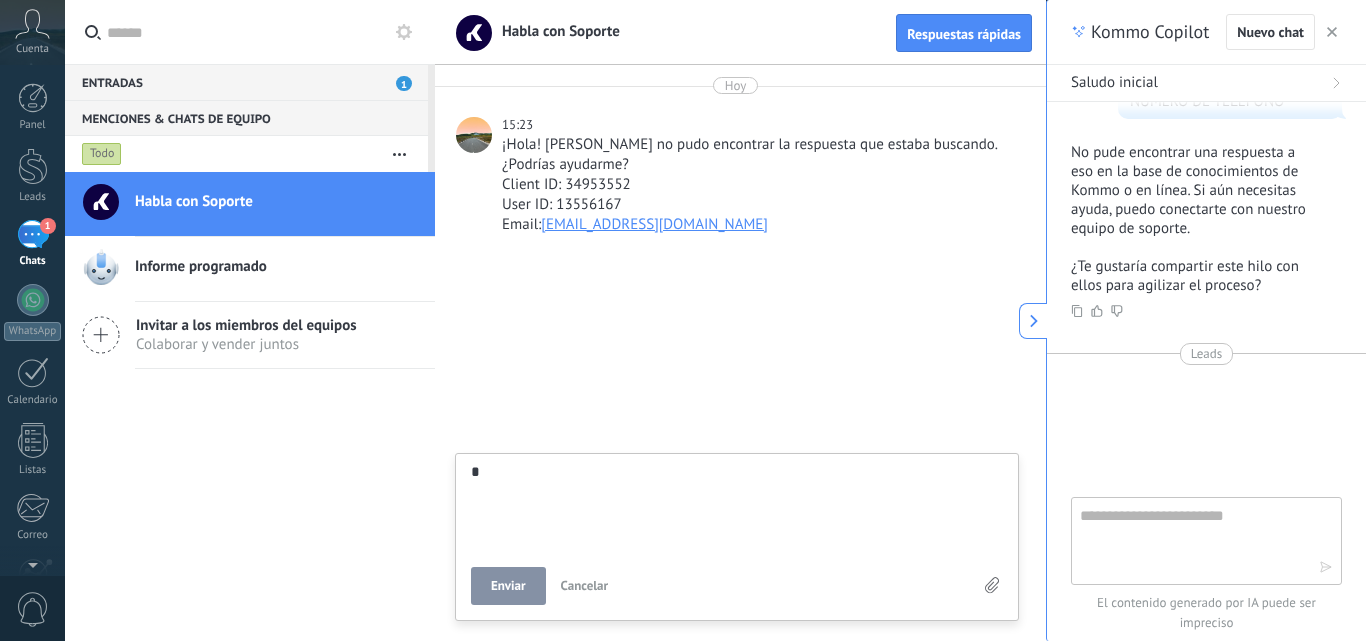 type on "**" 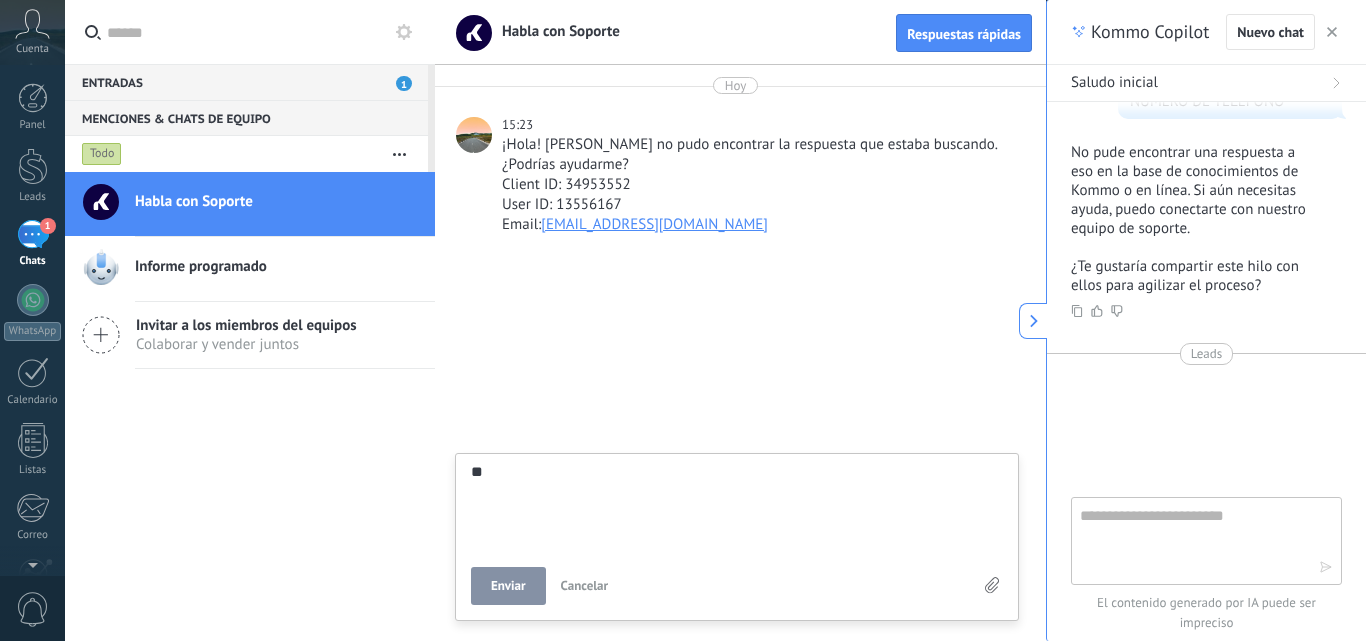 type on "***" 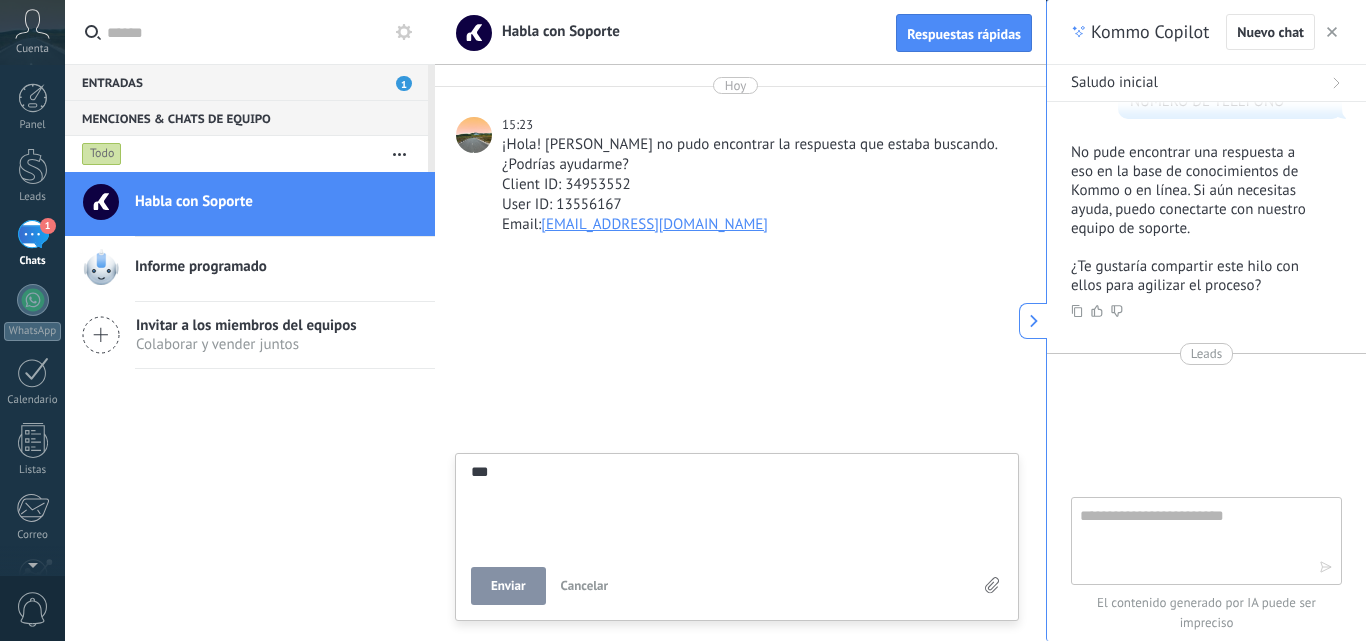 type on "****" 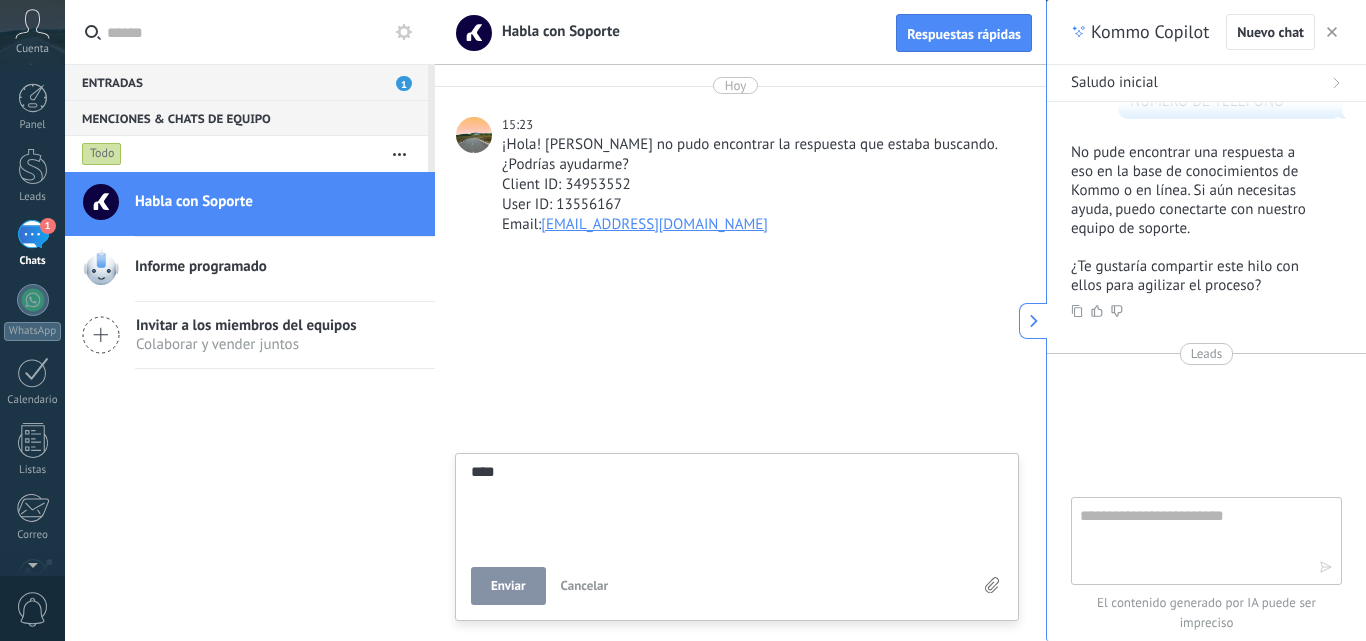 type on "*****" 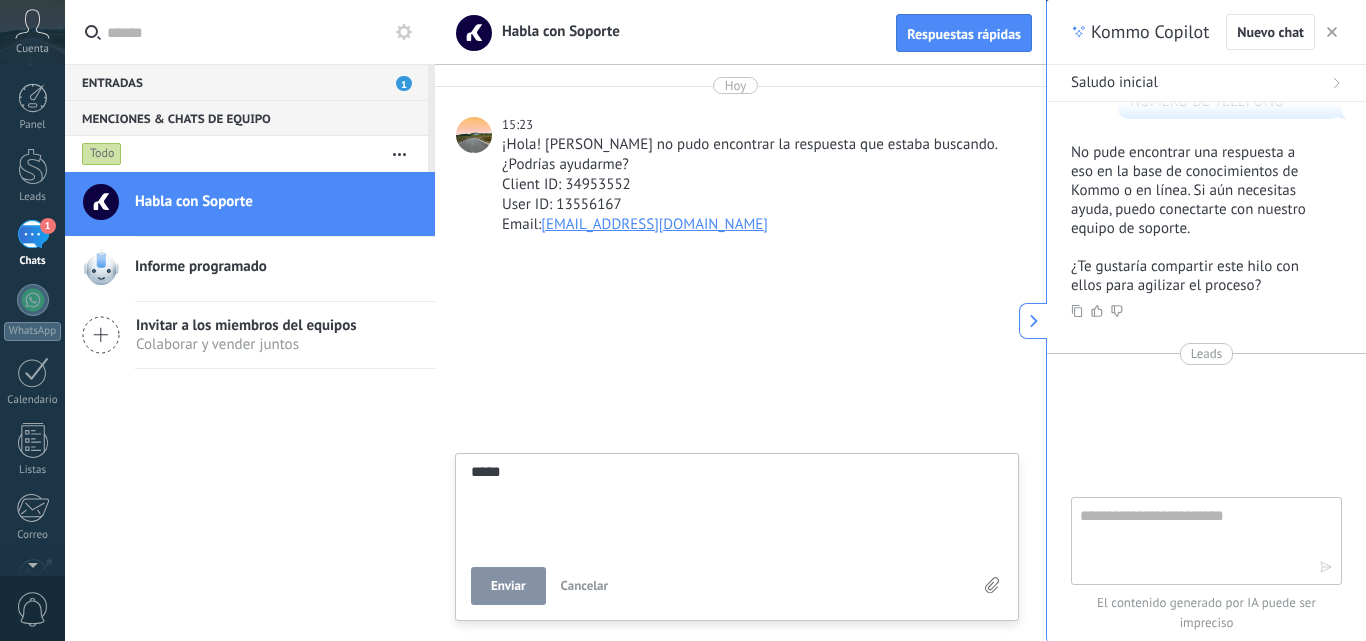 type on "*****" 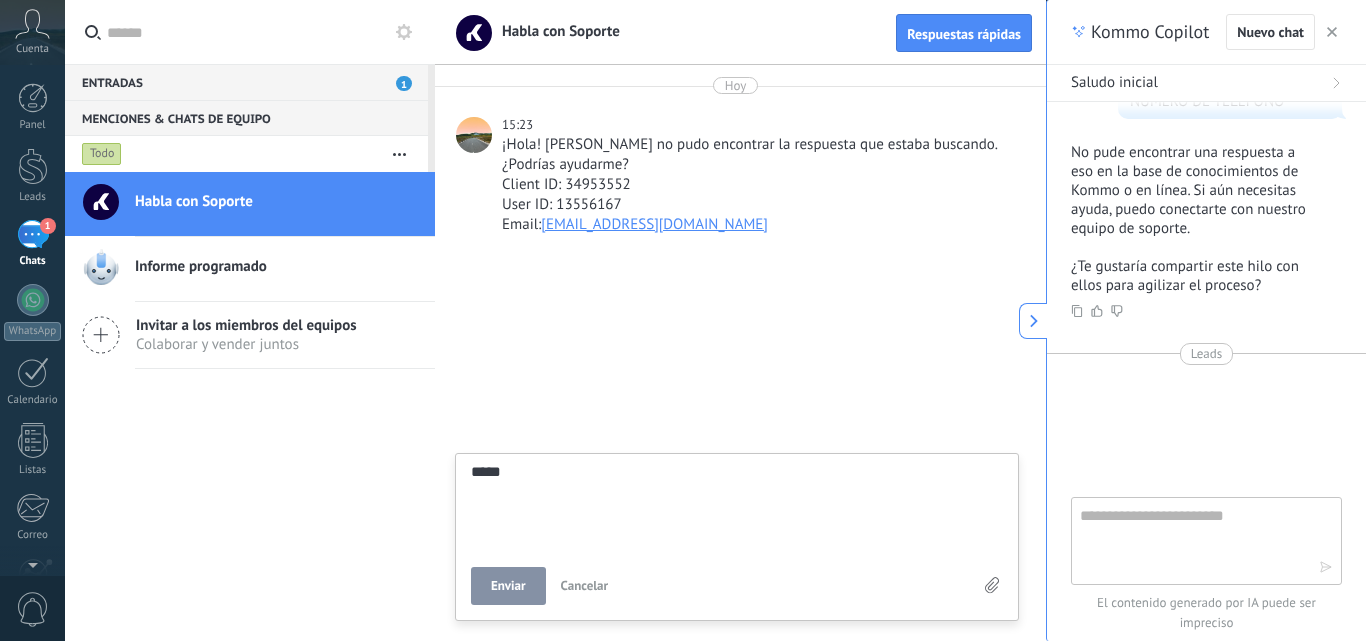 type on "*****" 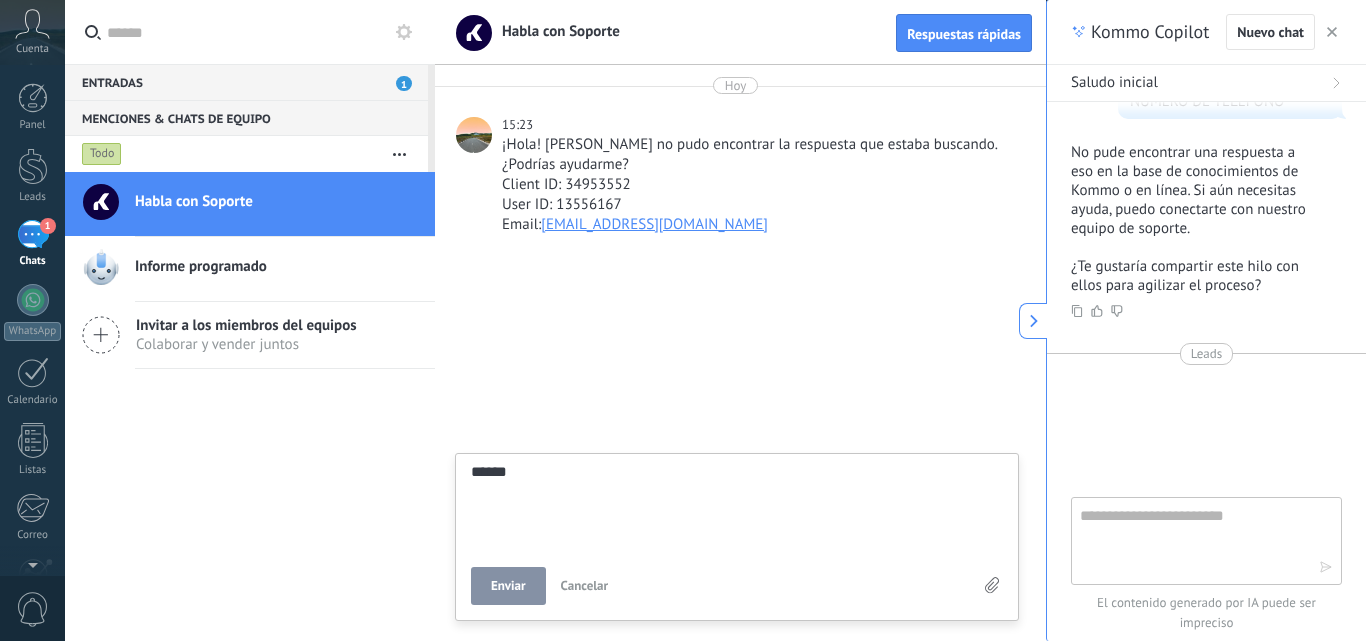 type on "*******" 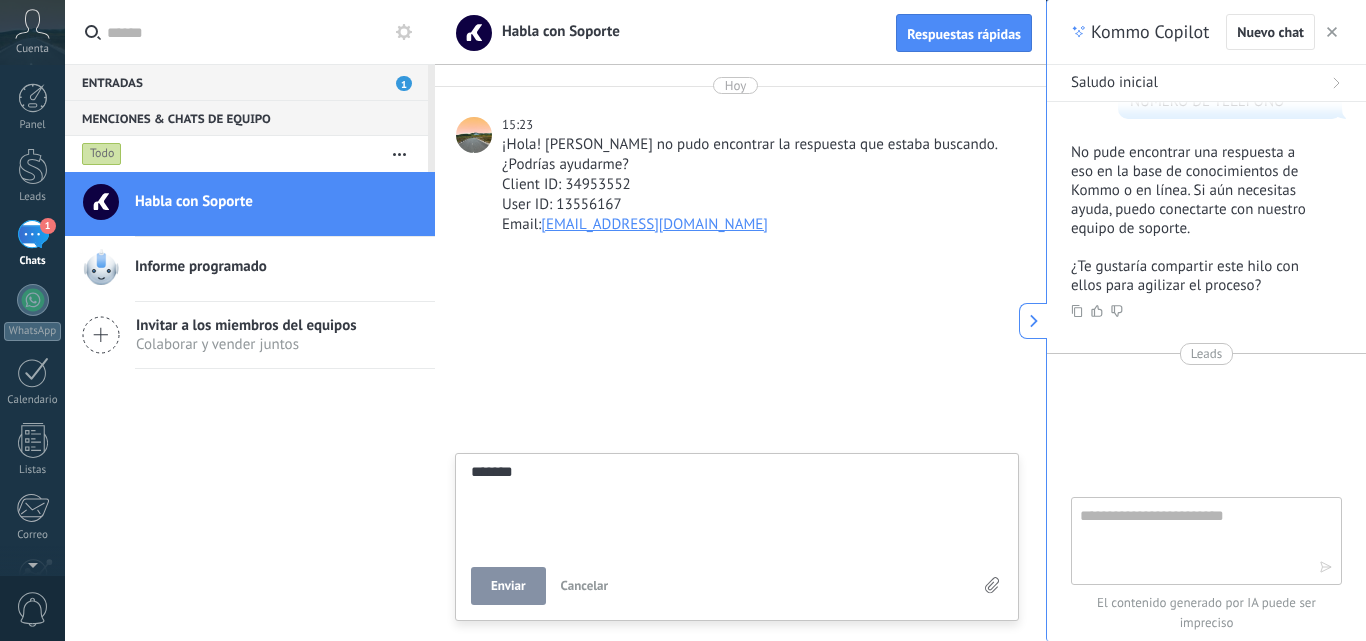 type on "********" 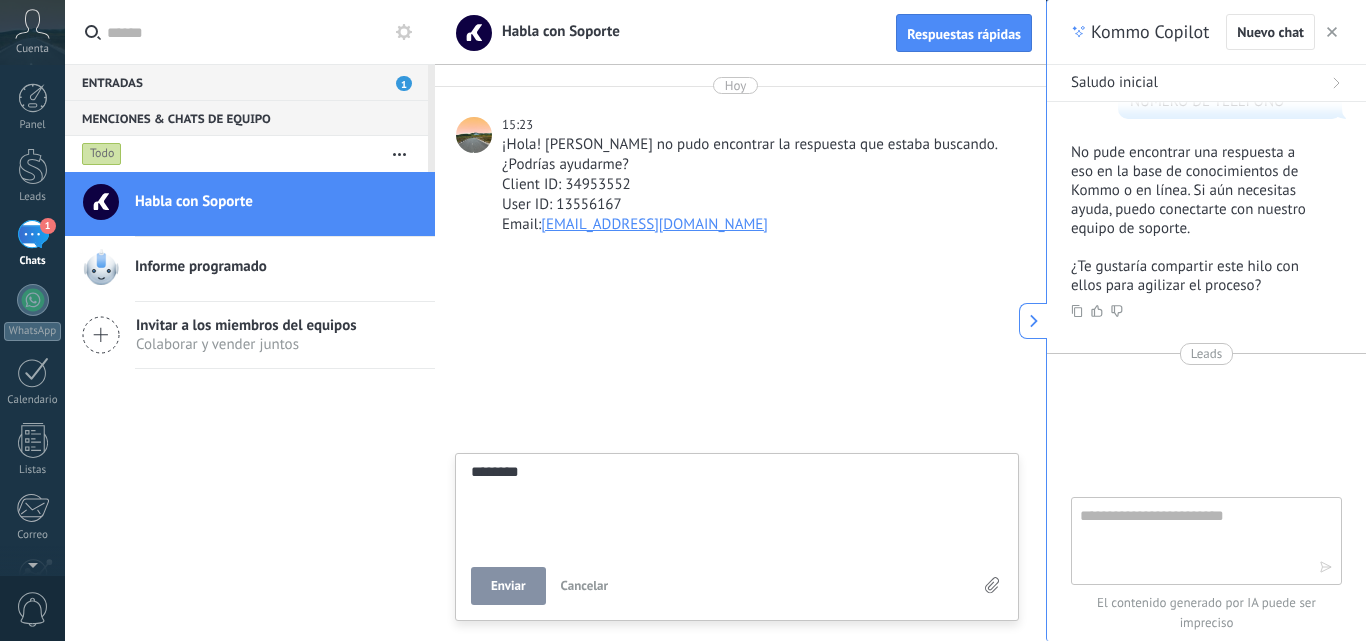 type on "*********" 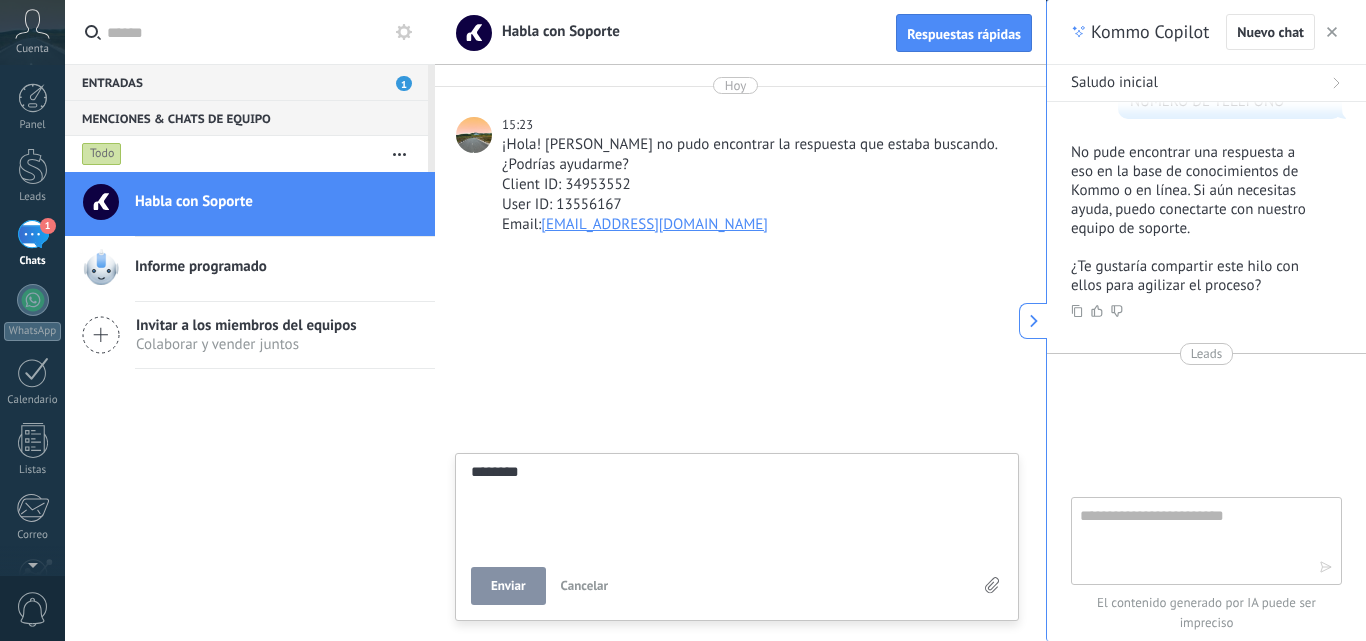 type on "*********" 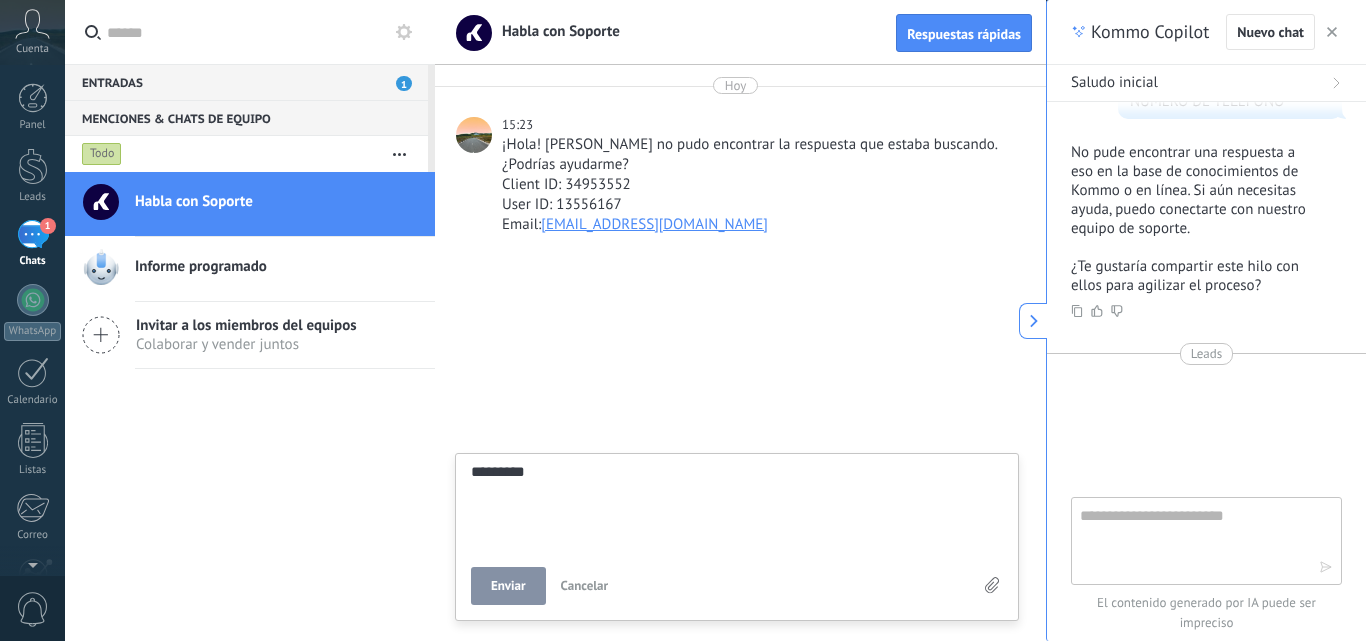 type on "**********" 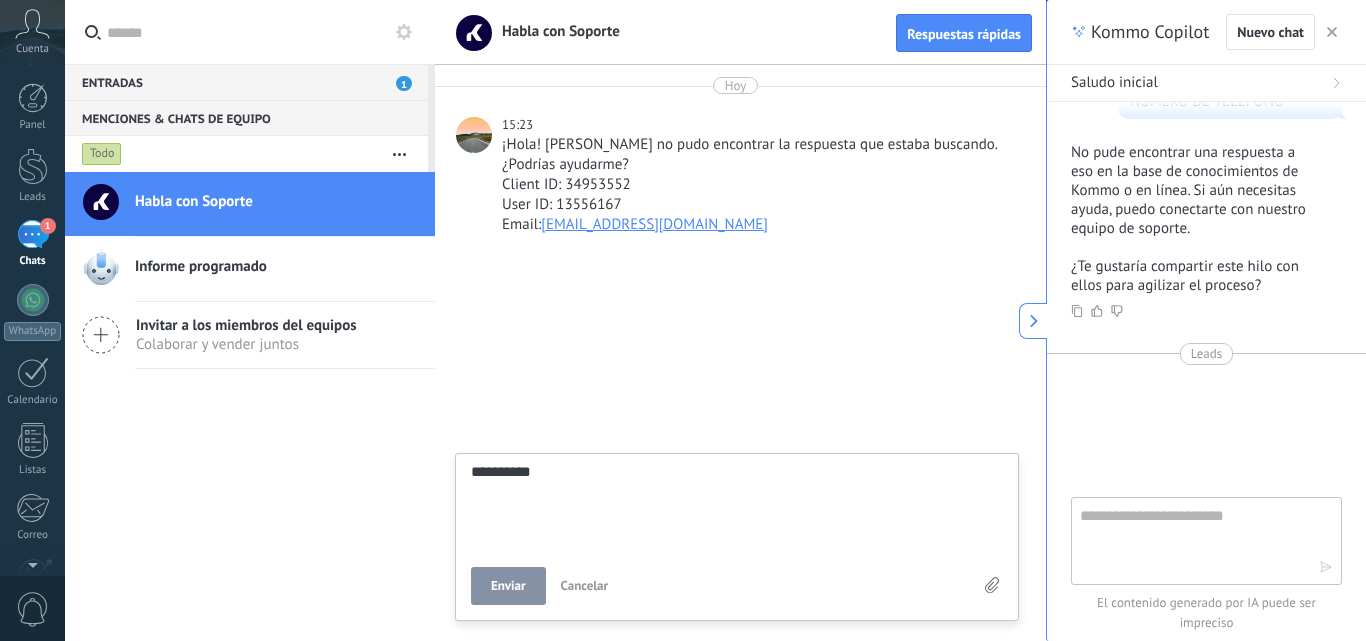 type on "**********" 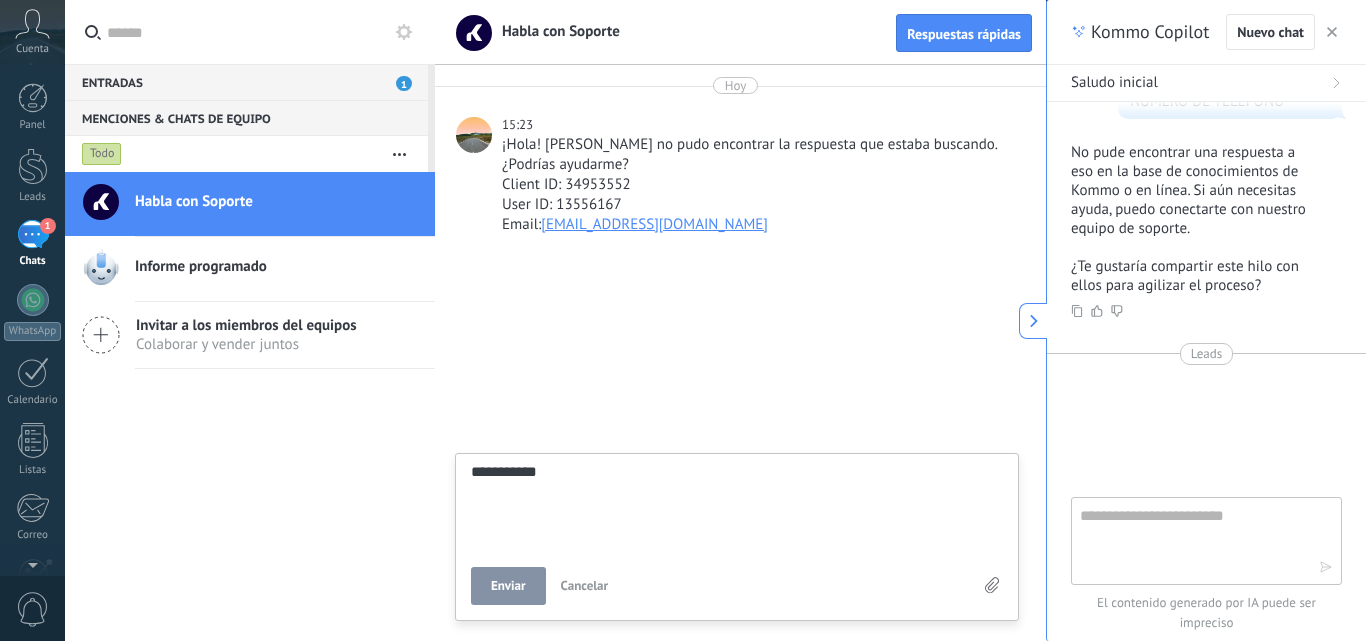 type on "**********" 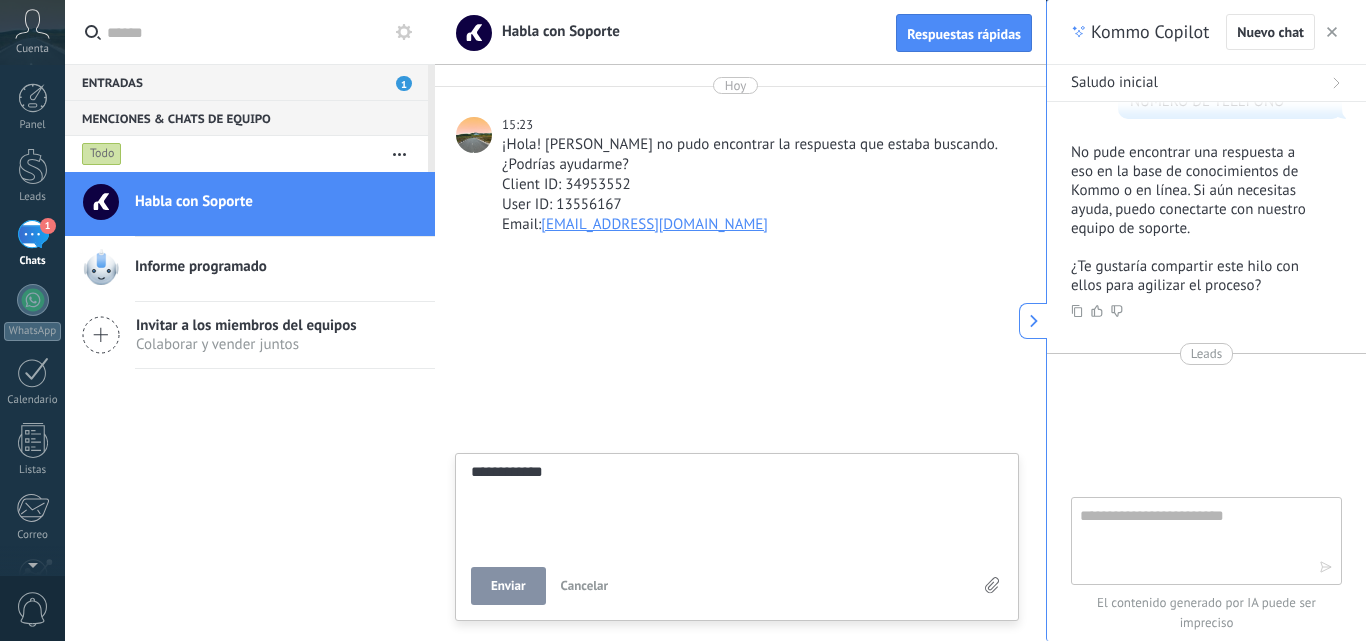 type on "**********" 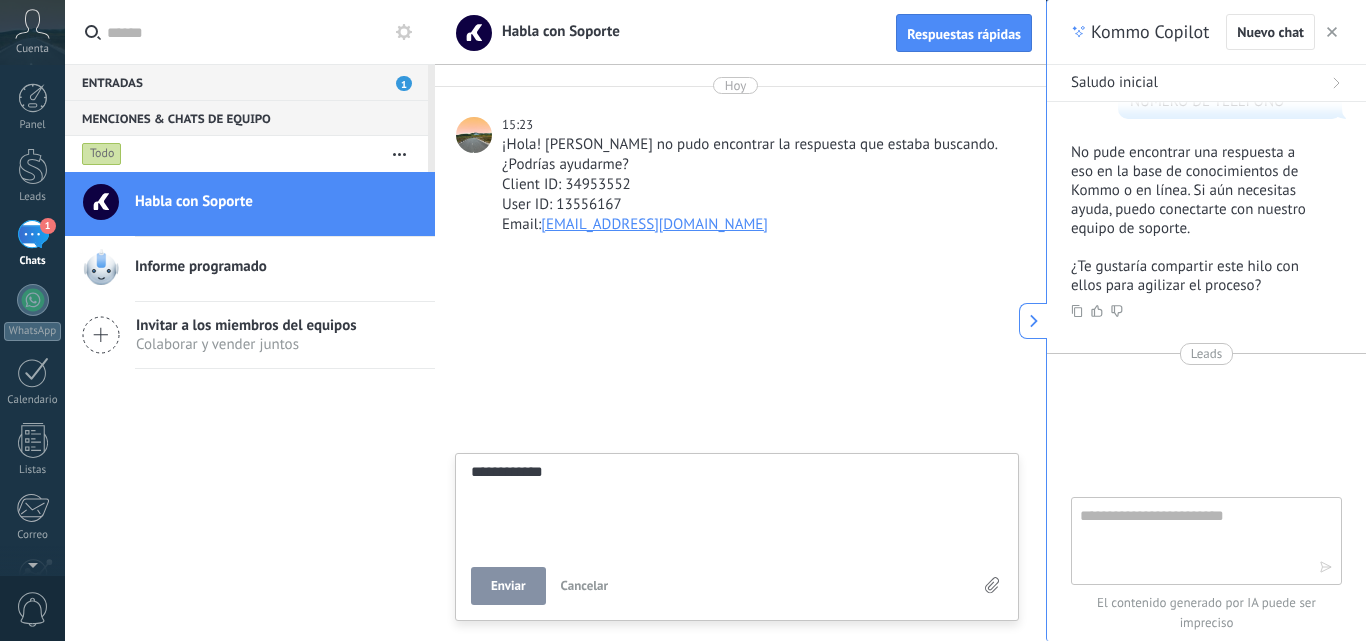 type on "**********" 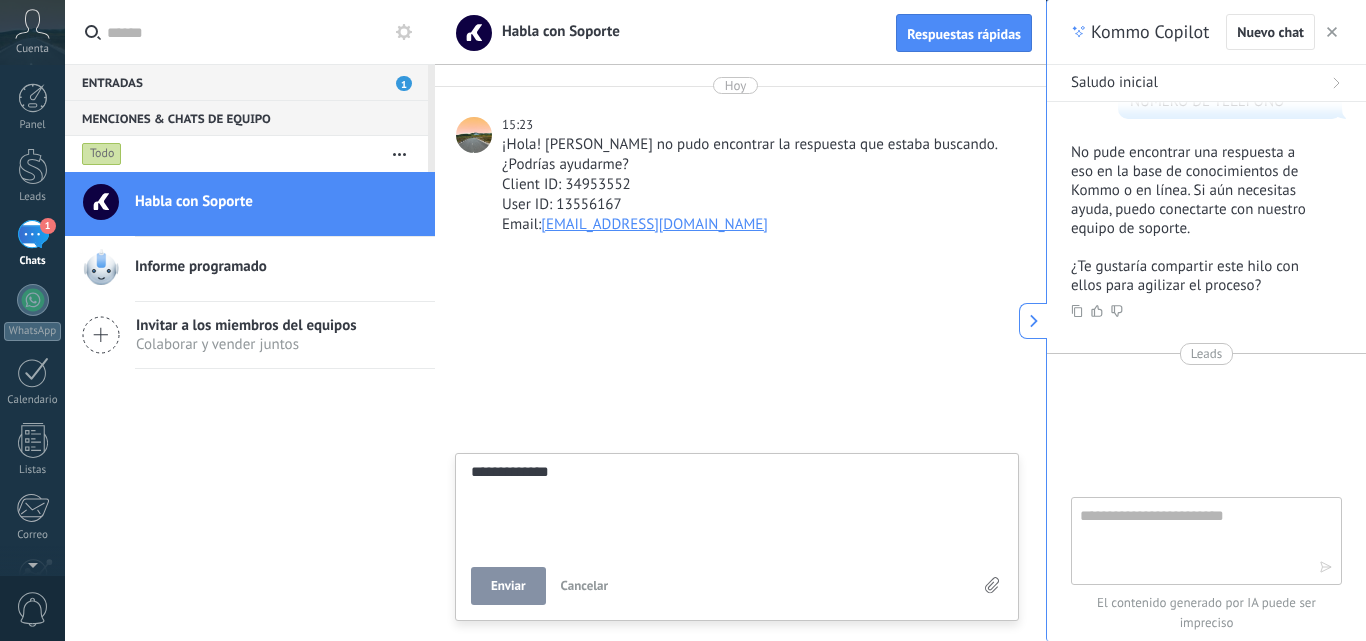 type on "**********" 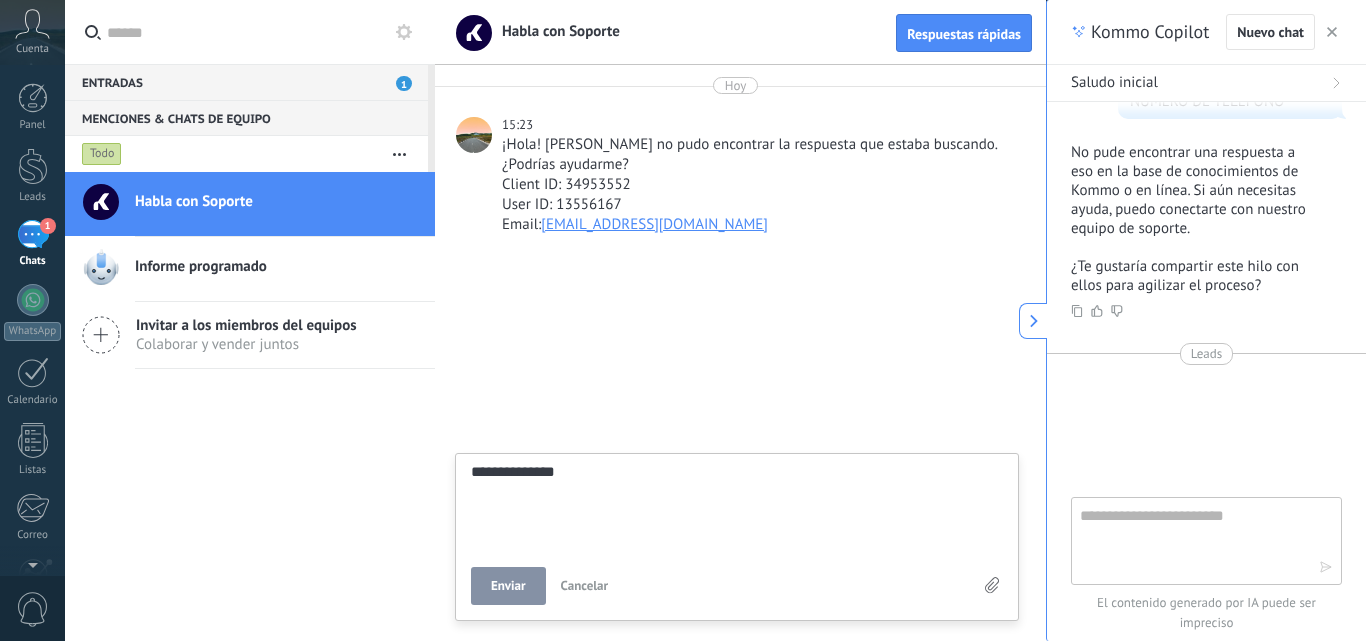 type on "**********" 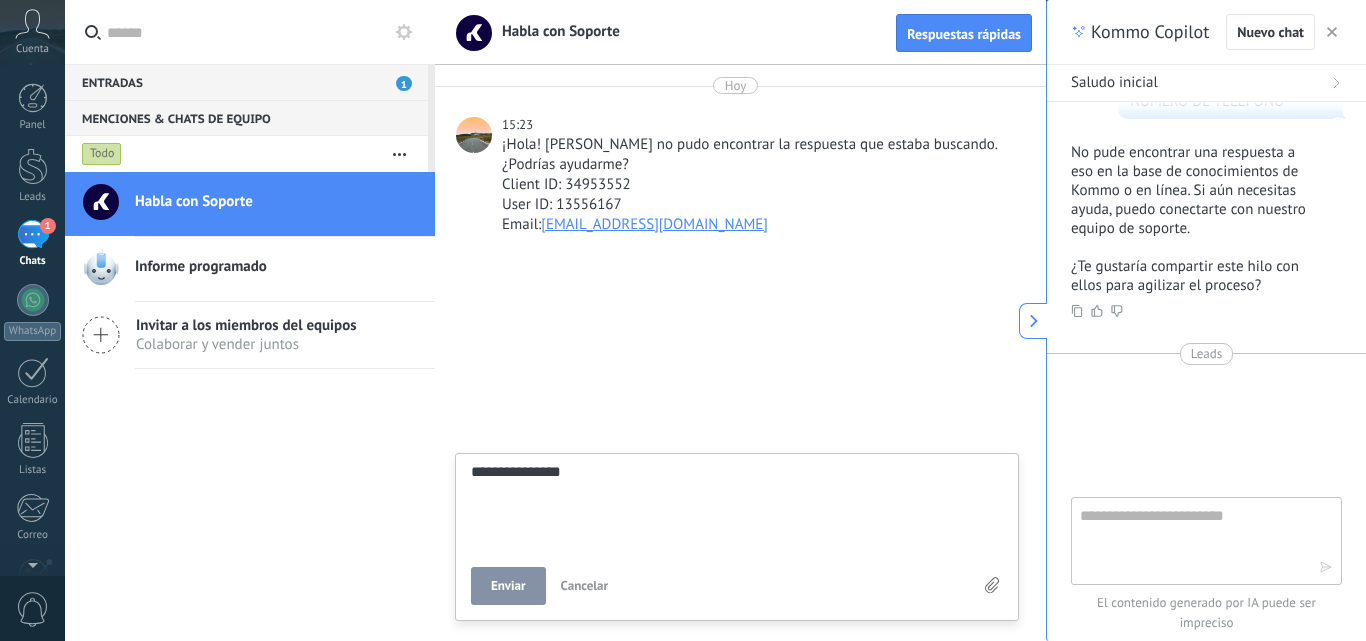type on "**********" 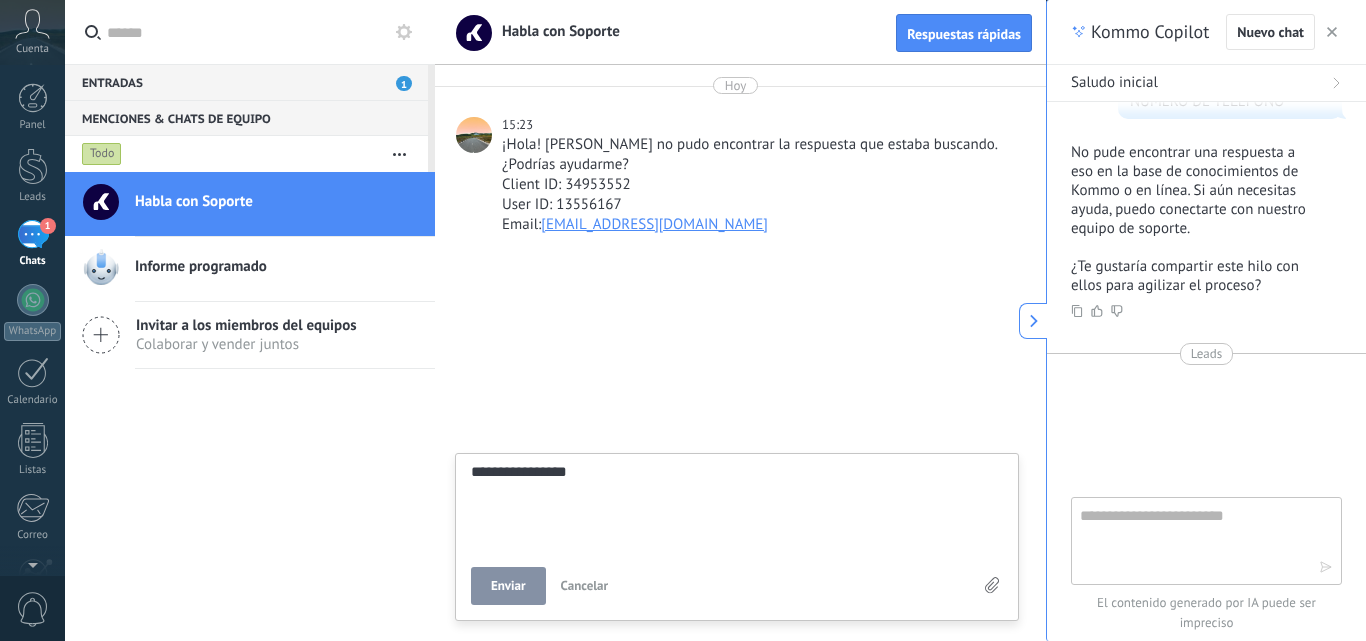 type on "**********" 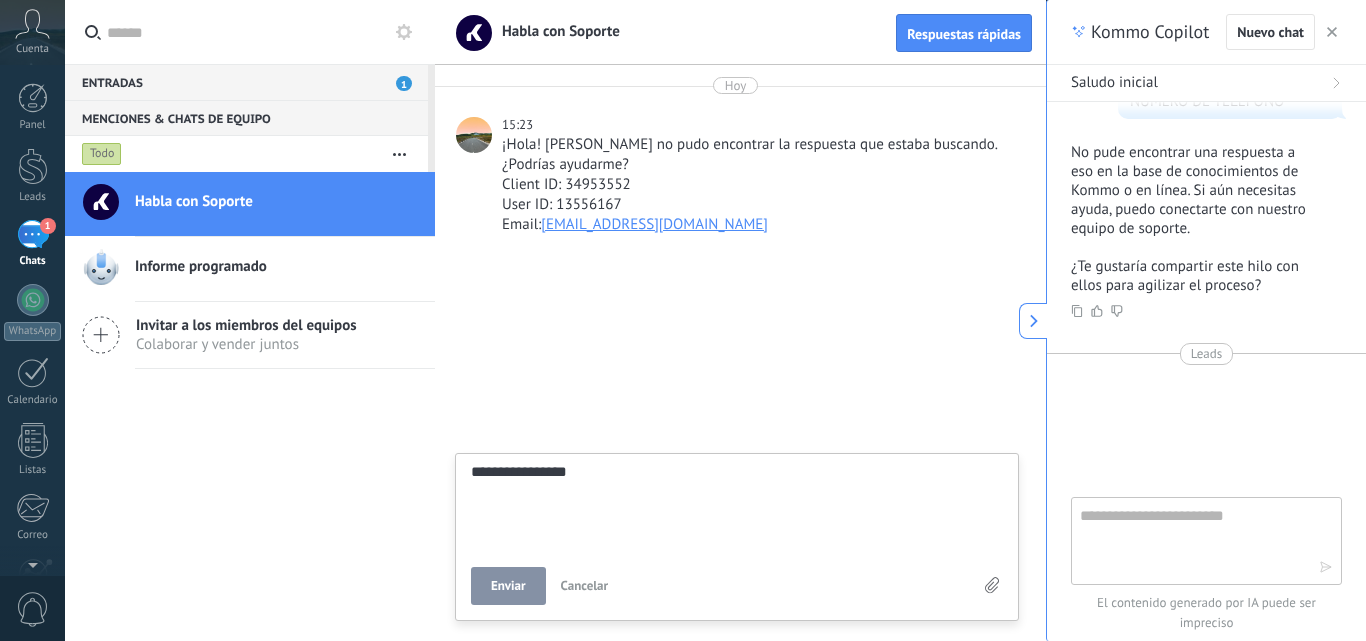type on "**********" 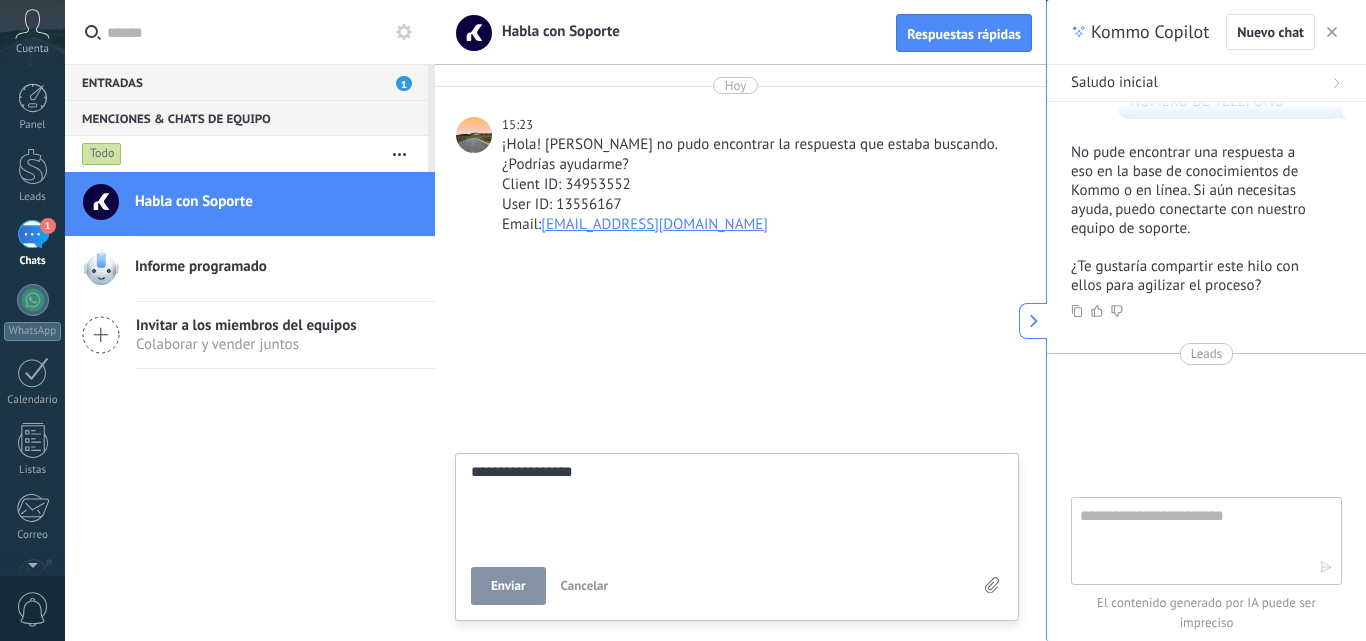 type on "**********" 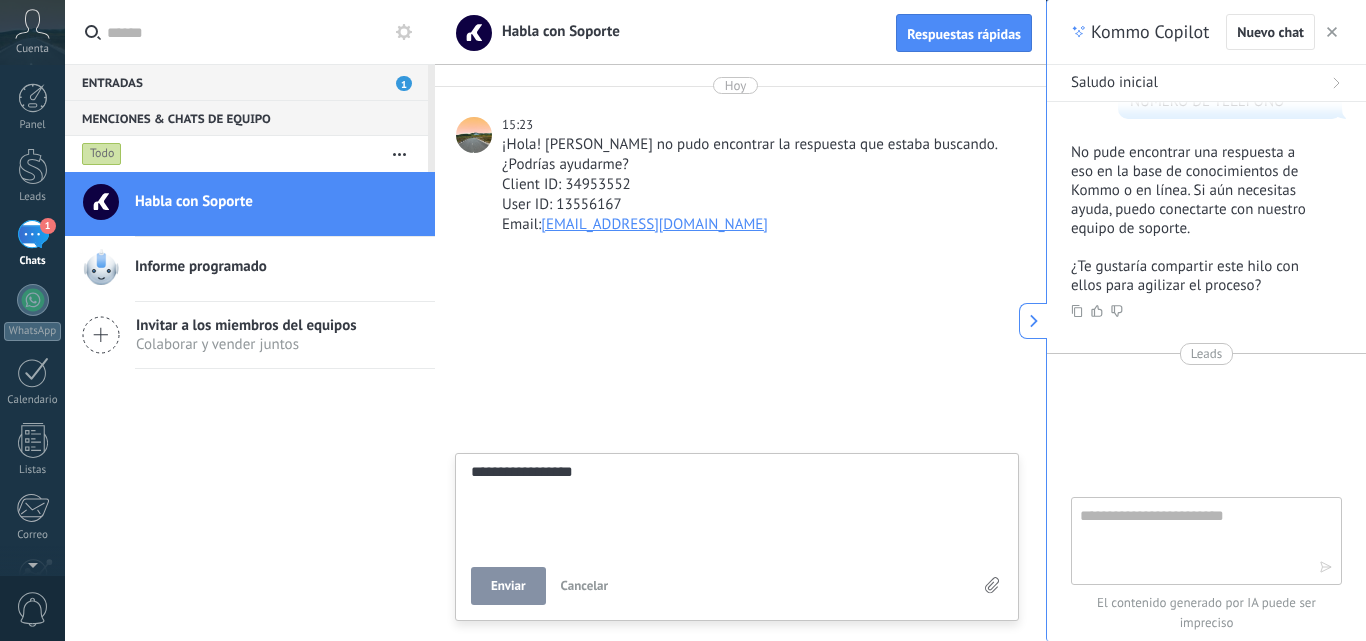 type on "**********" 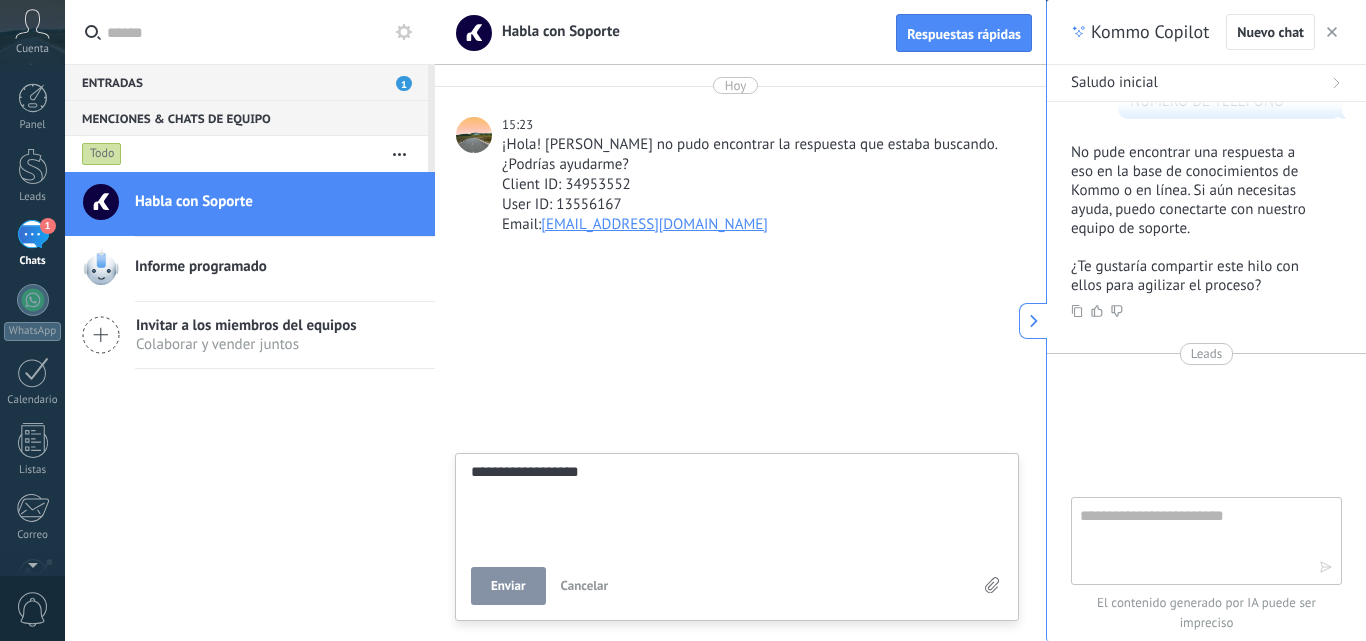 type on "**********" 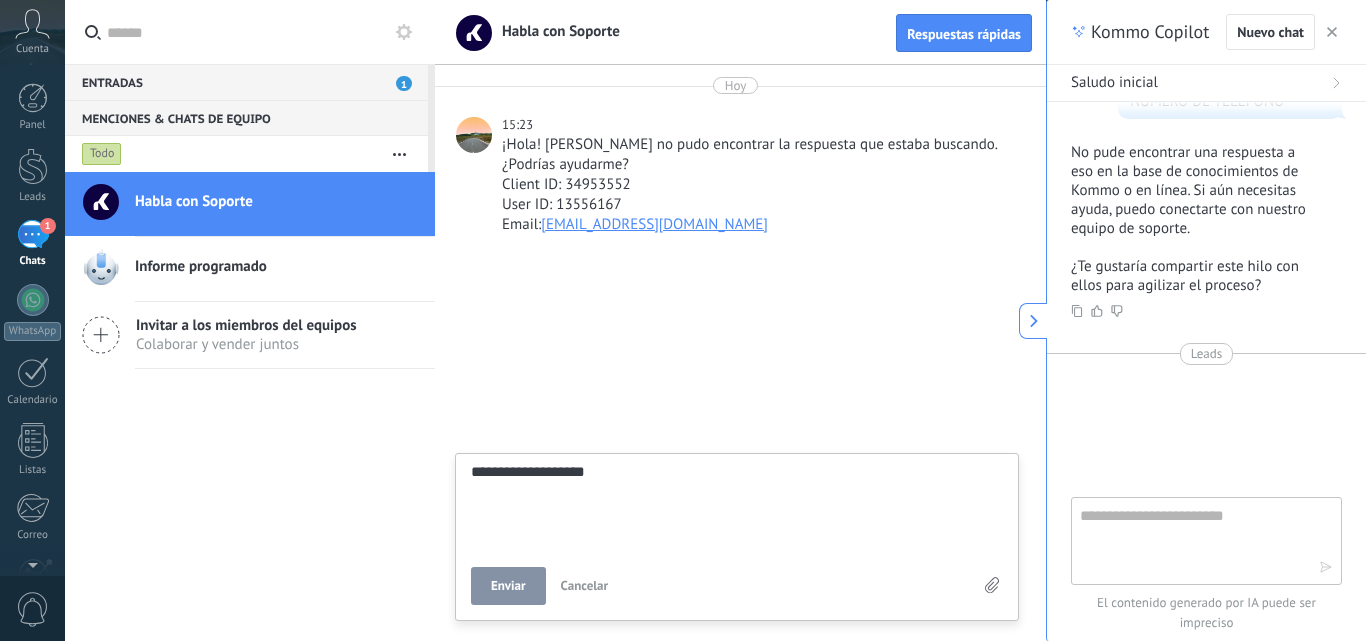 type on "**********" 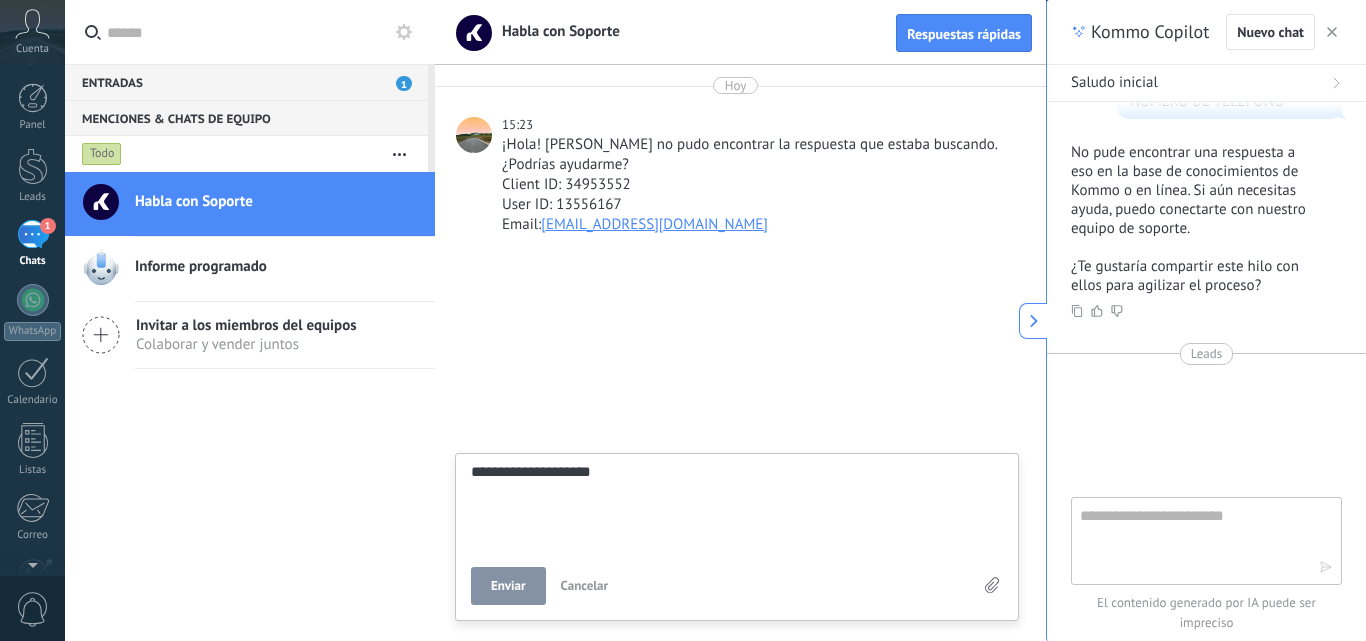 type on "**********" 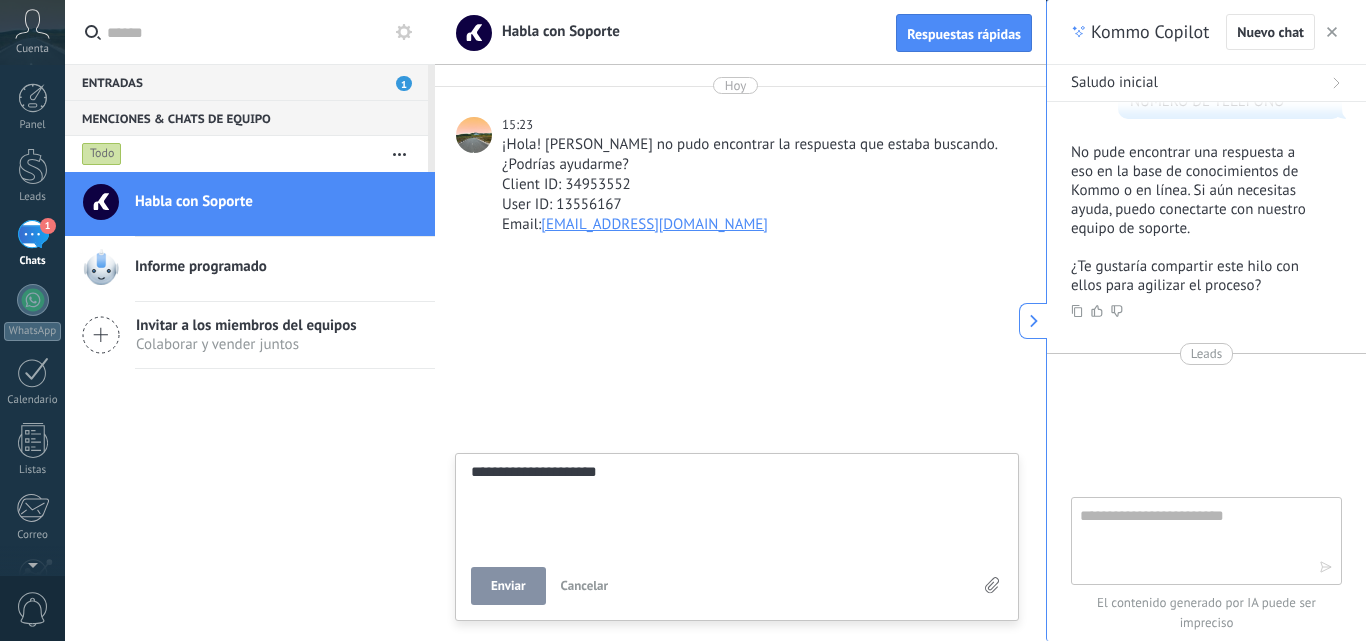type on "**********" 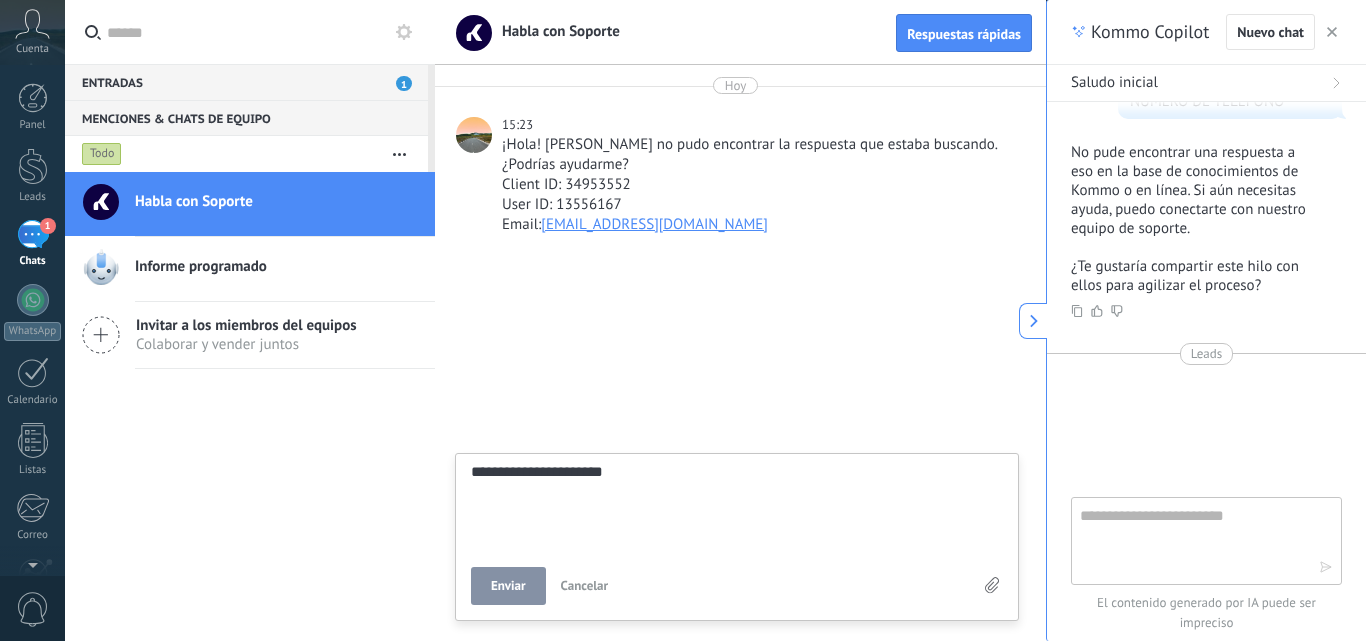 type on "**********" 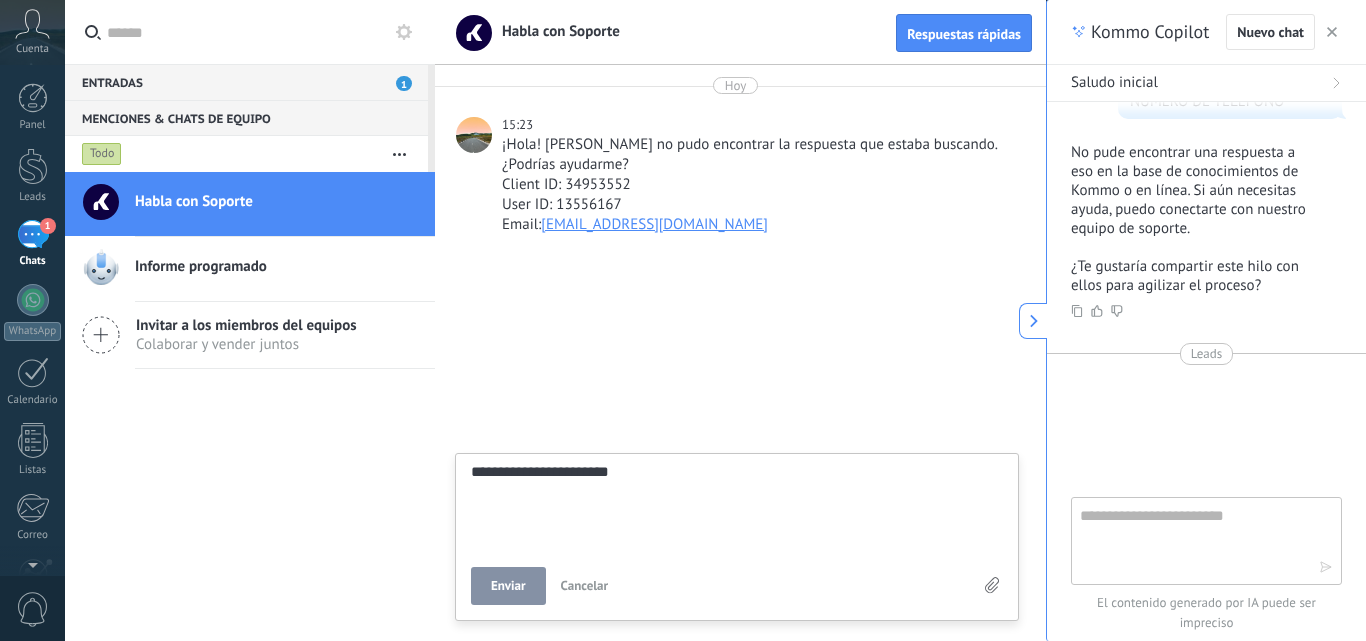 type on "**********" 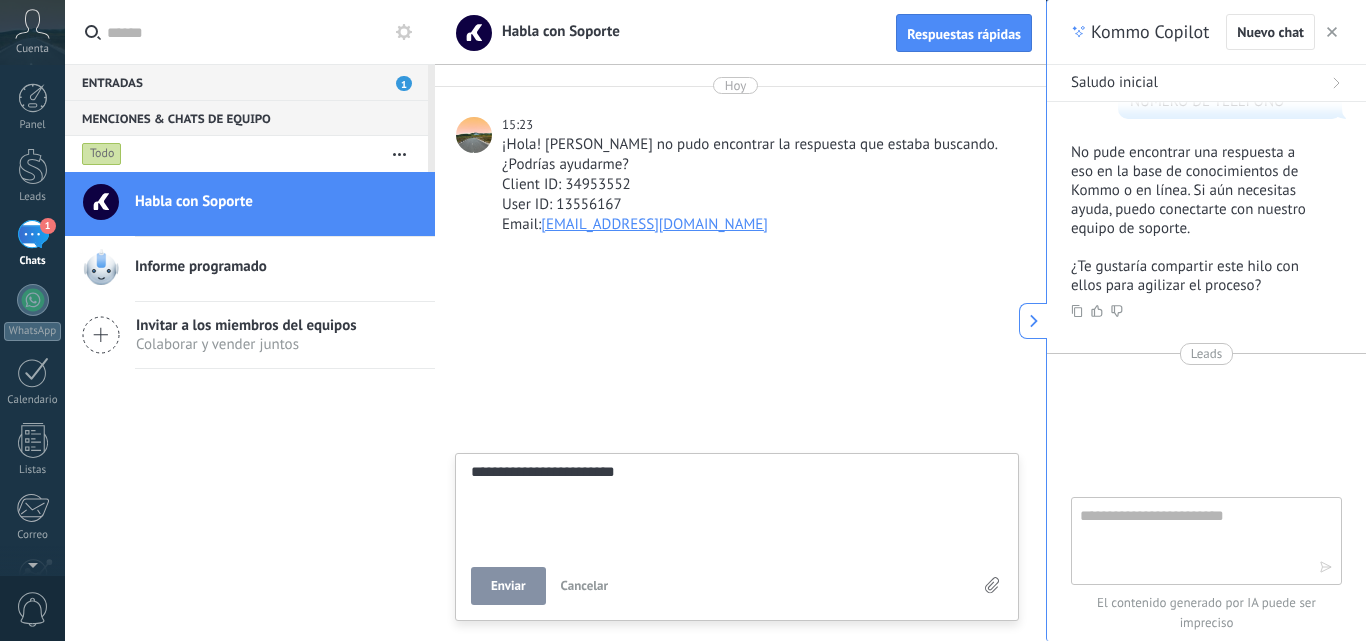 type on "**********" 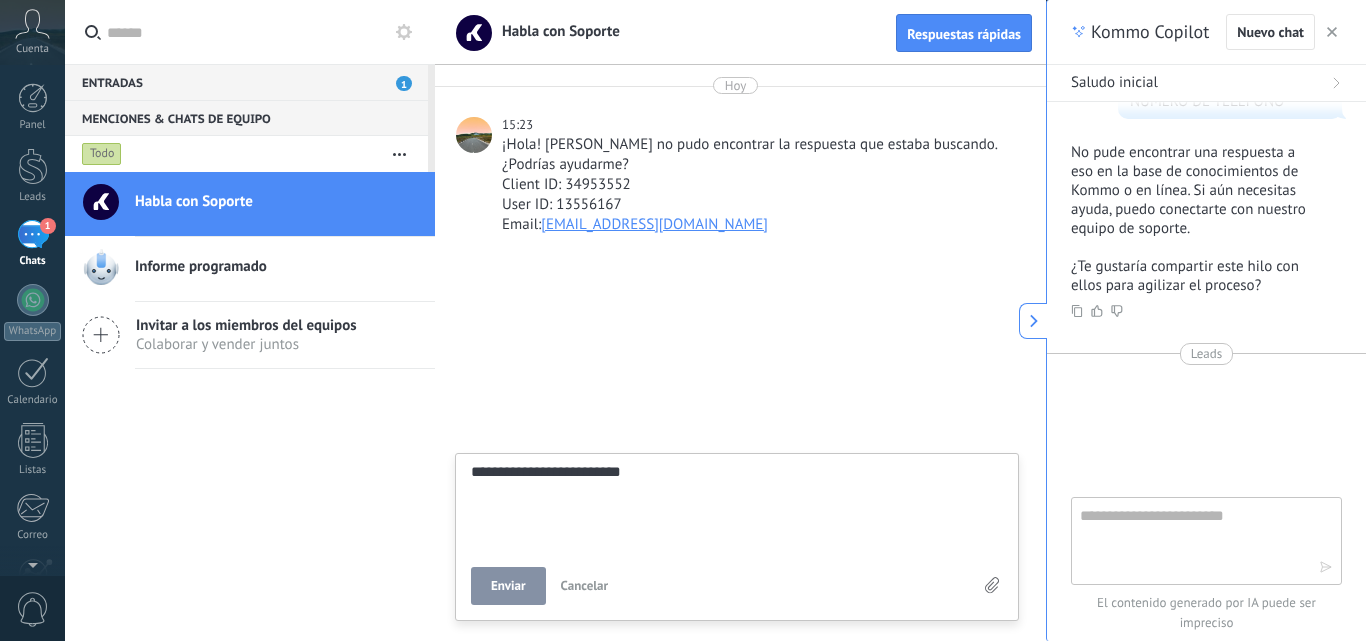 type on "**********" 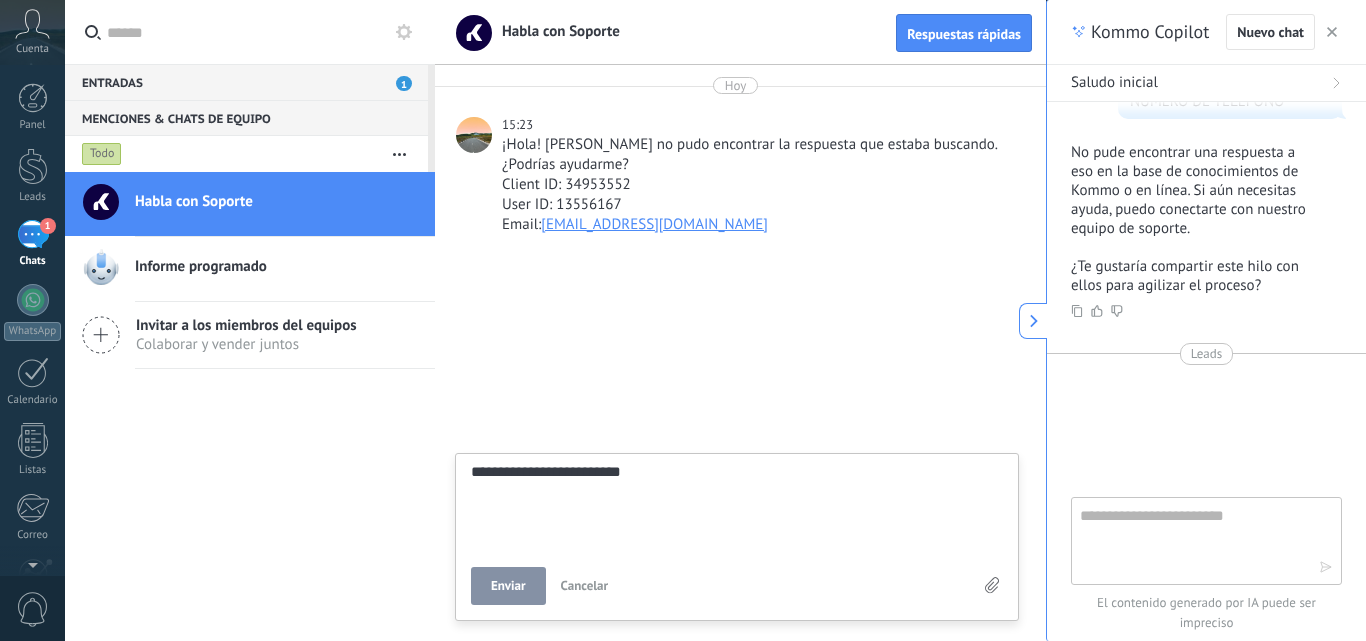 type on "**********" 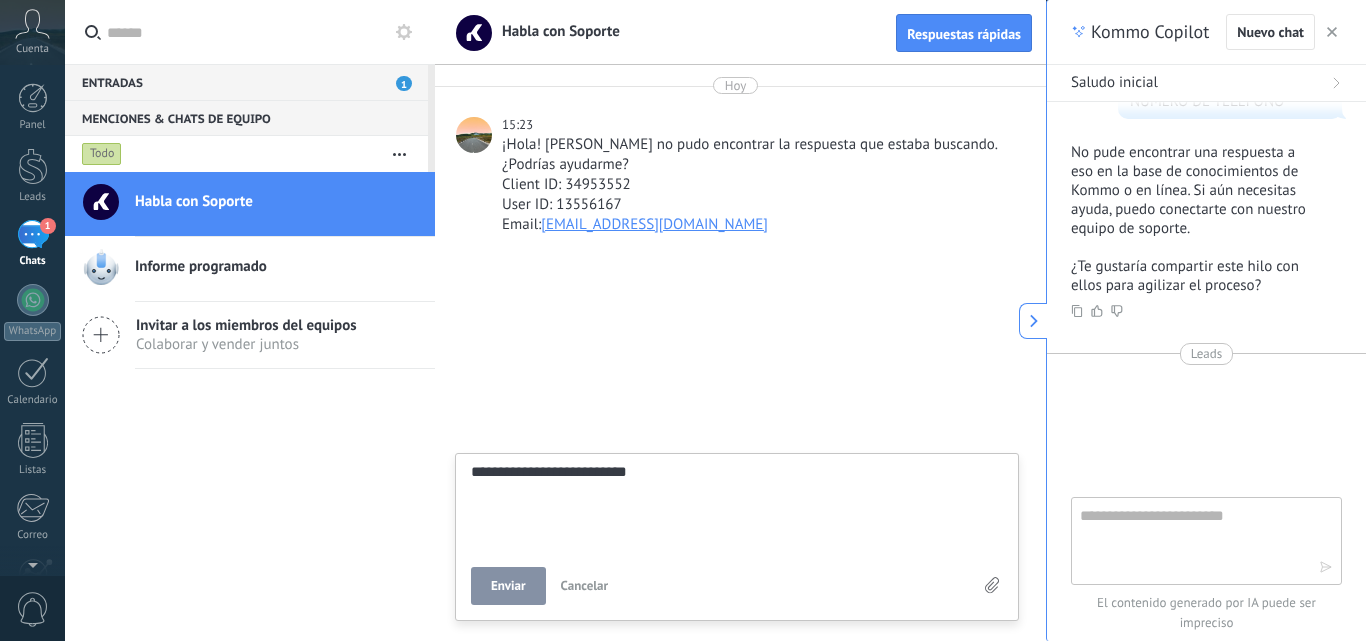 type on "**********" 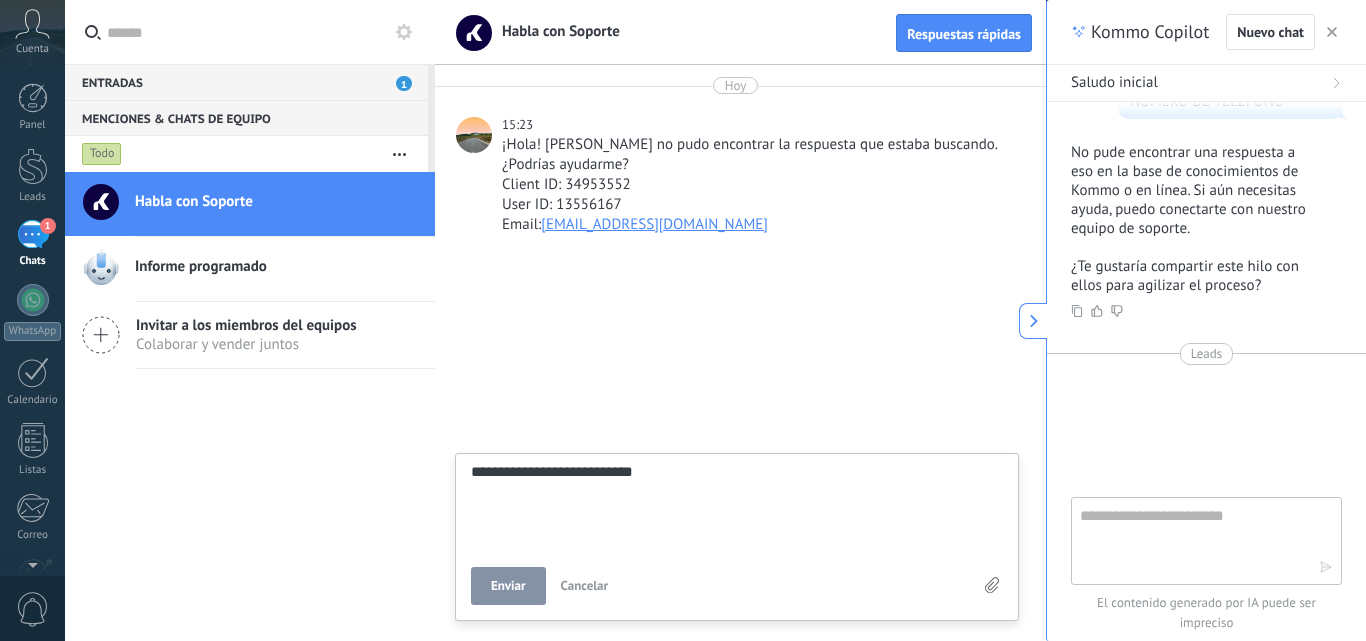 type on "**********" 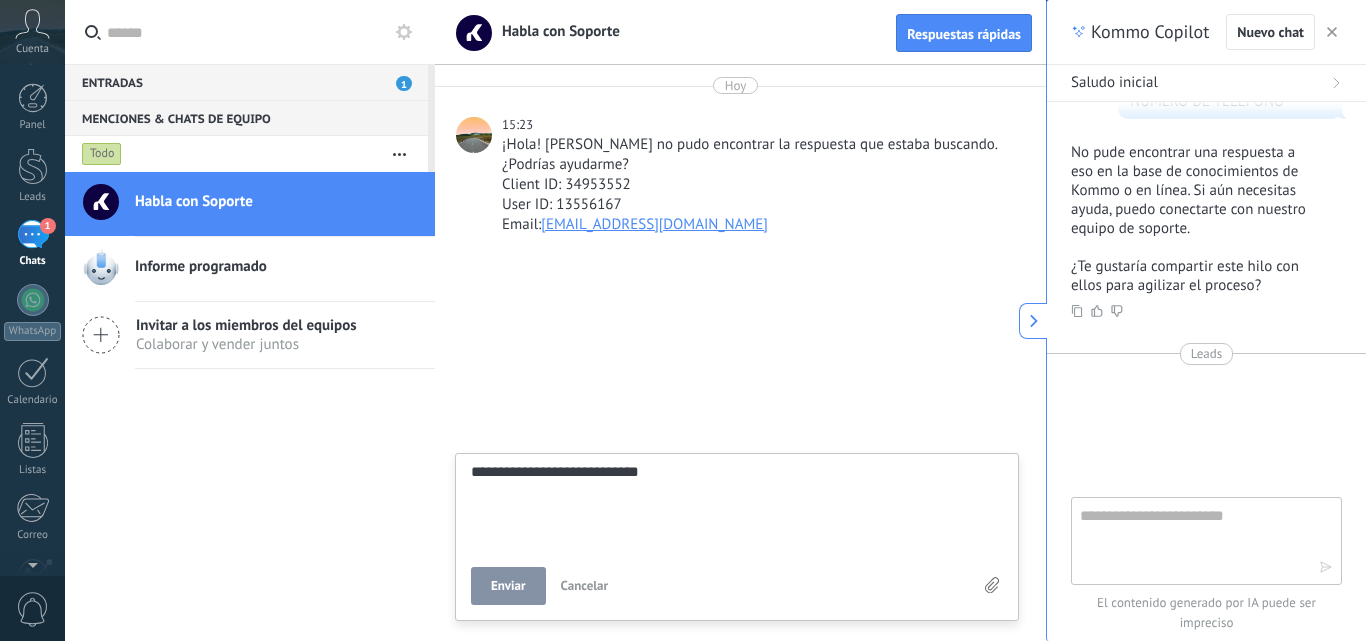type on "**********" 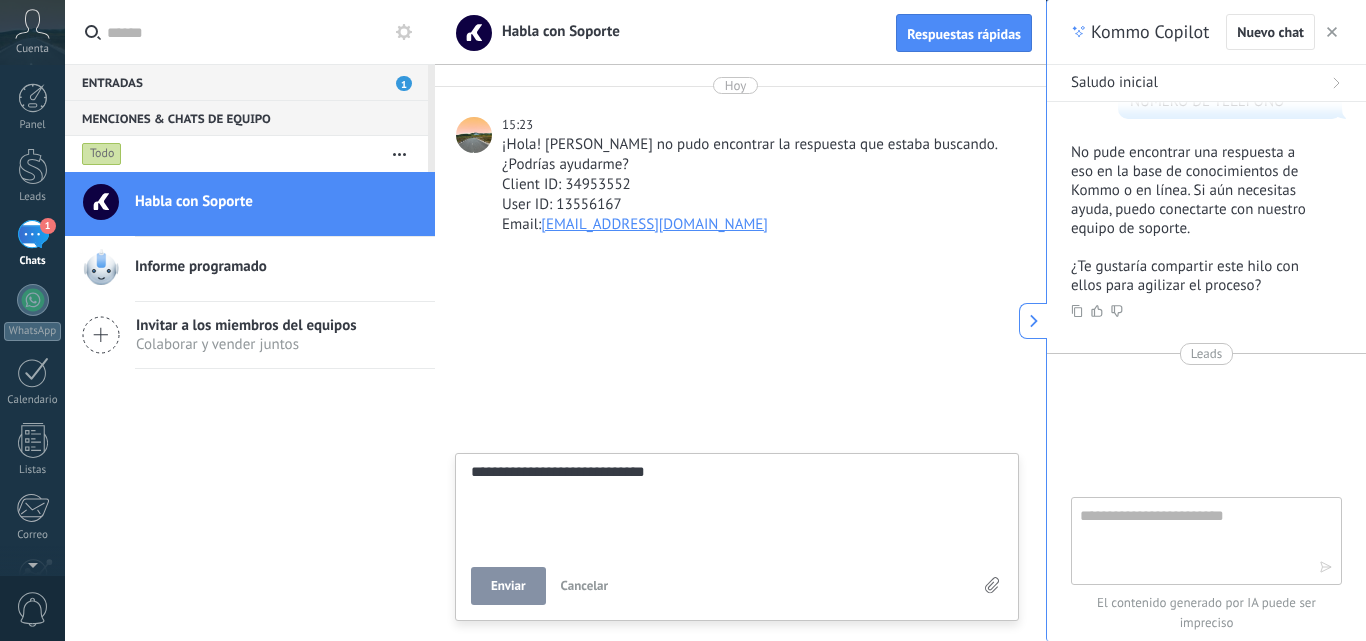 type on "**********" 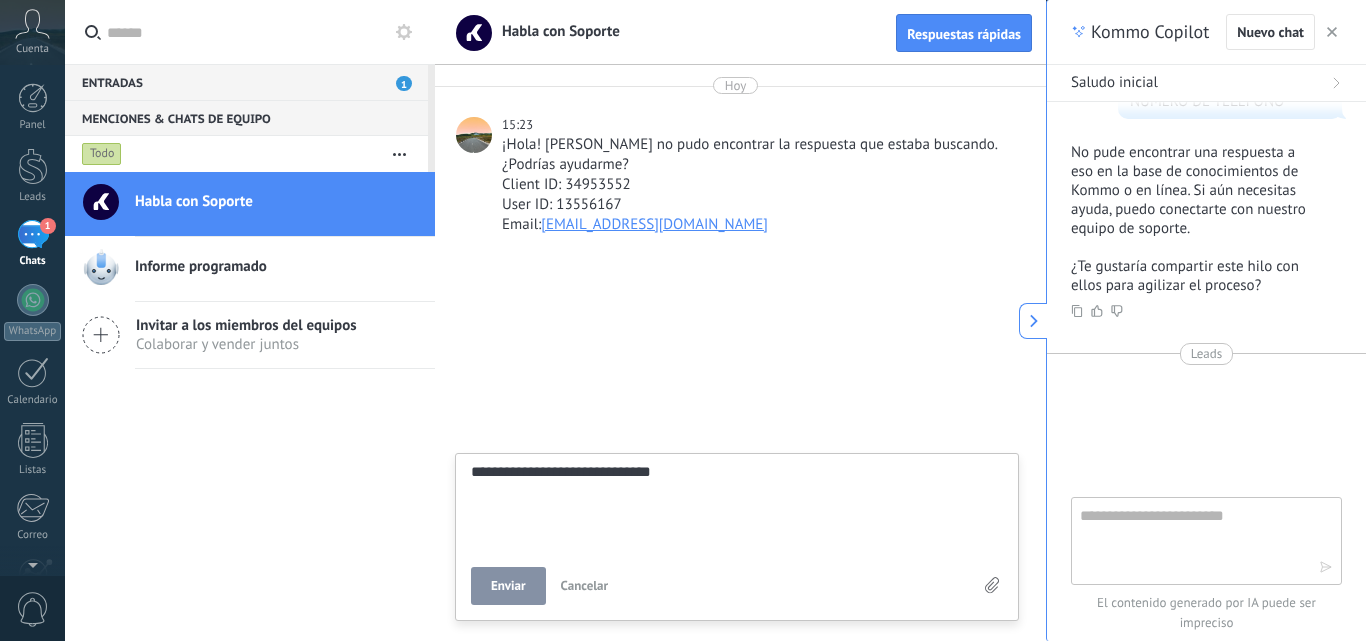 type on "**********" 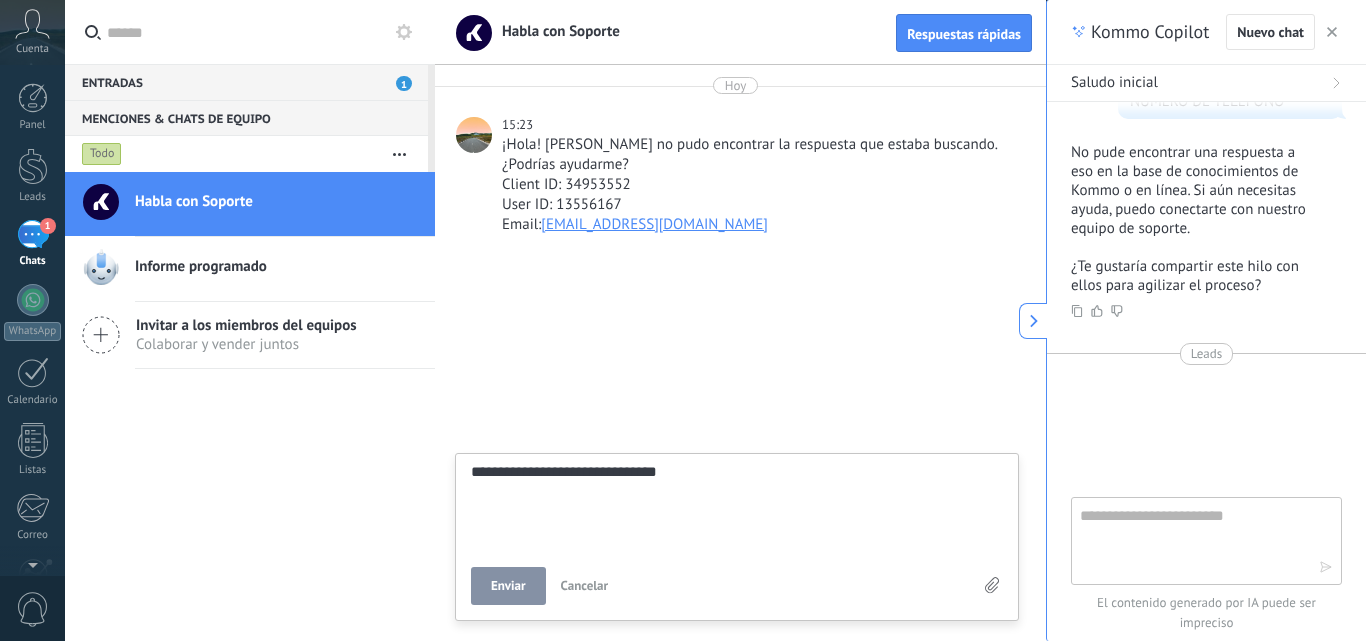 type on "**********" 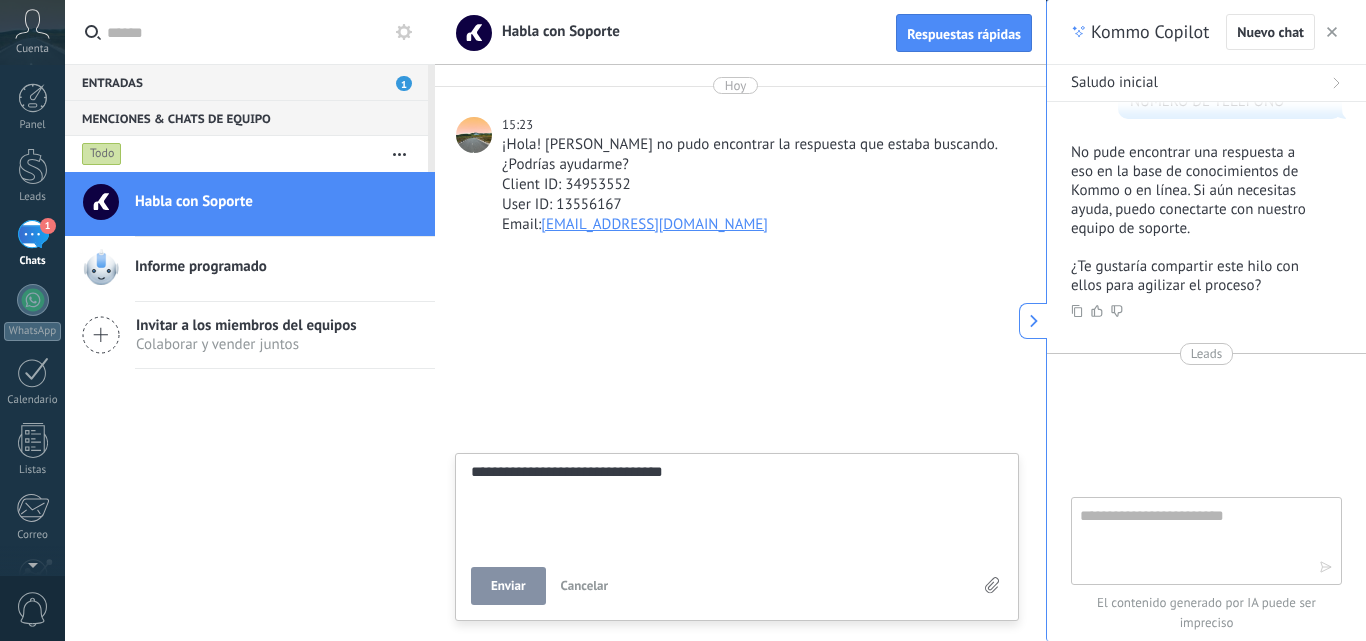 type on "**********" 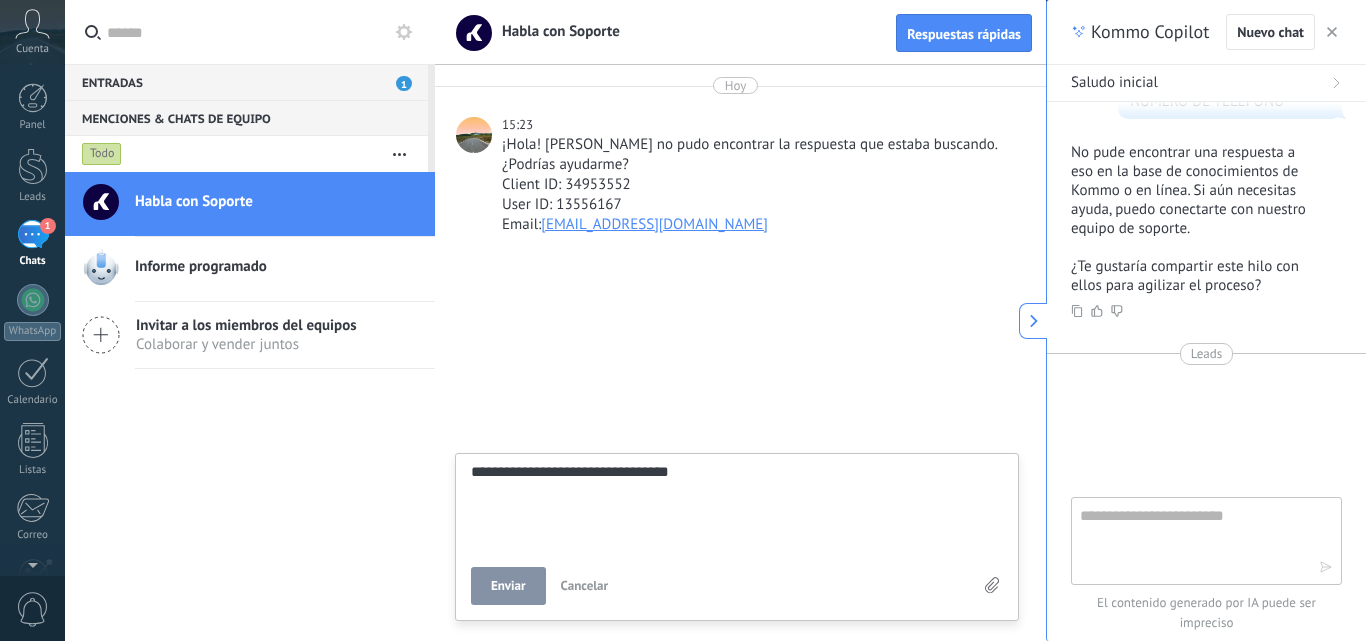 type on "**********" 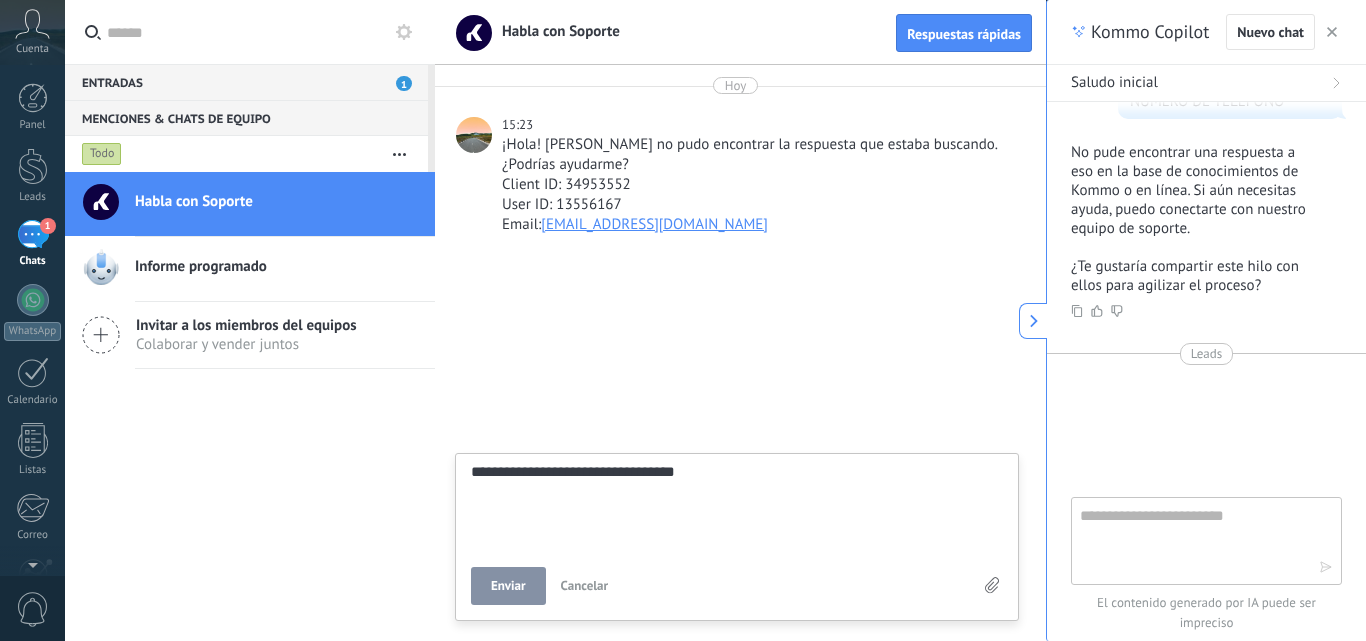 type on "**********" 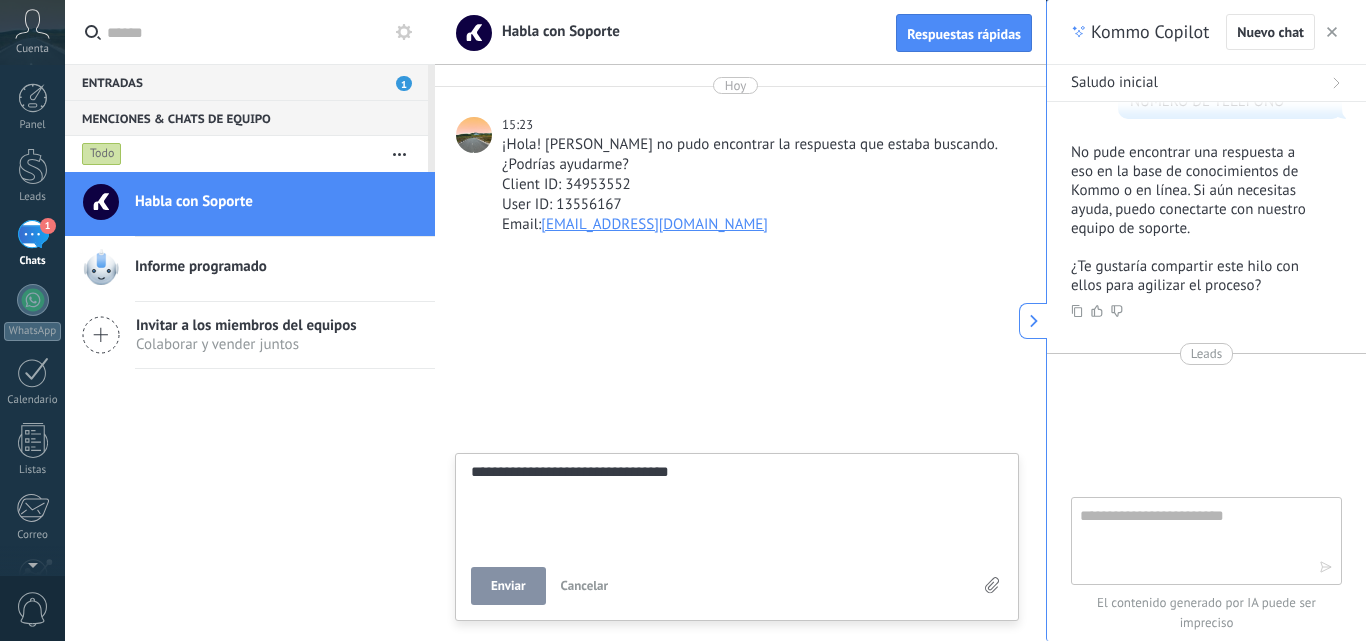 type on "**********" 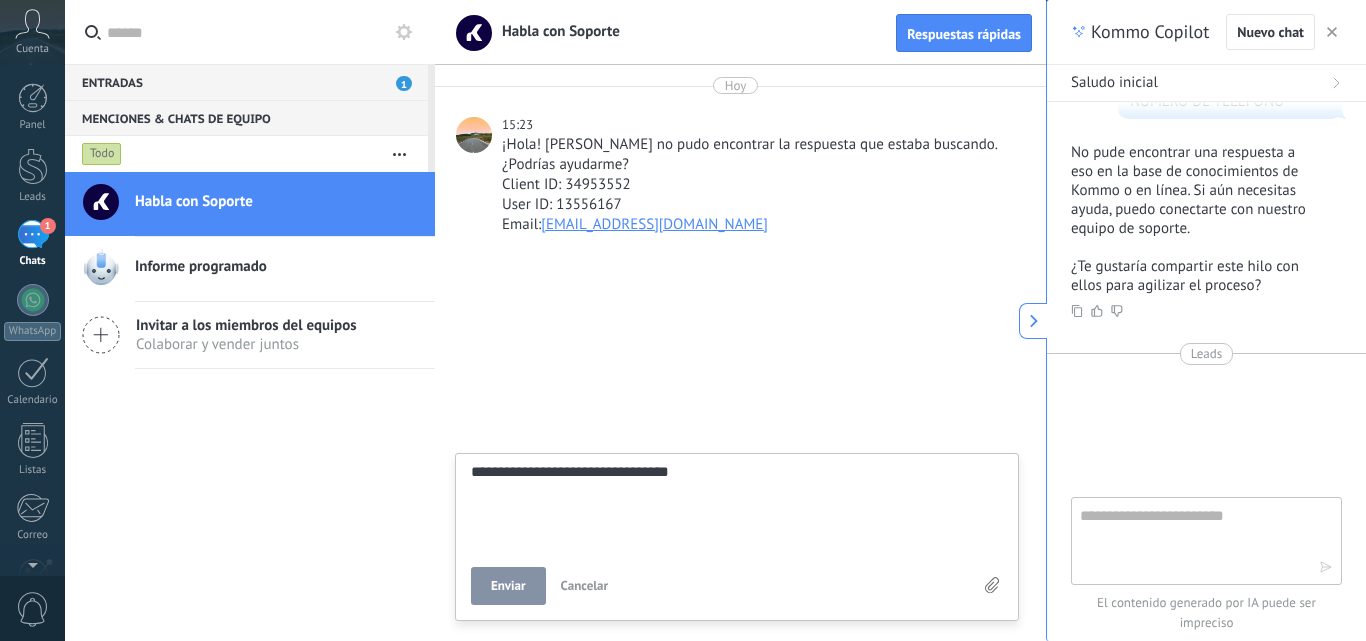 type on "**********" 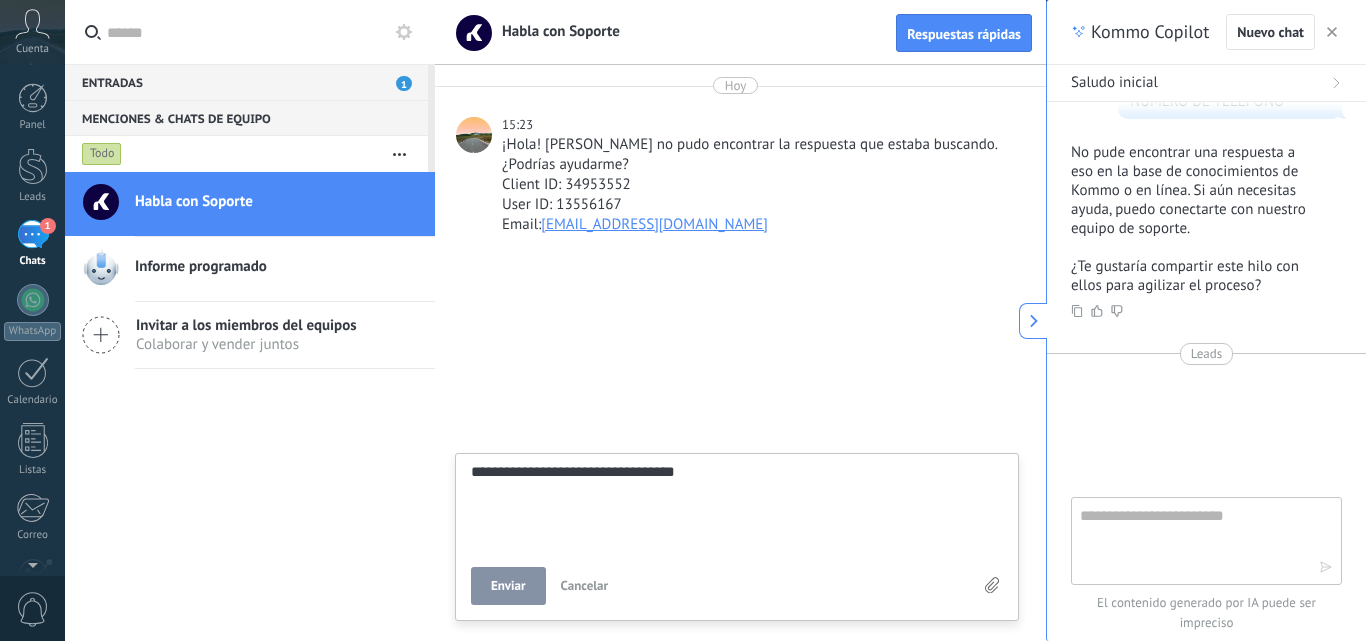 type on "**********" 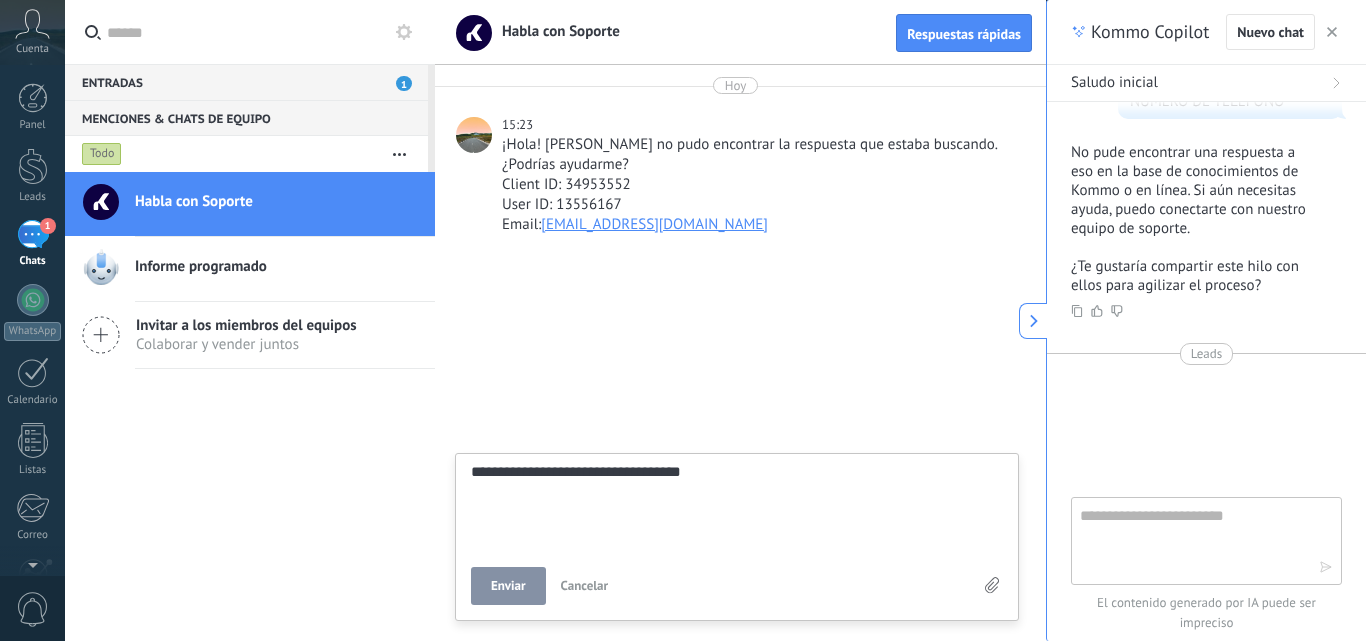 type on "**********" 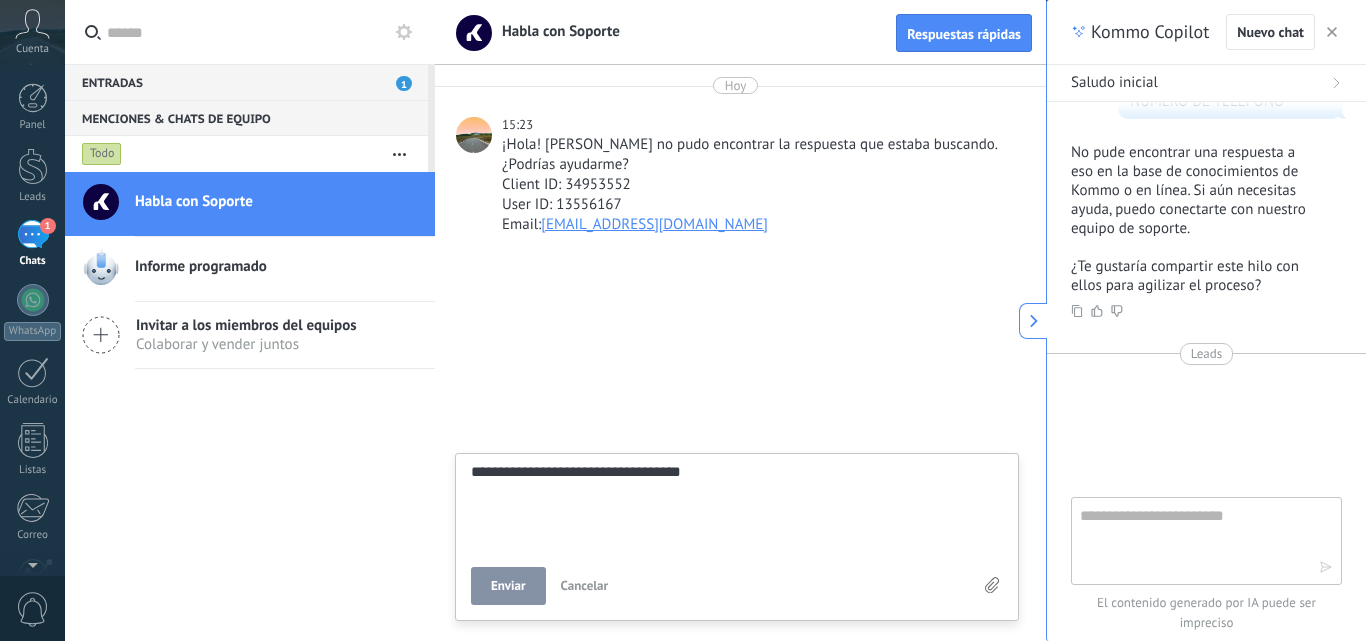 type on "**********" 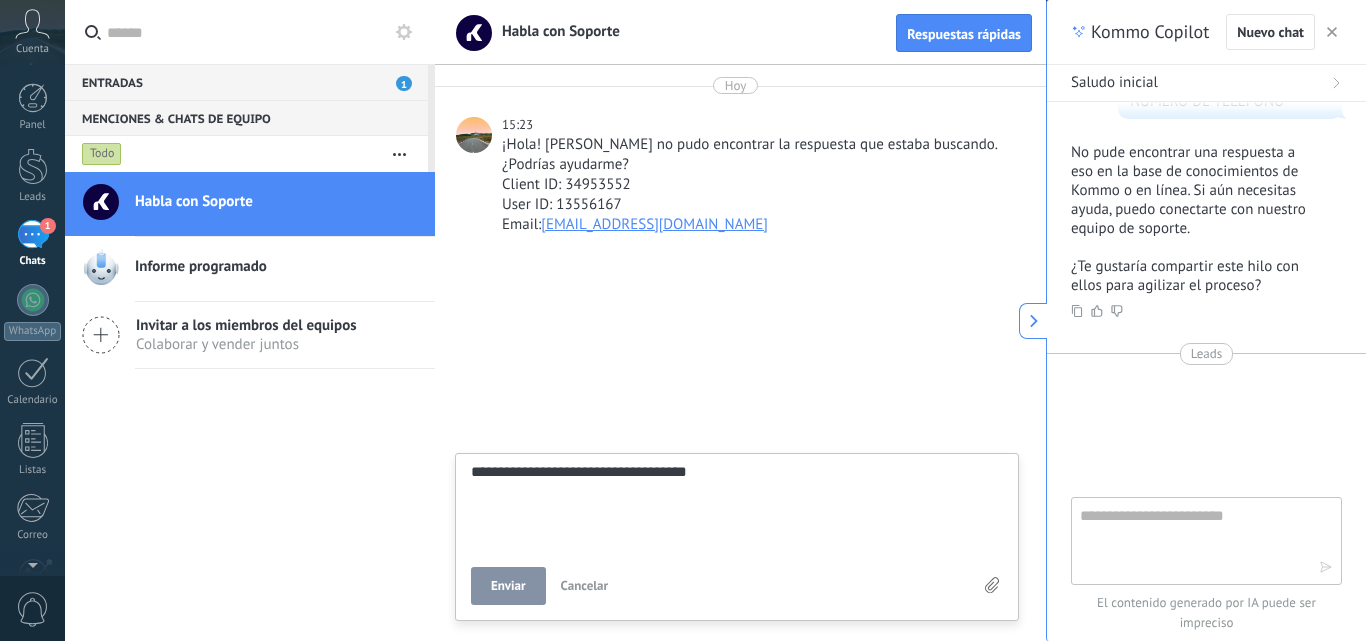 type on "**********" 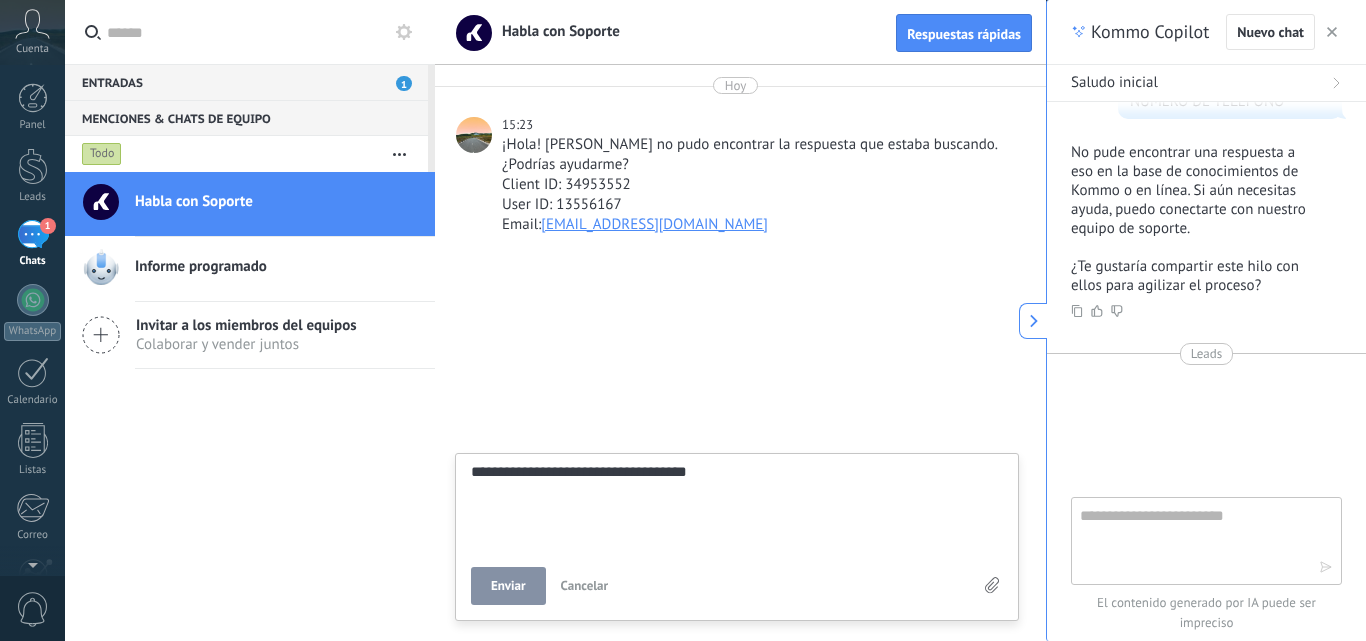 type on "**********" 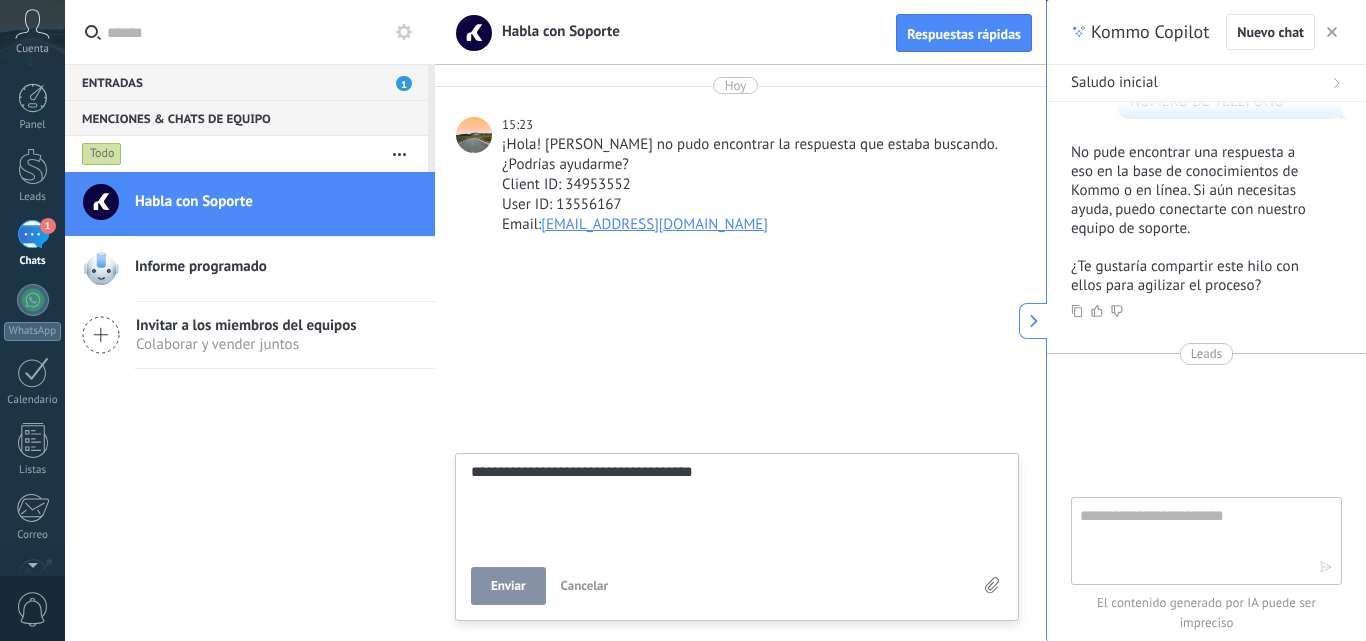type on "**********" 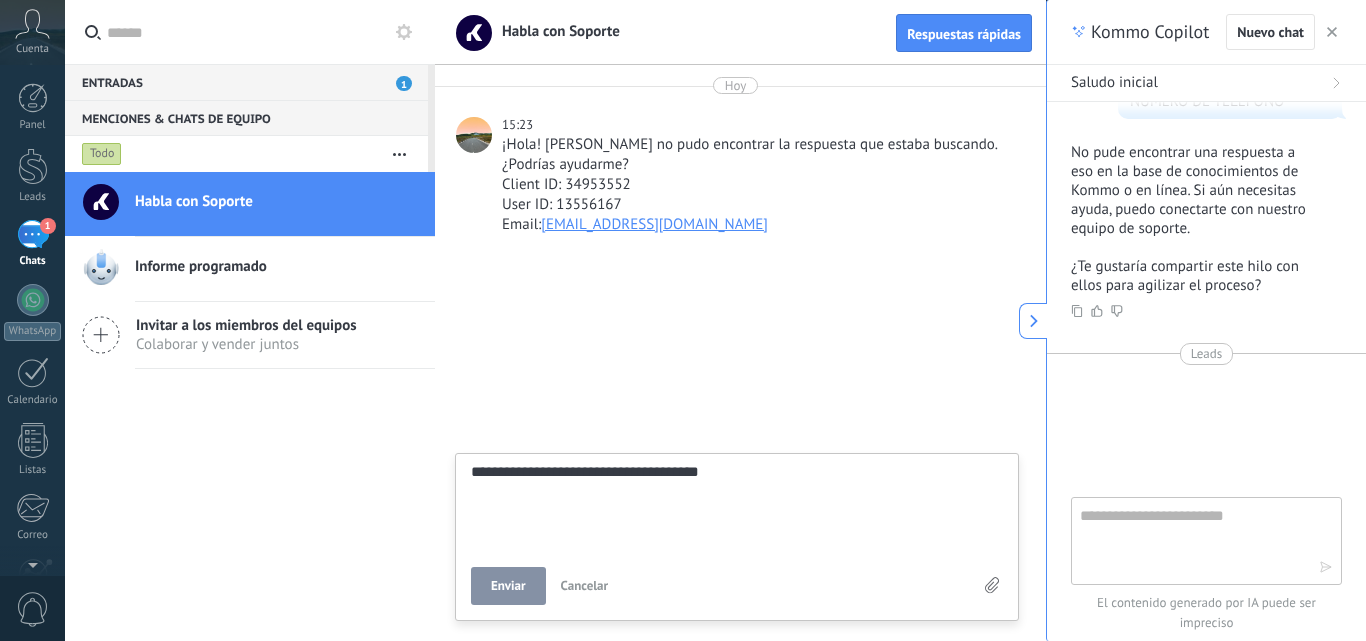 type on "**********" 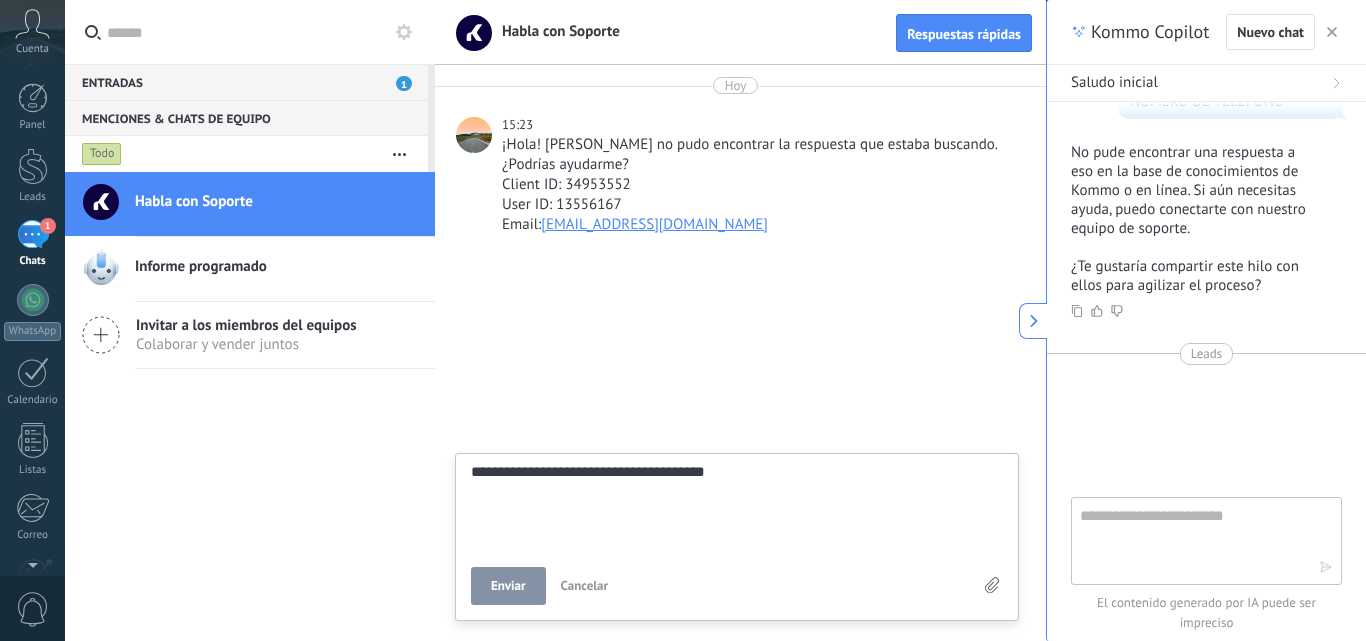 type on "**********" 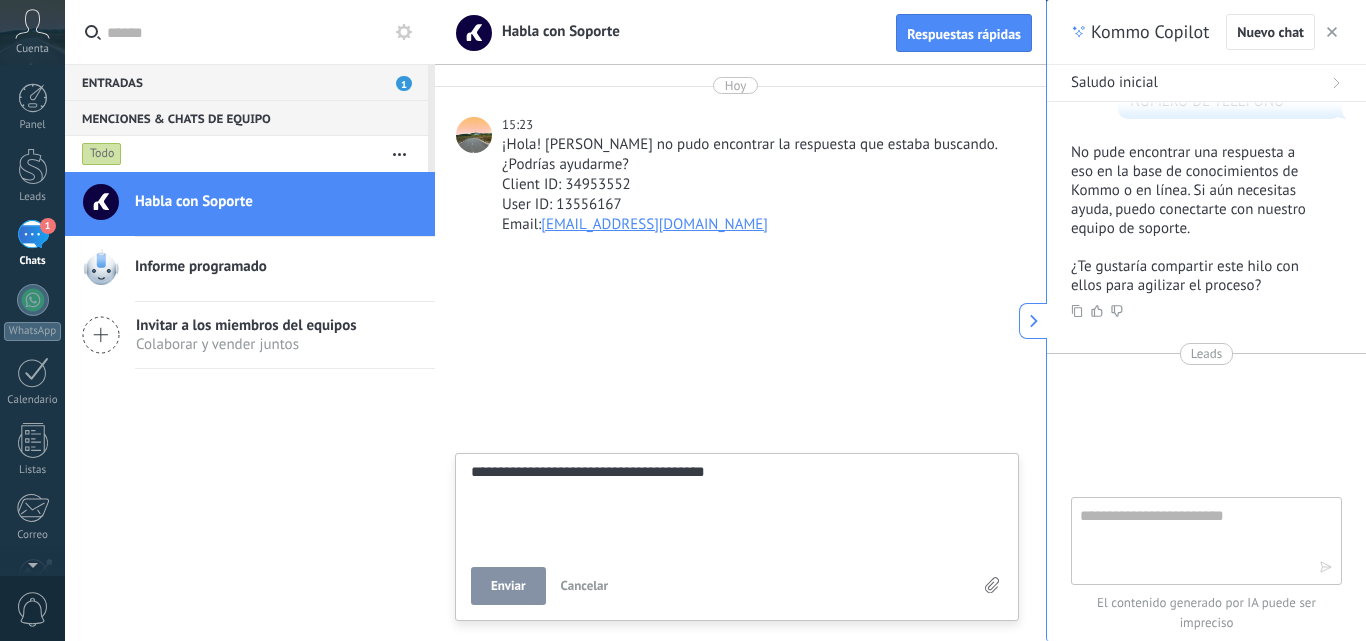 type on "**********" 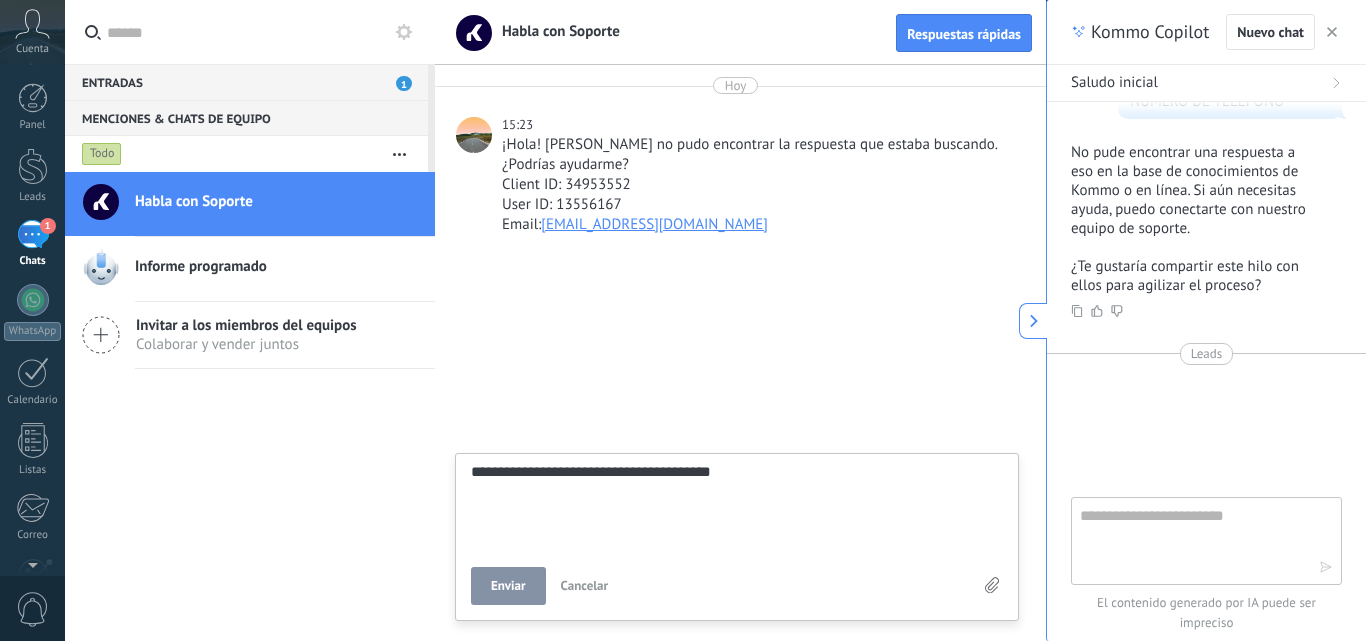 type on "**********" 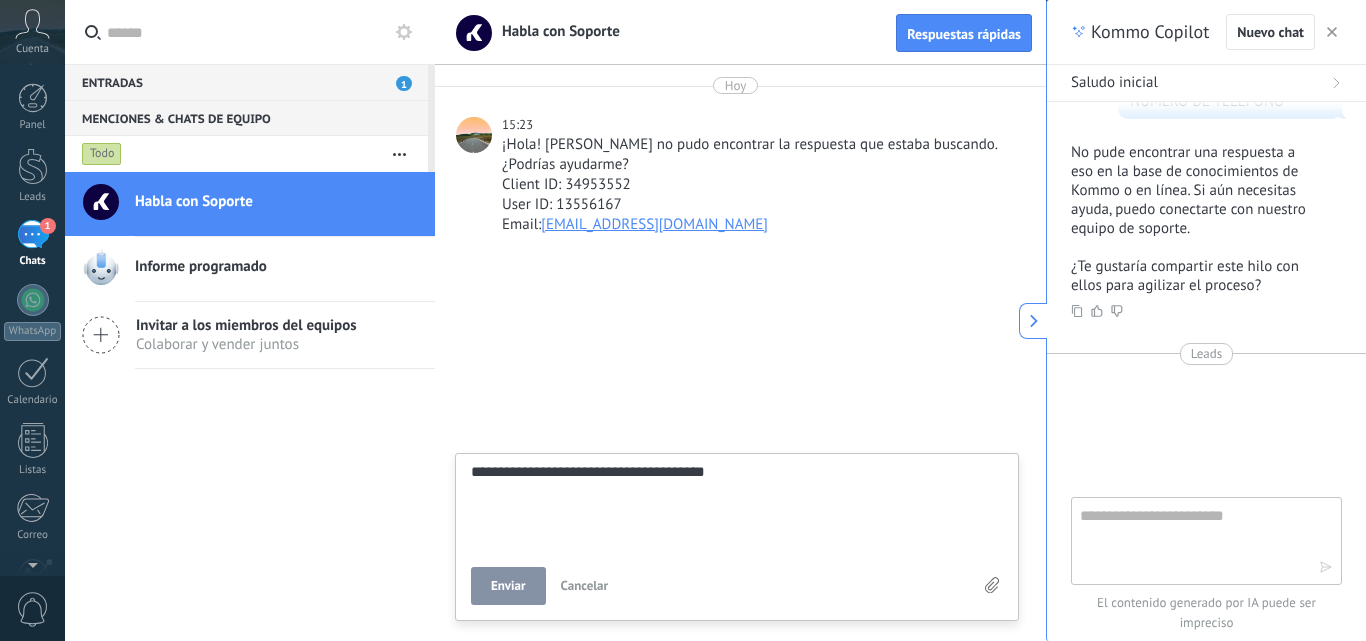 type on "**********" 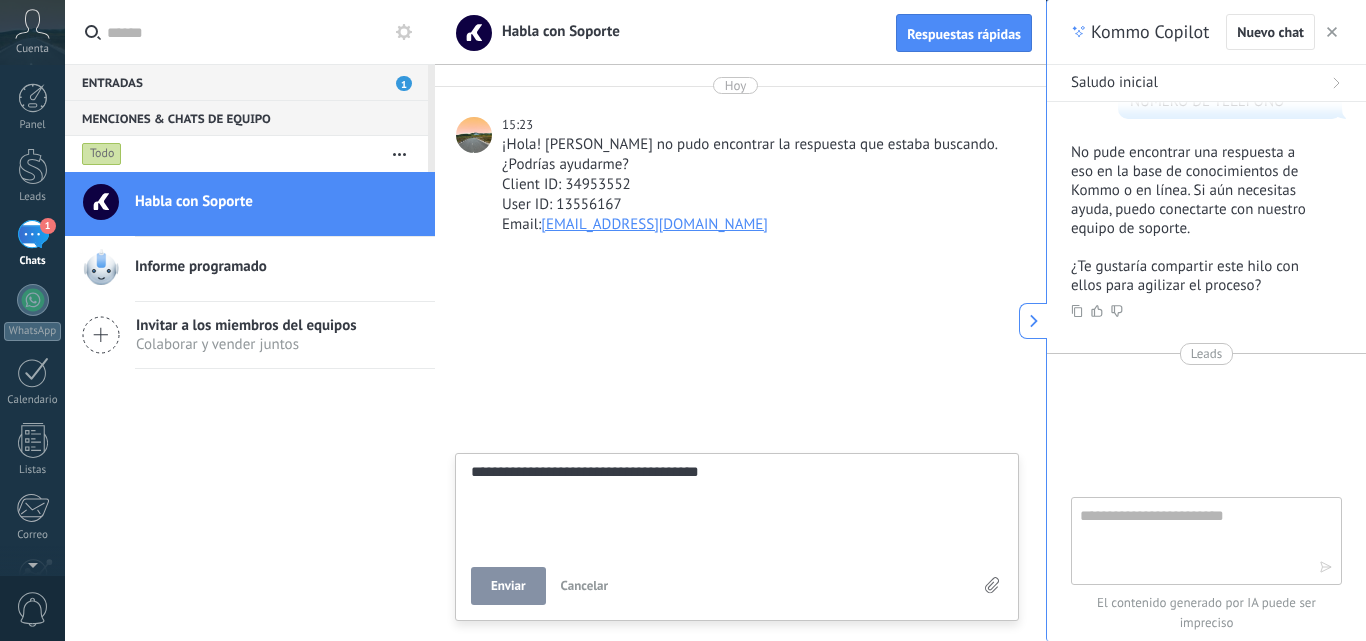 type on "**********" 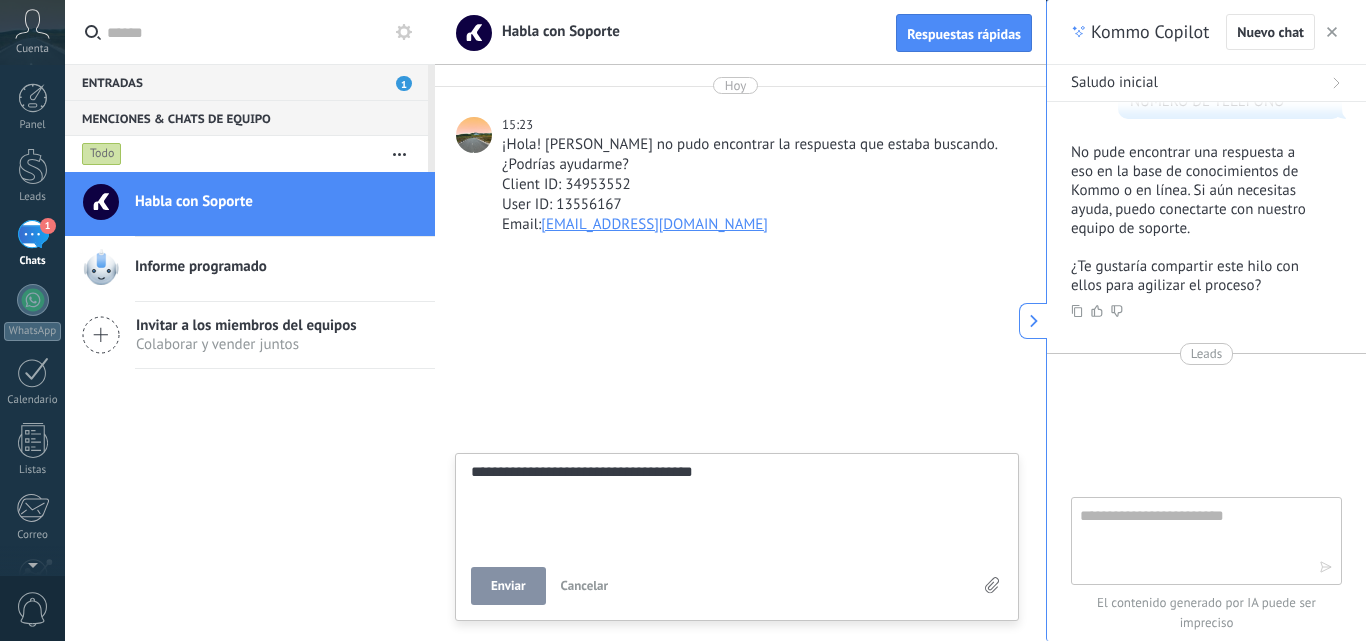 type on "**********" 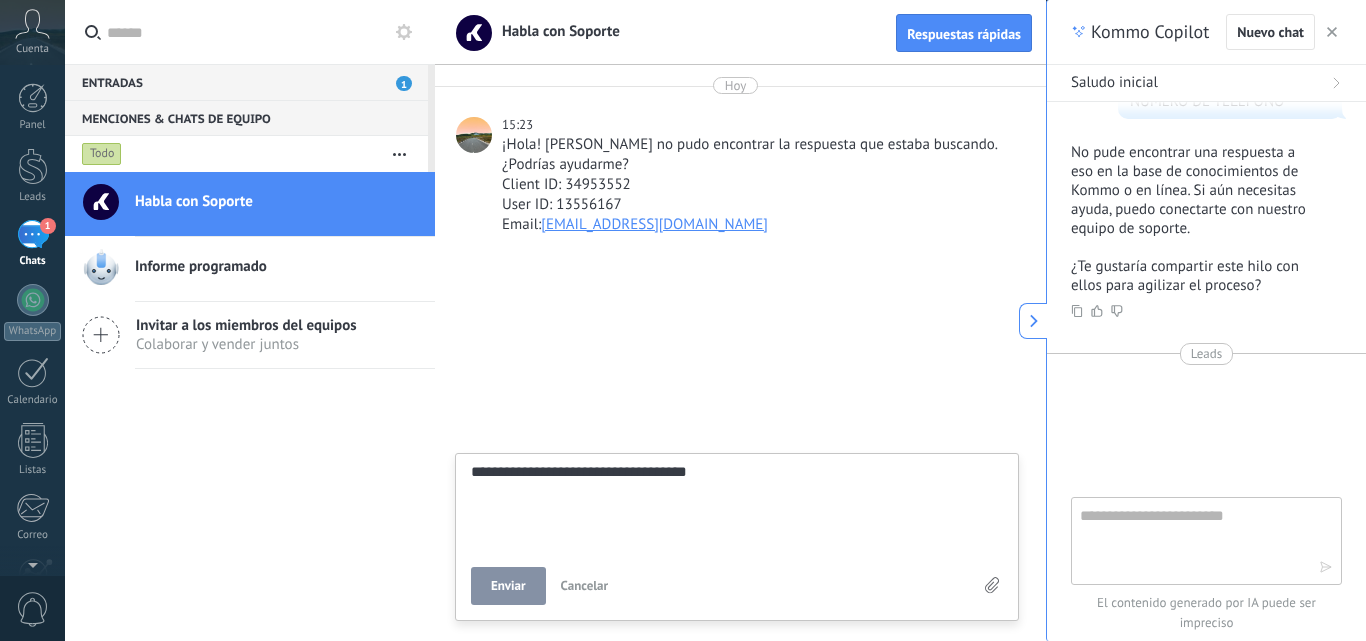 type on "**********" 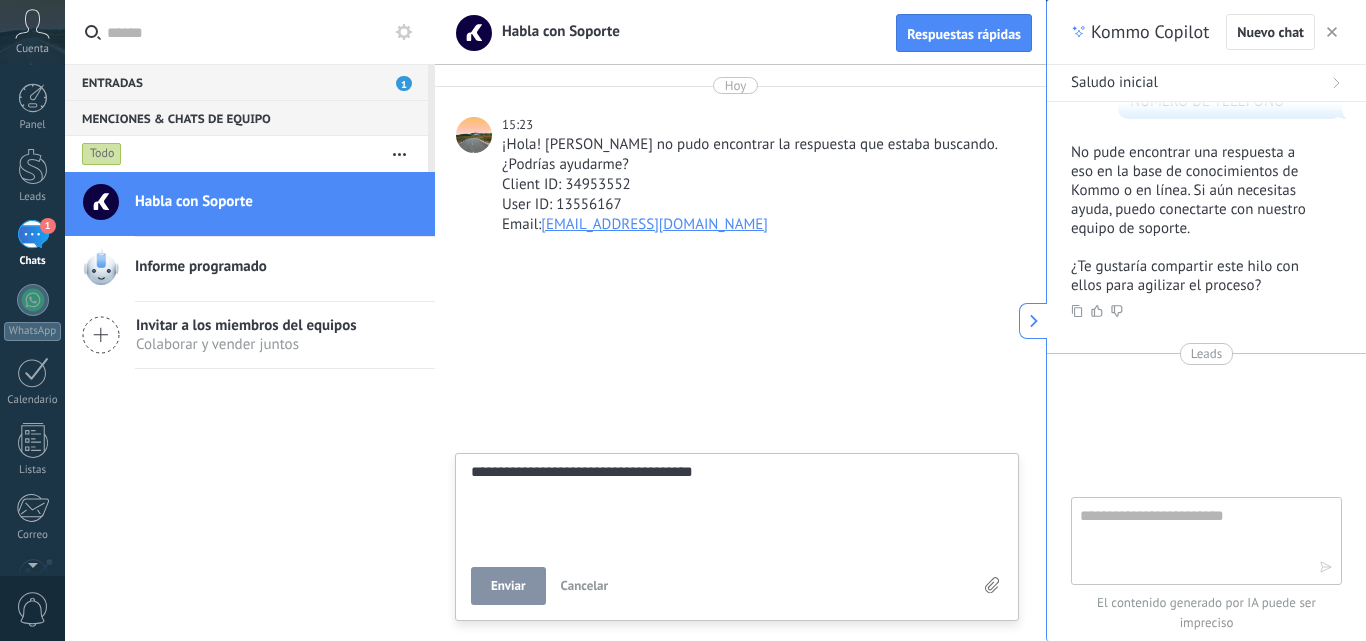type on "**********" 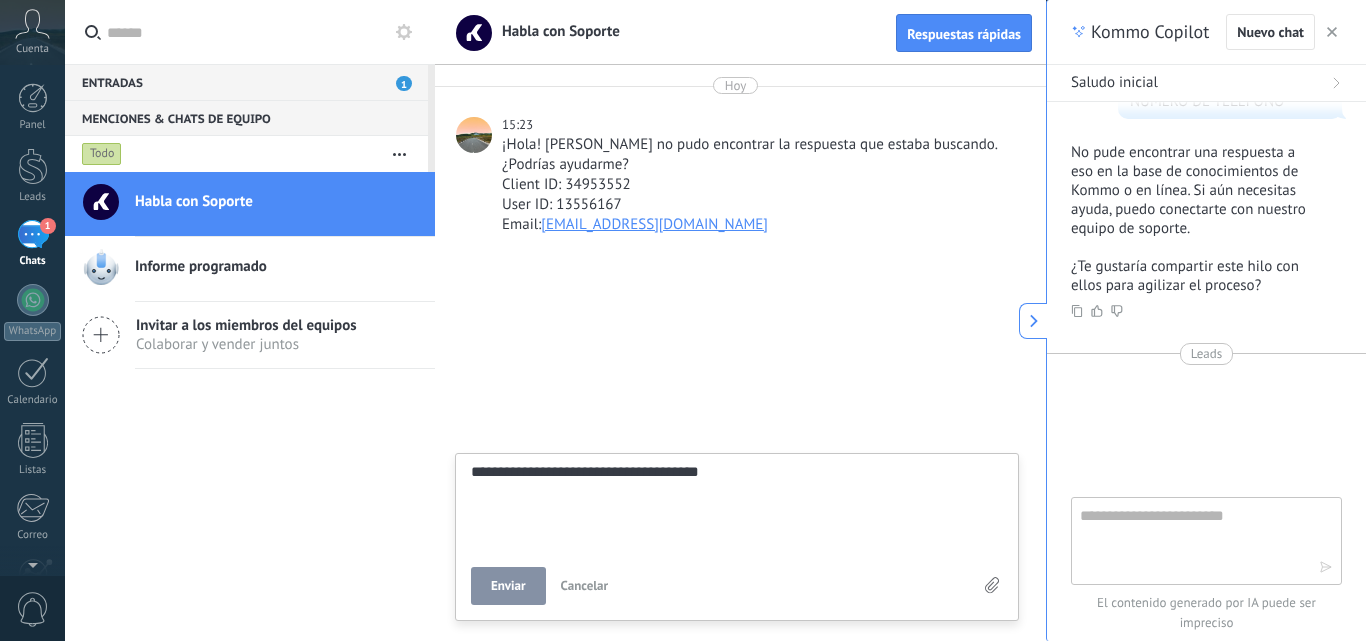 type on "**********" 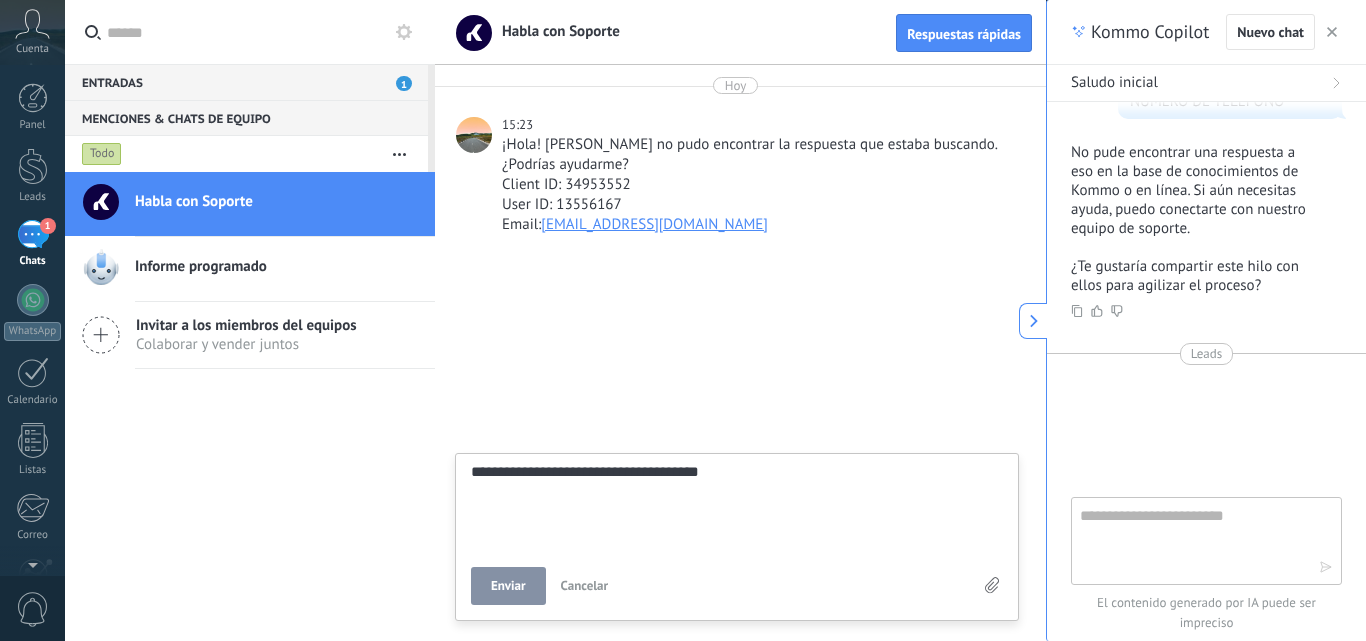 type on "**********" 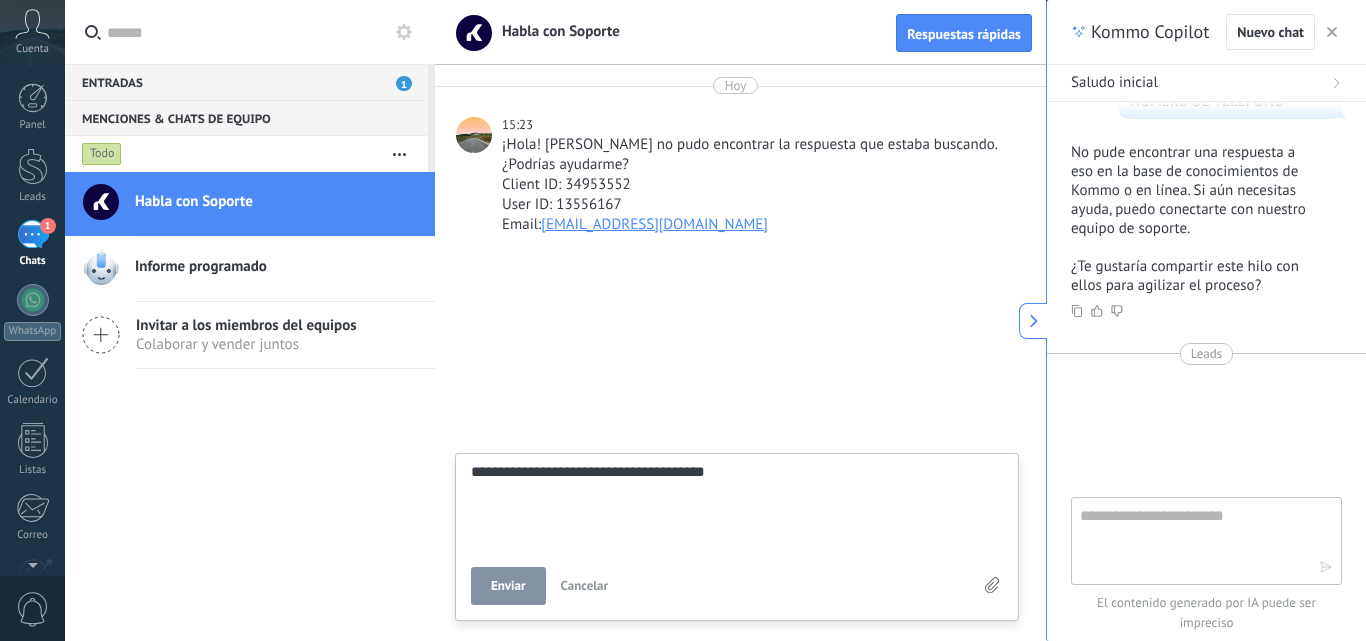 type on "**********" 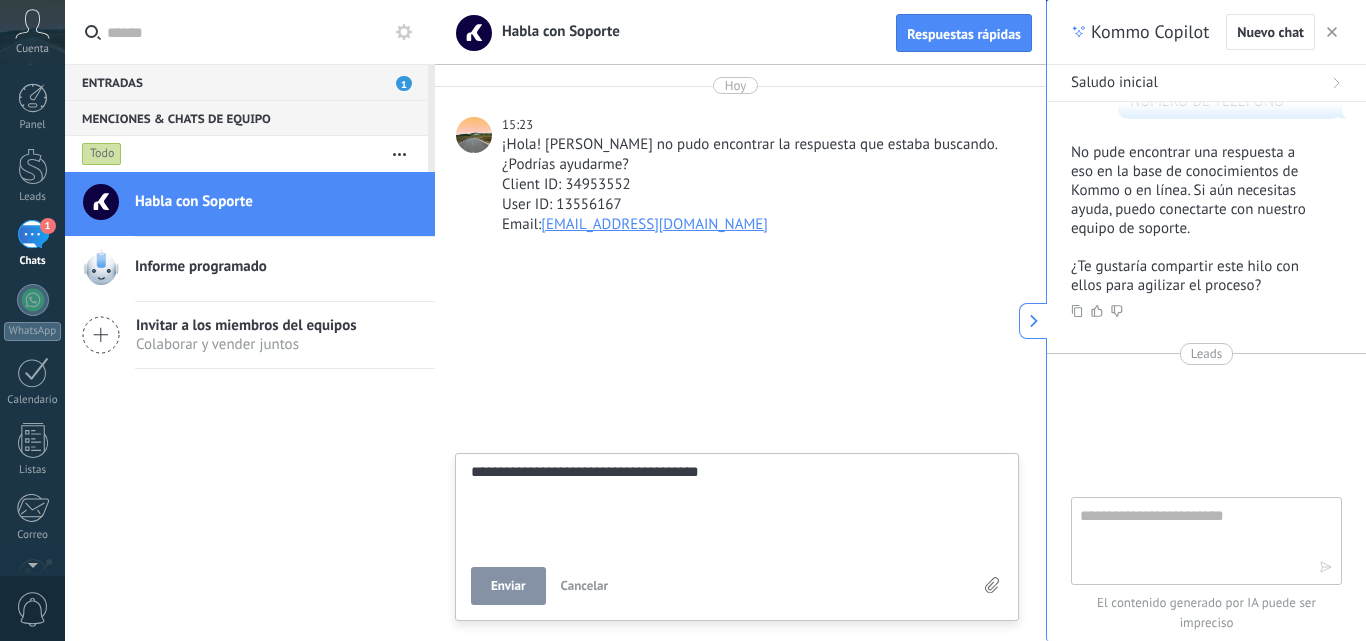type on "**********" 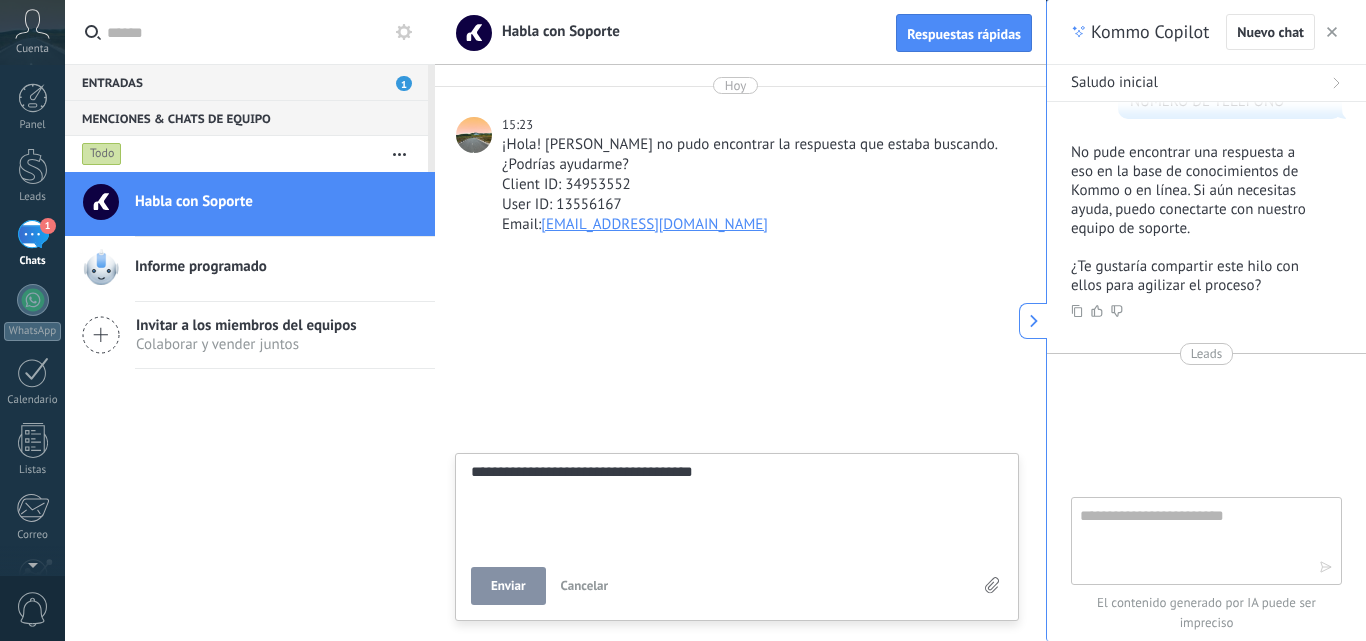 type on "**********" 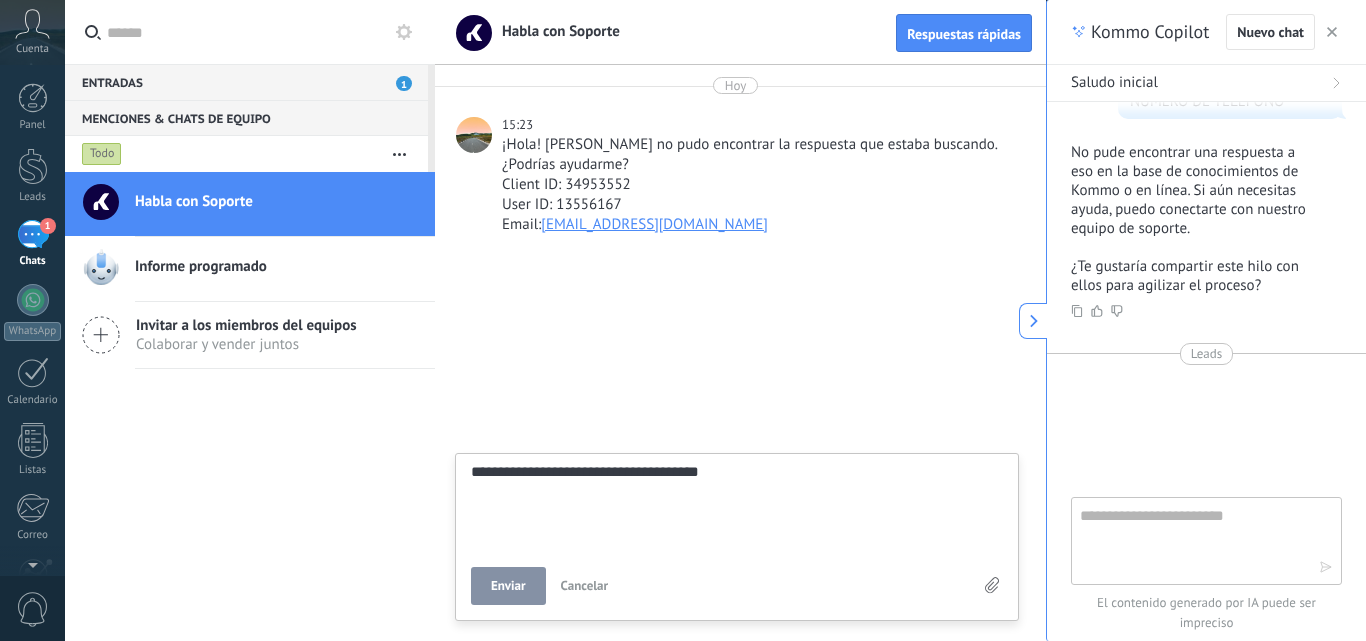 type on "**********" 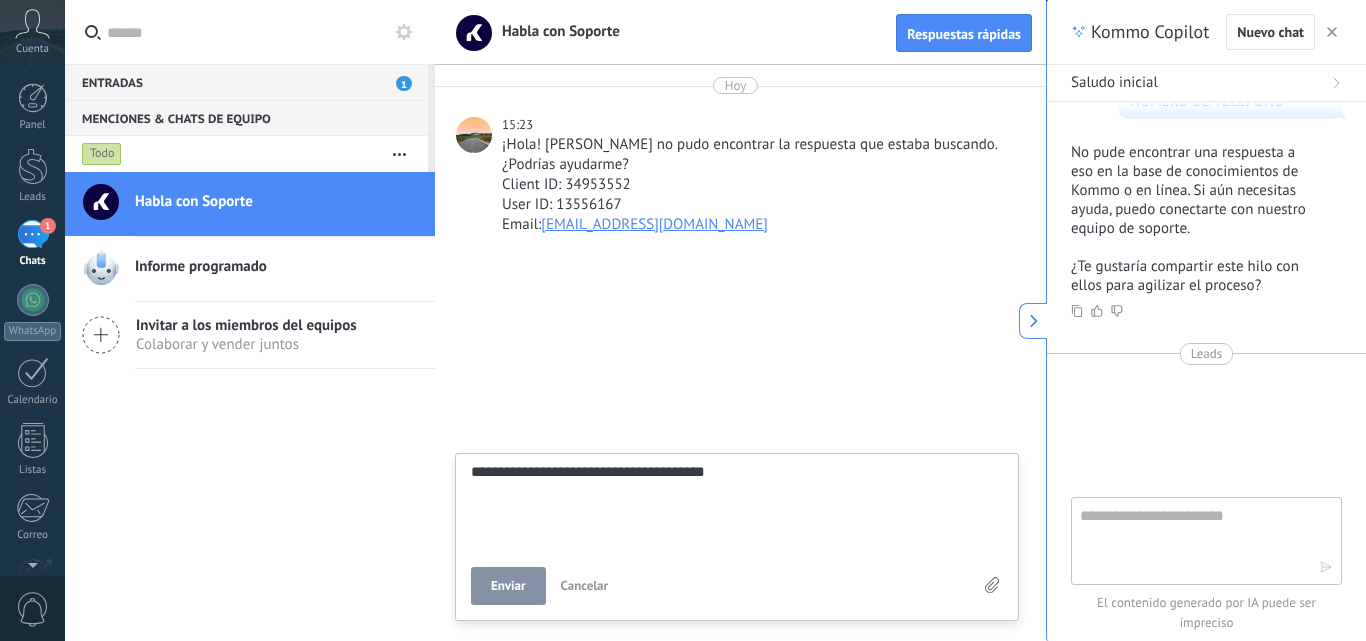scroll, scrollTop: 19, scrollLeft: 0, axis: vertical 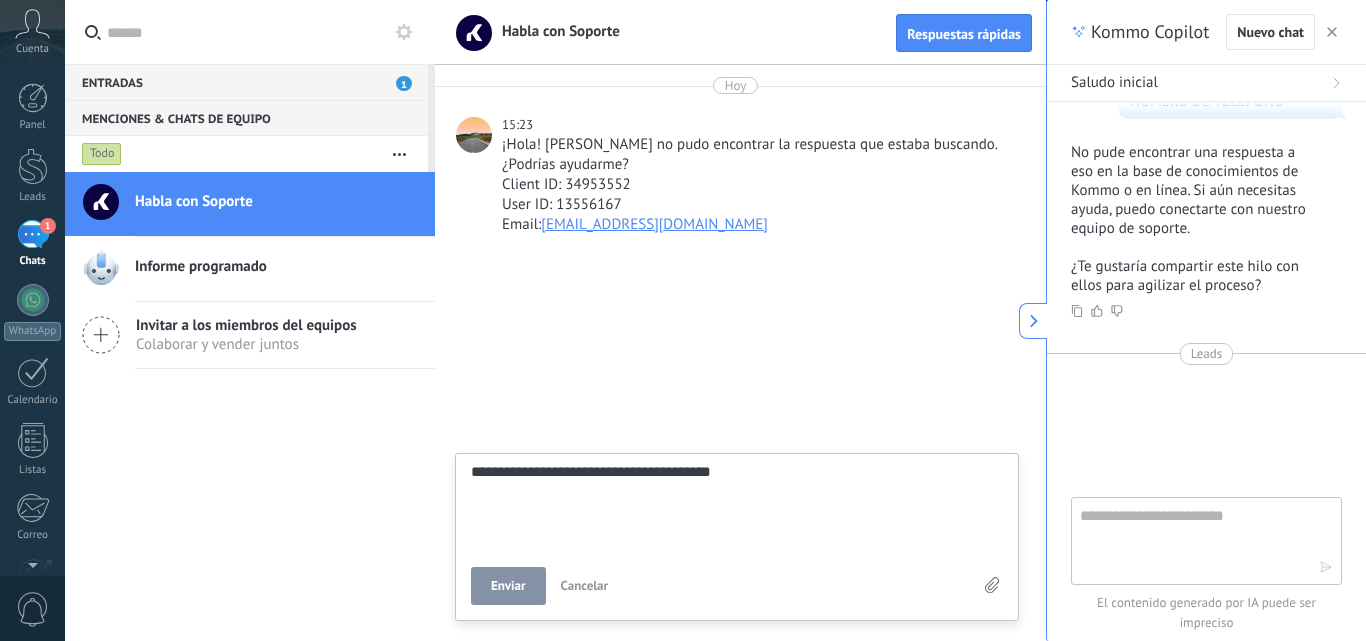 type on "**********" 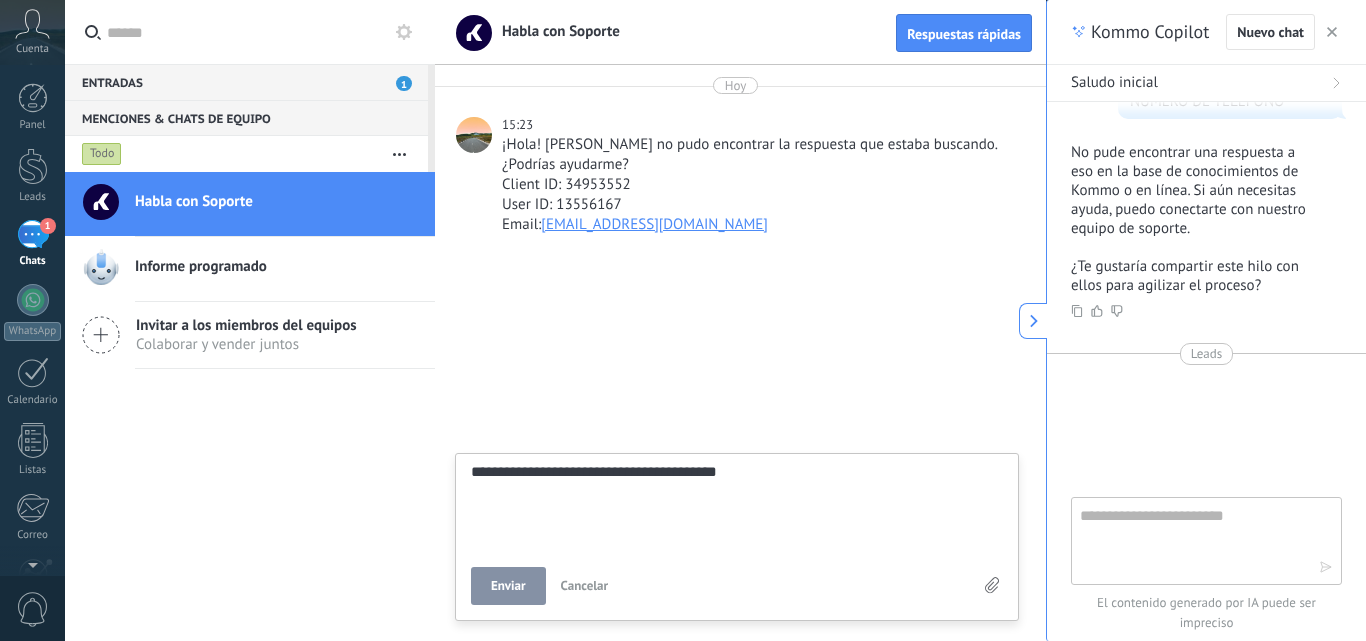 type on "**********" 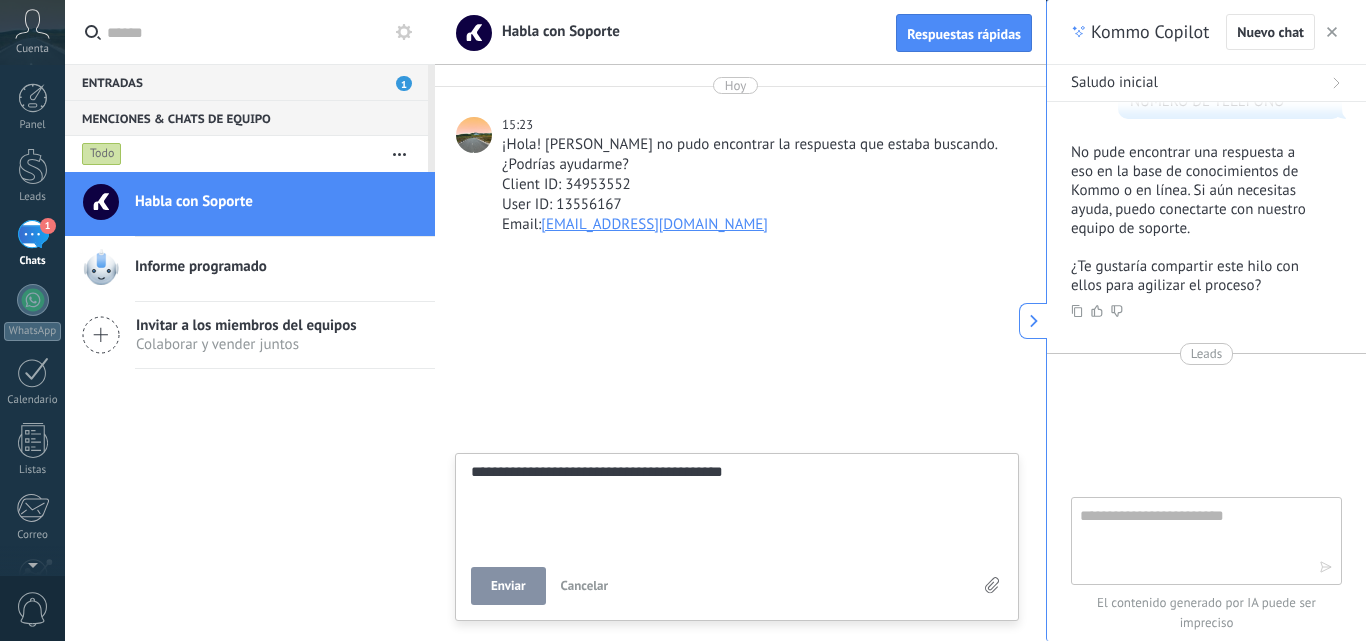 type on "**********" 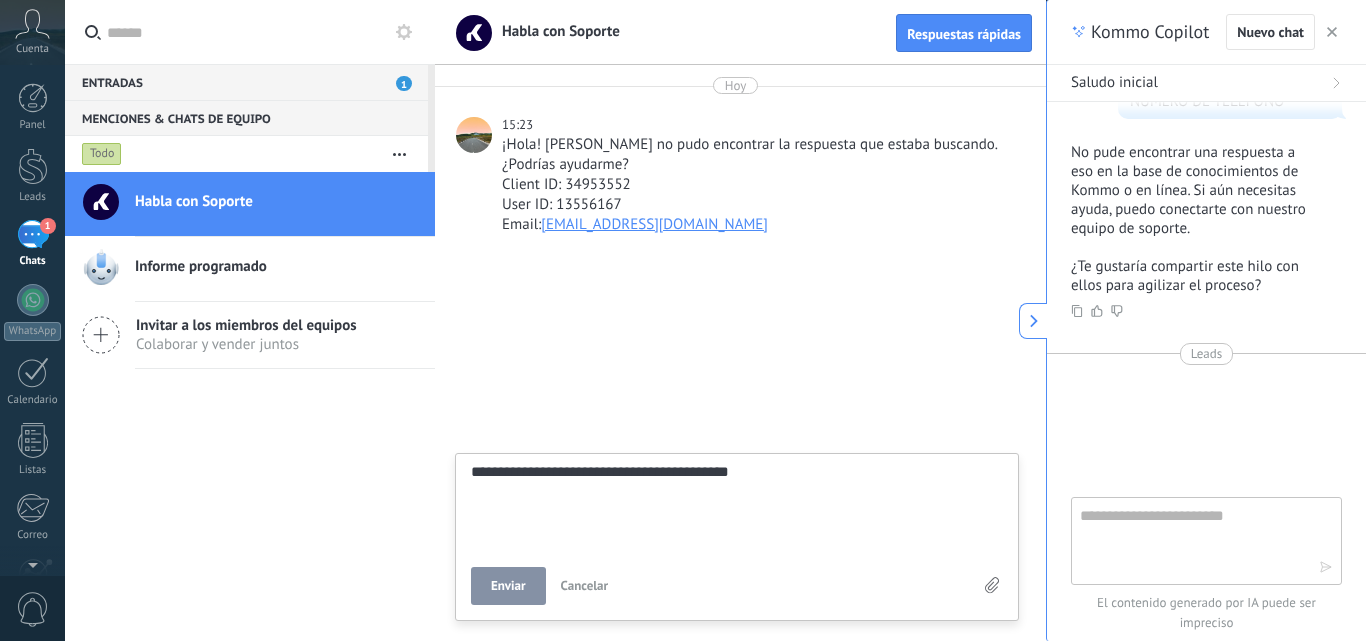 type on "**********" 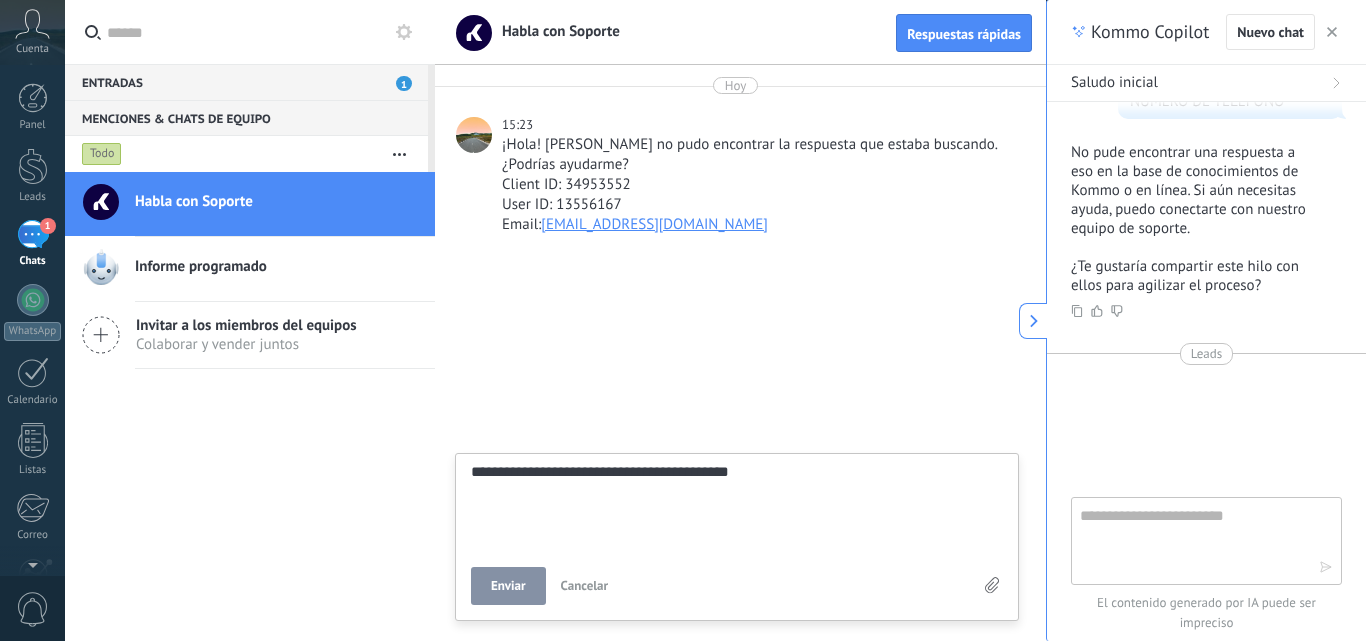 type on "**********" 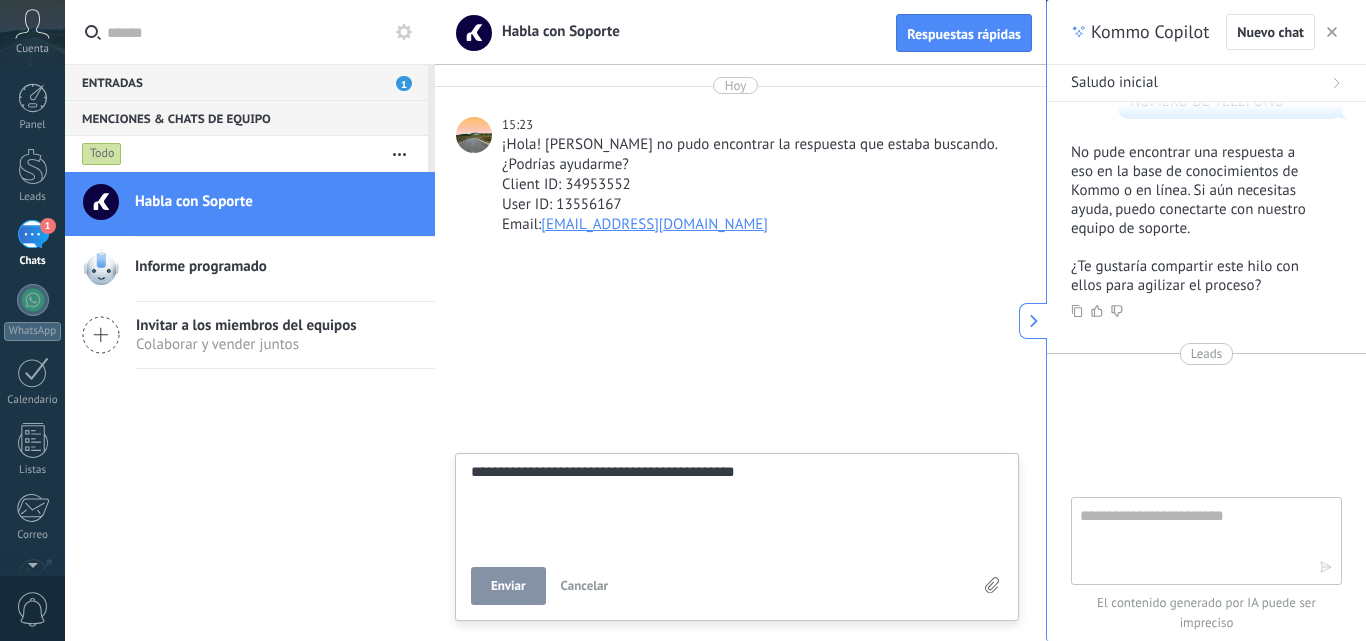 type on "**********" 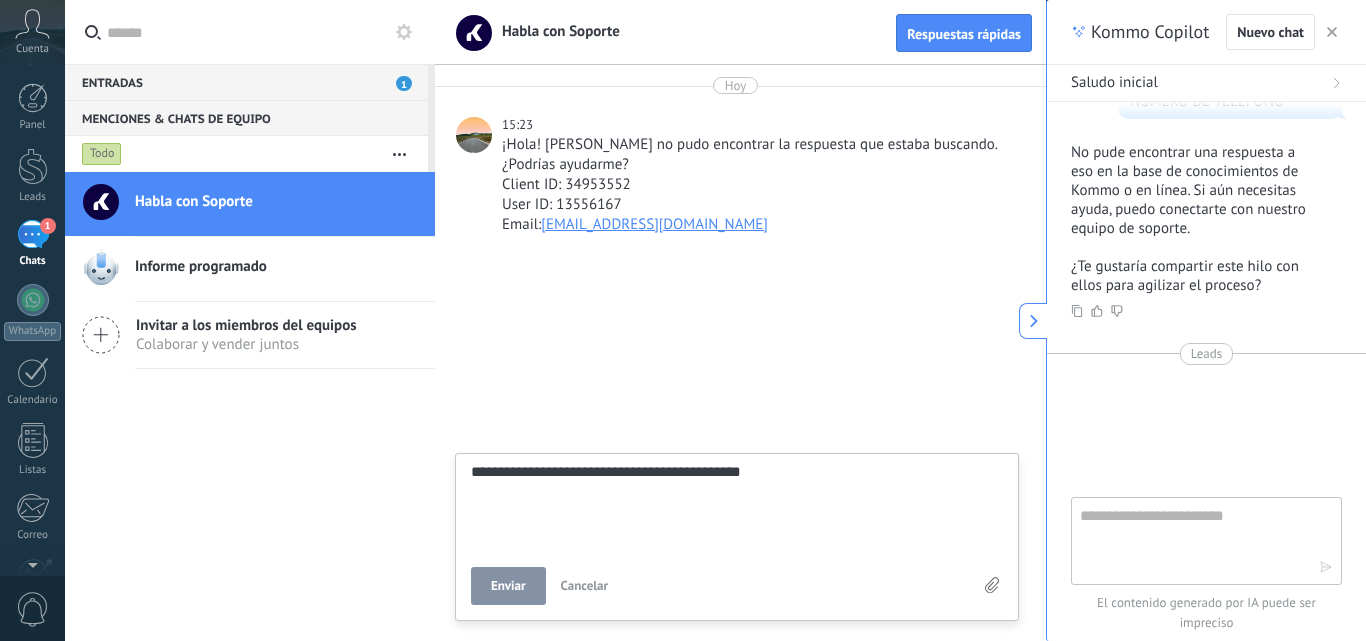 type on "**********" 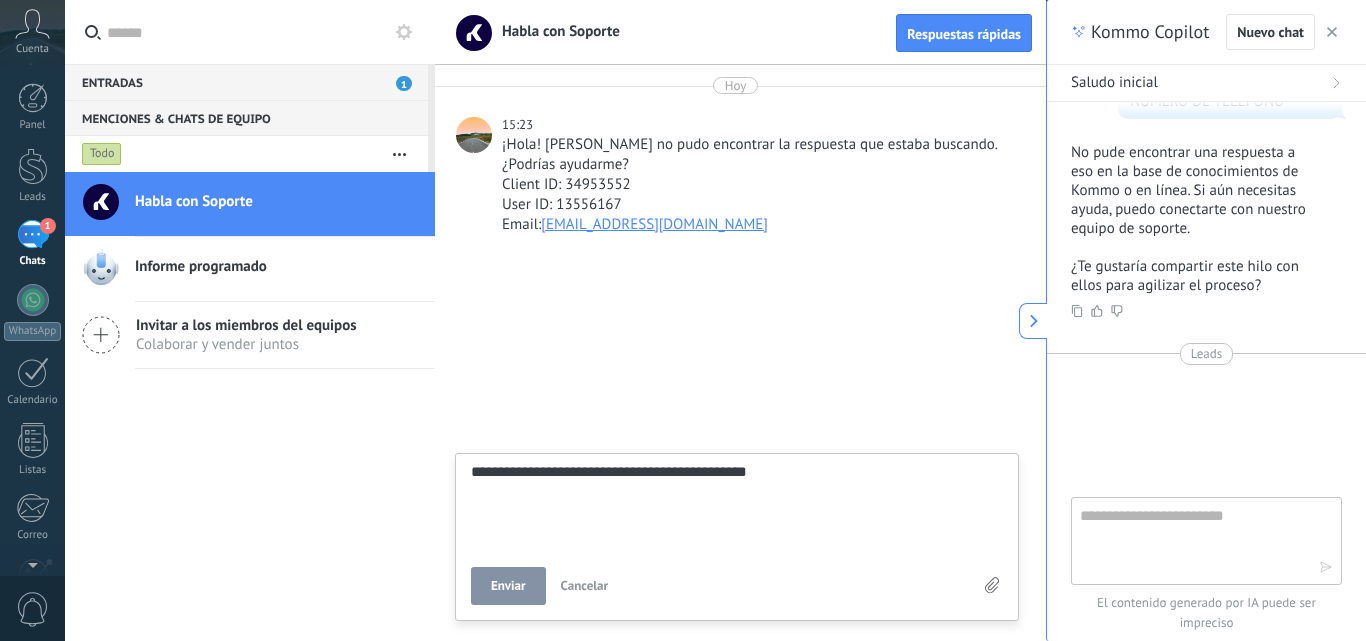 type on "**********" 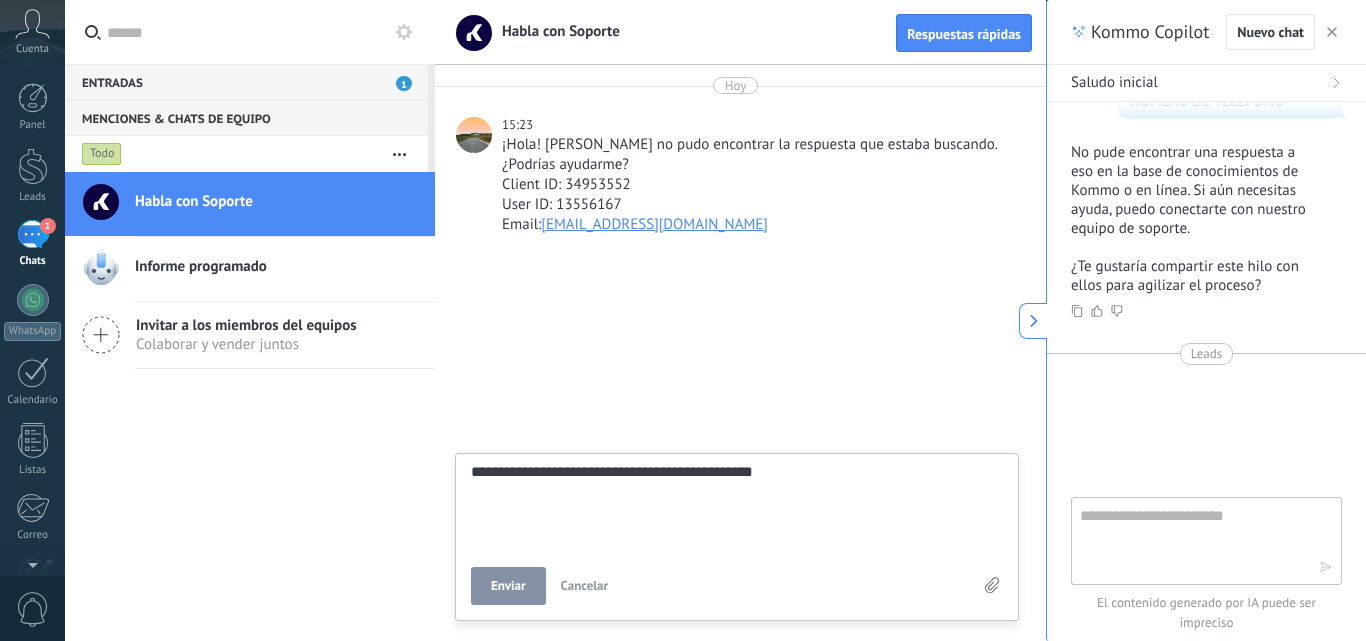 scroll, scrollTop: 19, scrollLeft: 0, axis: vertical 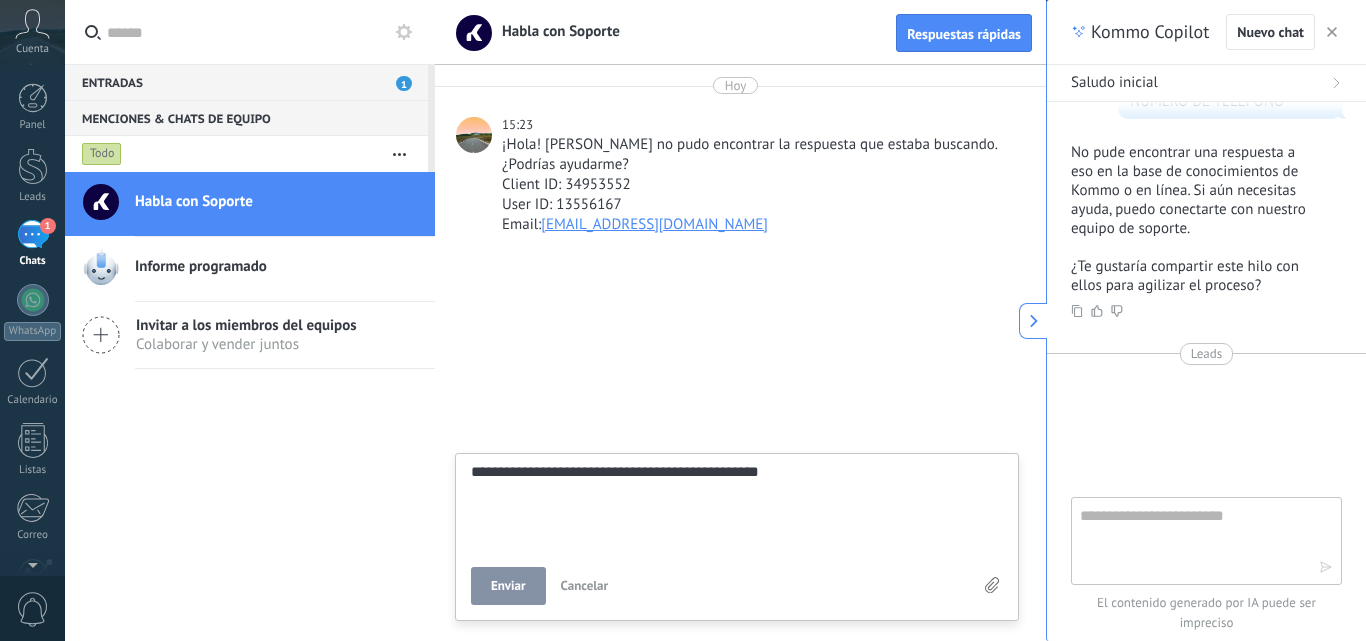type on "**********" 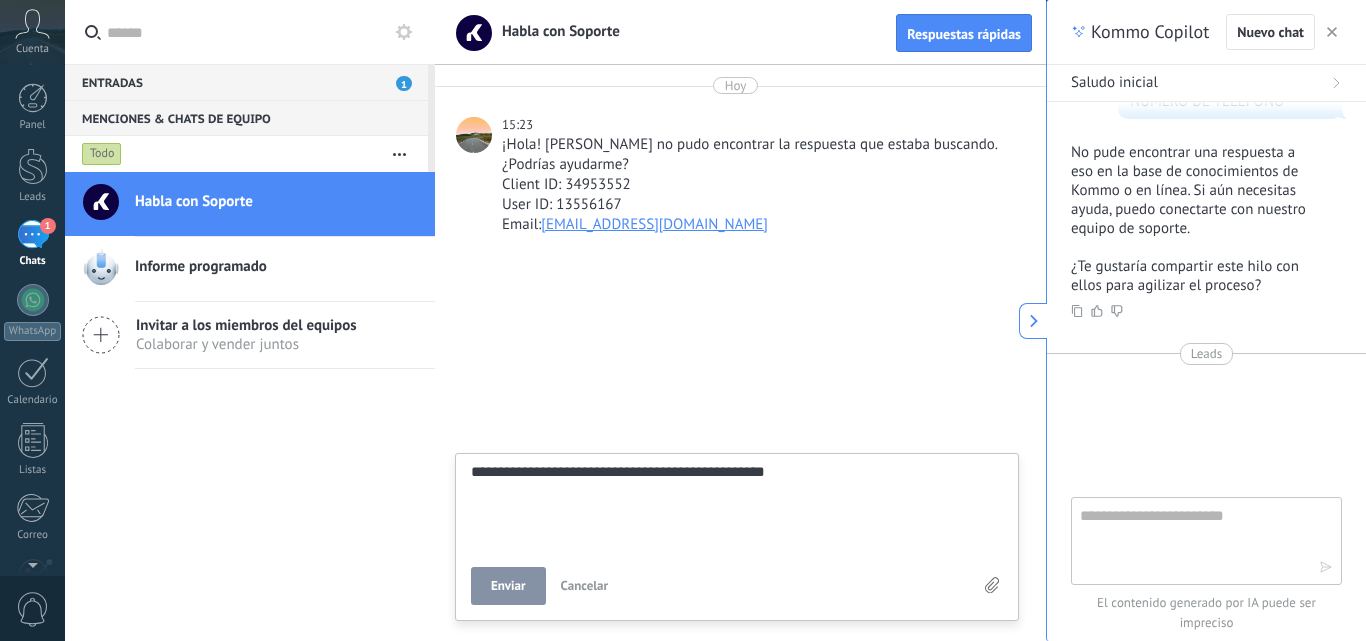 type on "**********" 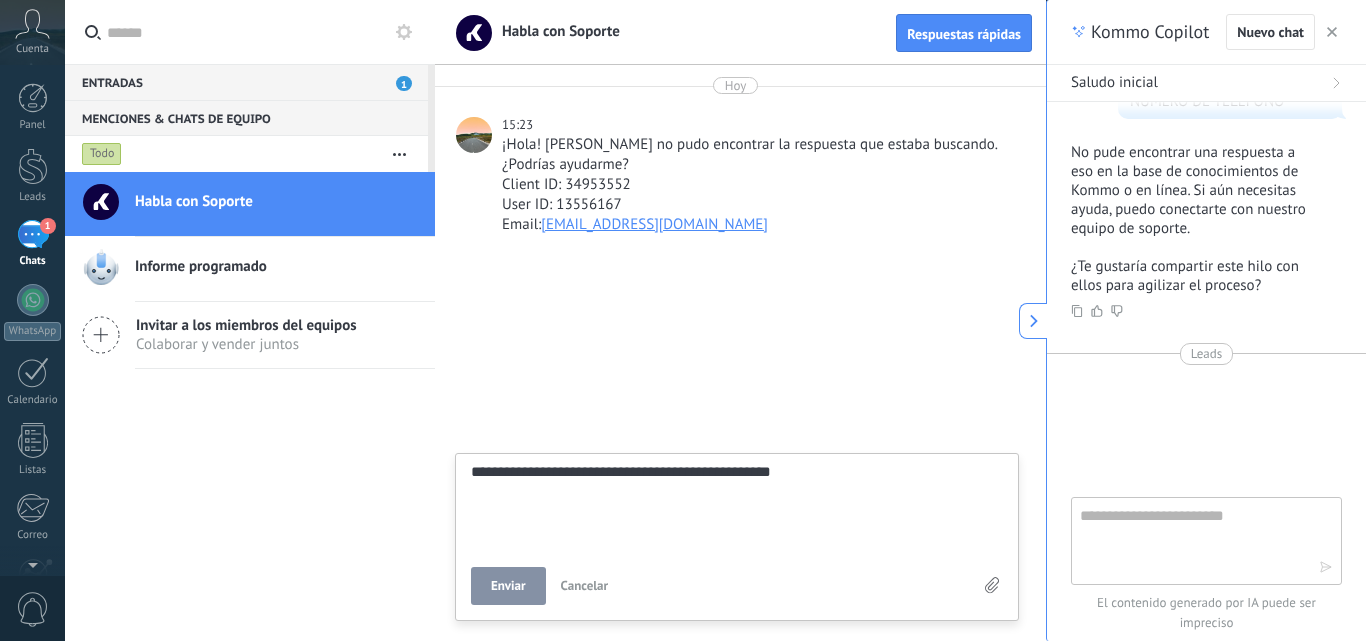 type on "**********" 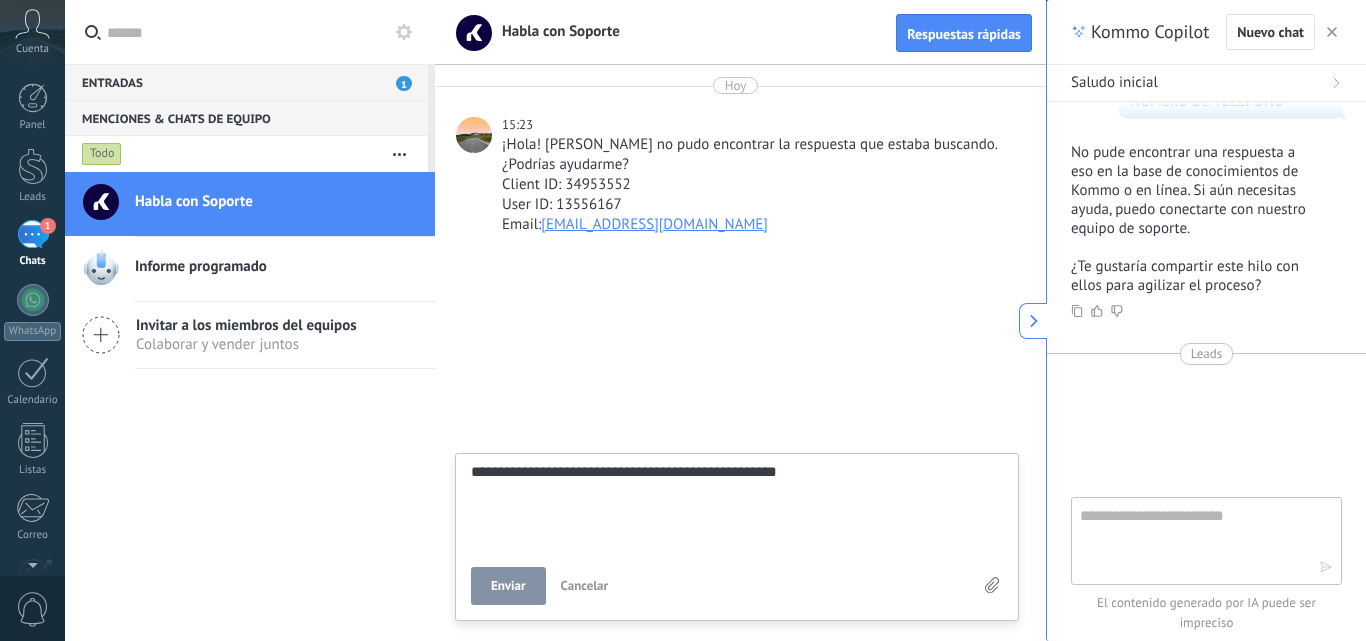 type on "**********" 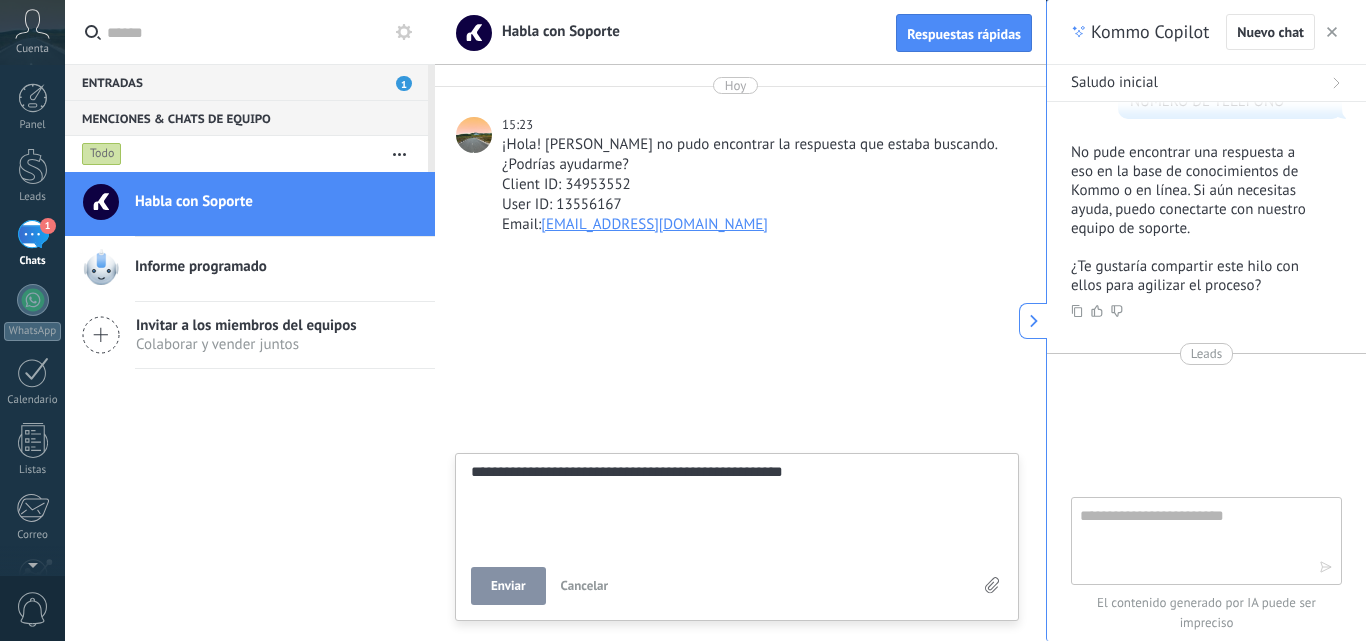 type on "**********" 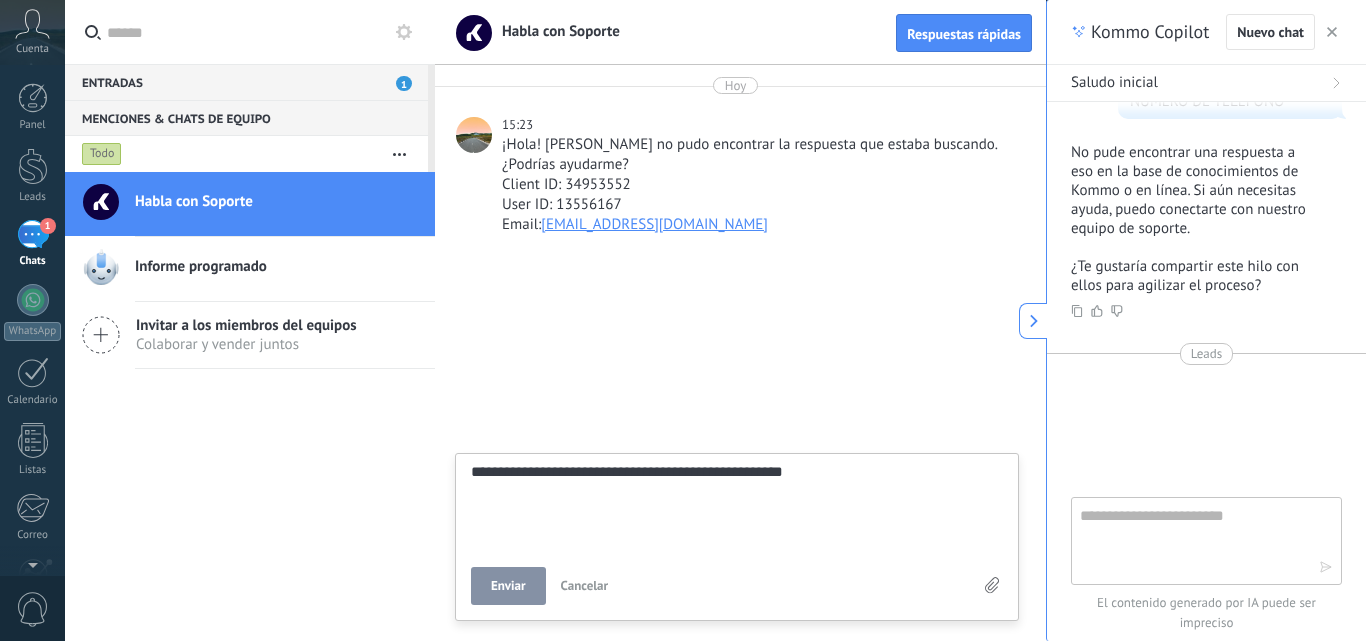 type on "**********" 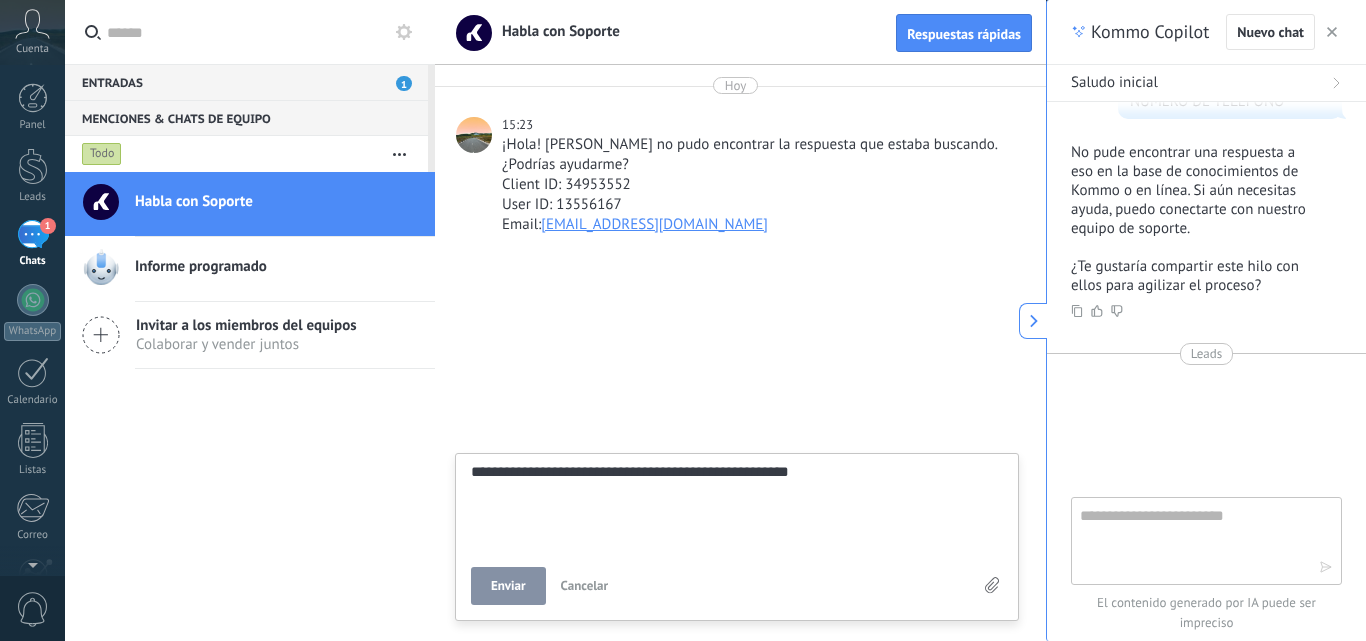 type on "**********" 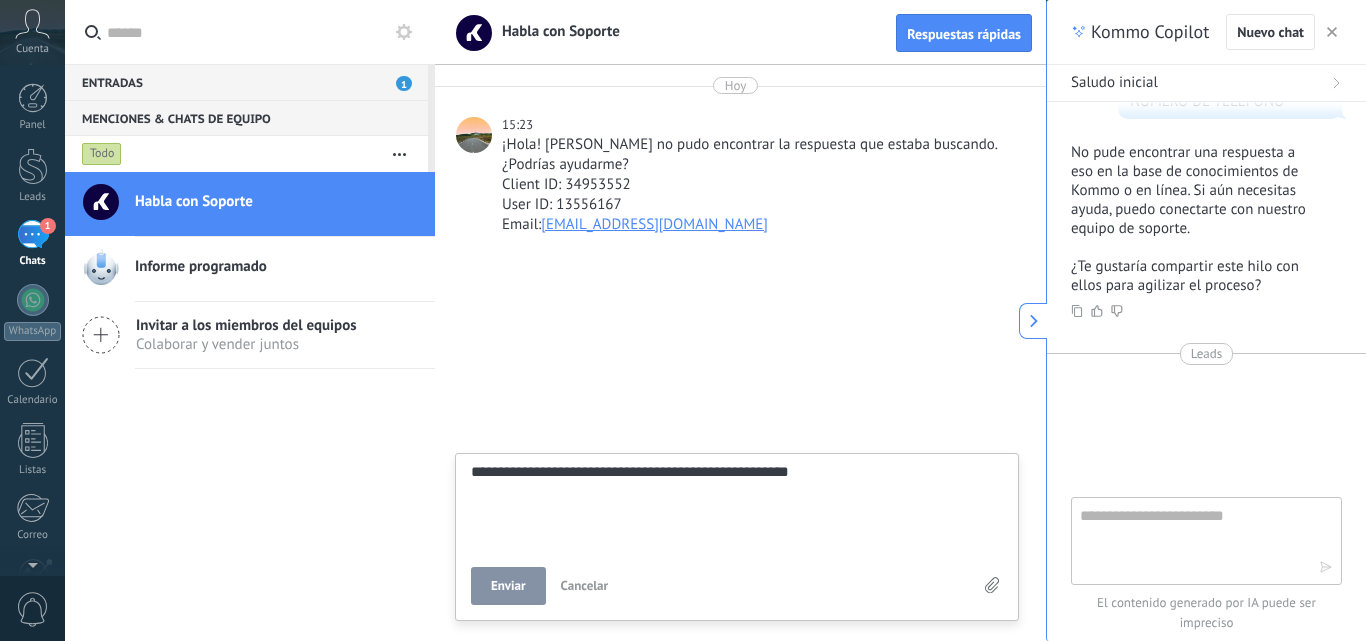 type on "**********" 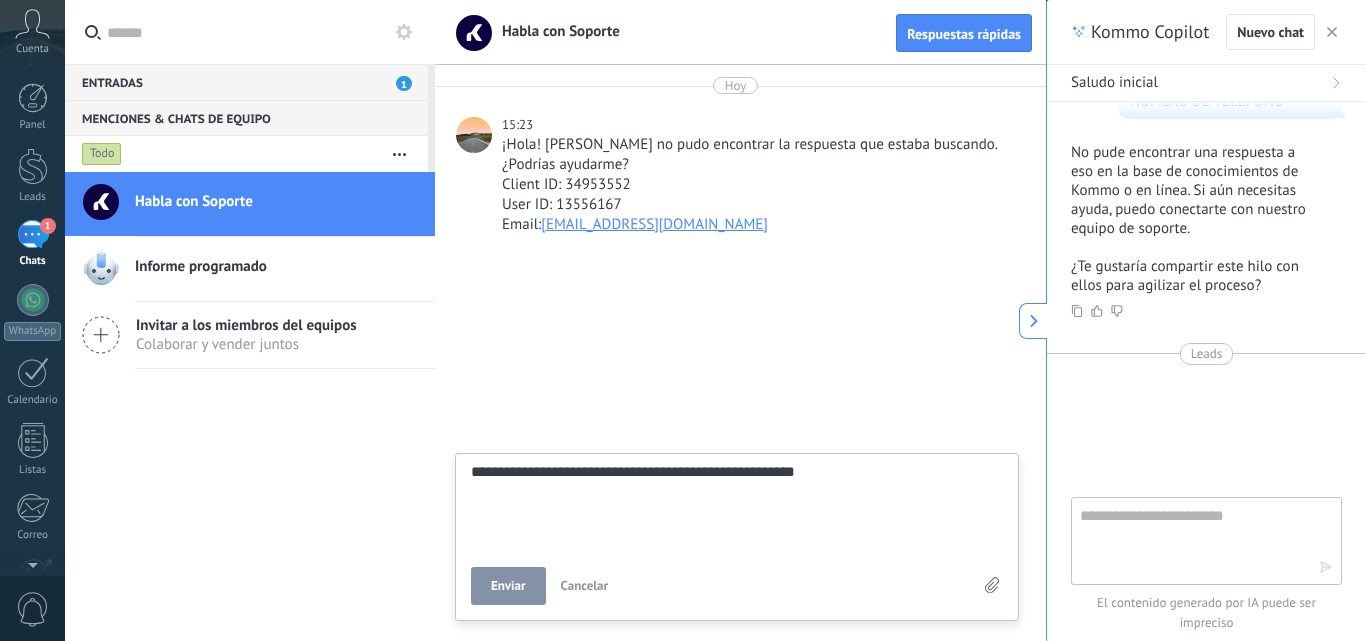 type on "**********" 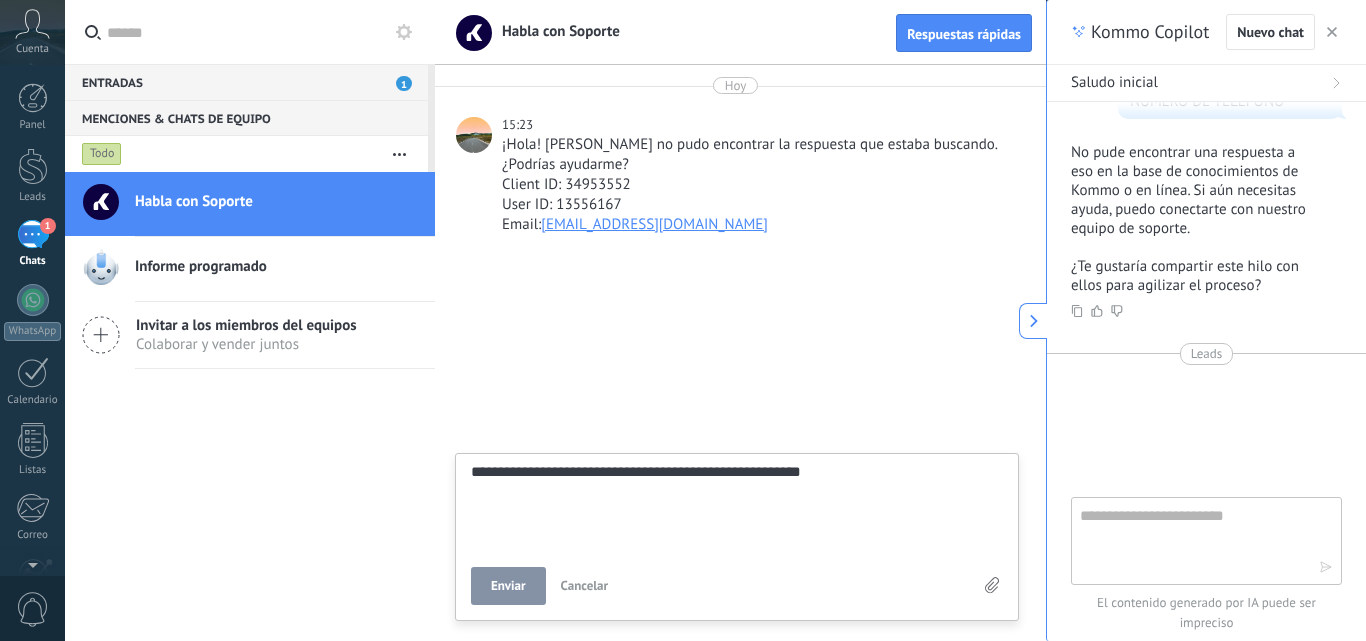 type on "**********" 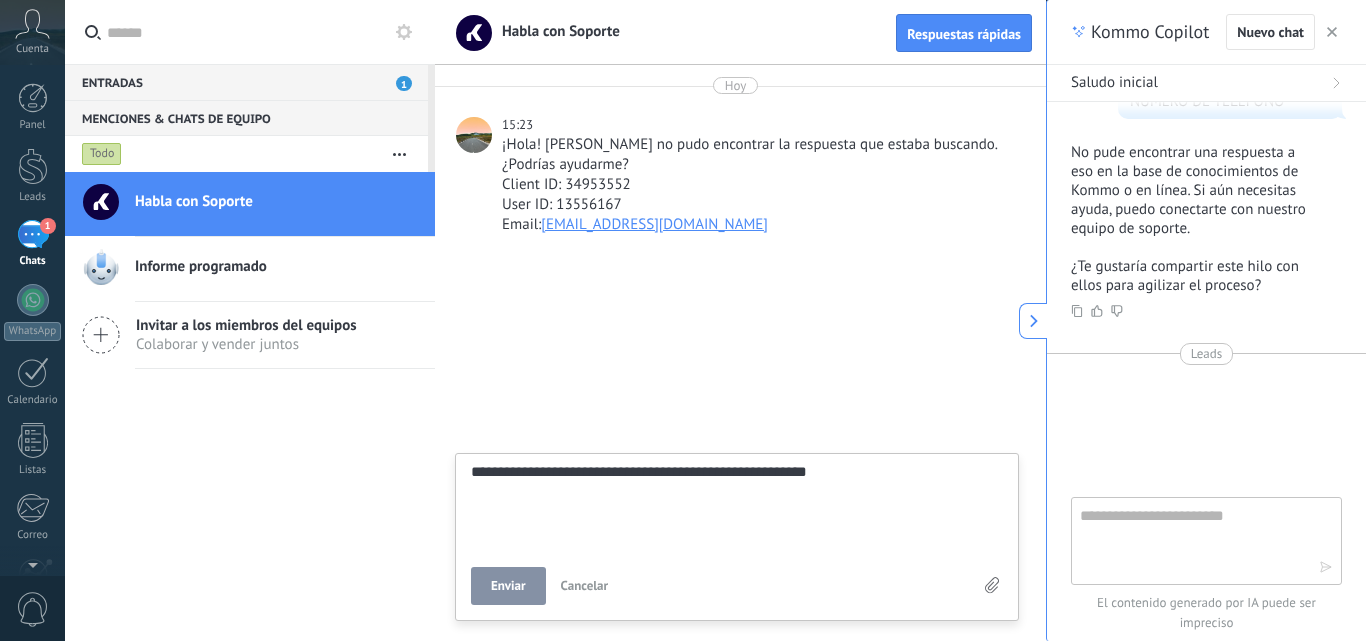 scroll, scrollTop: 19, scrollLeft: 0, axis: vertical 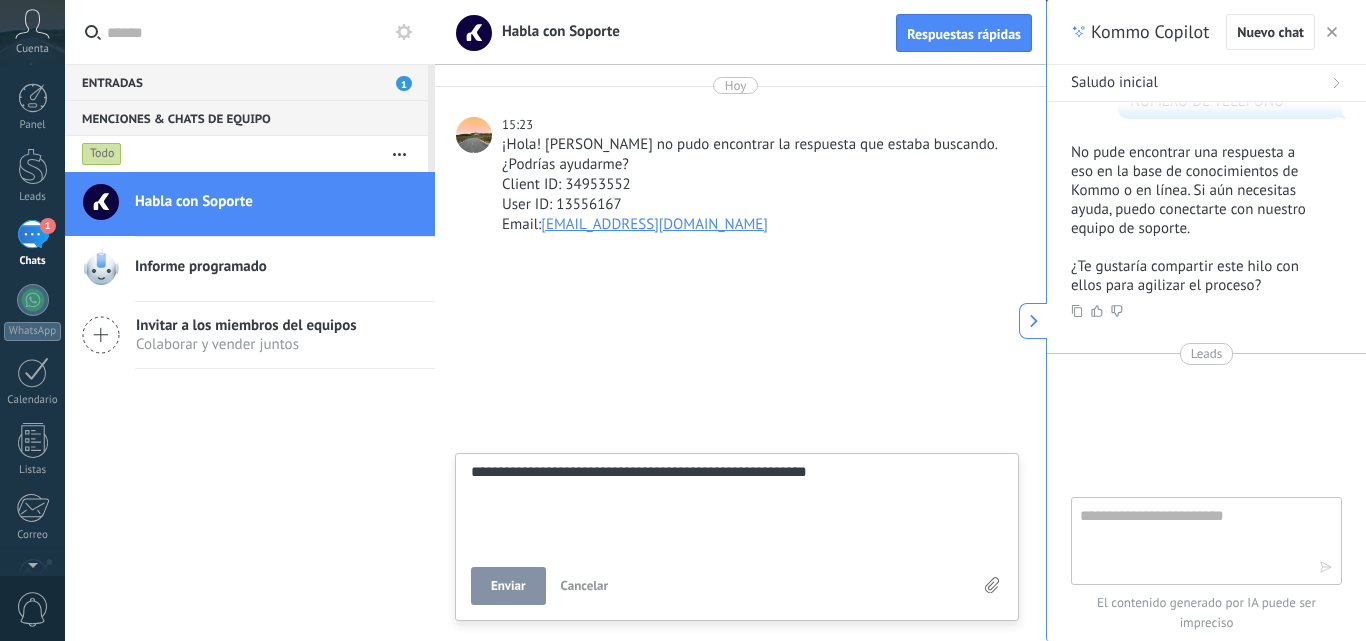type on "**********" 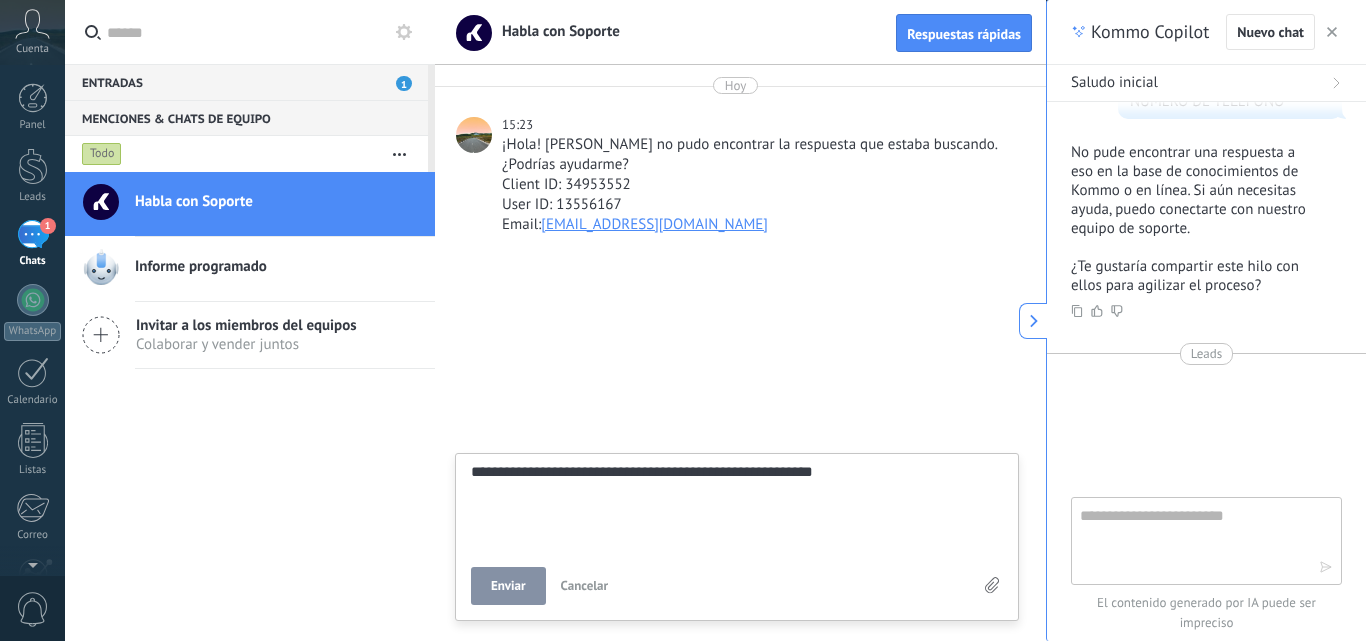 type on "**********" 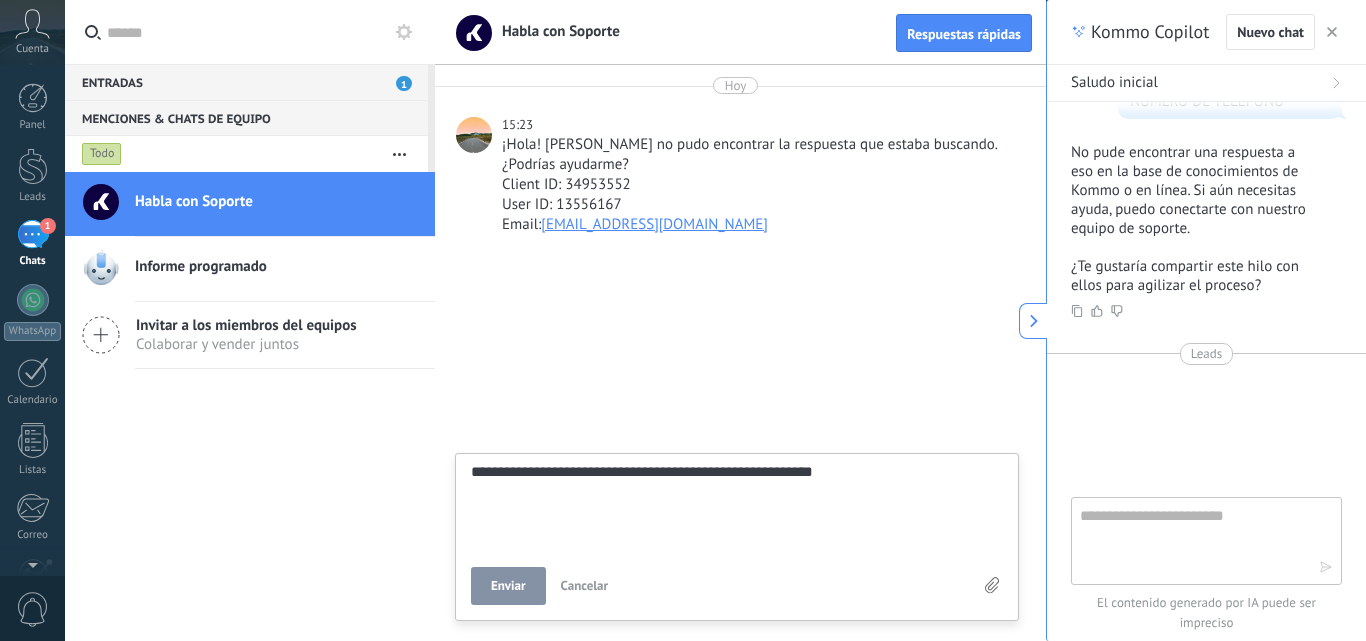 type on "**********" 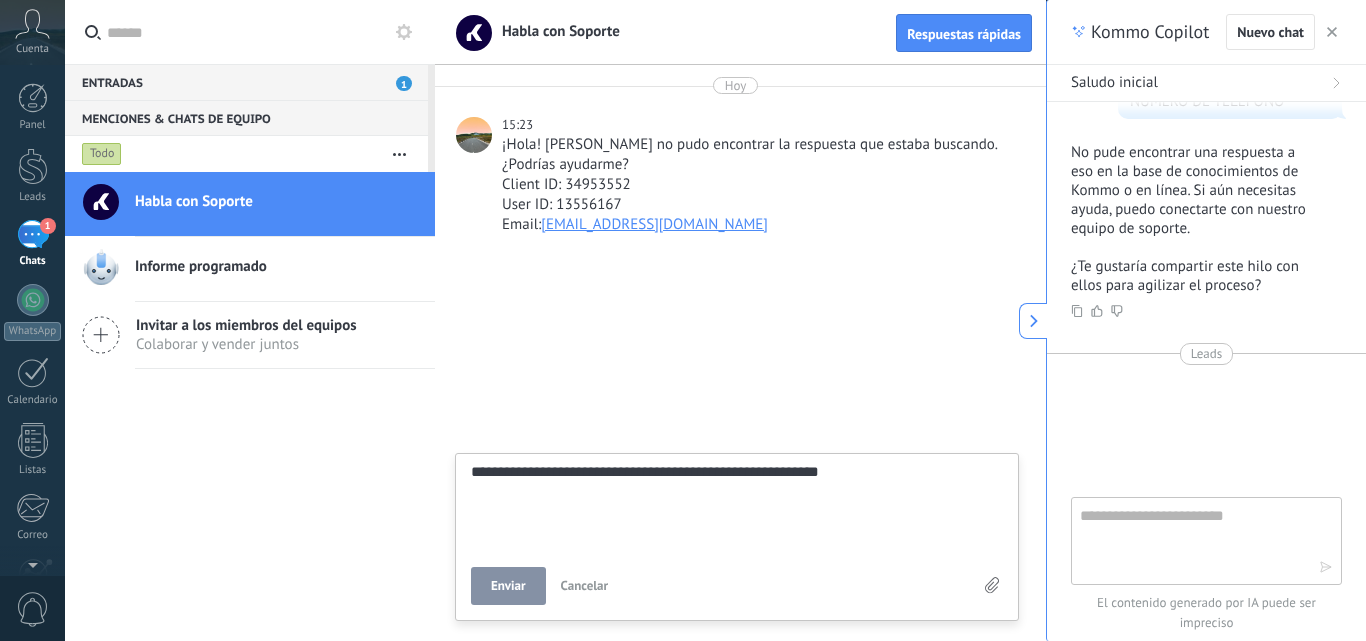type on "**********" 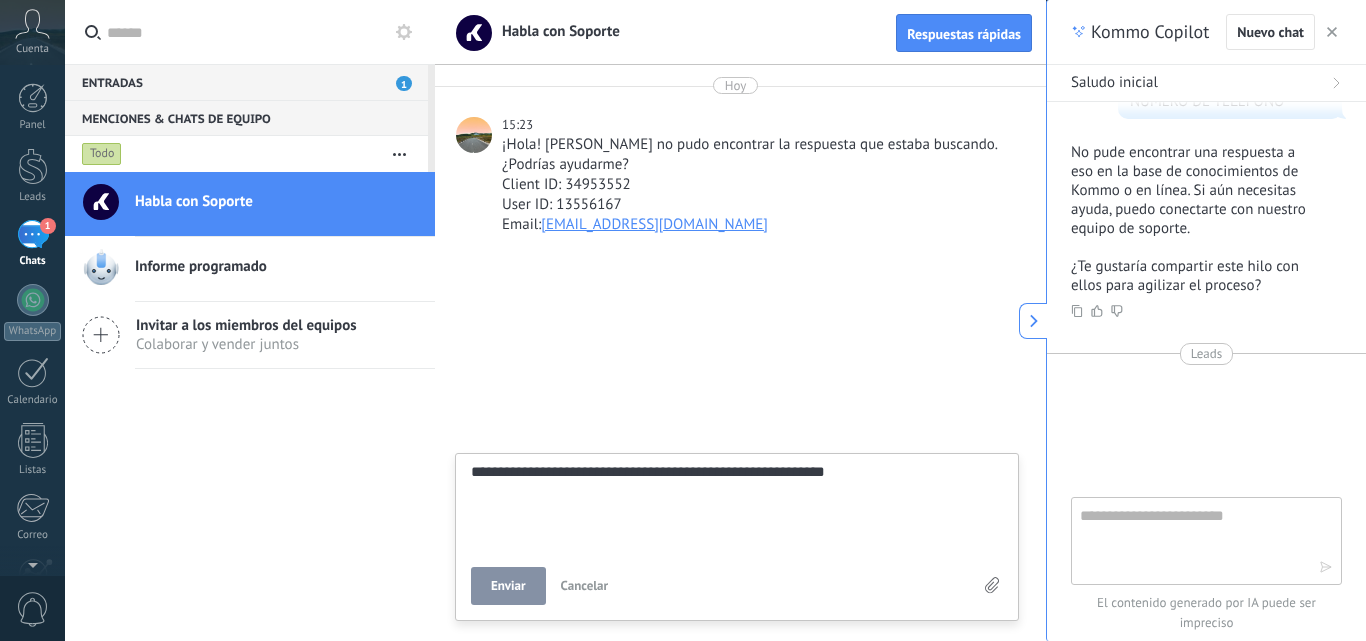 type on "**********" 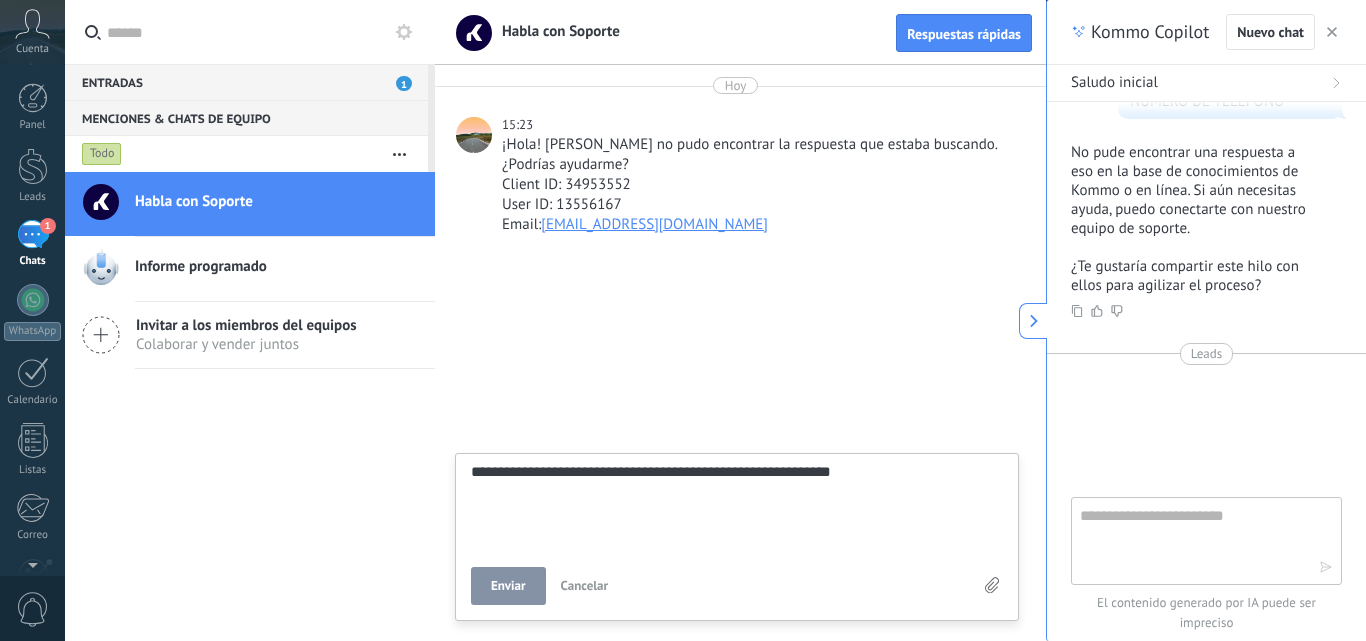 type on "**********" 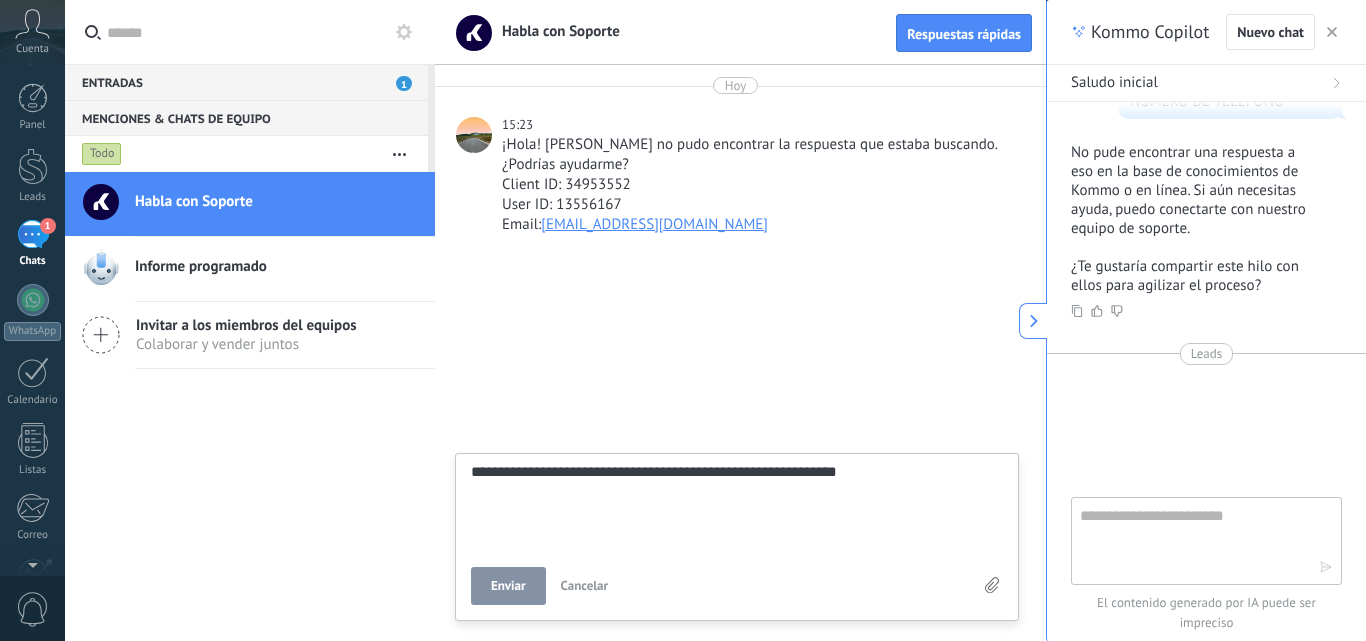 type on "**********" 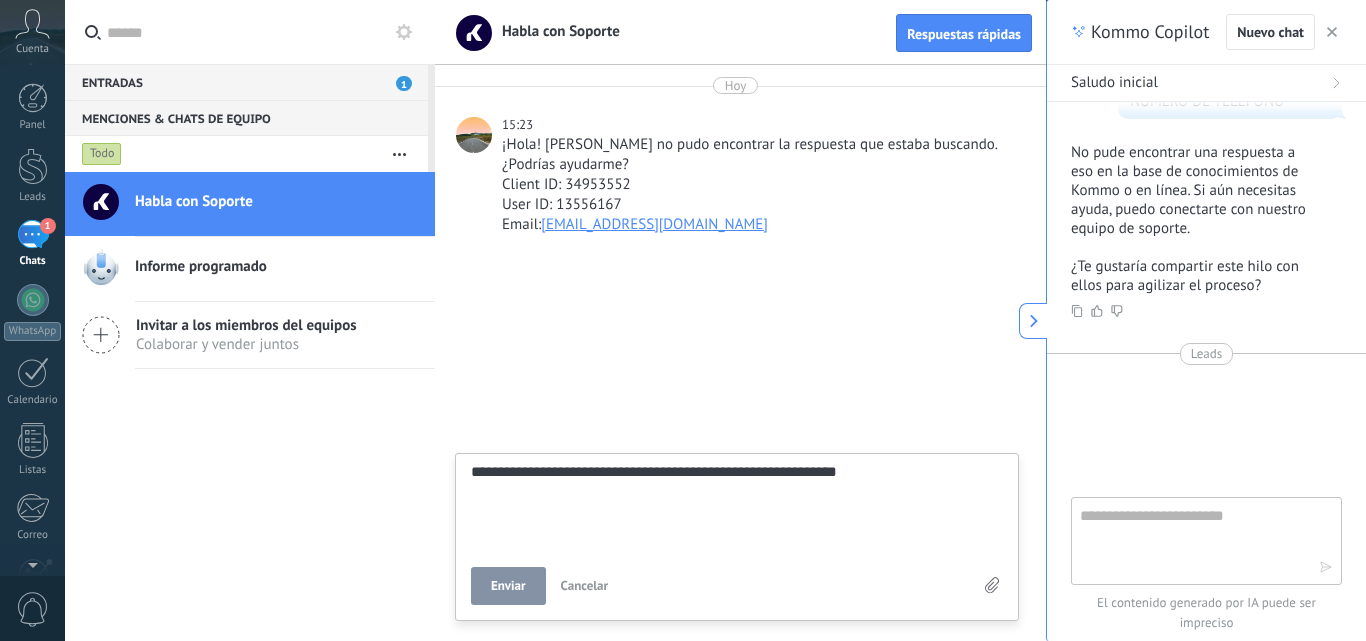 type on "**********" 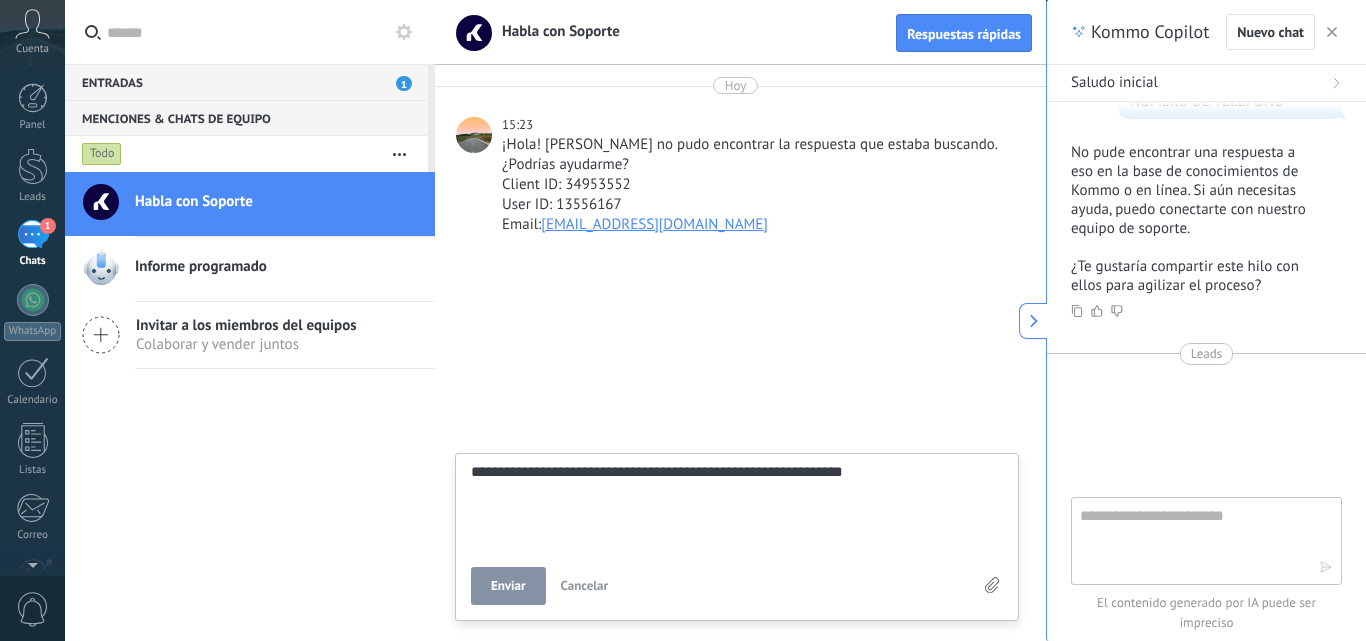 type on "**********" 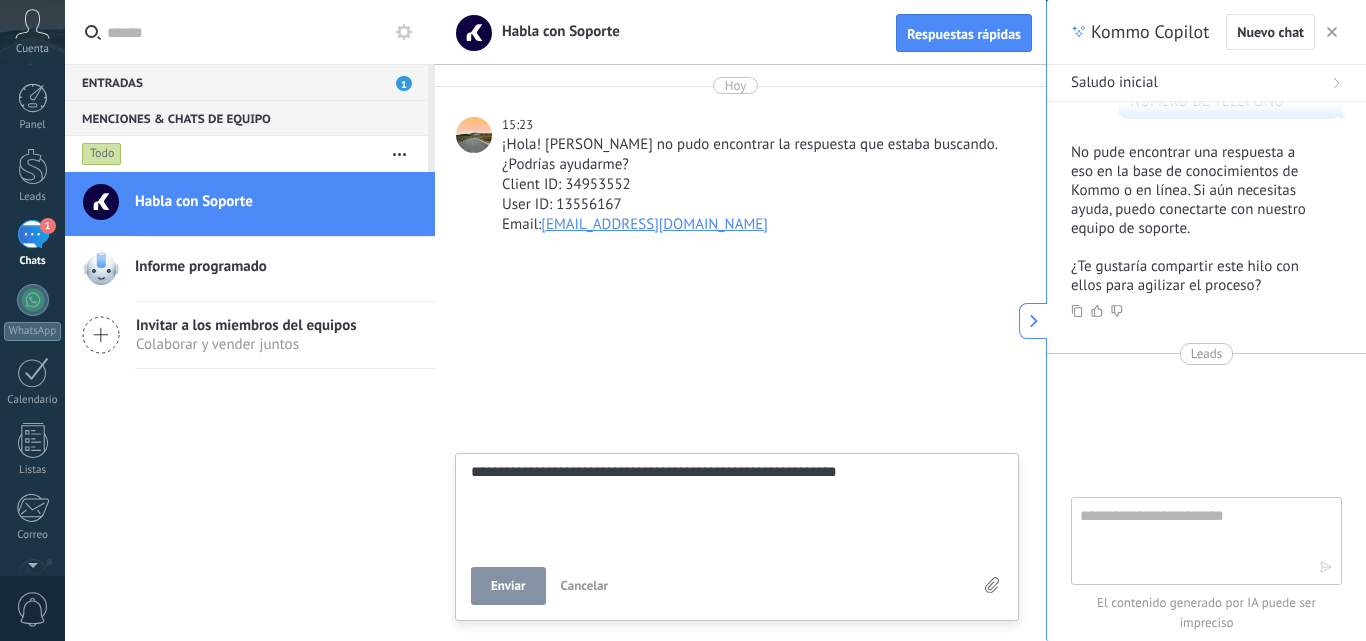type on "**********" 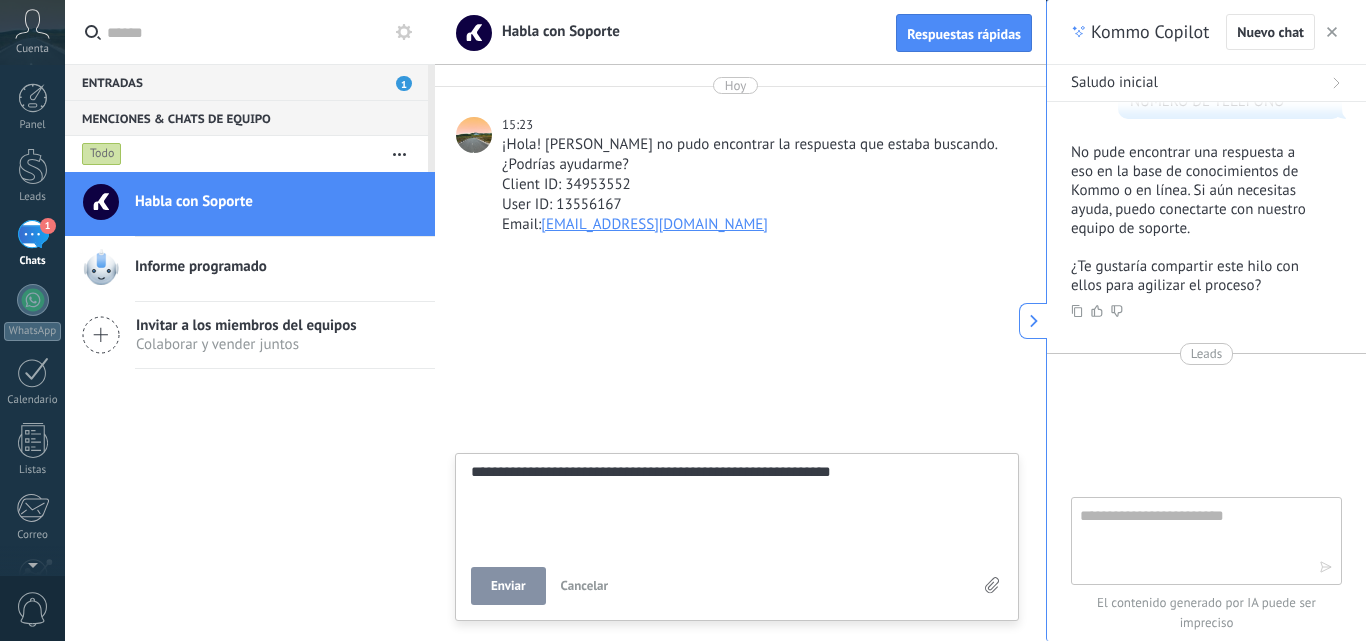 type on "**********" 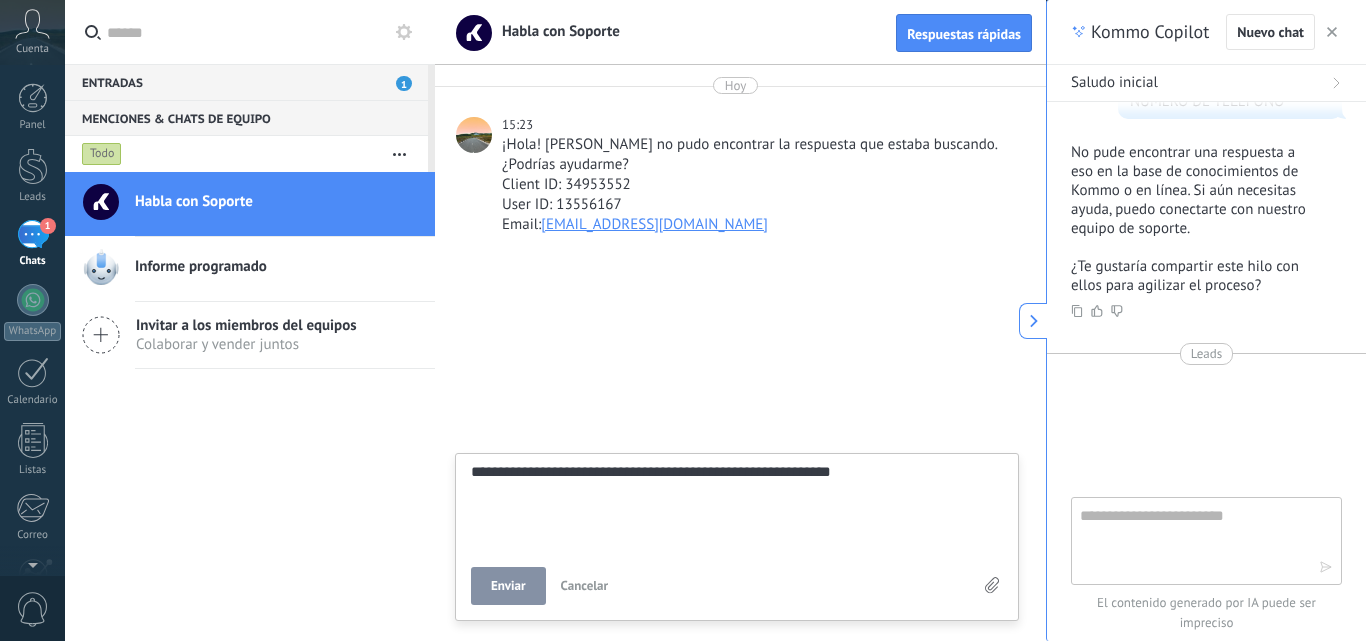 type on "**********" 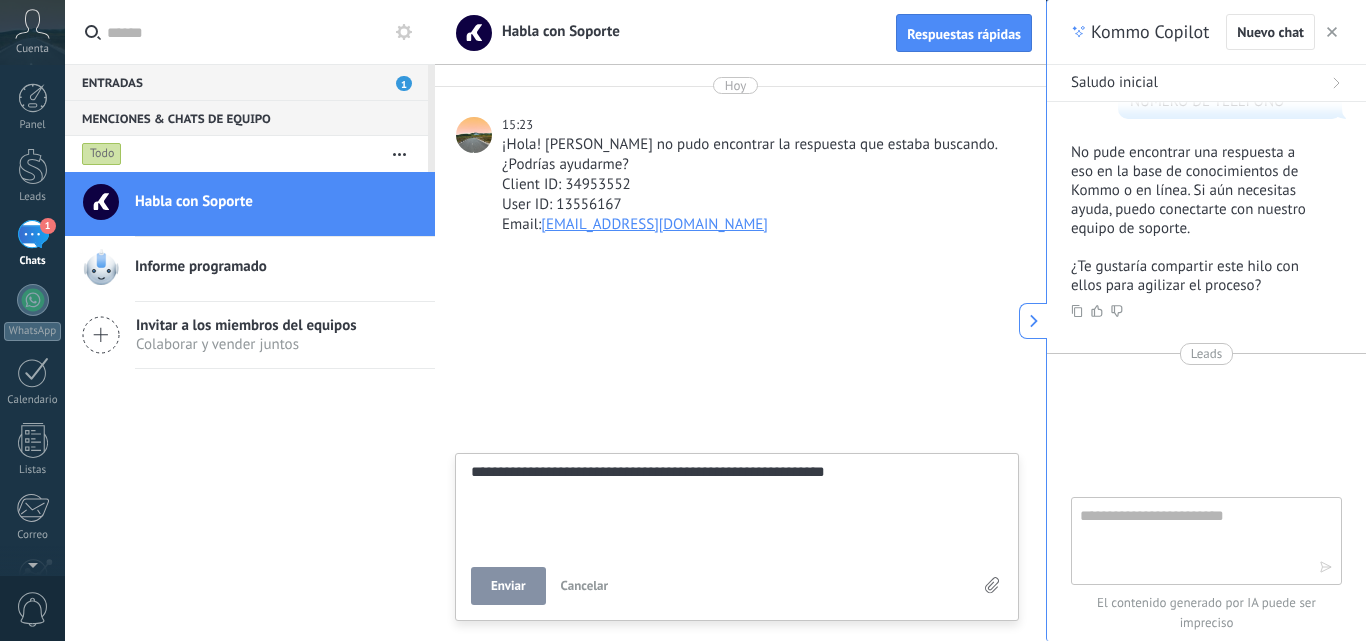 type on "**********" 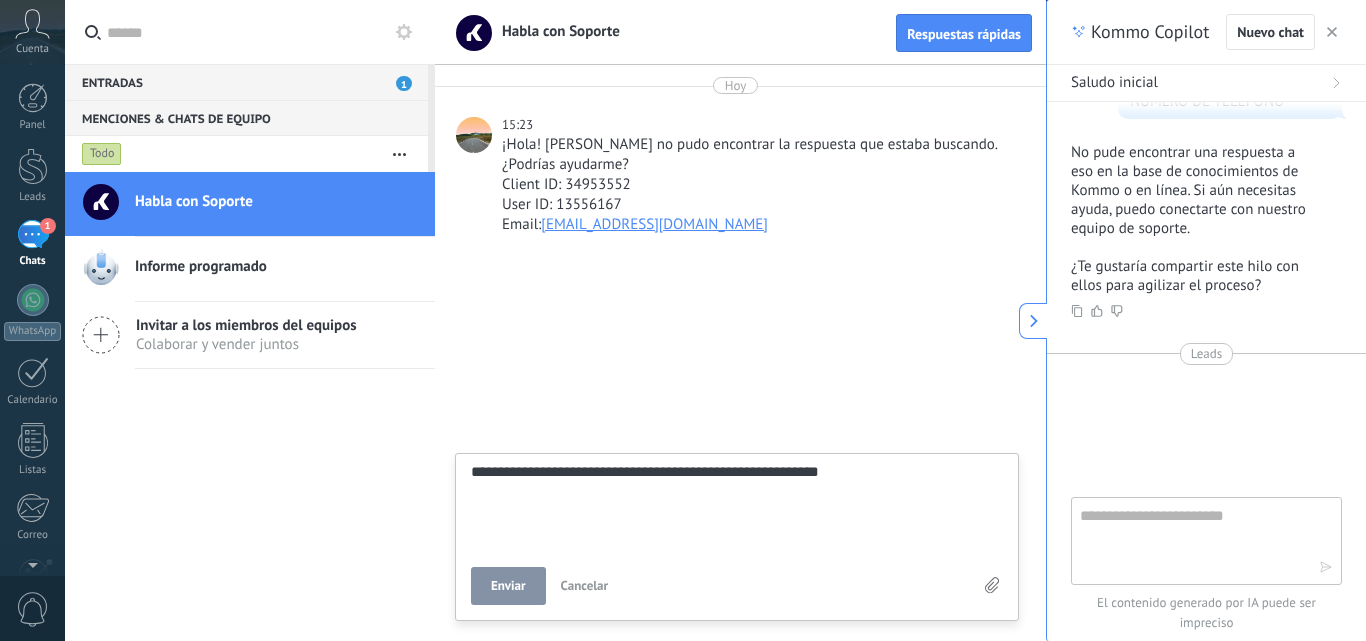 type on "**********" 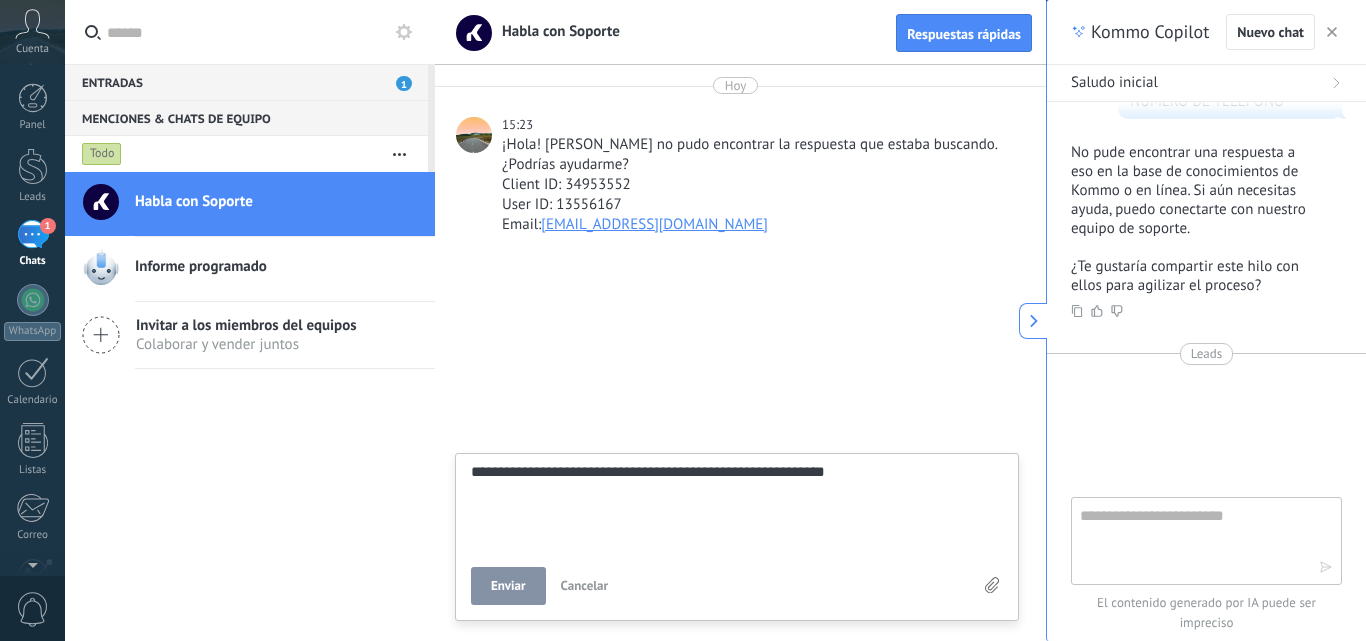 type on "**********" 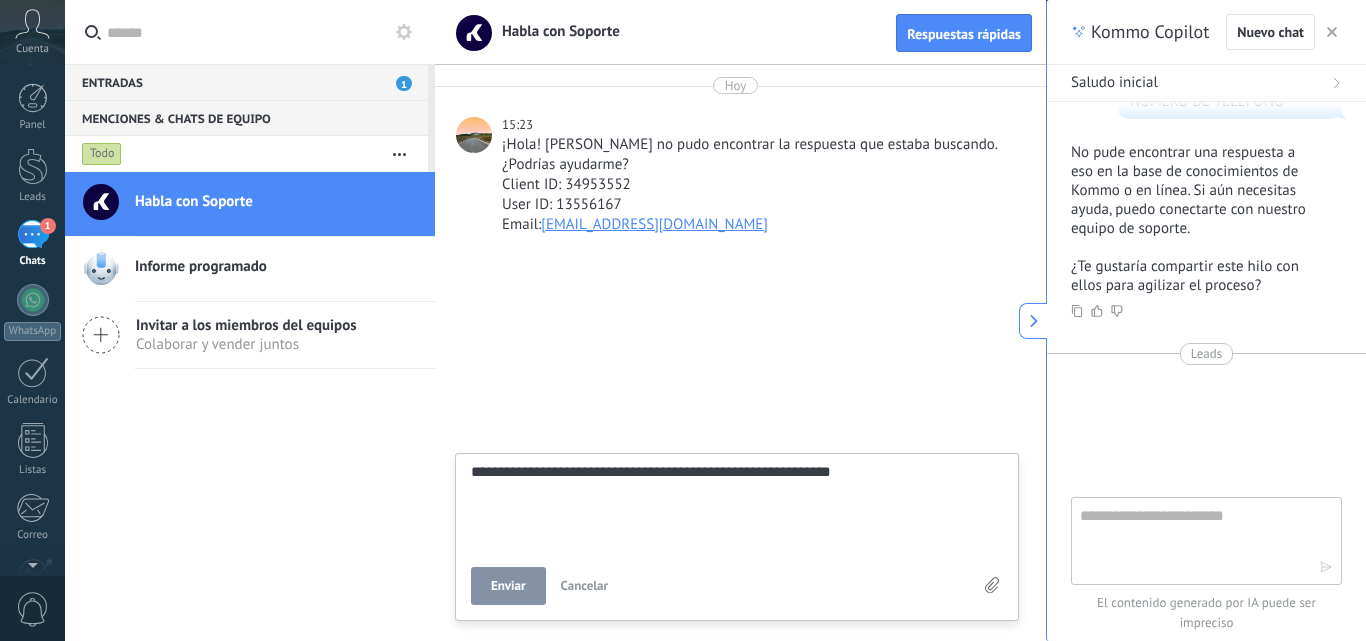 type on "**********" 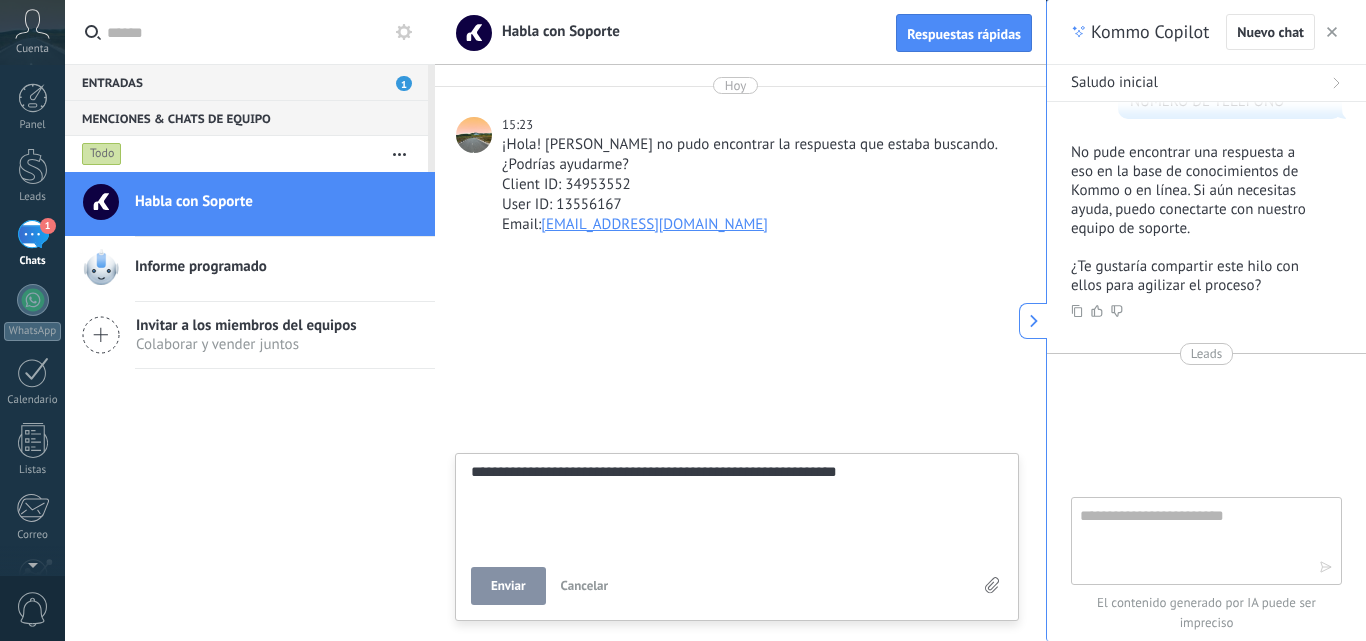 type on "**********" 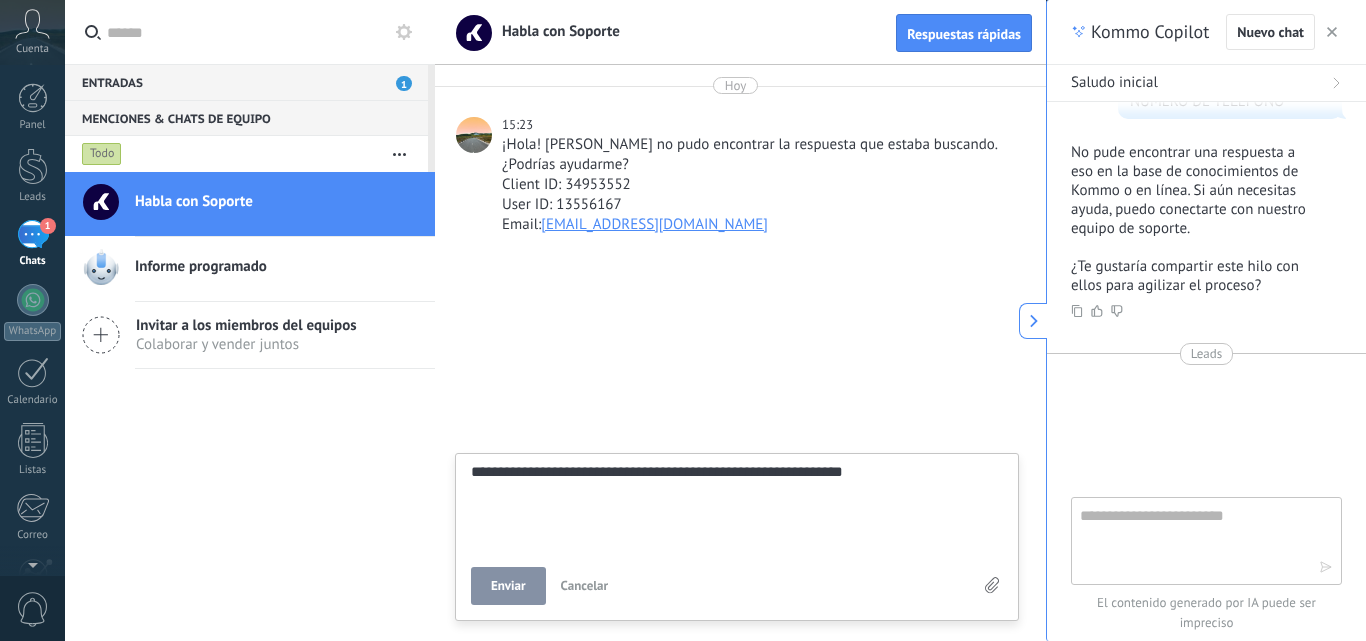 type on "**********" 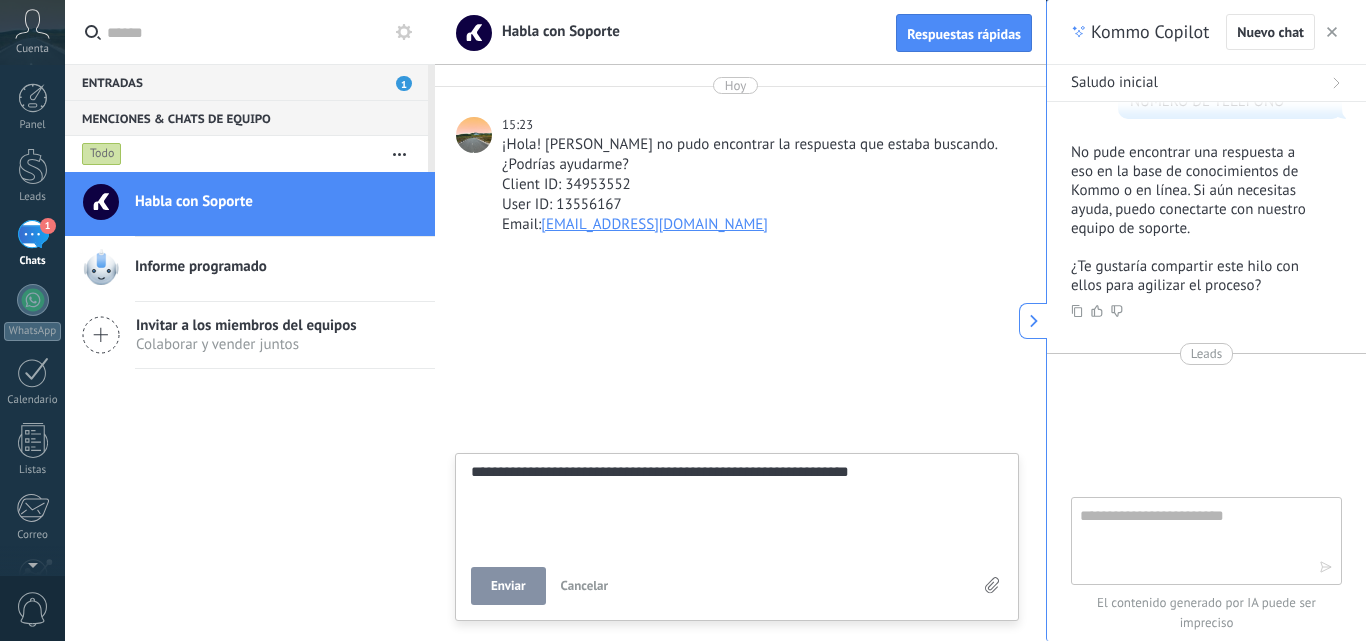 type on "**********" 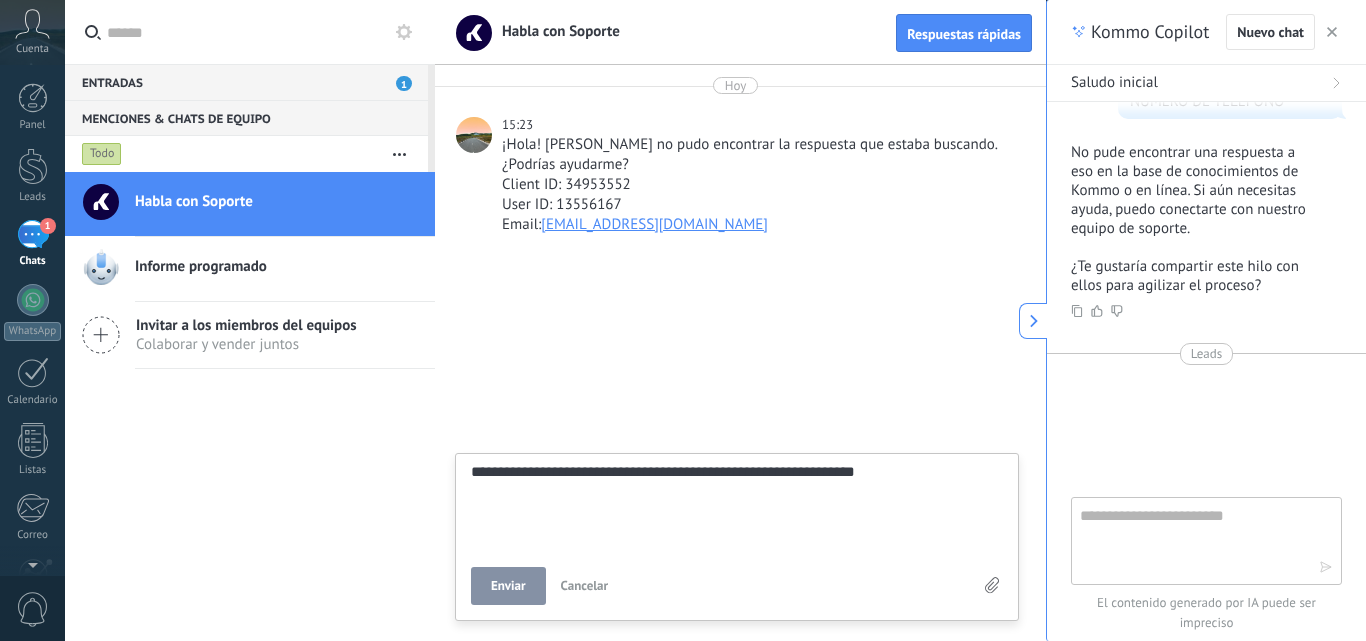 scroll, scrollTop: 19, scrollLeft: 0, axis: vertical 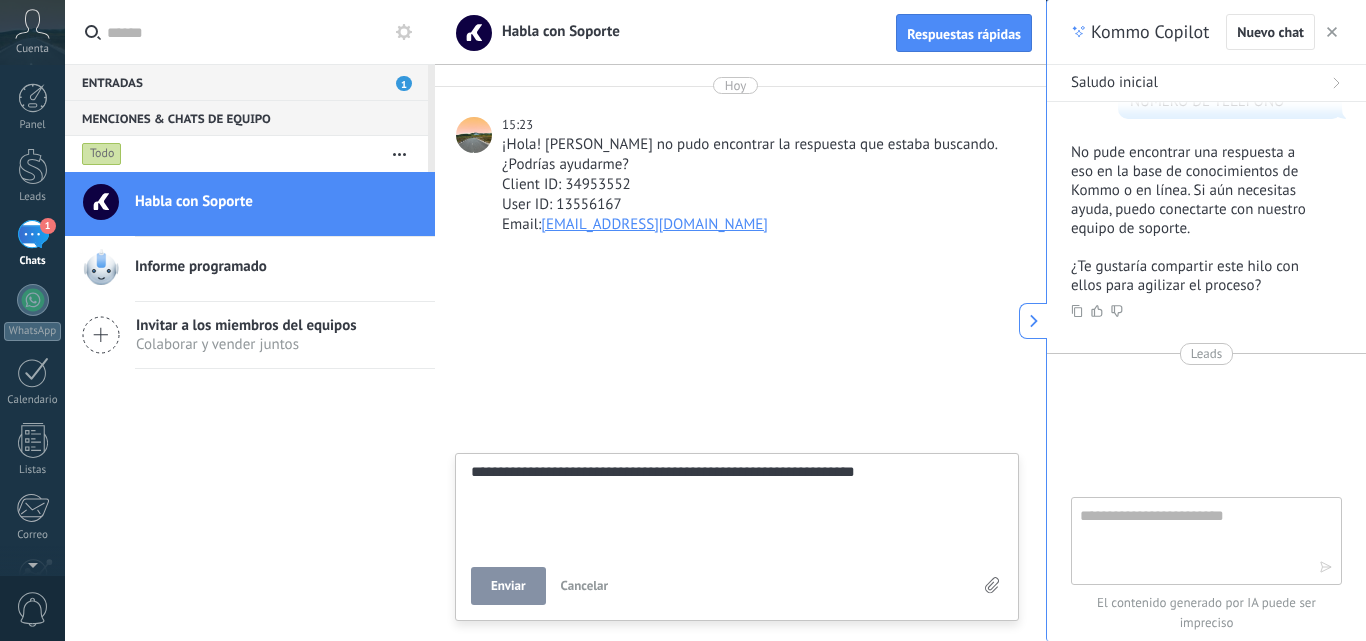 type on "**********" 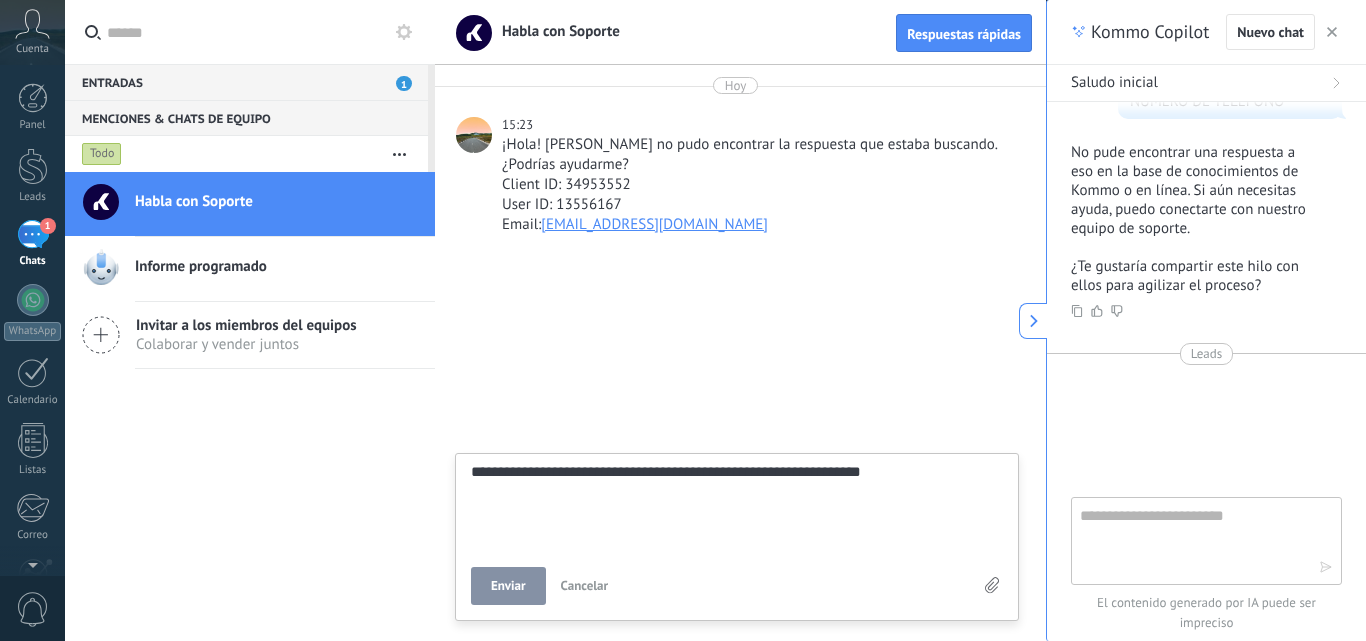 type on "**********" 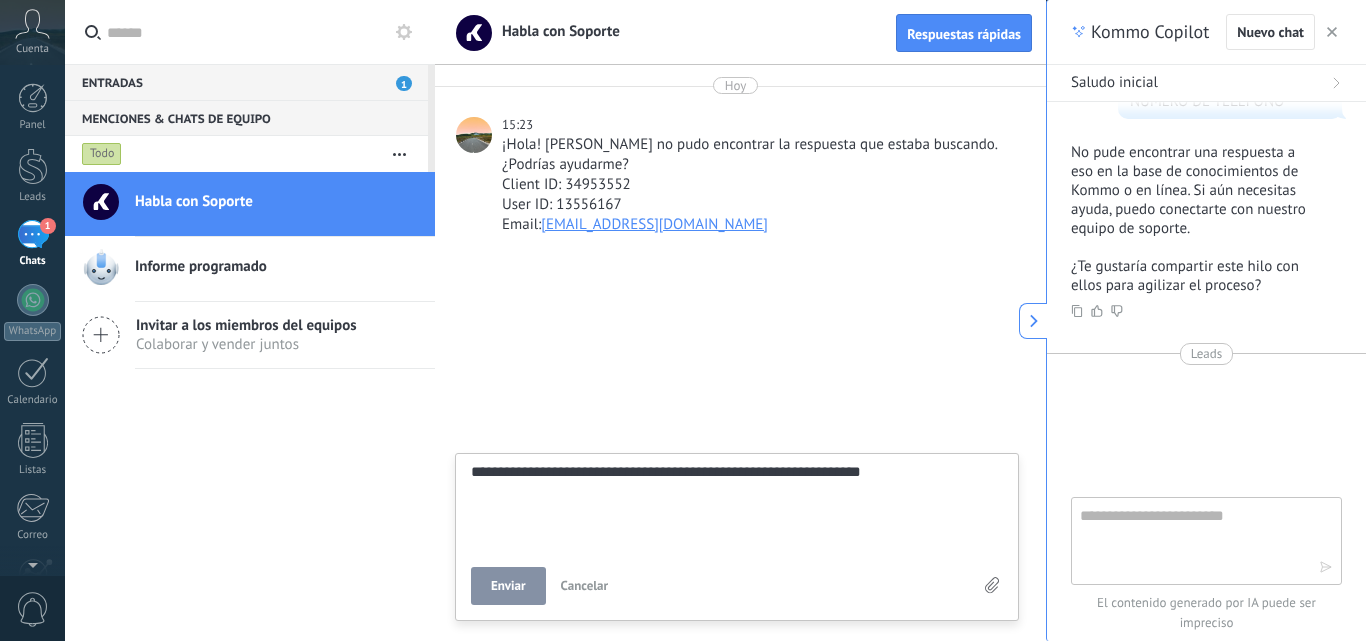 type on "**********" 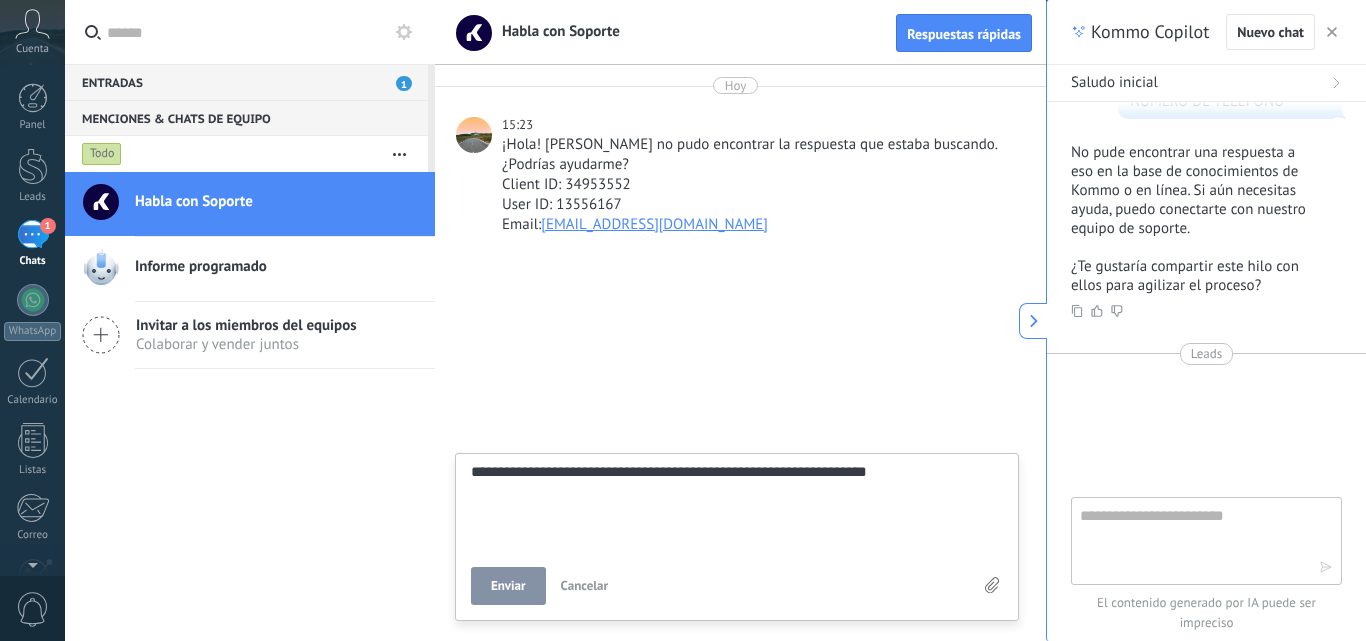 type on "**********" 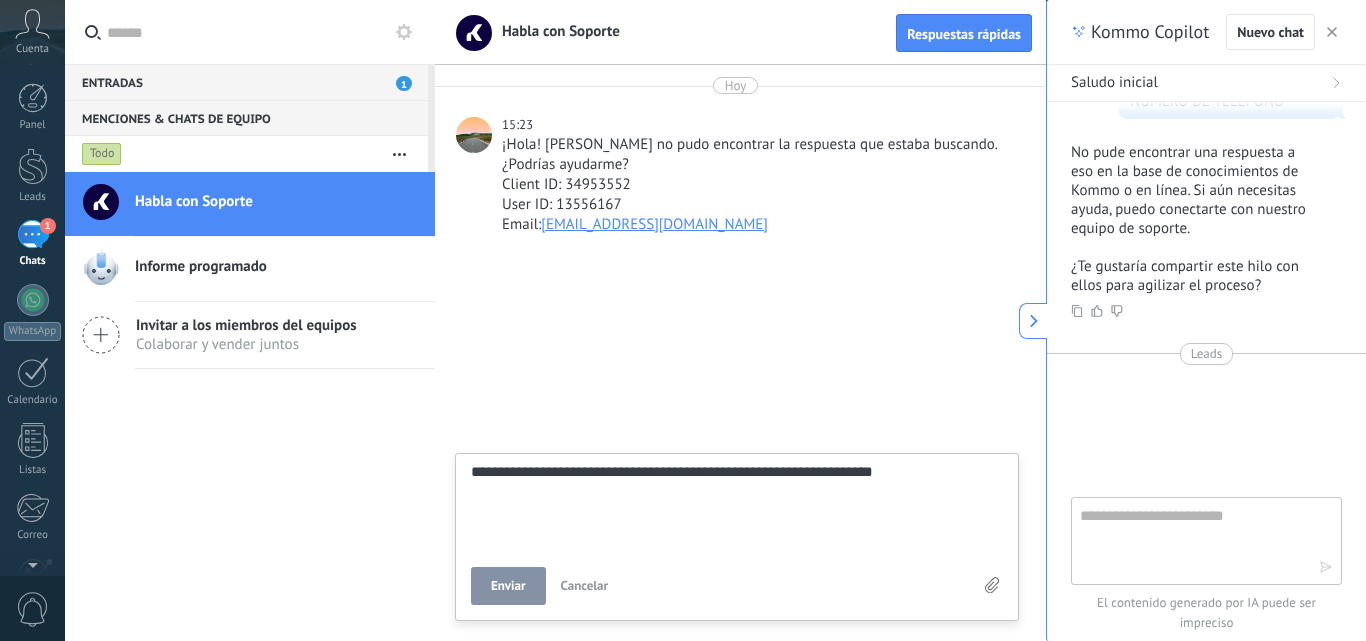 type on "**********" 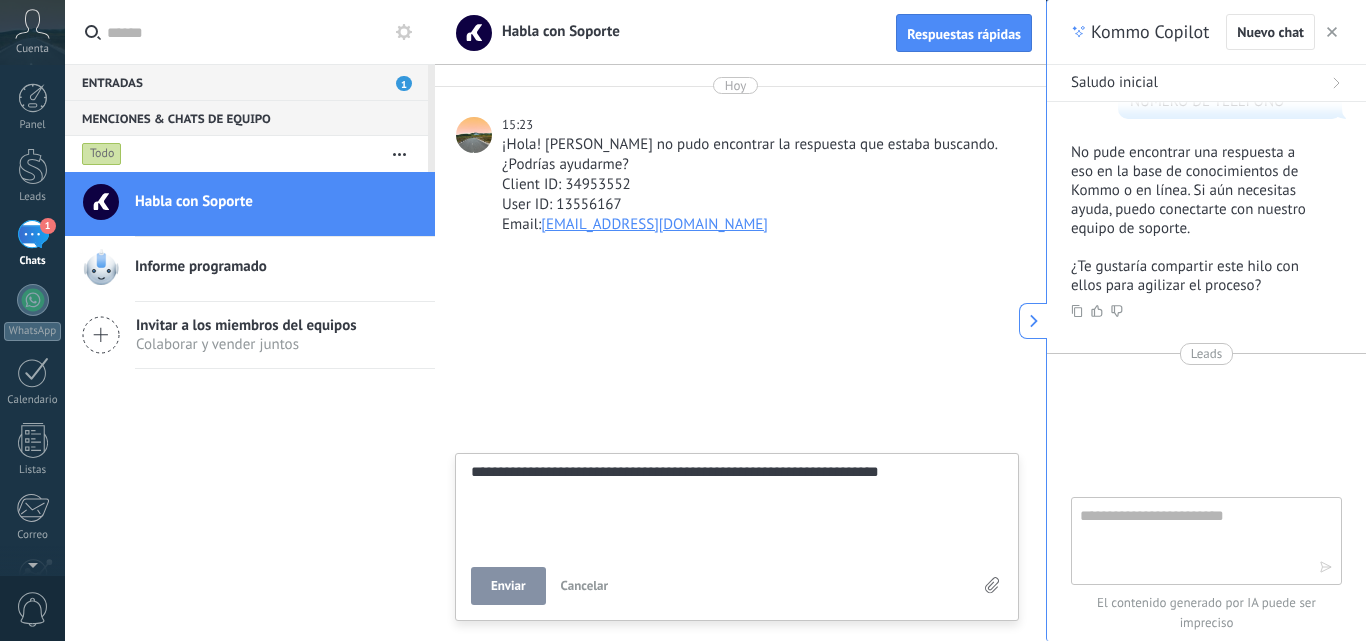 type on "**********" 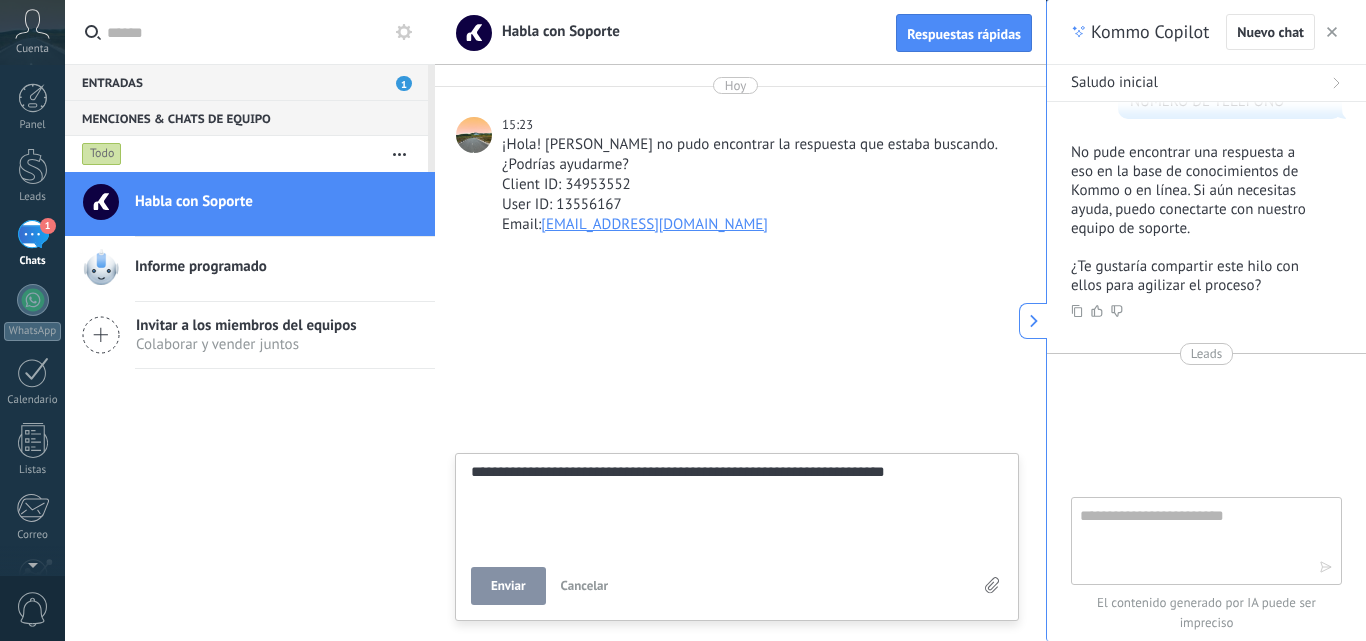 type on "**********" 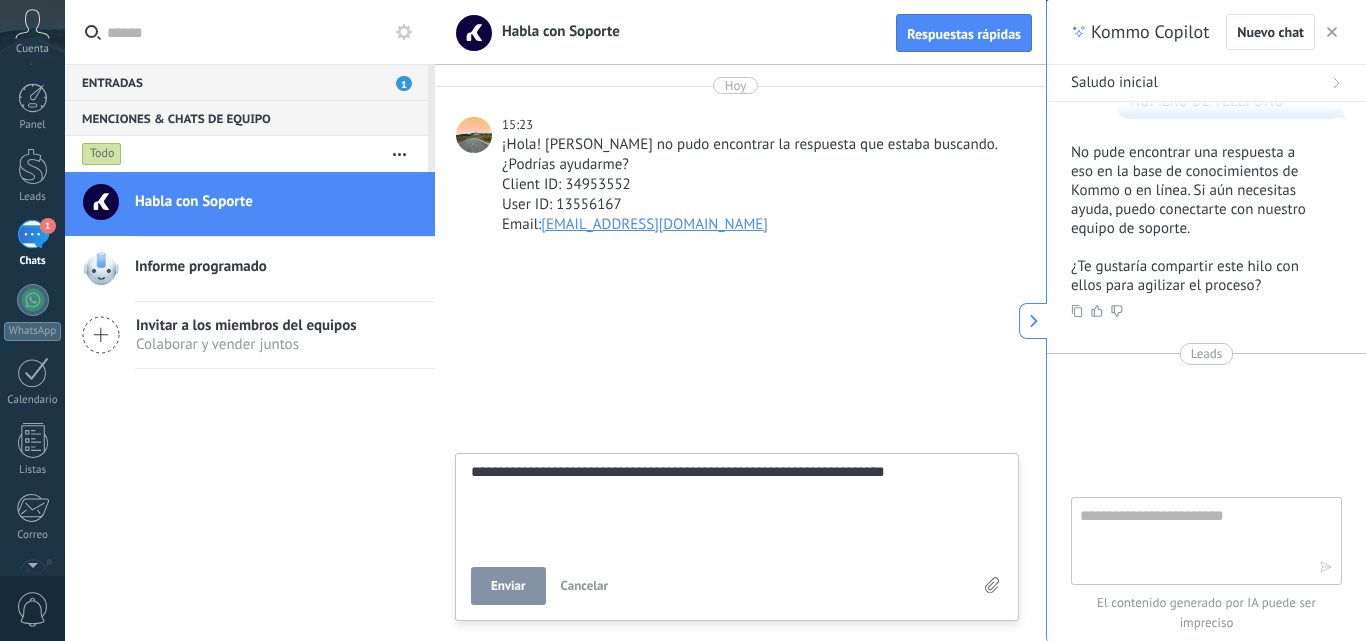type on "**********" 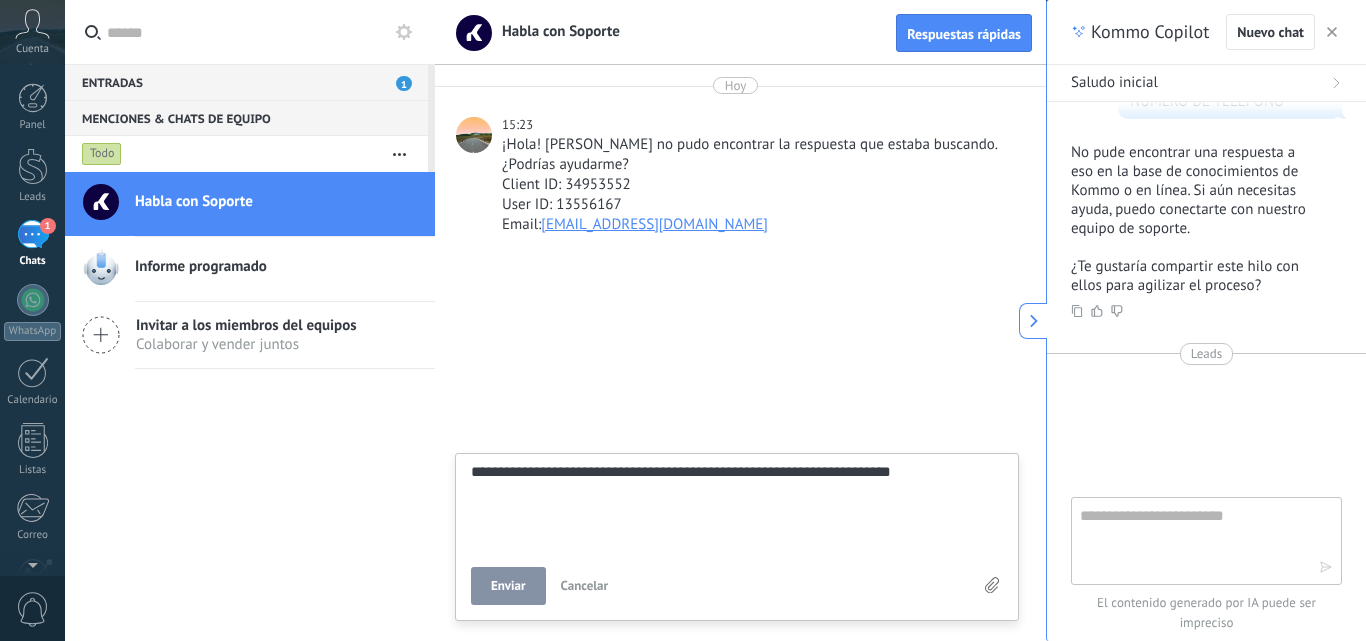 type on "**********" 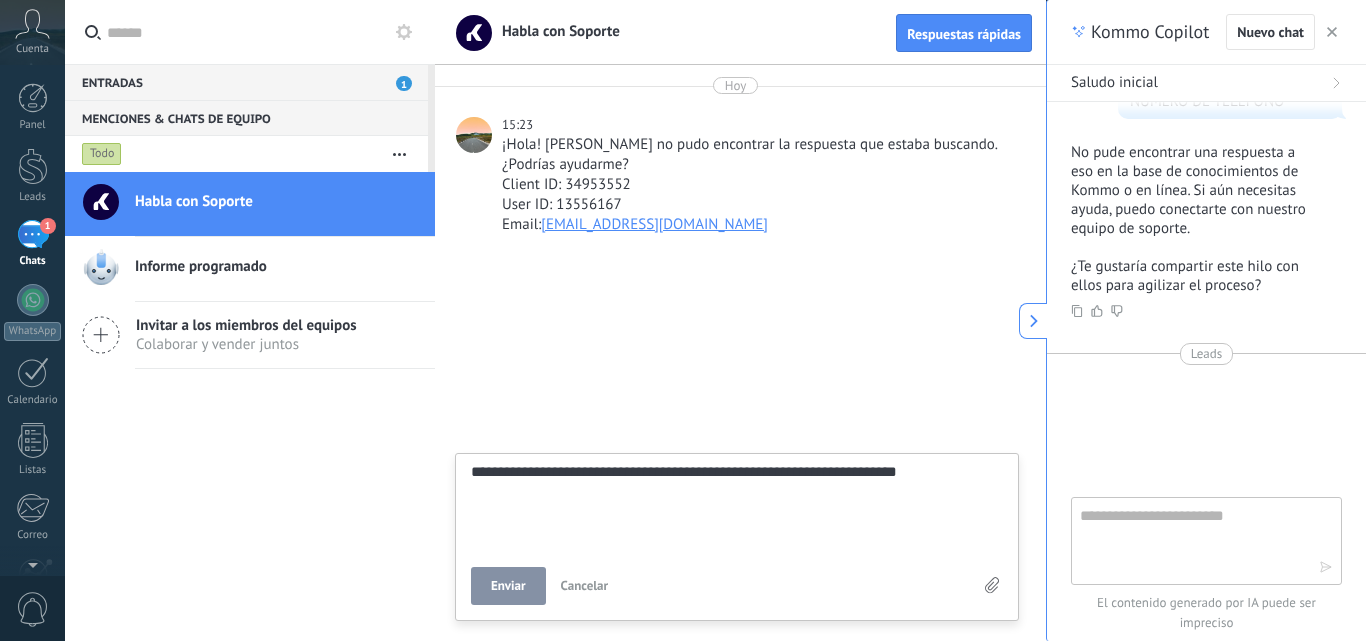 type on "**********" 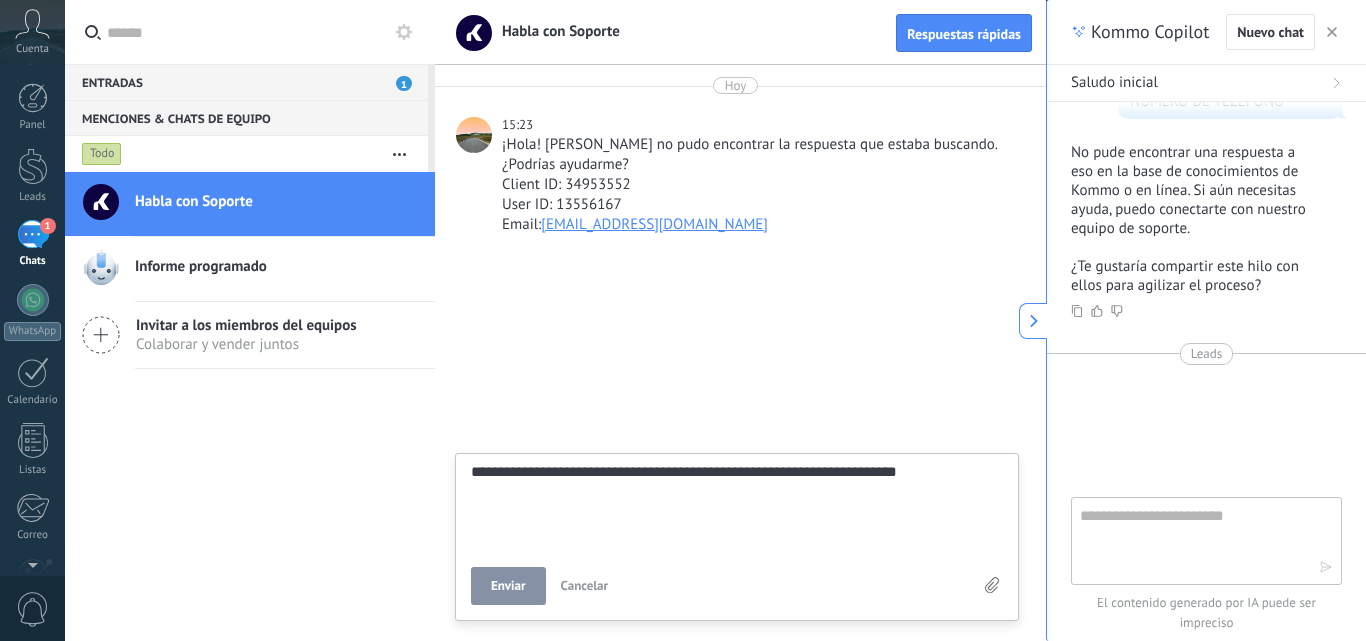 type on "**********" 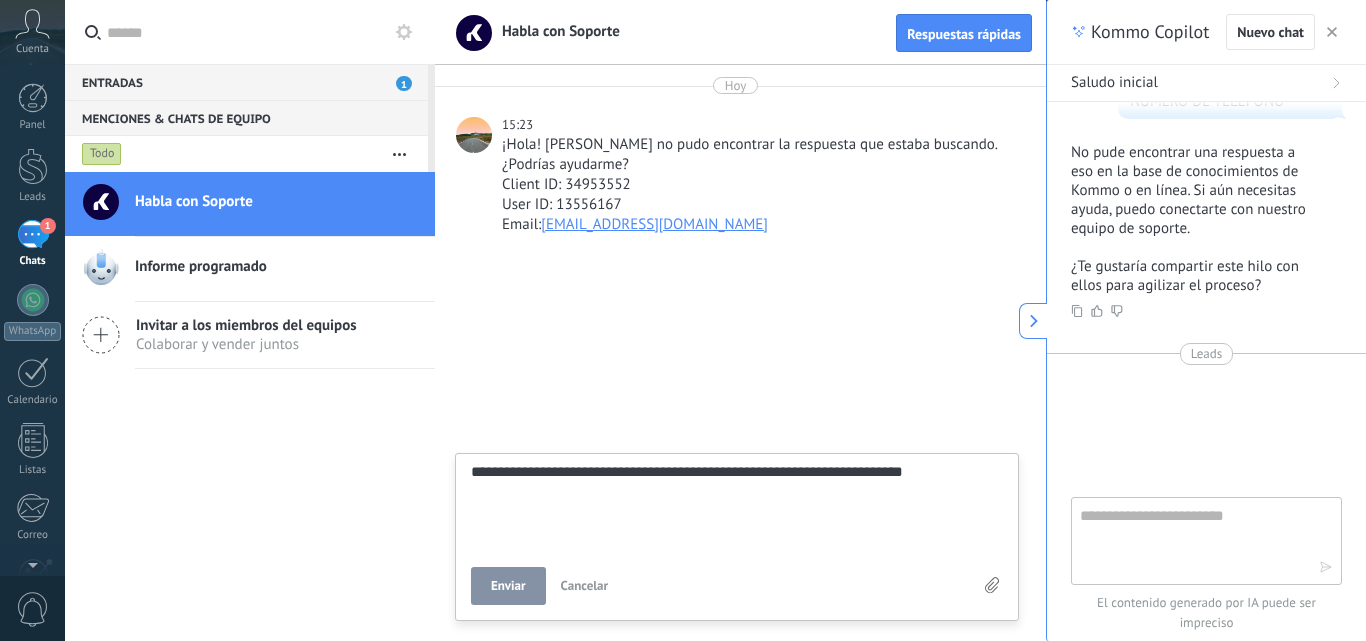 type on "**********" 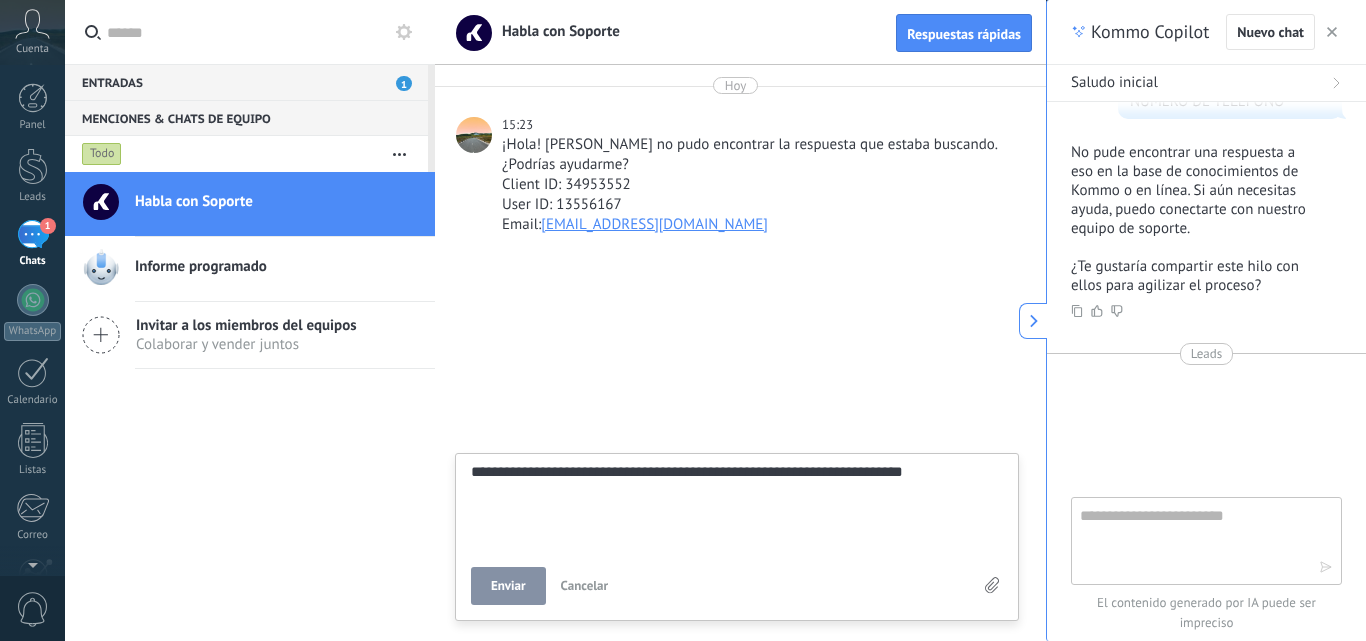 type on "**********" 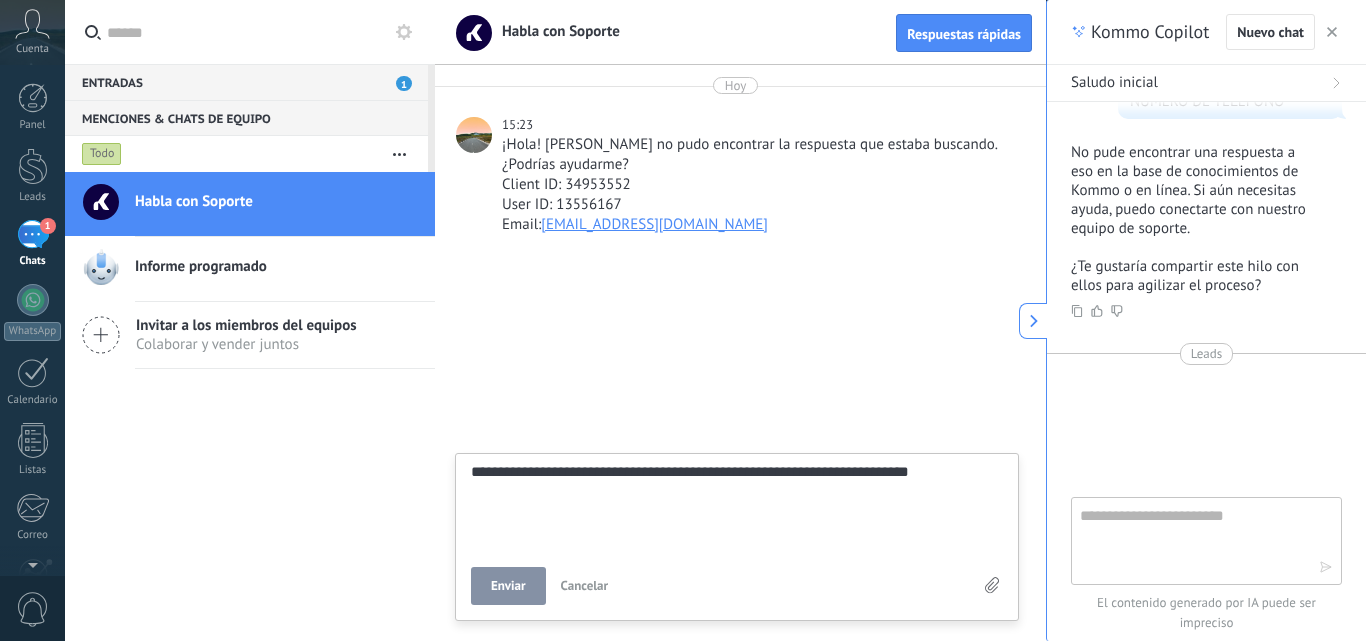 type on "**********" 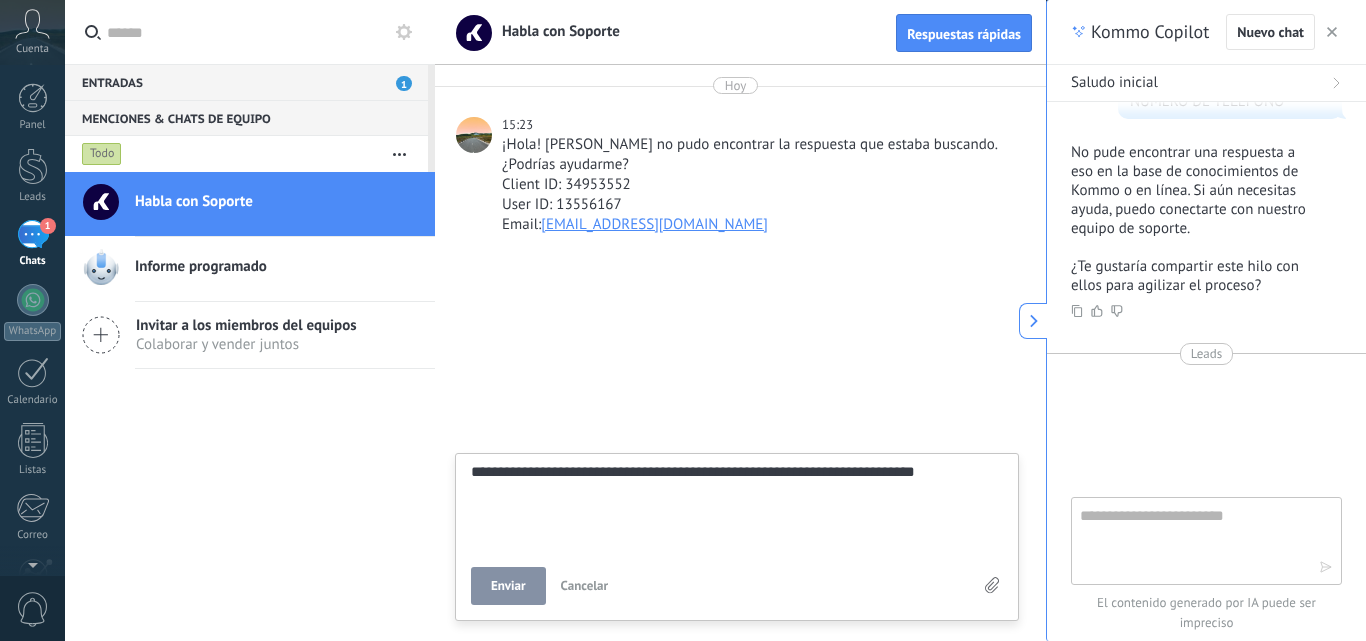 type on "**********" 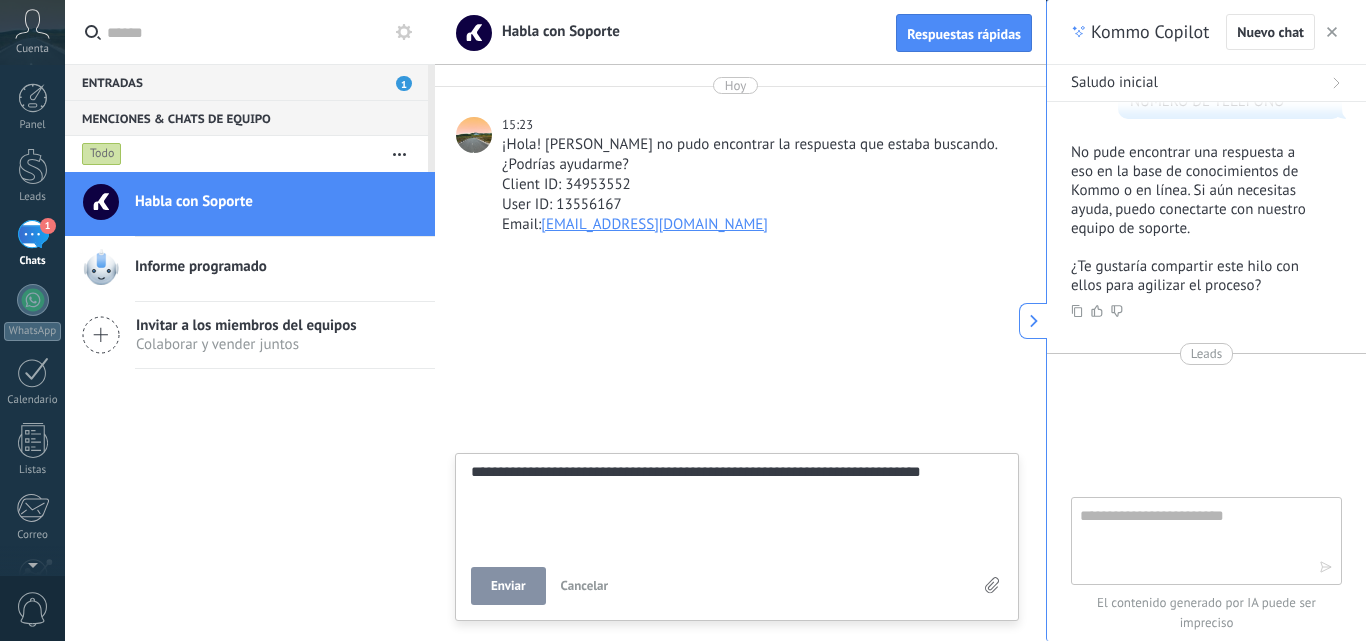 type 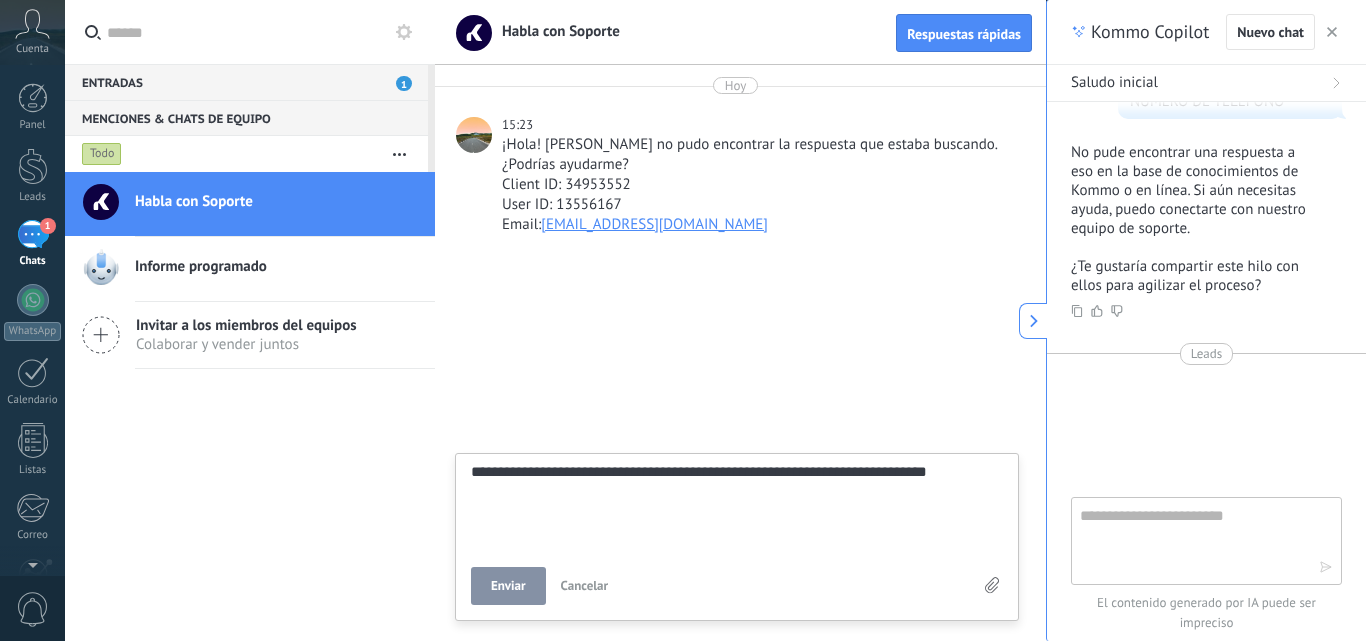 scroll, scrollTop: 57, scrollLeft: 0, axis: vertical 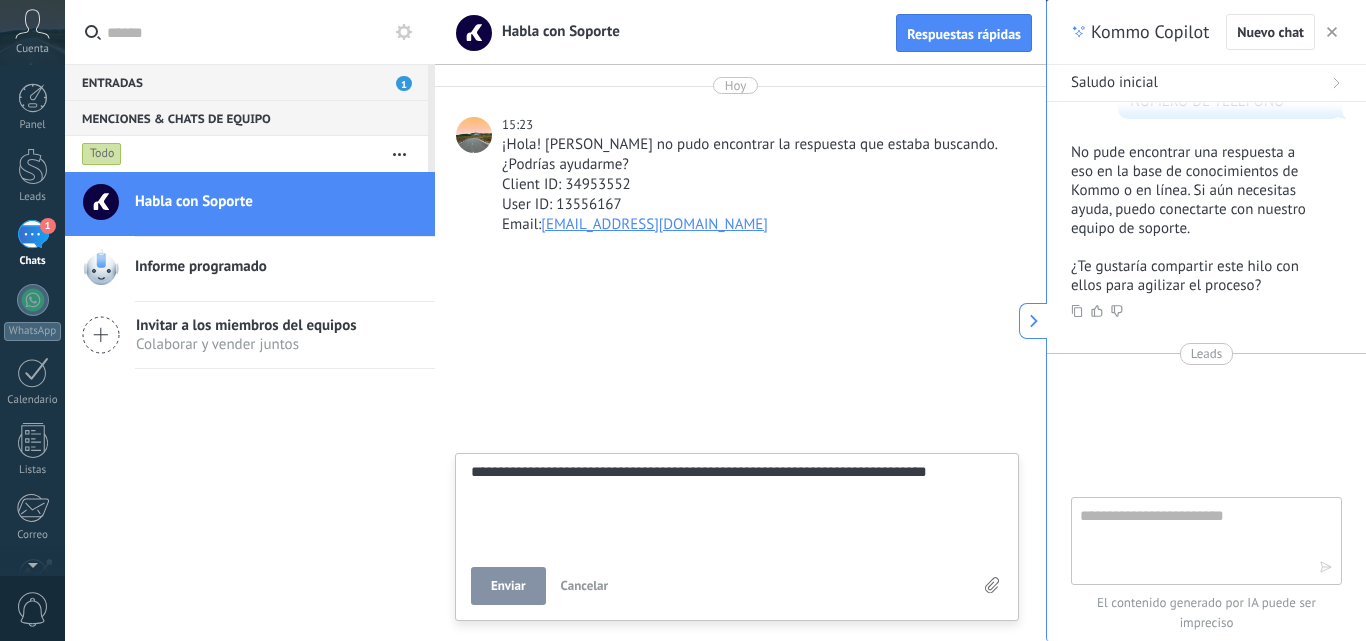 click on "Enviar" at bounding box center (508, 586) 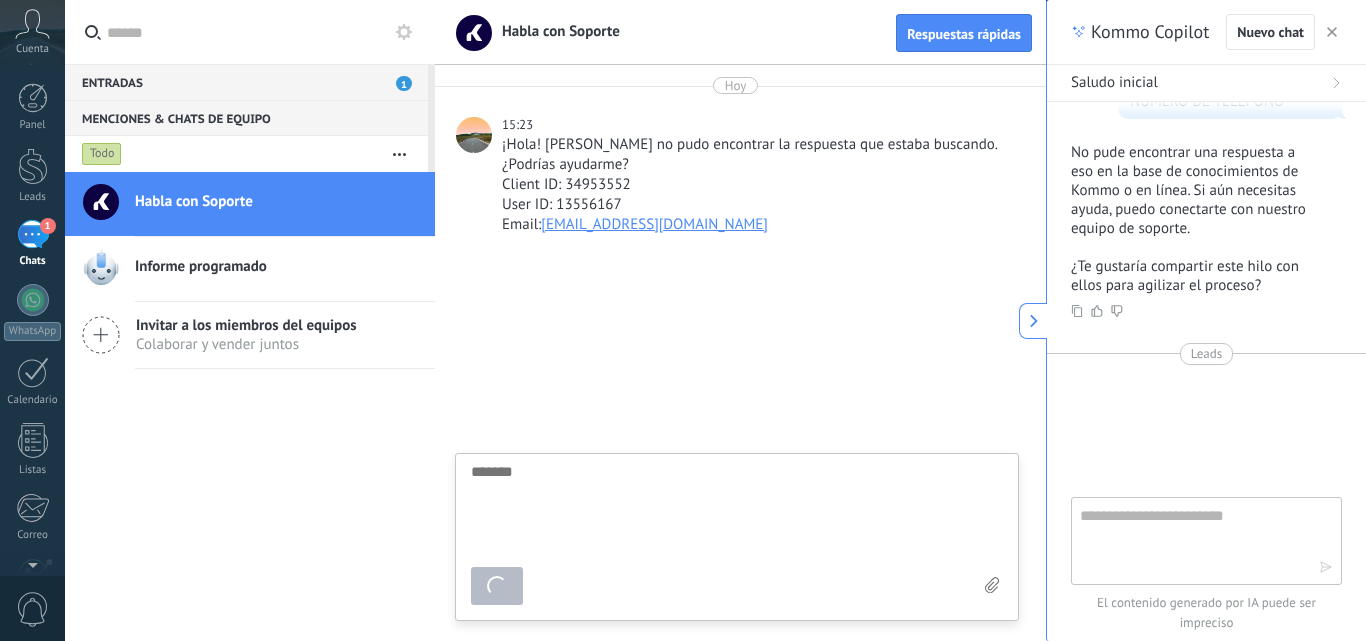 scroll, scrollTop: 19, scrollLeft: 0, axis: vertical 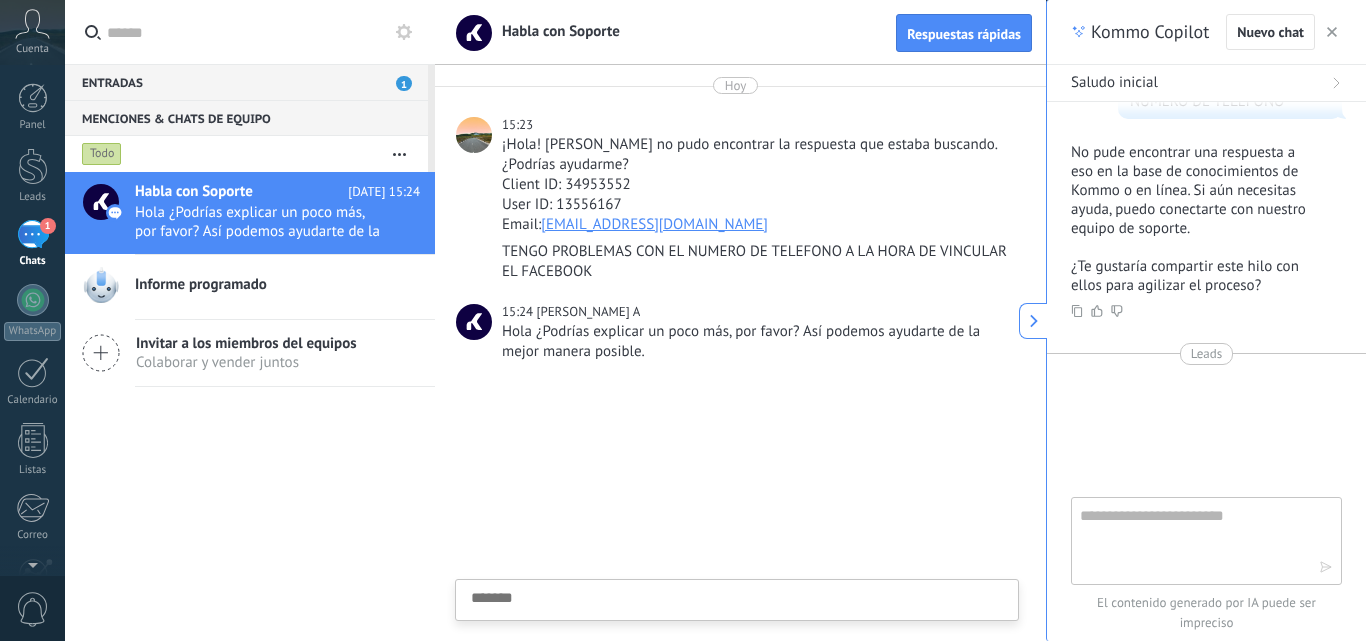 paste on "**********" 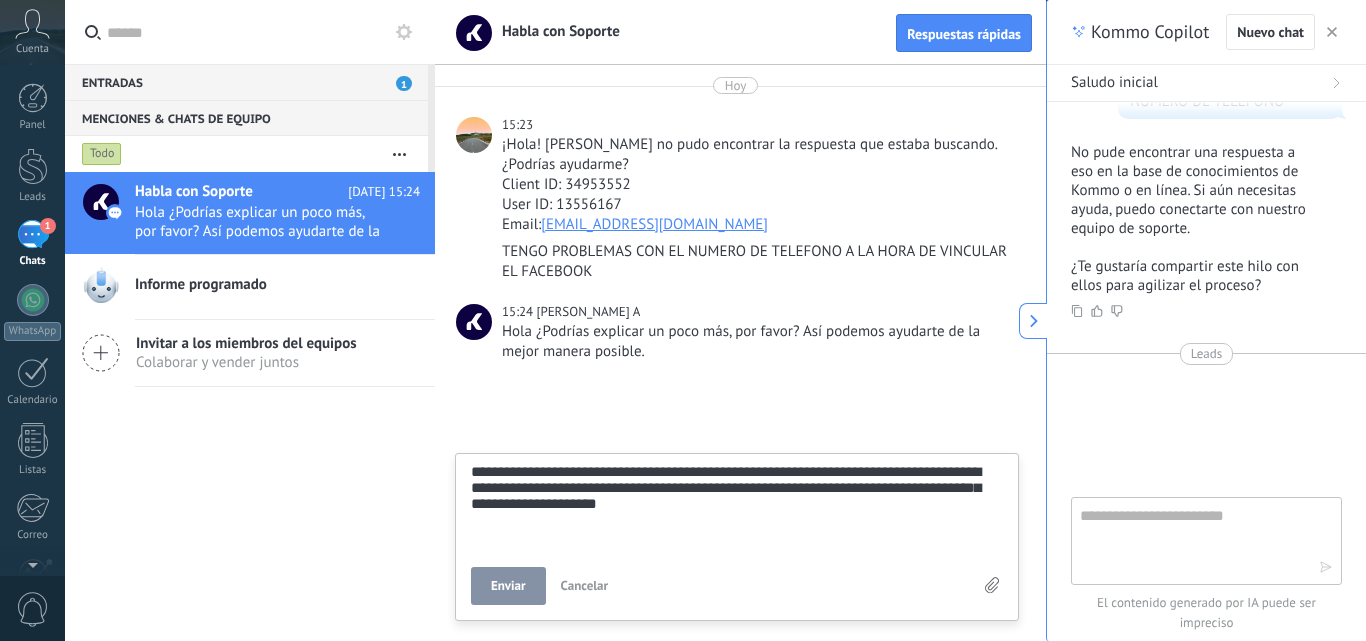 scroll, scrollTop: 76, scrollLeft: 0, axis: vertical 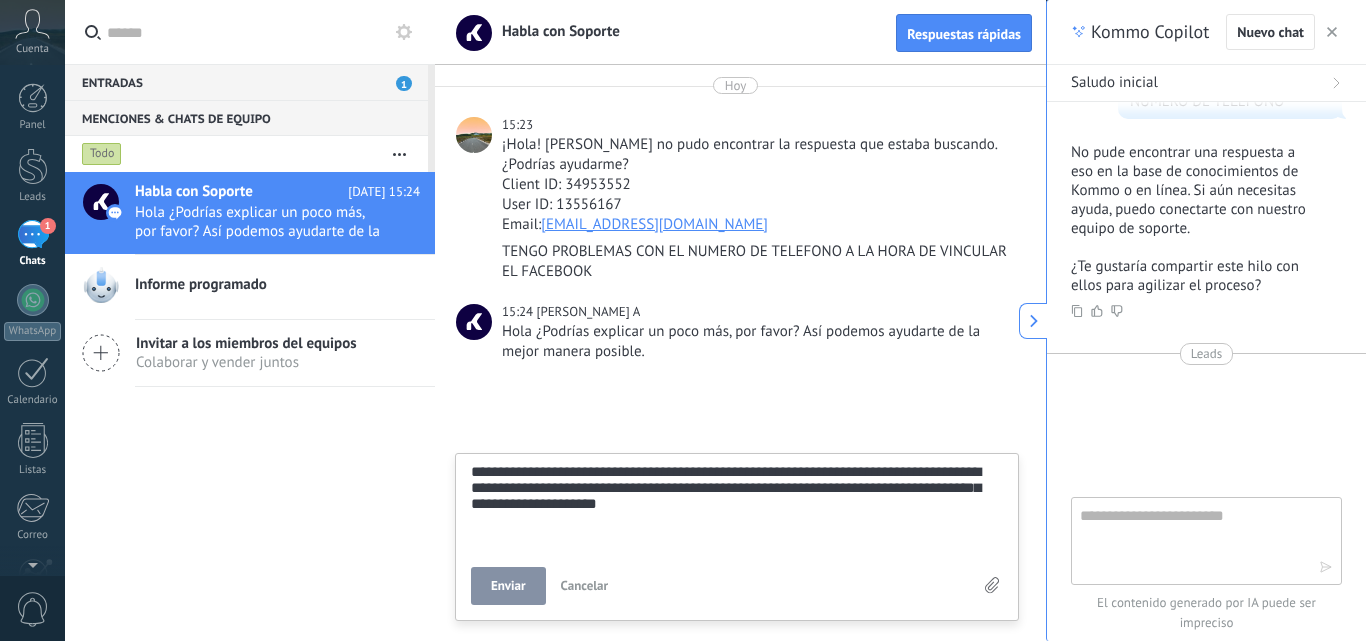 click on "Enviar" at bounding box center (508, 586) 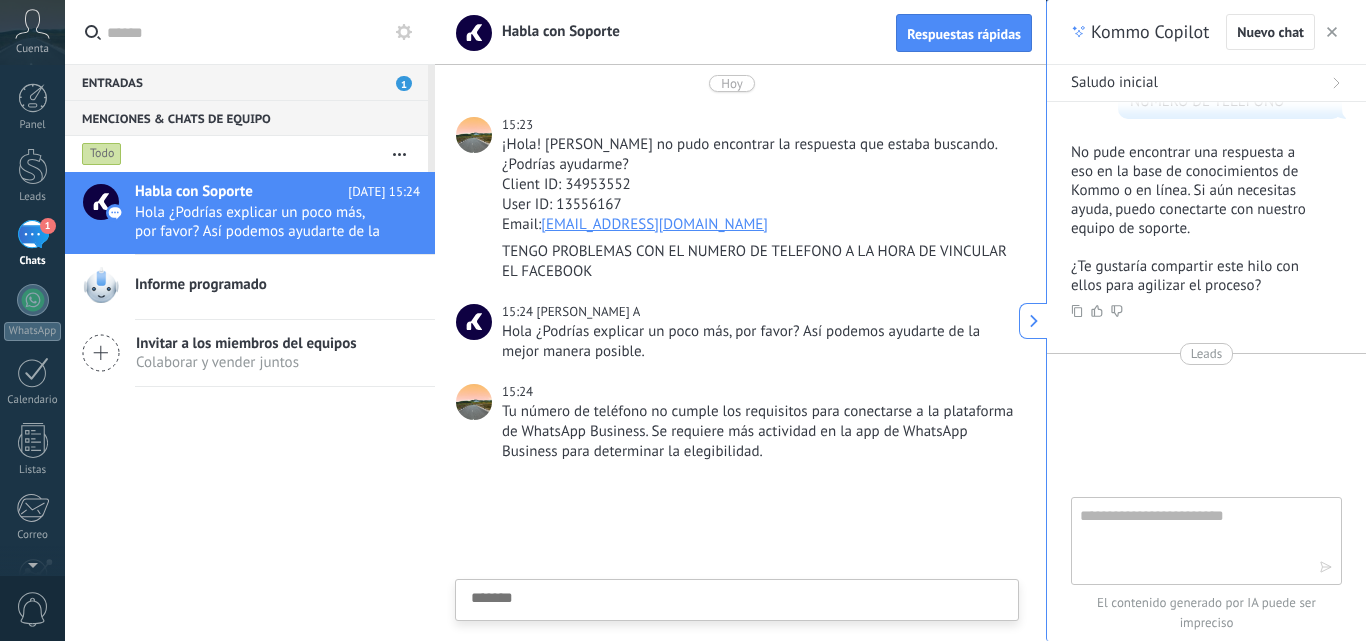 scroll, scrollTop: 56, scrollLeft: 0, axis: vertical 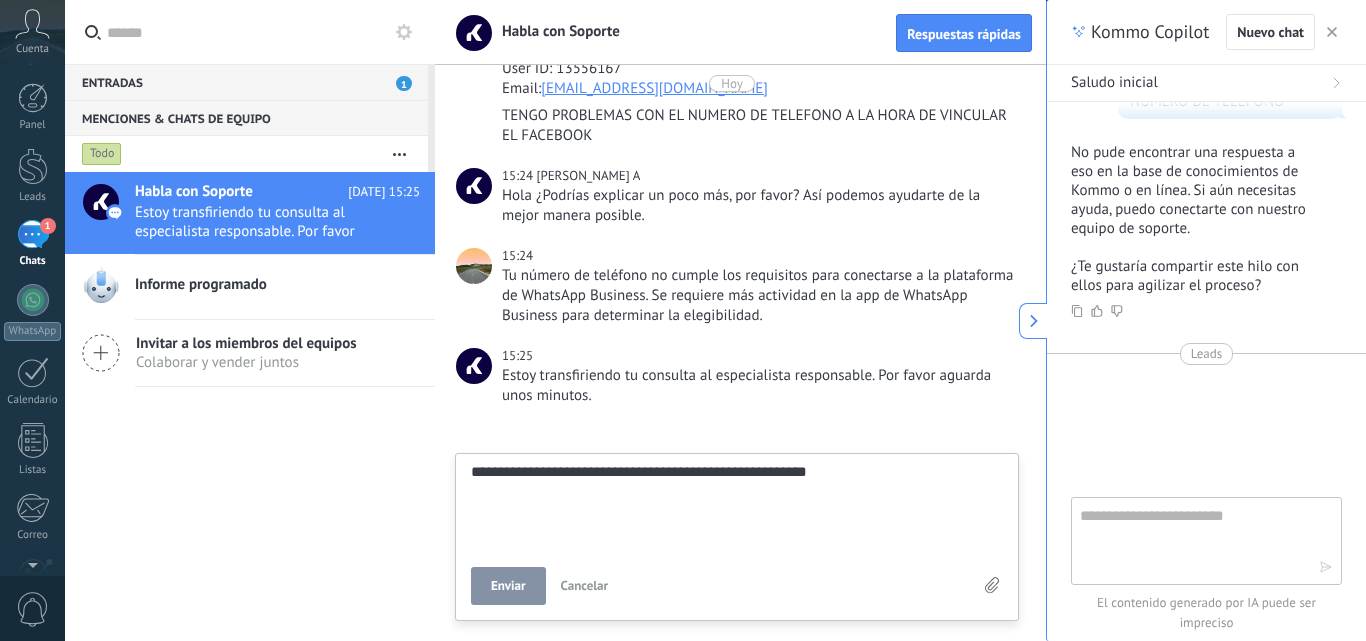click on "Enviar" at bounding box center [508, 586] 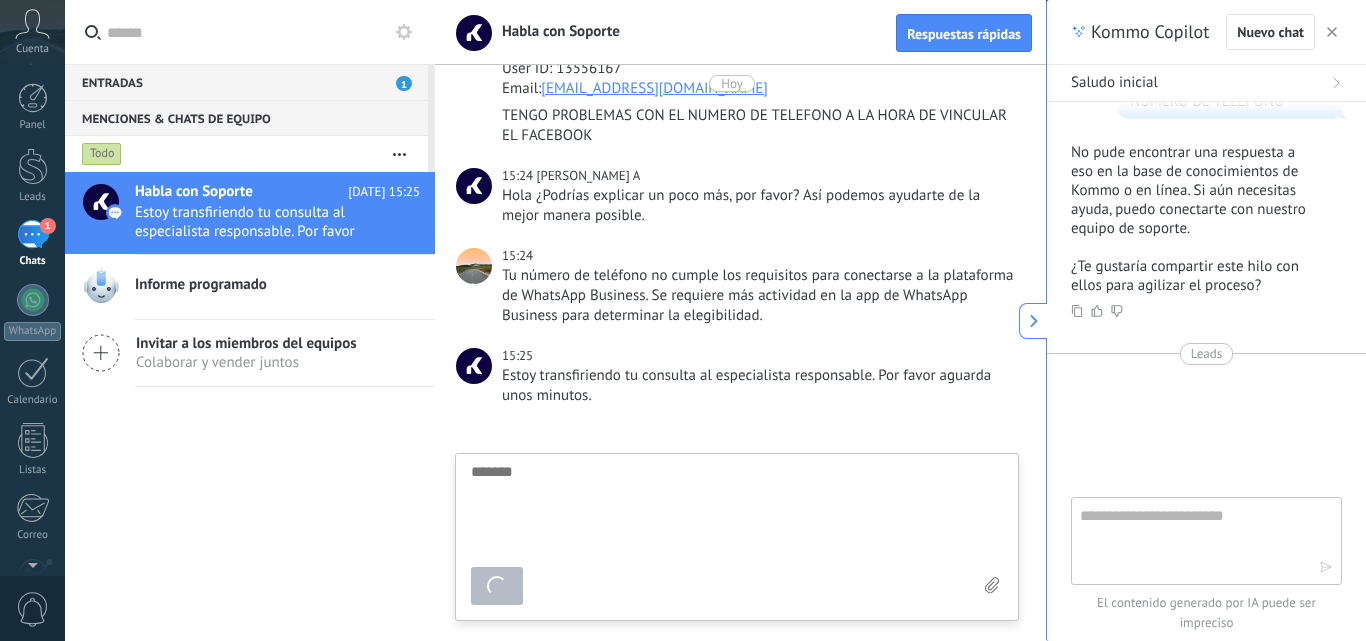 scroll, scrollTop: 196, scrollLeft: 0, axis: vertical 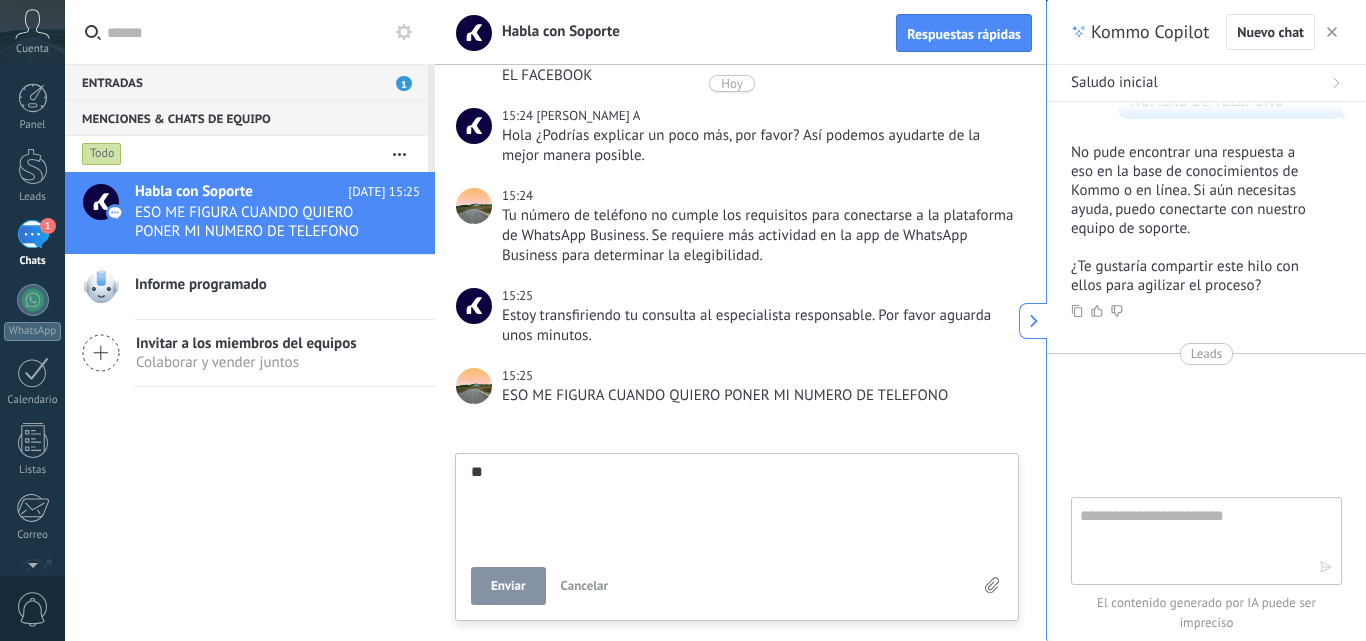 click on "Enviar" at bounding box center [508, 586] 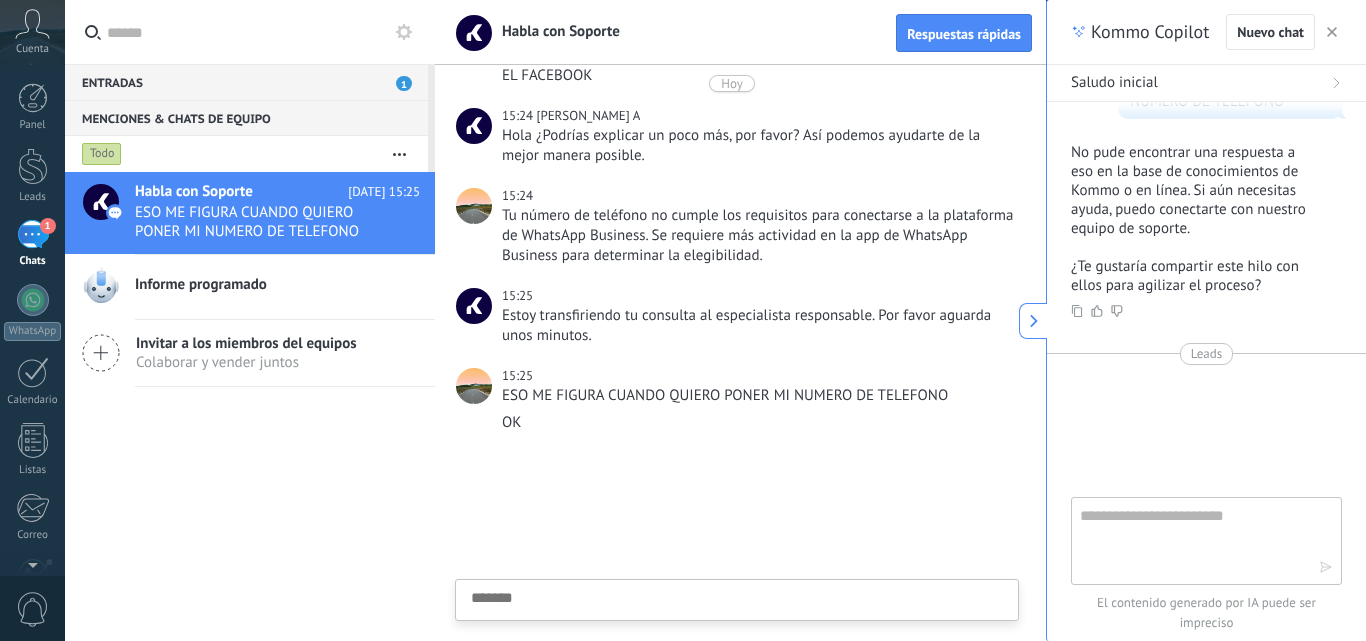 scroll, scrollTop: 224, scrollLeft: 0, axis: vertical 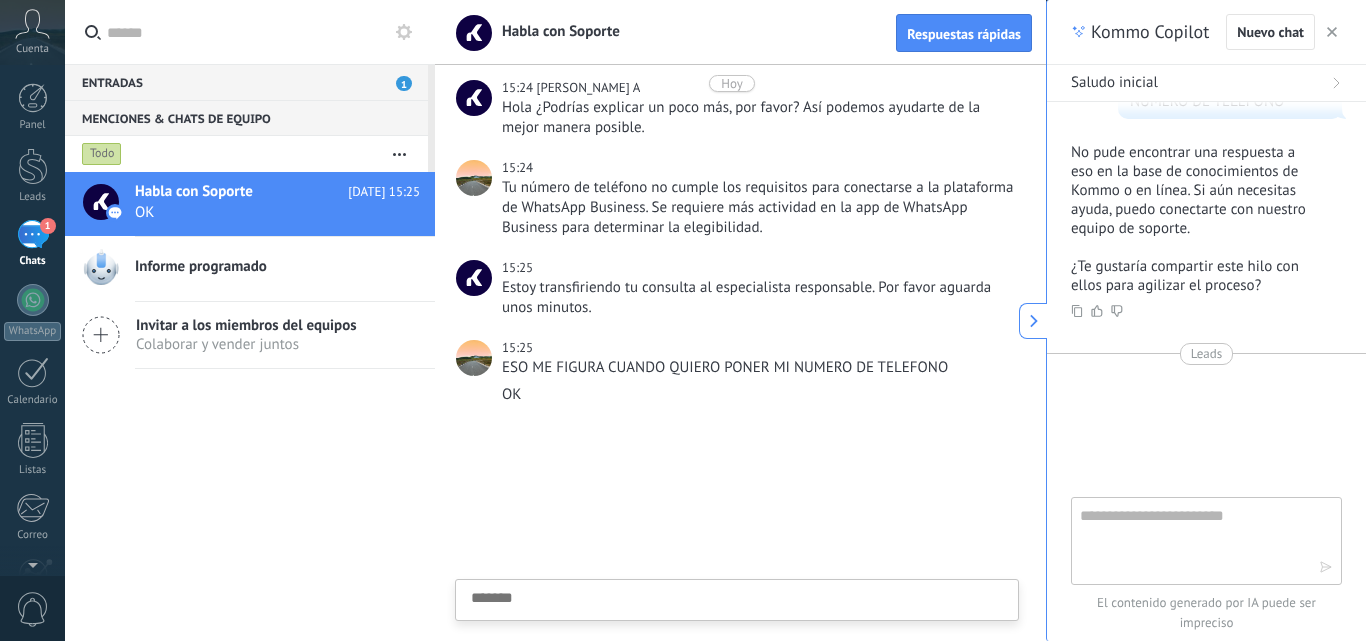 click on "Entradas 1" at bounding box center [246, 82] 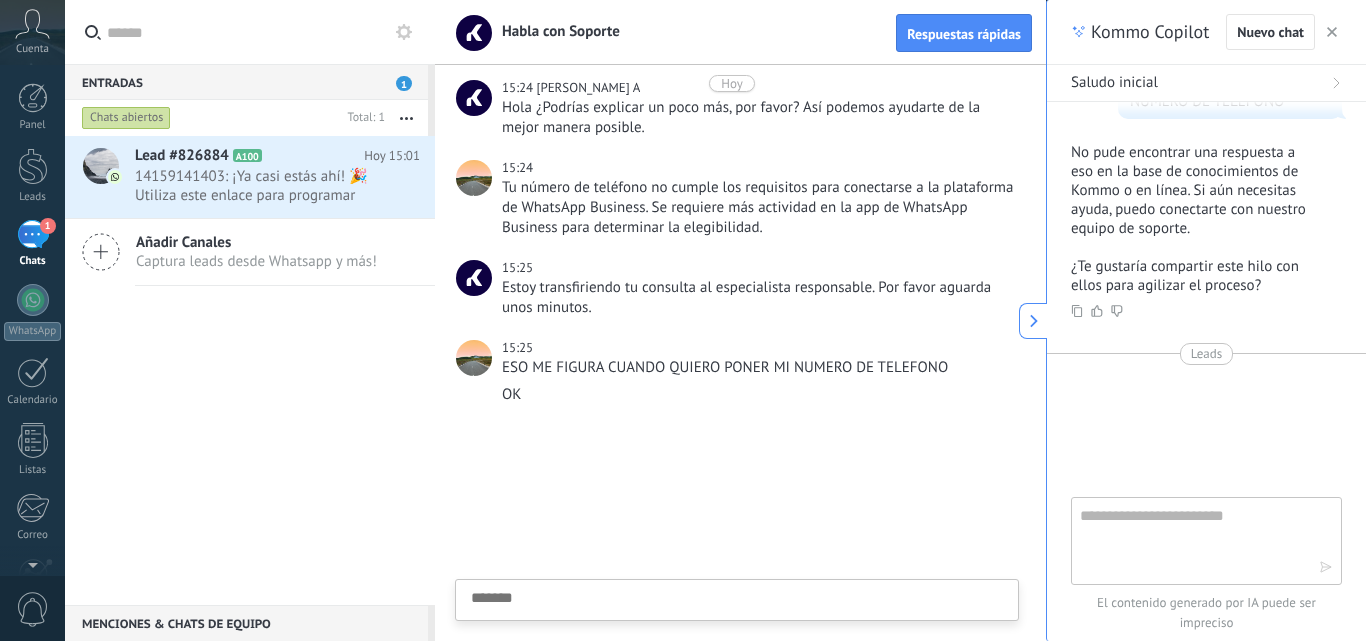 click on "Entradas 1" at bounding box center [246, 82] 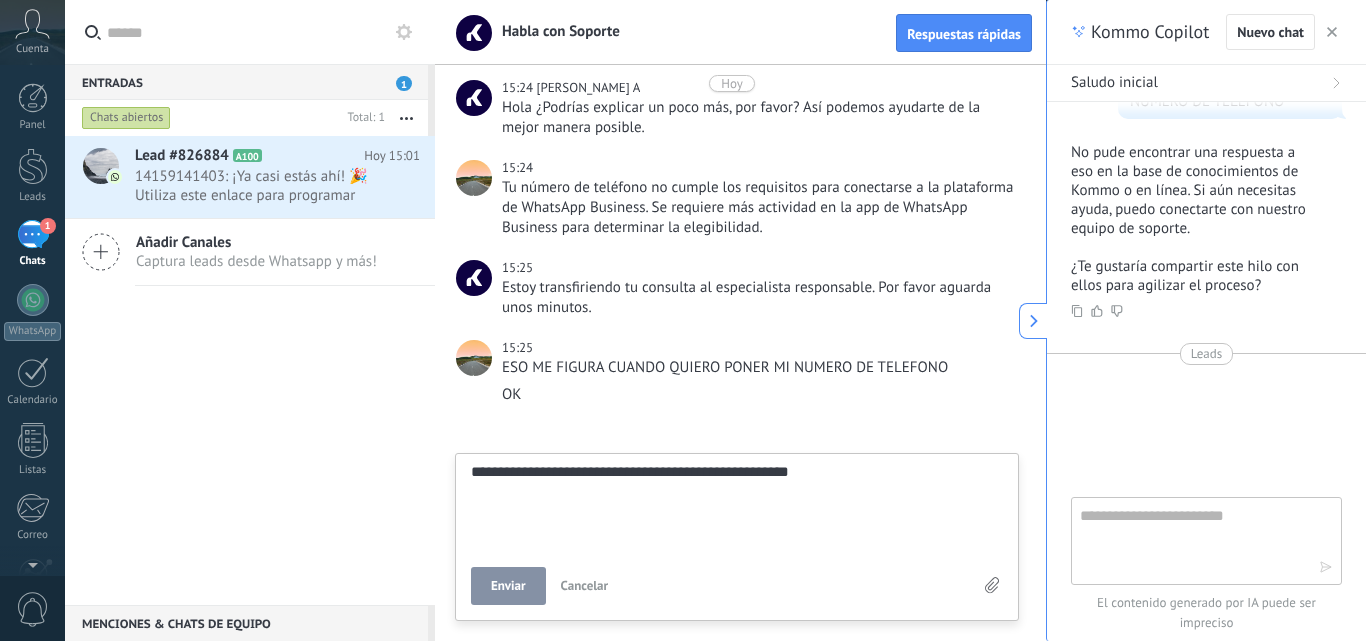 scroll, scrollTop: 38, scrollLeft: 0, axis: vertical 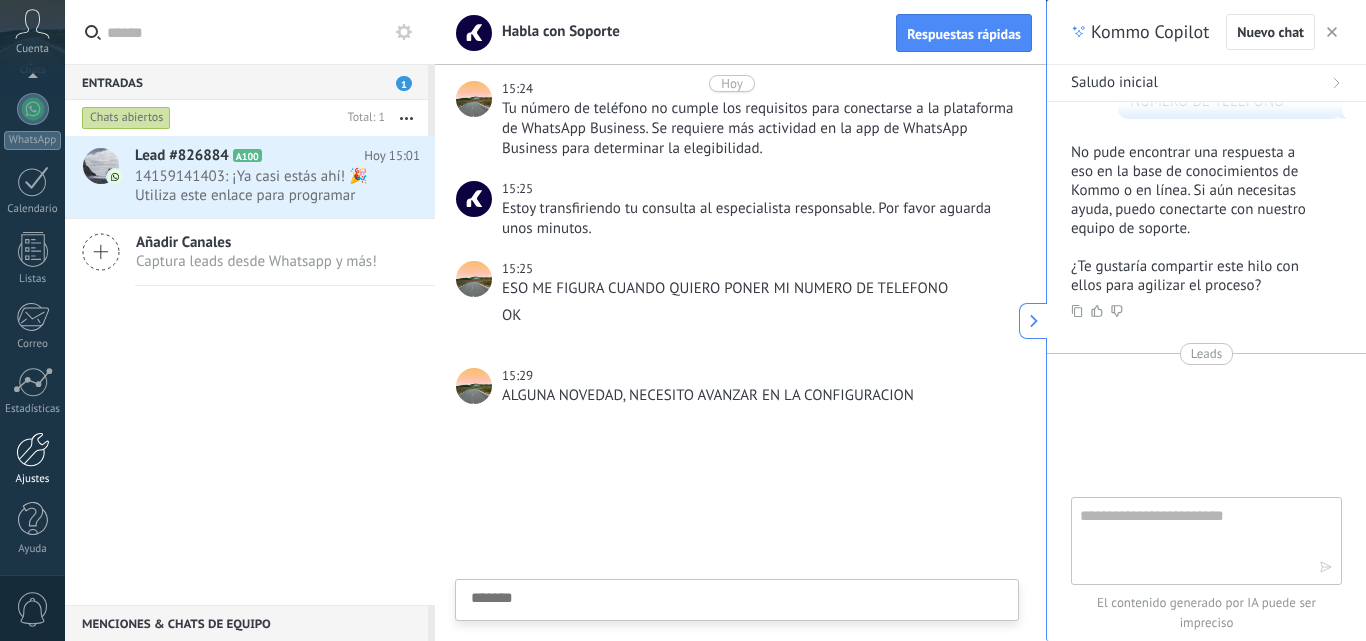 click at bounding box center (33, 449) 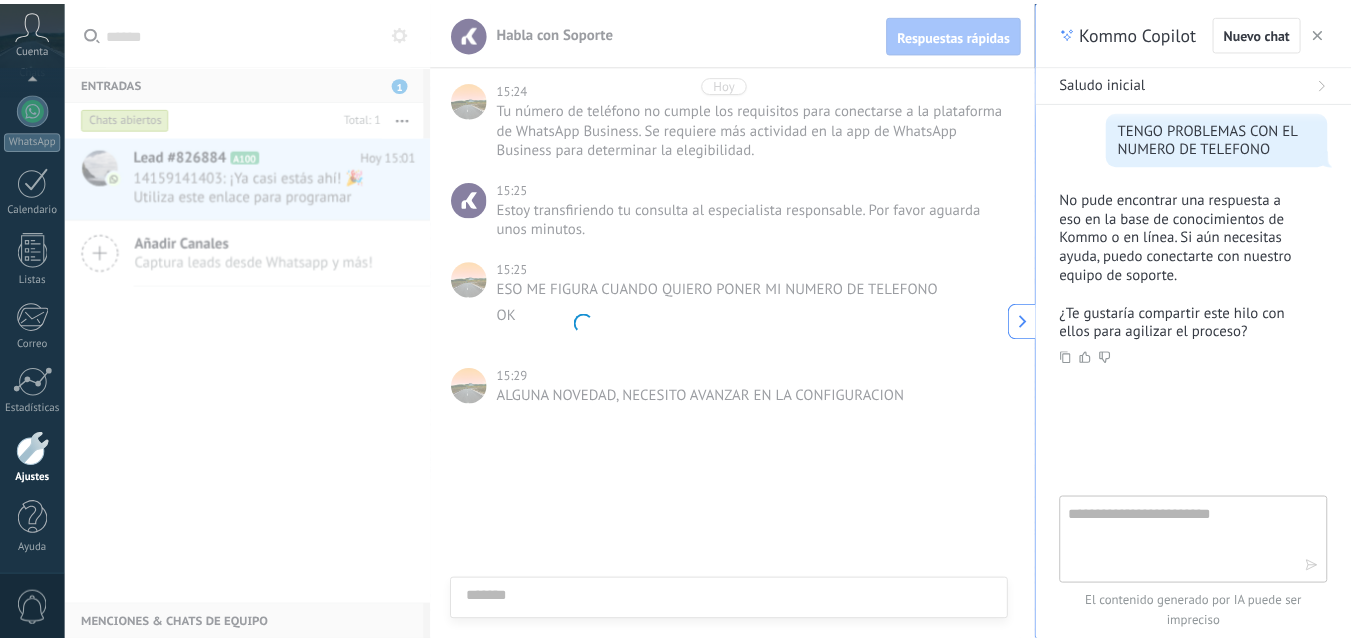 scroll, scrollTop: 896, scrollLeft: 0, axis: vertical 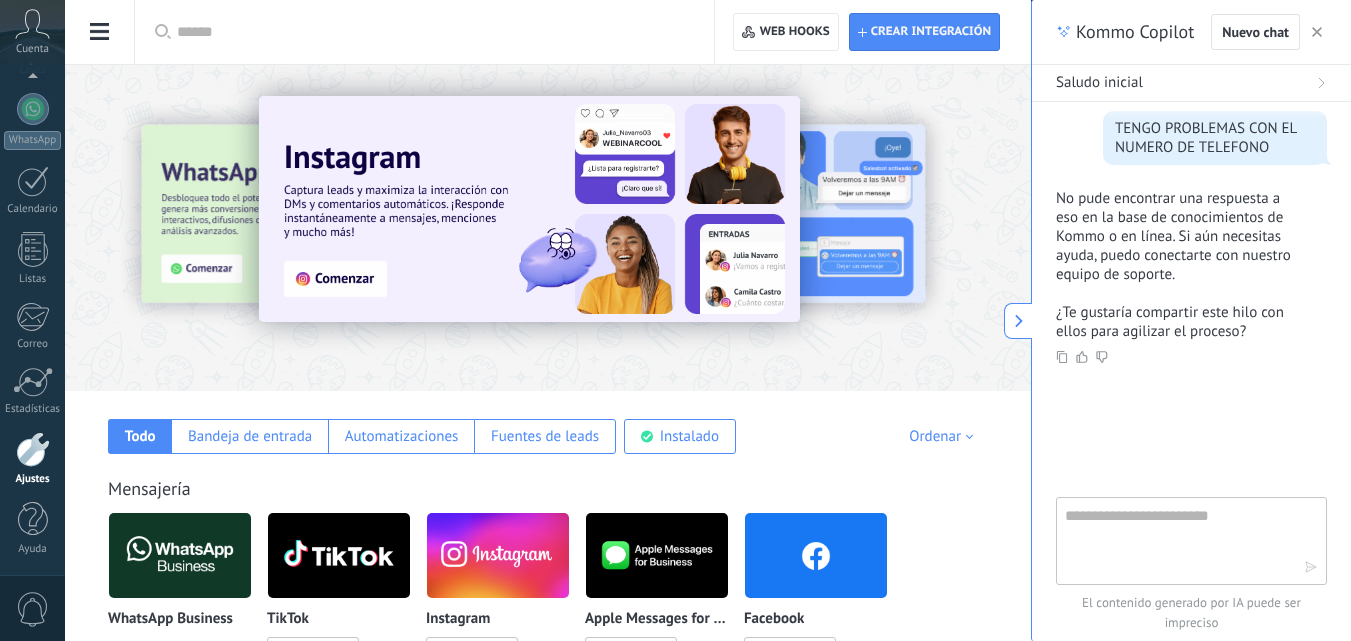 click on "Mensajería WhatsApp Business Instalado TikTok Instalar Instagram Instalar Apple Messages for Business Instalar Facebook Instalar Viber Instalar Skype Instalar Telegram Instalar WeChat Instalar" at bounding box center (548, 641) 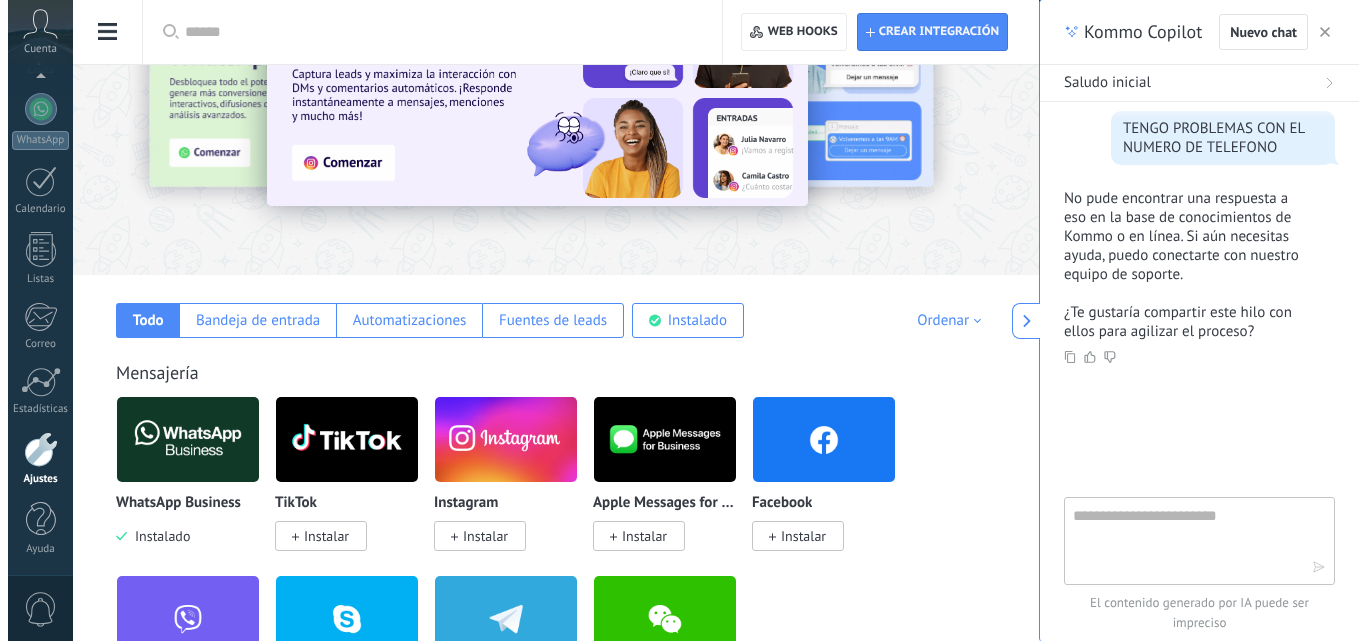 scroll, scrollTop: 160, scrollLeft: 0, axis: vertical 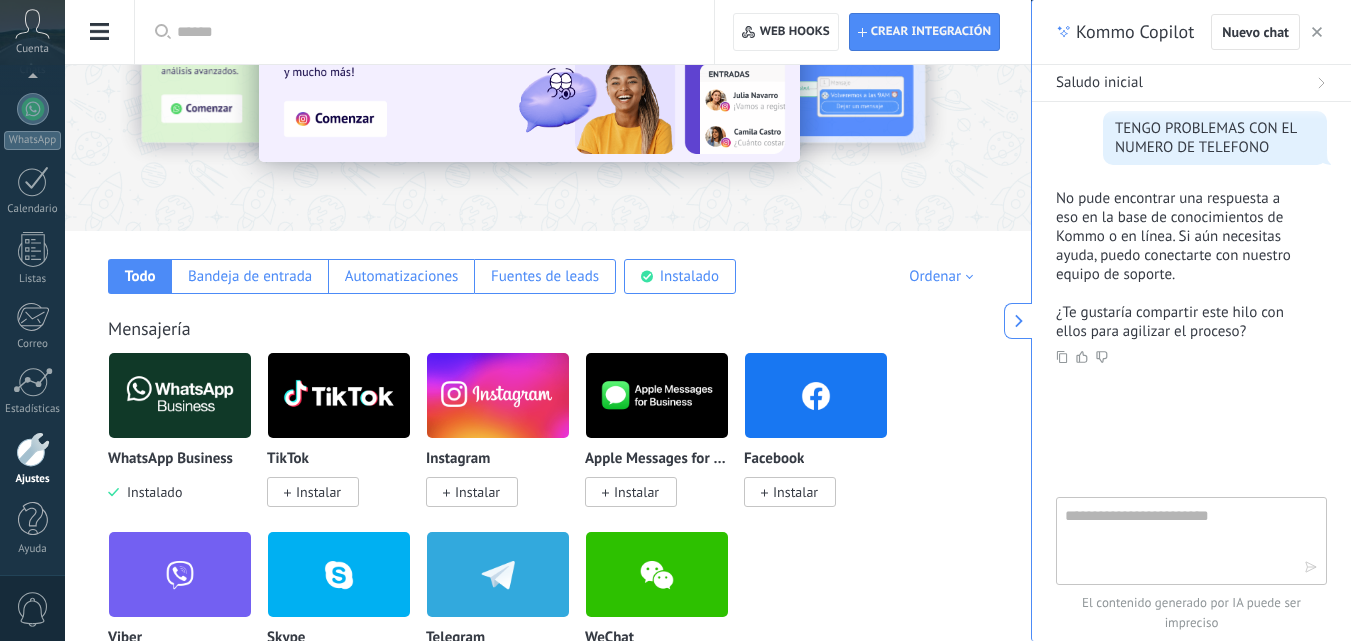click on "WhatsApp Business Instalado" at bounding box center [180, 476] 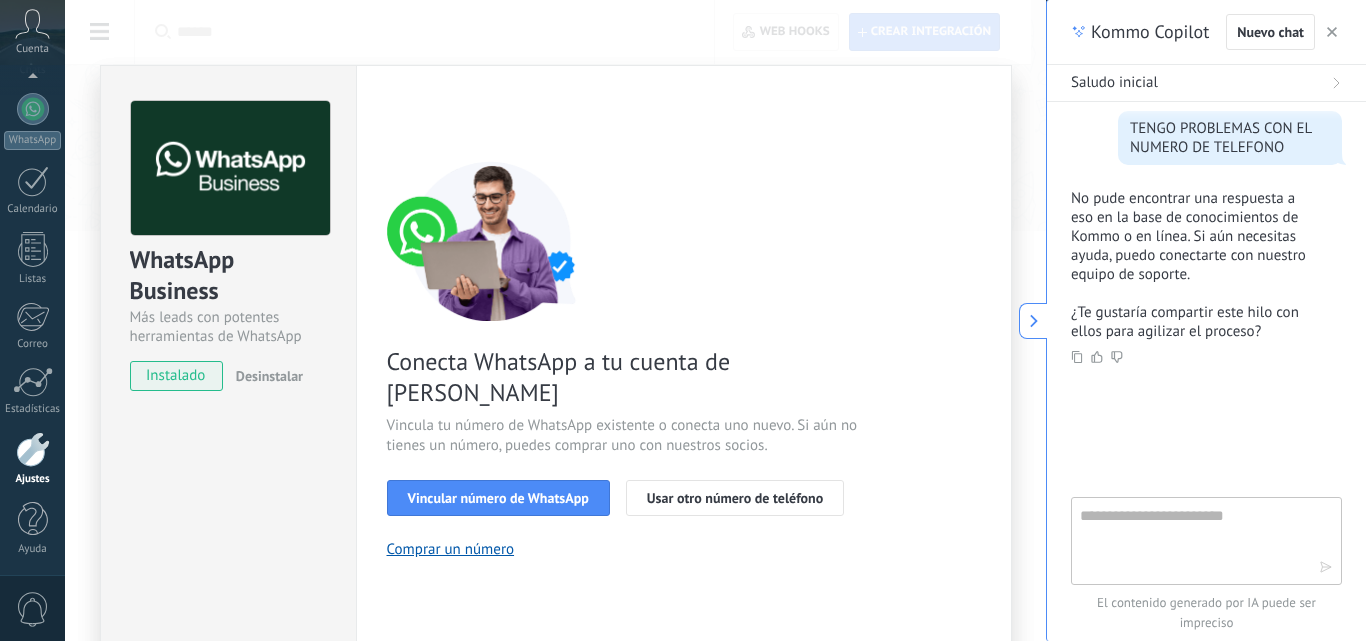 click on "Desinstalar" at bounding box center [269, 376] 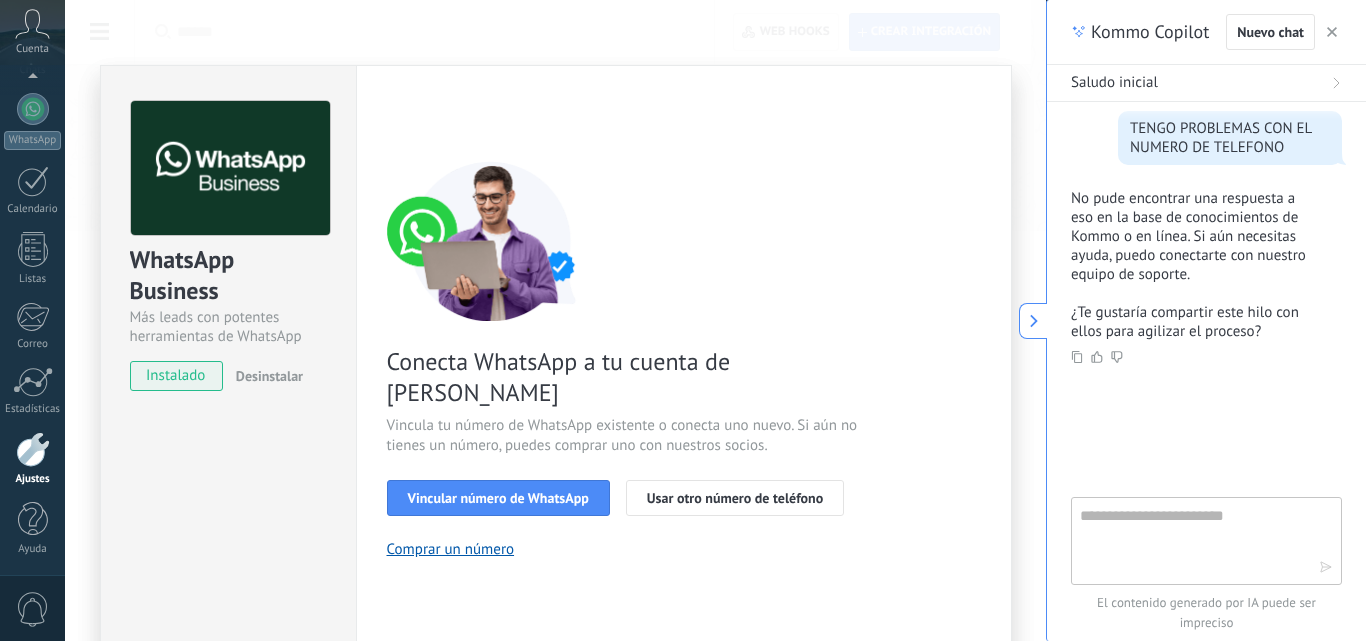 click on "Desinstalar" at bounding box center [269, 376] 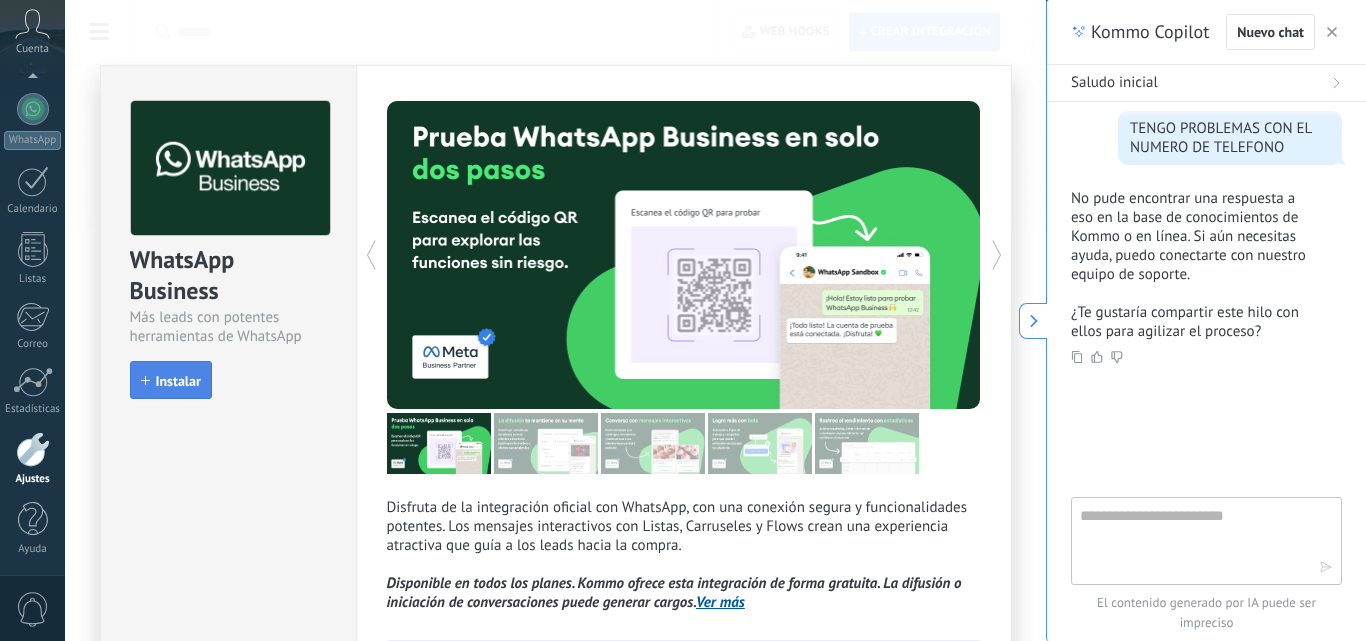 click on "Instalar" at bounding box center [178, 381] 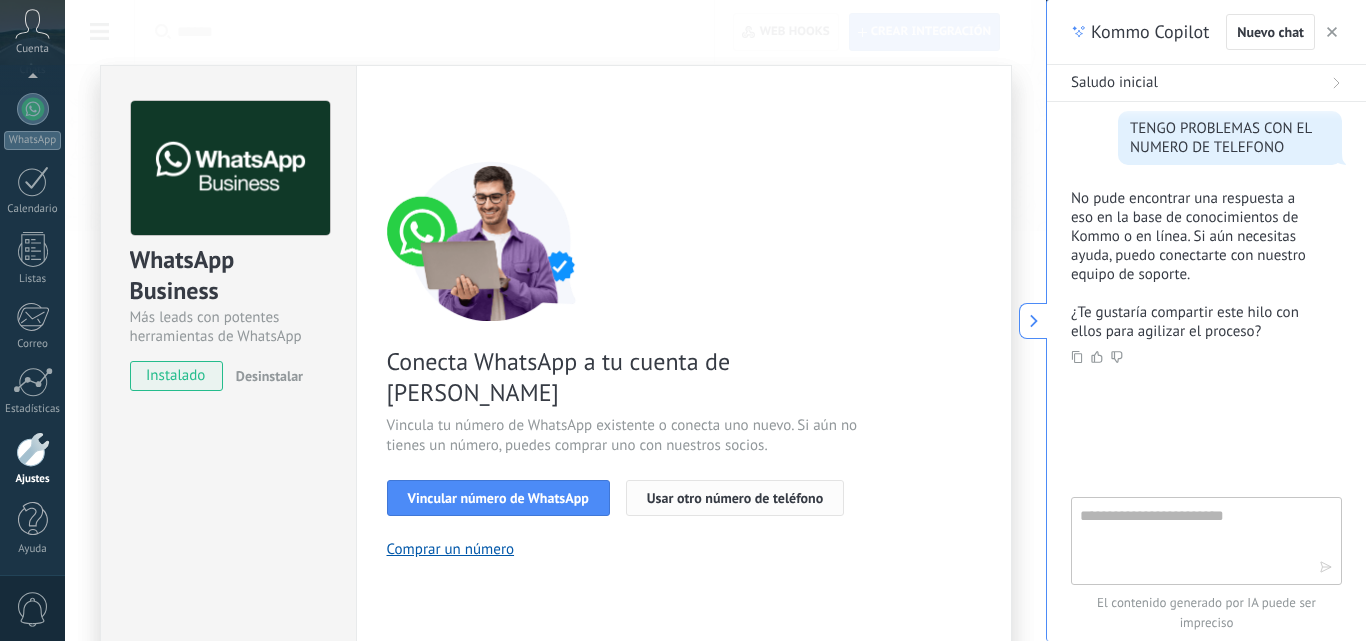 click on "Usar otro número de teléfono" at bounding box center (735, 498) 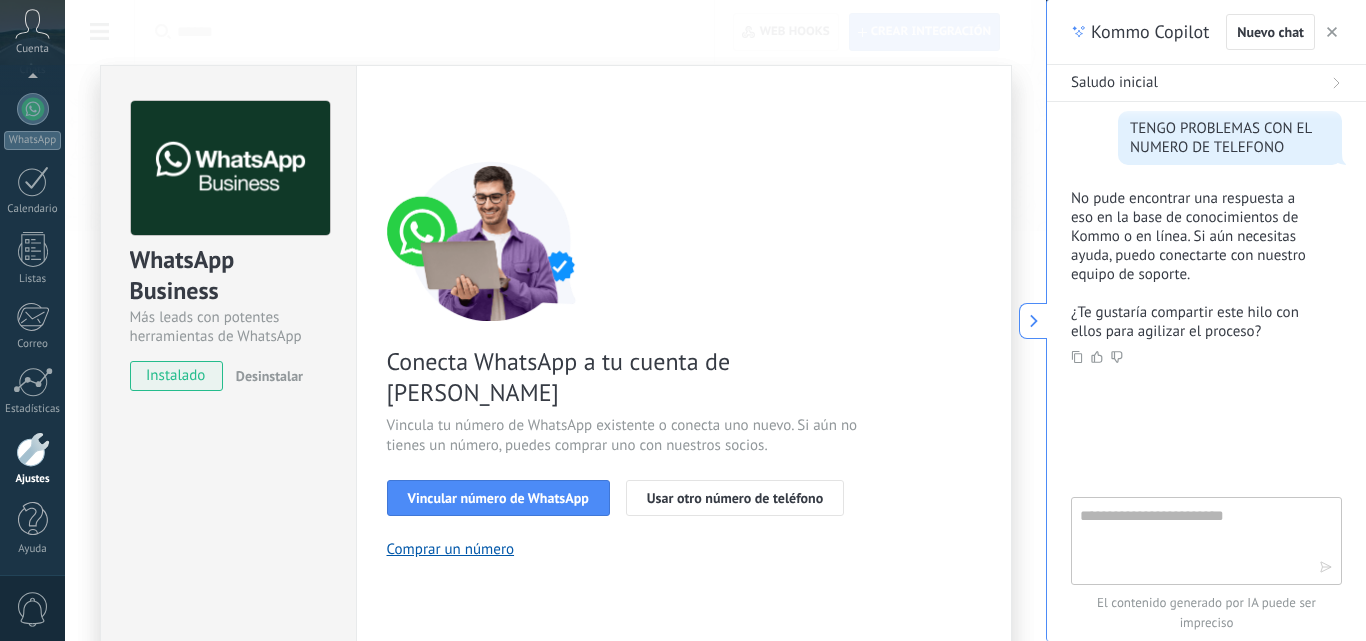 click on "Desinstalar" at bounding box center (269, 376) 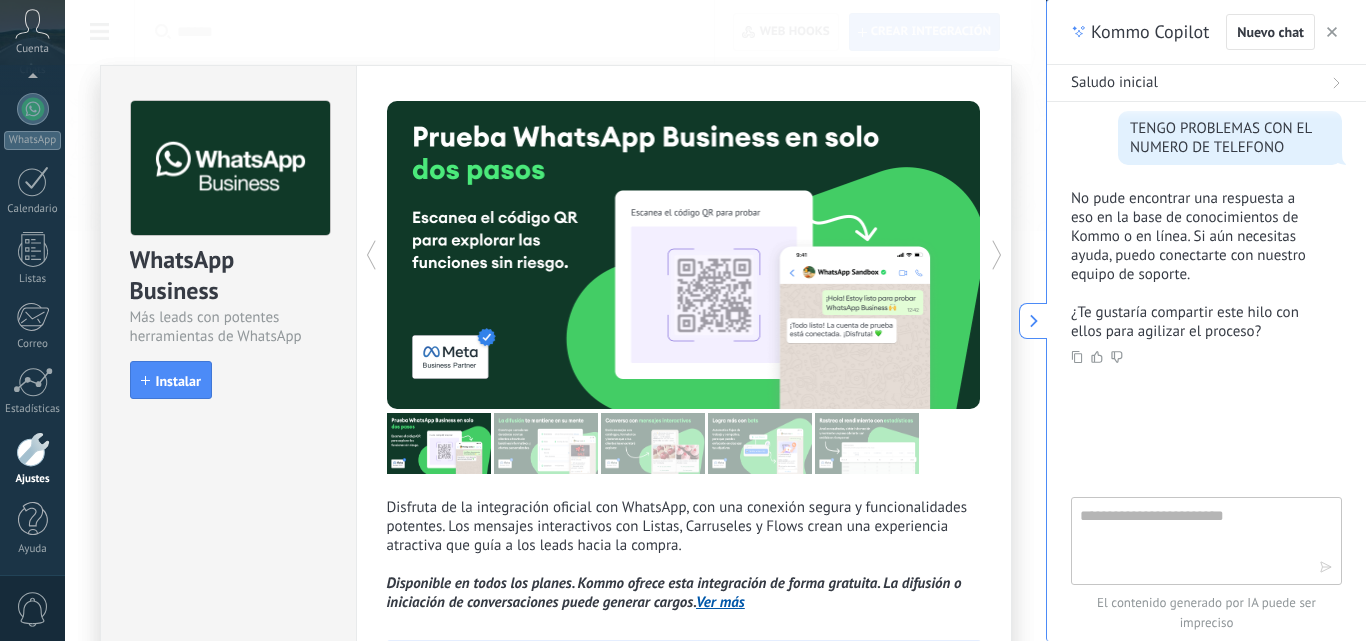 click at bounding box center (33, 449) 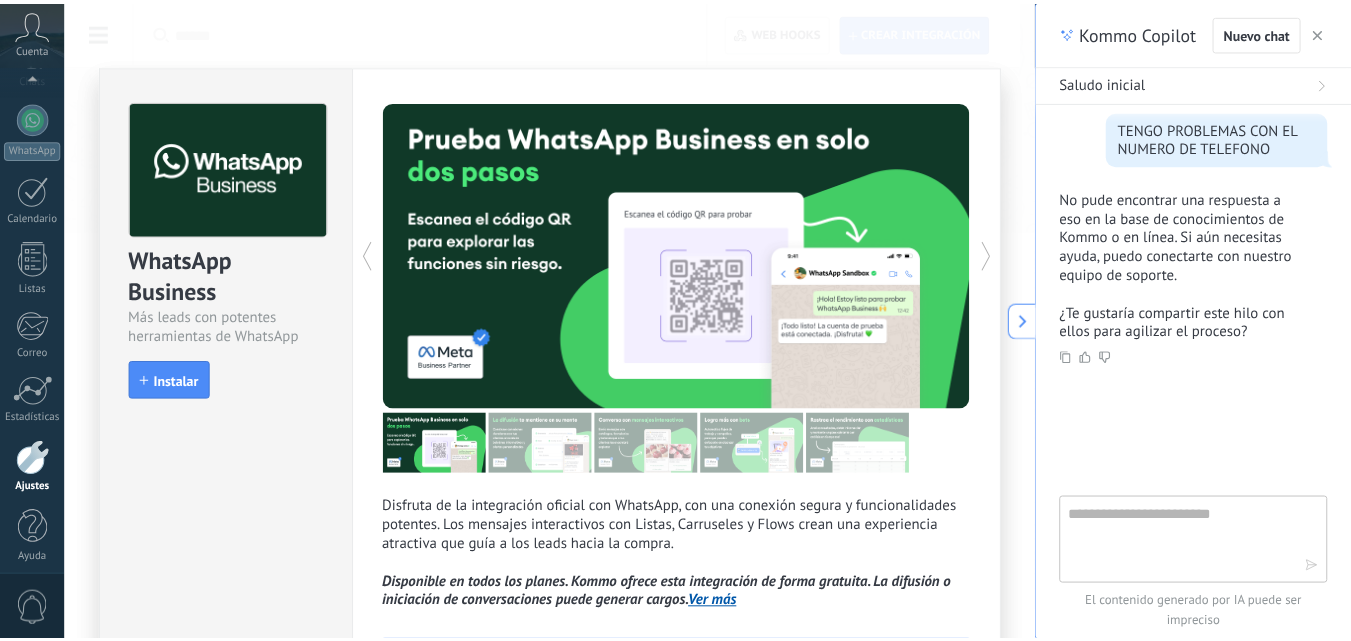 scroll, scrollTop: 191, scrollLeft: 0, axis: vertical 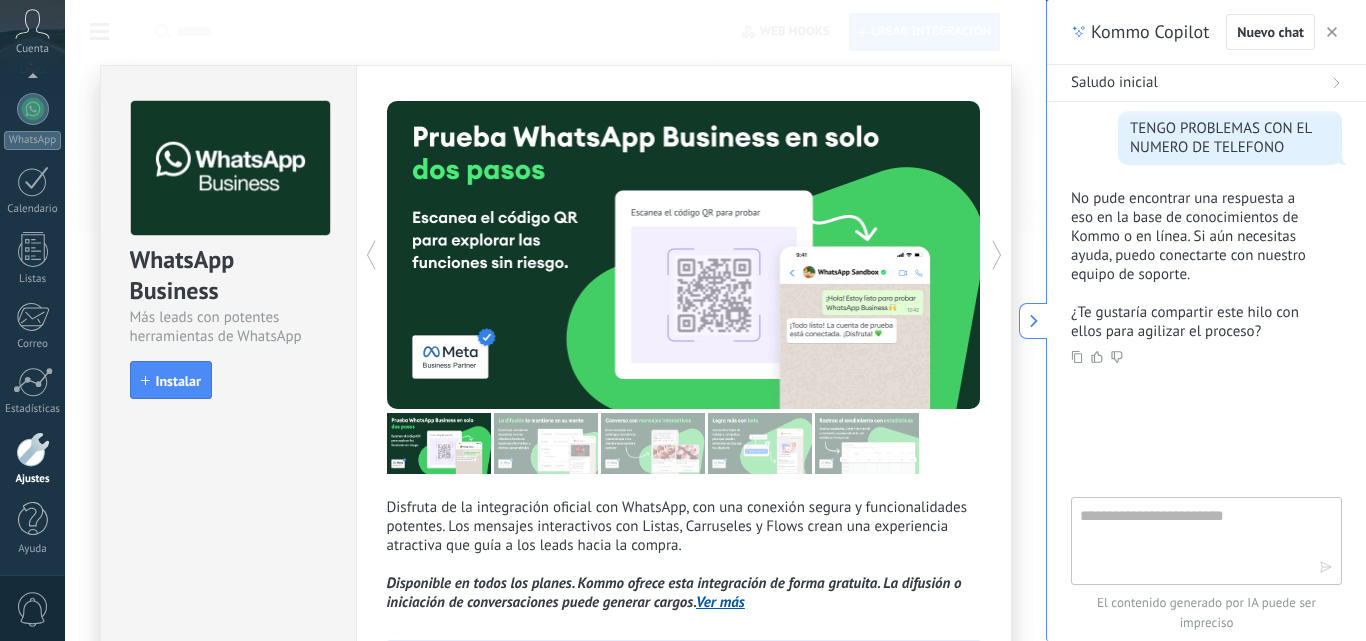 click on "WhatsApp Business Más leads con potentes herramientas de WhatsApp install Instalar Disfruta de la integración oficial con WhatsApp, con una conexión segura y funcionalidades potentes. Los mensajes interactivos con Listas, Carruseles y Flows crean una experiencia atractiva que guía a los leads hacia la compra.    Disponible en todos los planes. Kommo ofrece esta integración de forma gratuita. La difusión o iniciación de conversaciones puede generar cargos.  Ver más más ¿Necesitas una prueba?   Escanea el código QR   para ver cómo funcionan los mensajes." at bounding box center [555, 320] 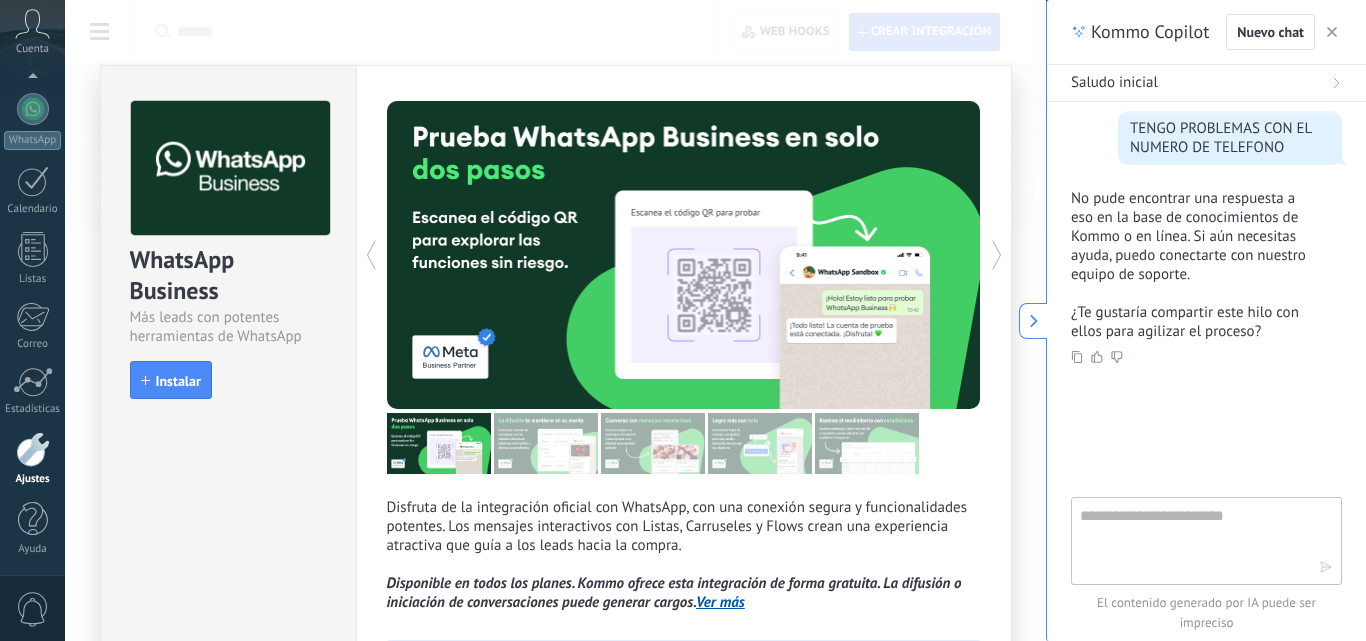 click on "WhatsApp Business Más leads con potentes herramientas de WhatsApp install Instalar Disfruta de la integración oficial con WhatsApp, con una conexión segura y funcionalidades potentes. Los mensajes interactivos con Listas, Carruseles y Flows crean una experiencia atractiva que guía a los leads hacia la compra.    Disponible en todos los planes. Kommo ofrece esta integración de forma gratuita. La difusión o iniciación de conversaciones puede generar cargos.  Ver más más ¿Necesitas una prueba?   Escanea el código QR   para ver cómo funcionan los mensajes." at bounding box center [555, 320] 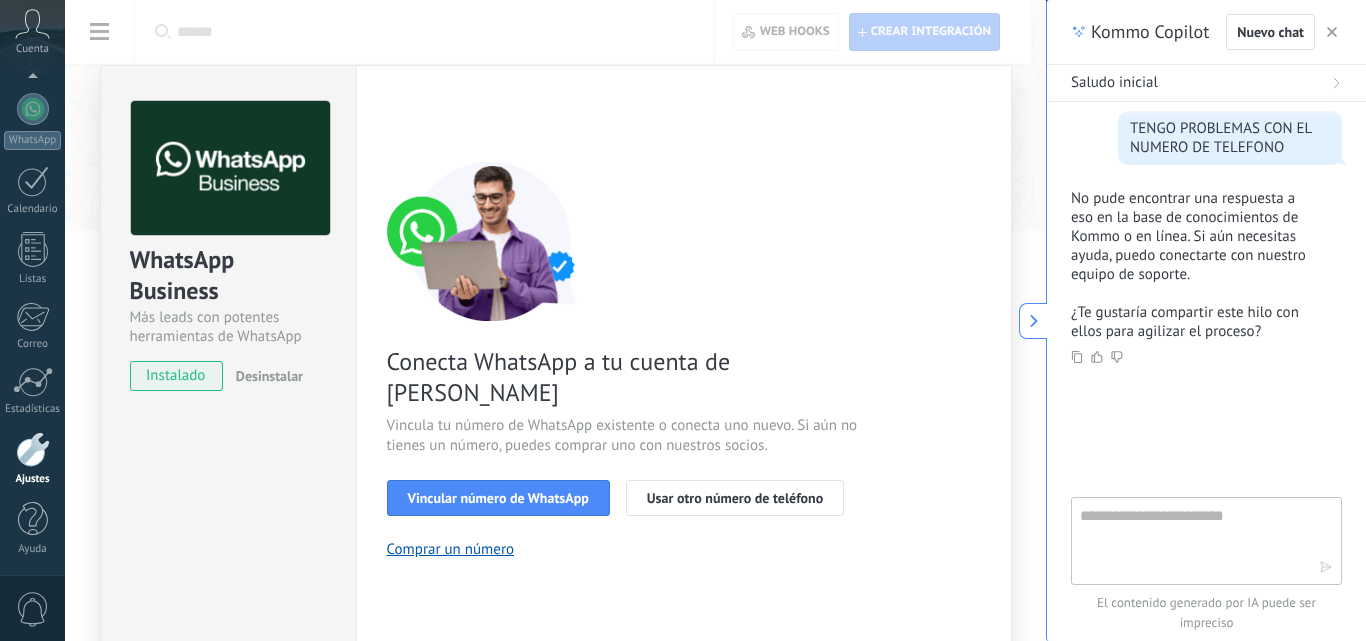 click on "WhatsApp Business Más leads con potentes herramientas de WhatsApp instalado Desinstalar ¿Quieres probar la integración primero?   Escanea el código QR   para ver cómo funciona. Configuraciones Autorizaciones Esta pestaña registra a los usuarios que han concedido acceso a las integración a esta cuenta. Si deseas remover la posibilidad que un usuario pueda enviar solicitudes a la cuenta en nombre de esta integración, puedes revocar el acceso. Si el acceso a todos los usuarios es revocado, la integración dejará de funcionar. Esta aplicacion está instalada, pero nadie le ha dado acceso aun. WhatsApp Cloud API más _:  Guardar < Volver 1 Seleccionar aplicación 2 Conectar Facebook  3 Finalizar configuración Conecta WhatsApp a tu cuenta de Kommo Vincula tu número de WhatsApp existente o conecta uno nuevo. Si aún no tienes un número, puedes comprar uno con nuestros socios. Vincular número de WhatsApp Usar otro número de teléfono Comprar un número ¿Necesitas ayuda?" at bounding box center [555, 320] 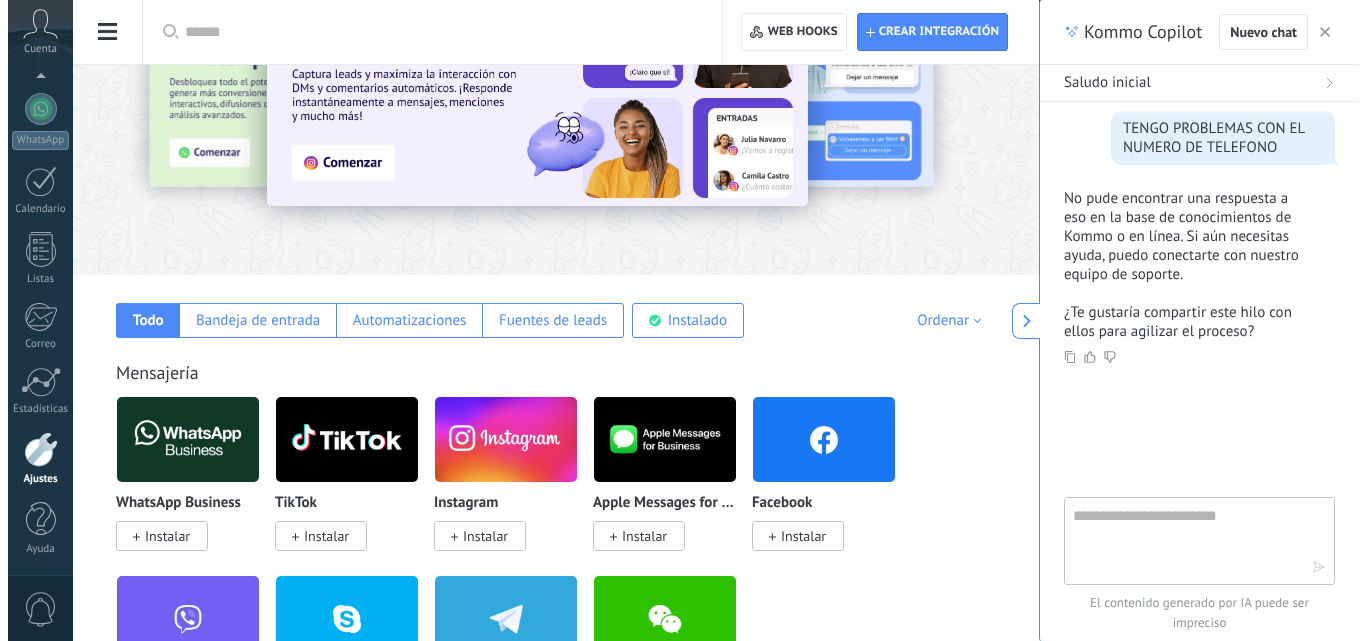 scroll, scrollTop: 240, scrollLeft: 0, axis: vertical 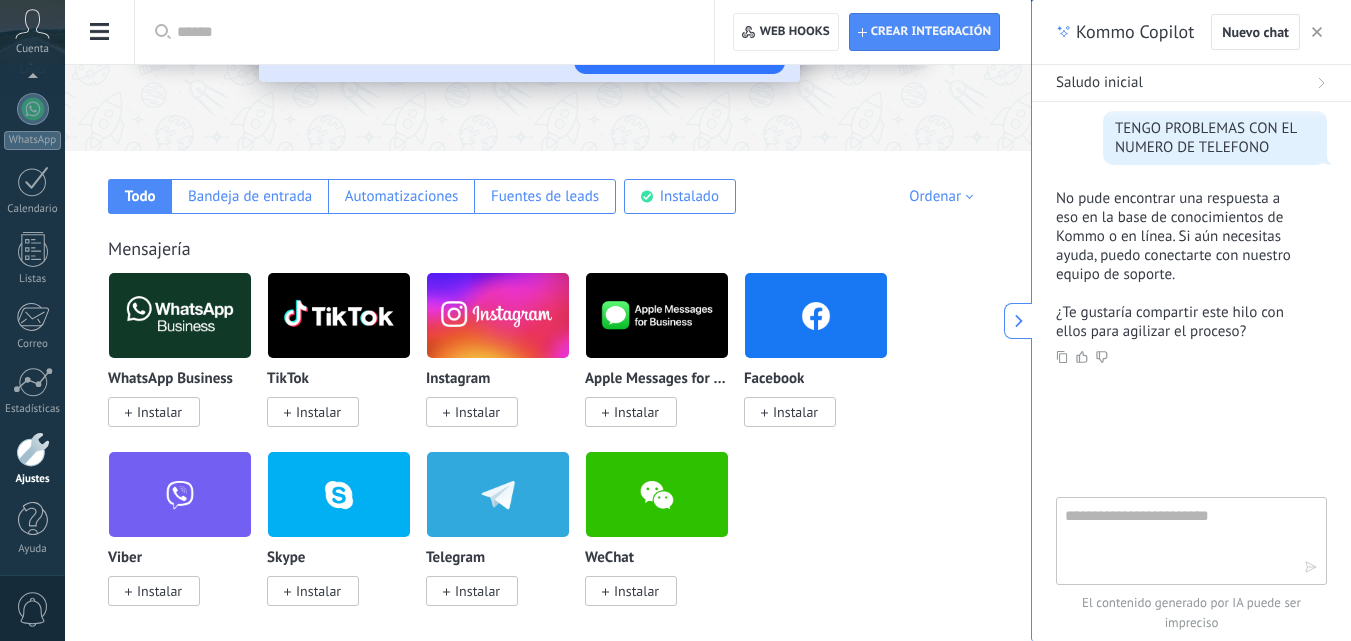 click at bounding box center (816, 315) 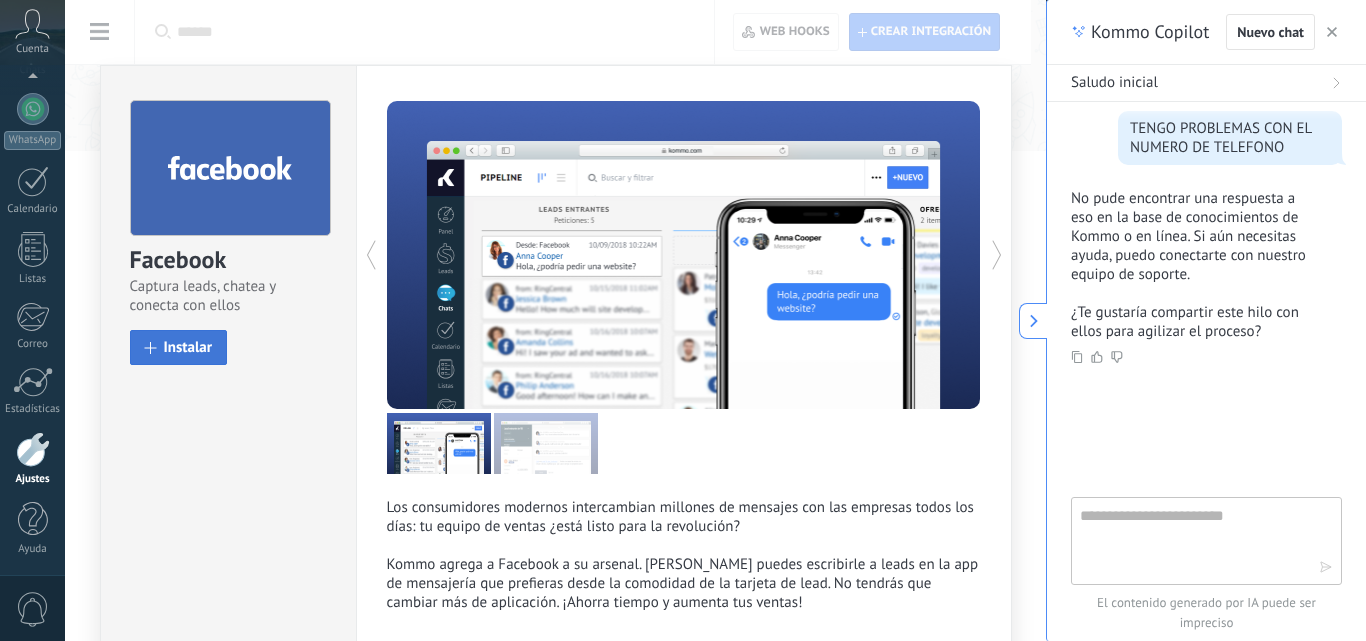 click on "Instalar" at bounding box center [179, 347] 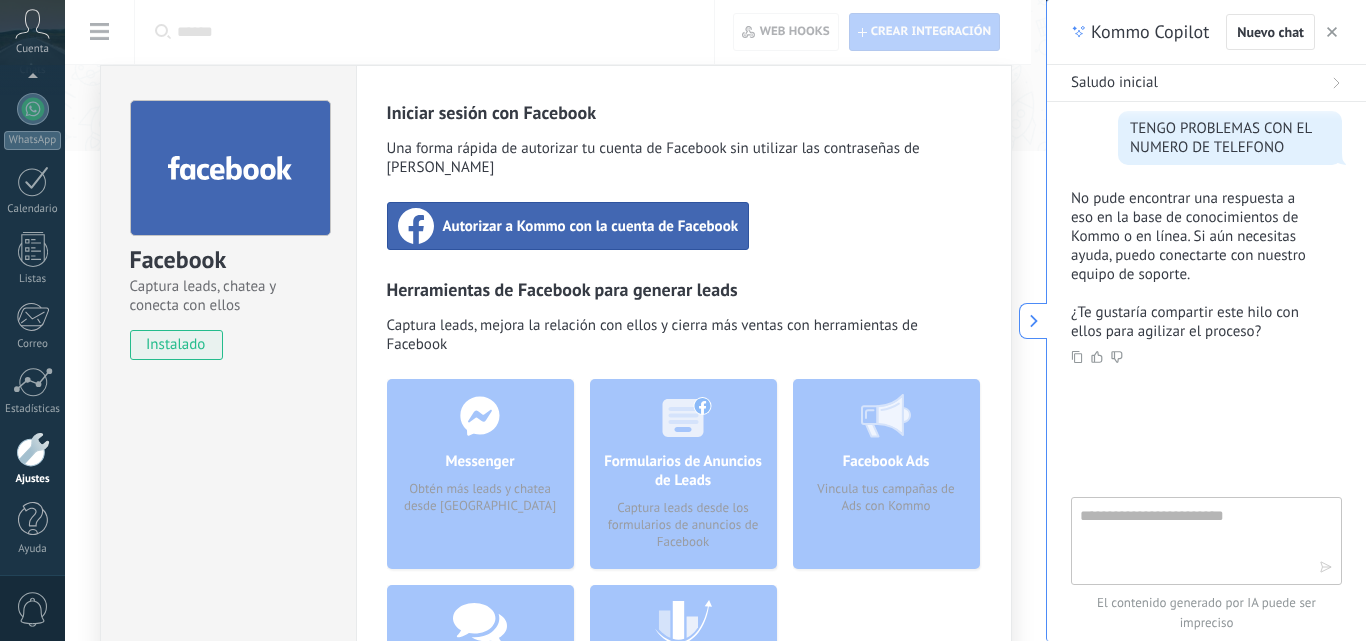 click on "Autorizar a Kommo con la cuenta de Facebook" at bounding box center [591, 226] 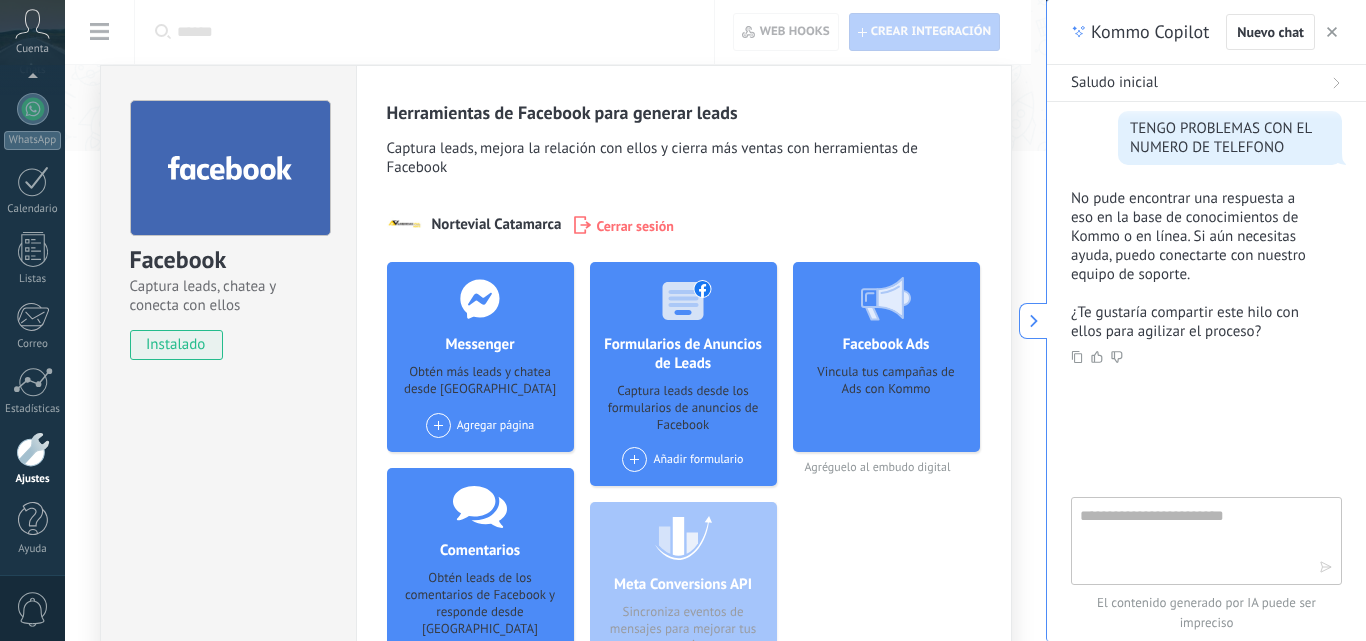 click on "Agregar página" at bounding box center (480, 425) 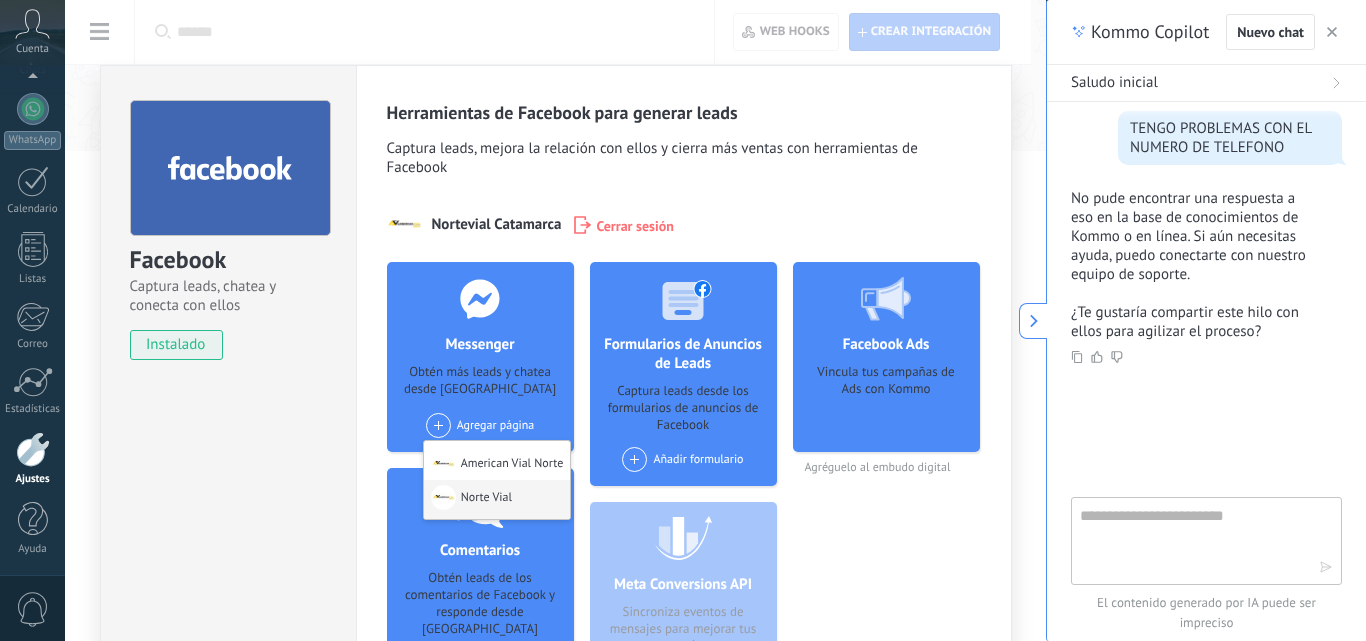 click on "Norte Vial" at bounding box center [497, 499] 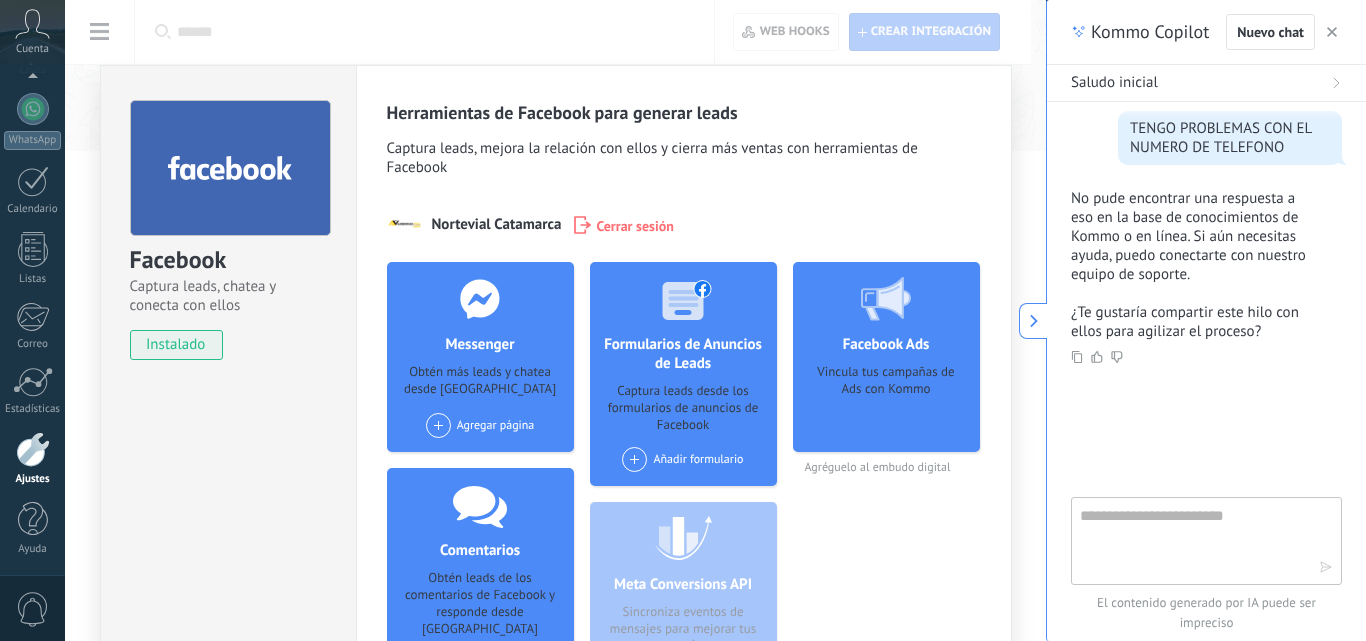 click on "Agregar página American Vial Norte Norte Vial" at bounding box center (480, 425) 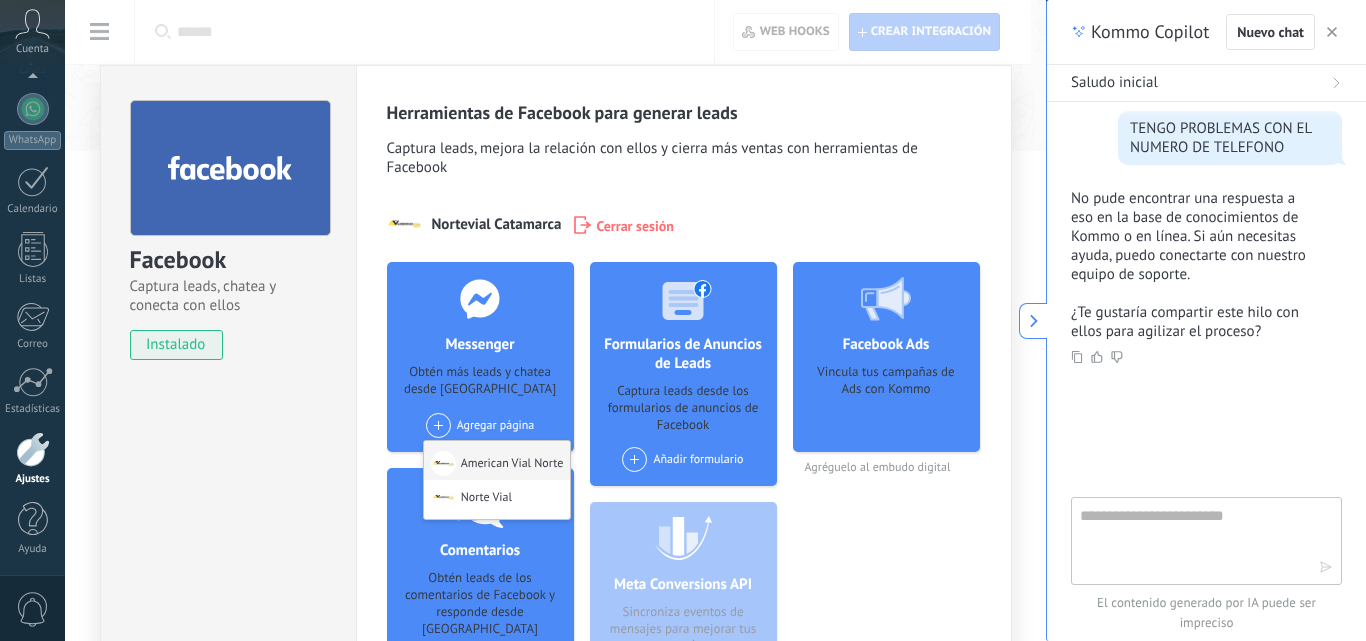 click on "American Vial Norte" at bounding box center [497, 460] 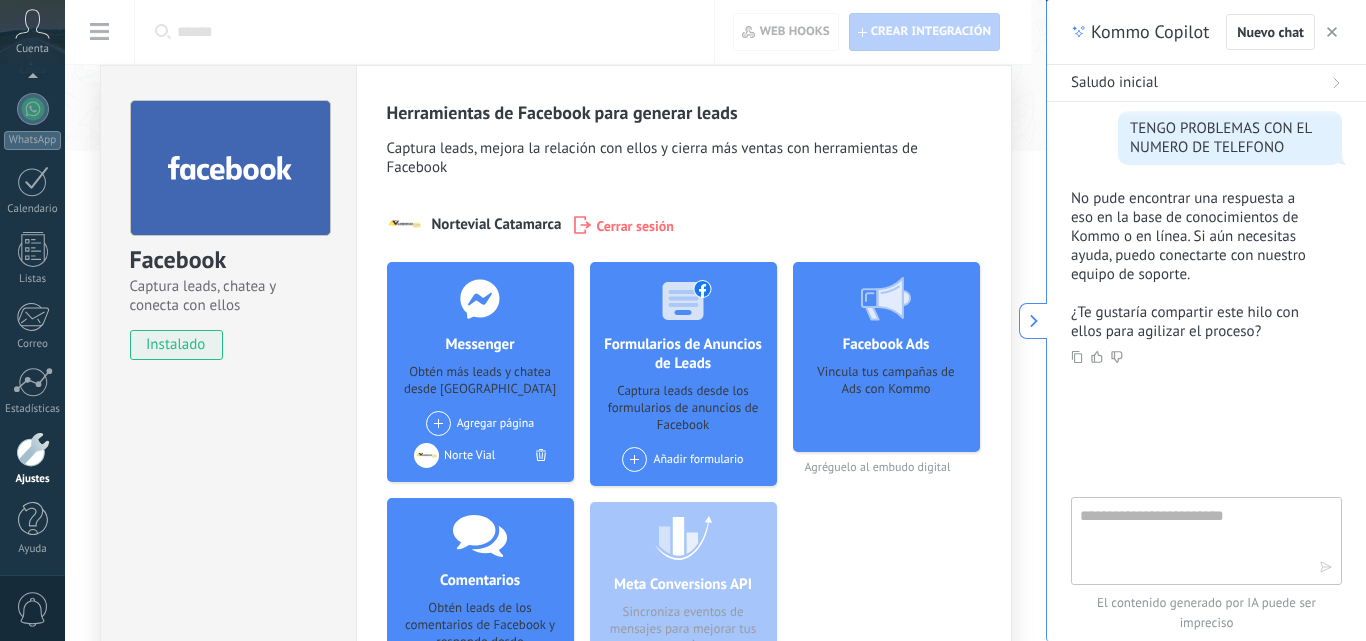 click on "Agregar página American Vial Norte" at bounding box center (480, 423) 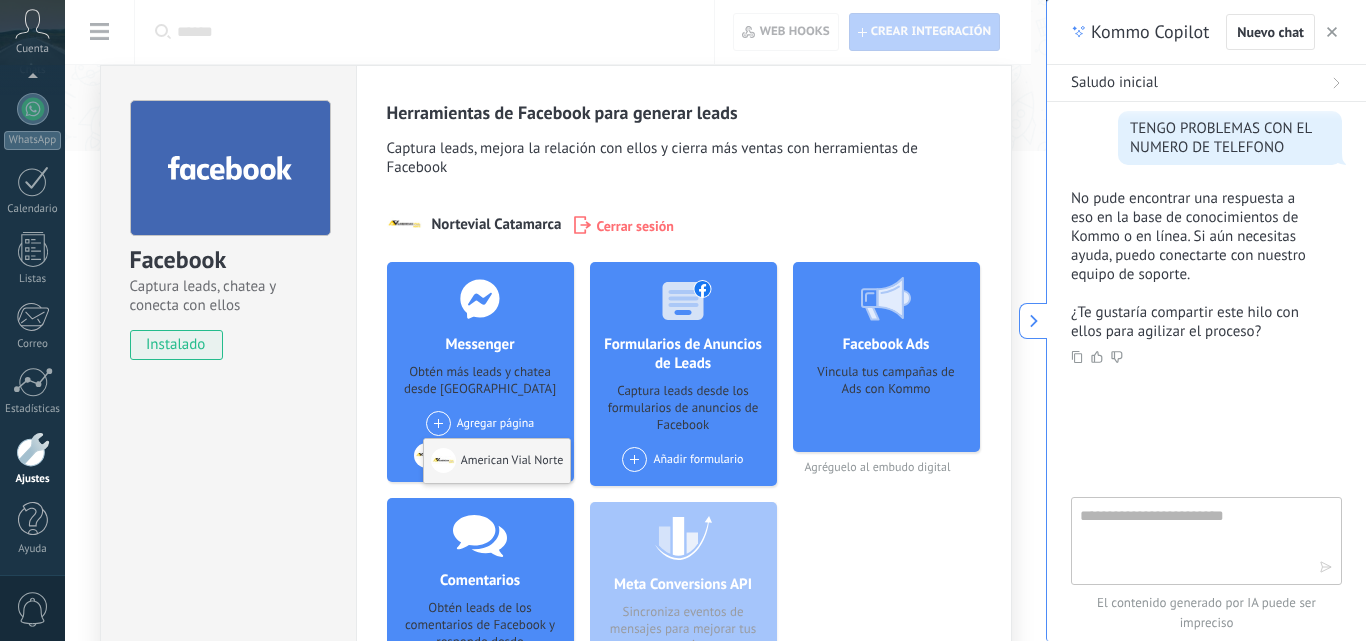 click on "American Vial Norte" at bounding box center (497, 461) 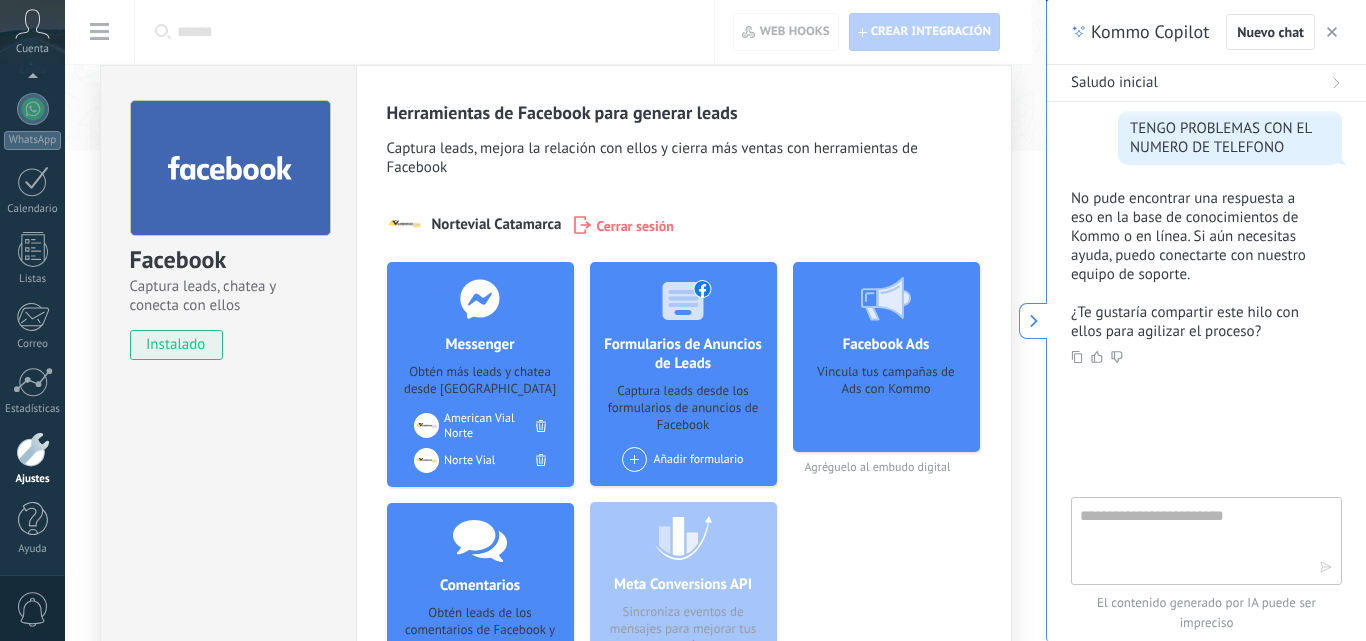 click on "Herramientas de Facebook para generar leads Captura leads, mejora la relación con ellos y cierra más ventas con herramientas de Facebook Nortevial Catamarca Cerrar sesión Messenger Obtén más leads y chatea desde Kommo Agregar página American Vial Norte Norte Vial Comentarios Obtén leads de los comentarios de Facebook y responde desde Kommo Agregar página American Vial Norte Norte Vial Formularios de Anuncios de Leads Captura leads desde los formularios de anuncios de Facebook Añadir formulario Meta Conversions API Sincroniza eventos de mensajes para mejorar tus anuncios Facebook Ads Vincula tus campañas de Ads con Kommo Agréguelo al embudo digital más" at bounding box center (684, 450) 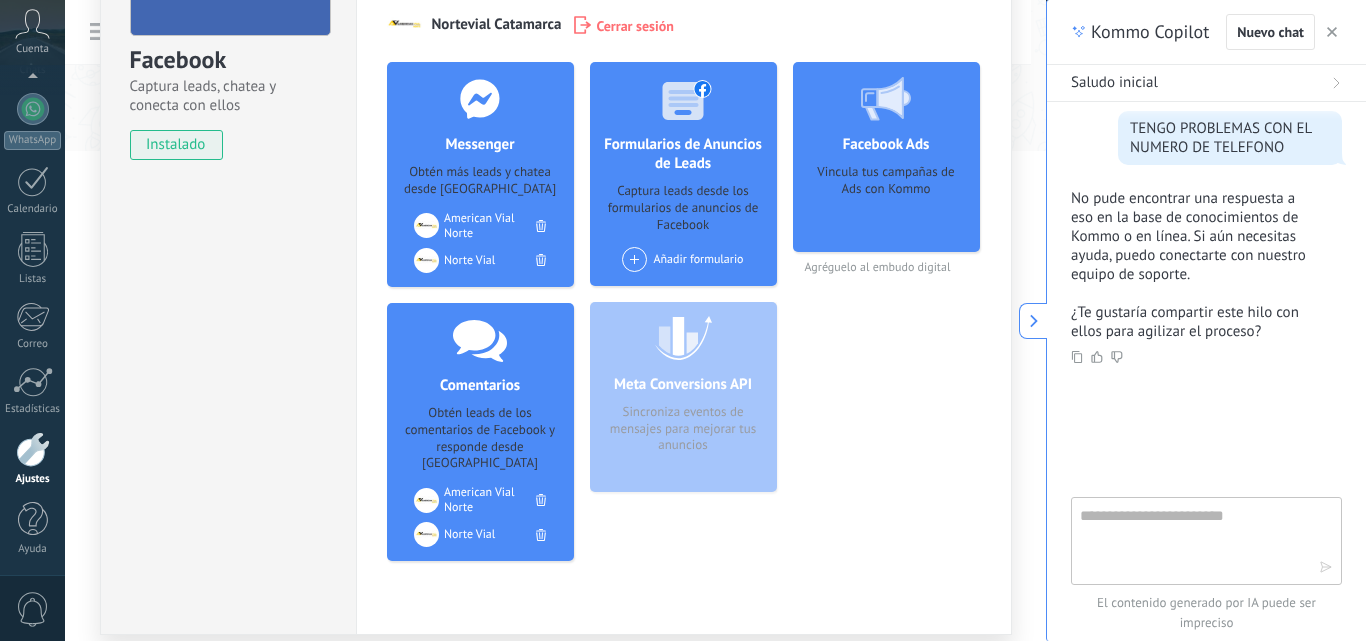 scroll, scrollTop: 240, scrollLeft: 0, axis: vertical 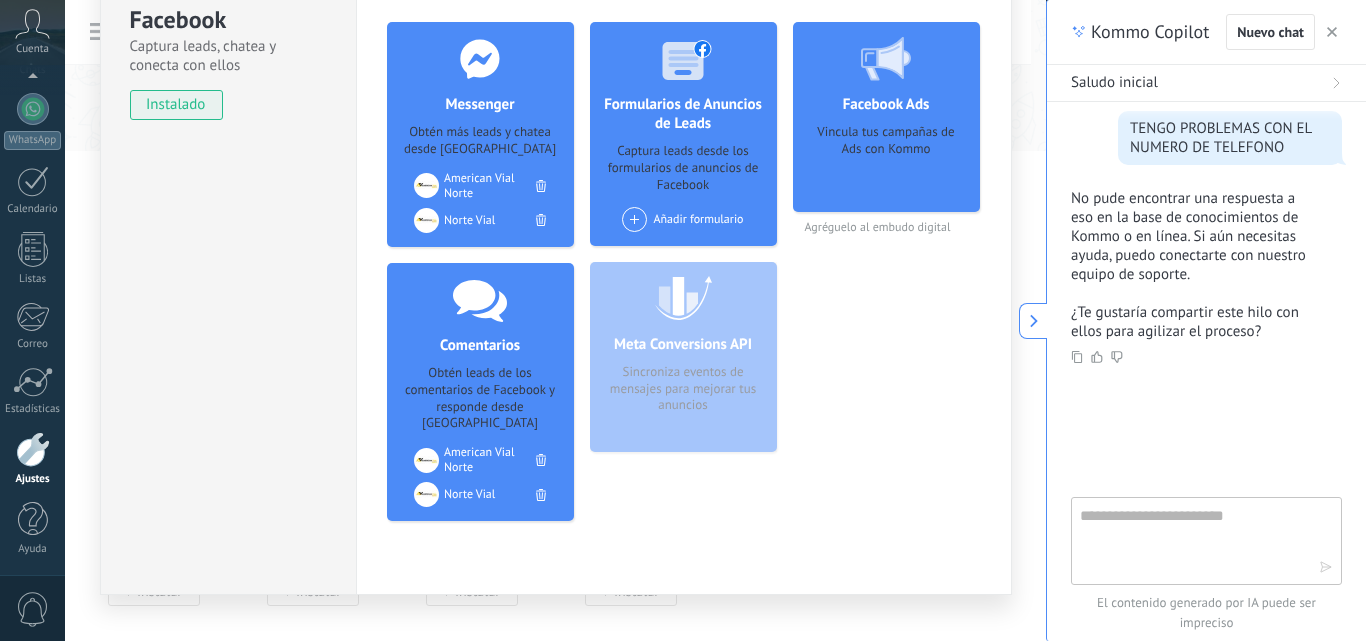 click on "Añadir formulario" at bounding box center [682, 219] 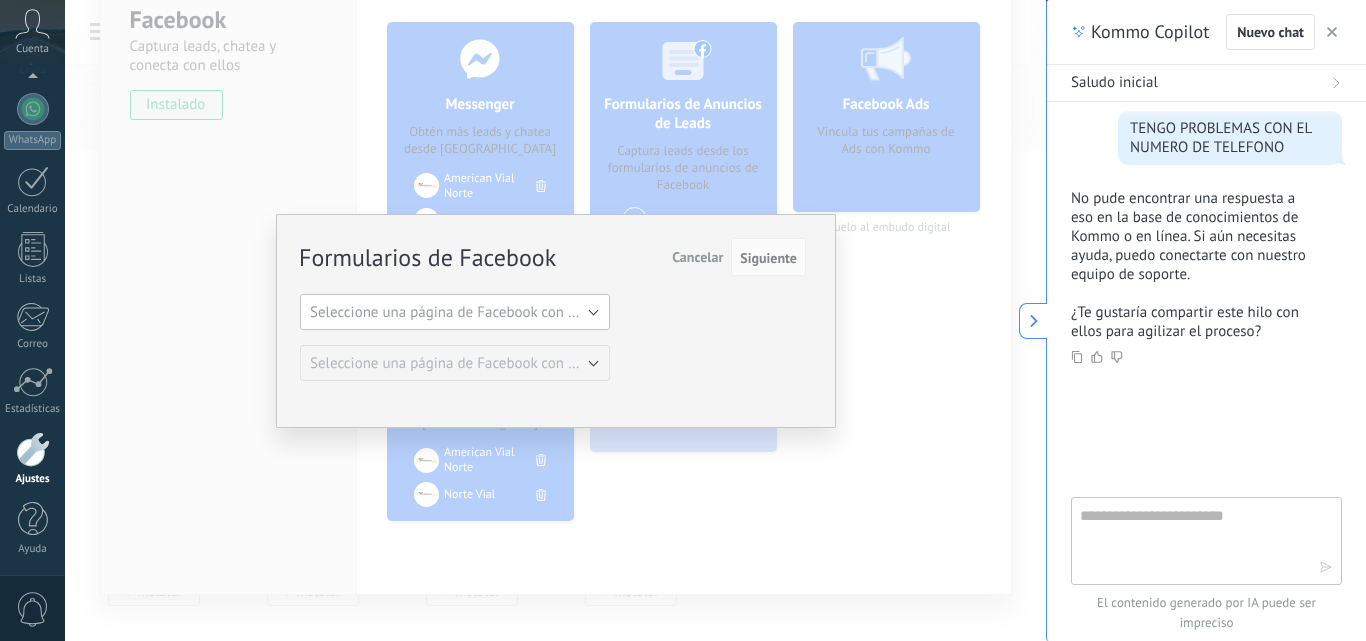 click on "Seleccione una página de Facebook con formas" at bounding box center (455, 312) 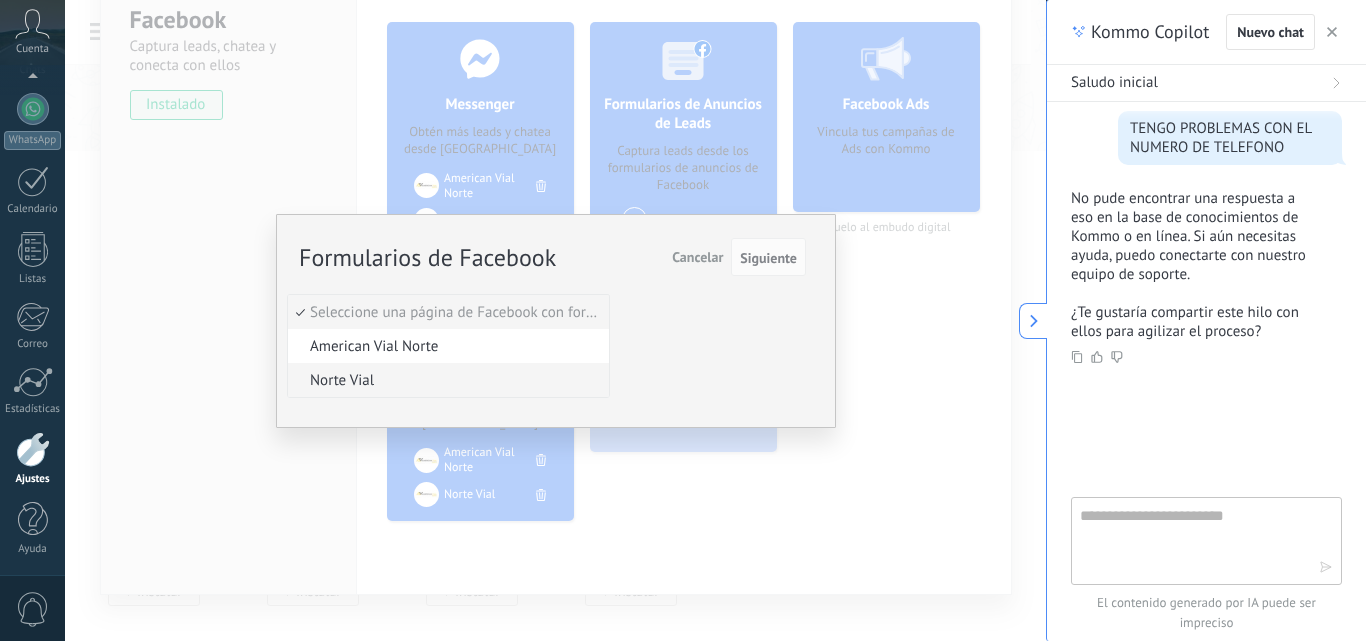 click on "Norte Vial" at bounding box center (445, 380) 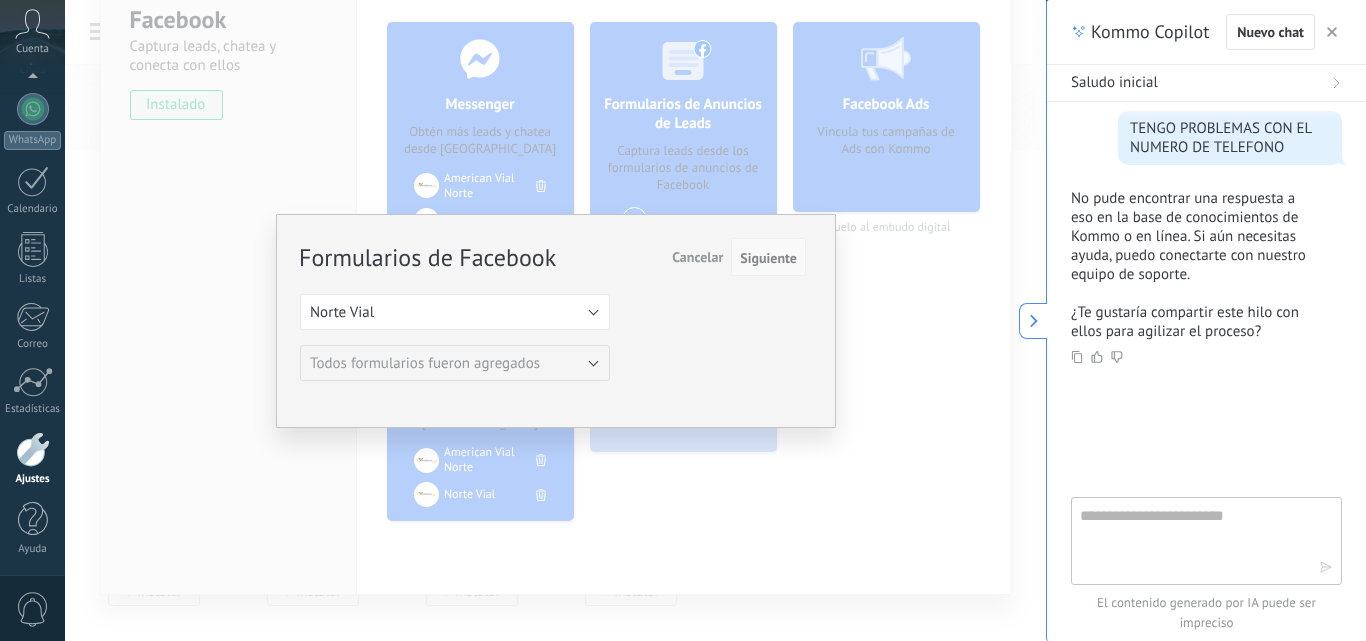 click on "Siguiente" at bounding box center [768, 258] 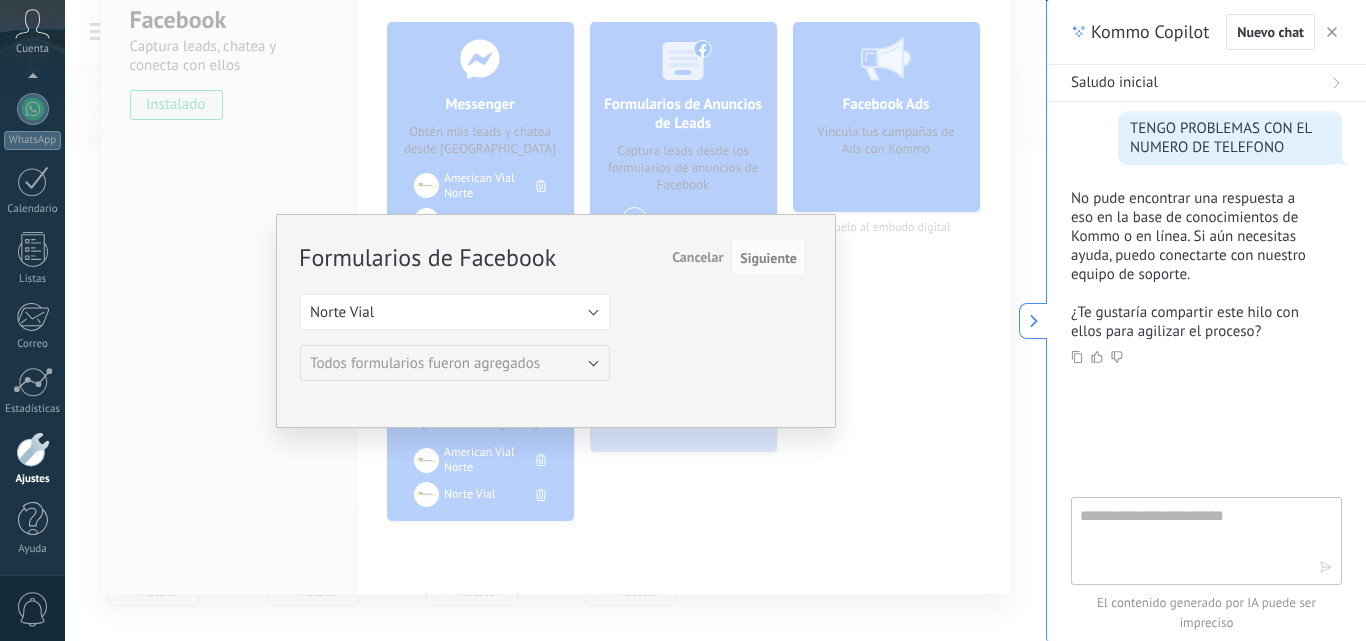 click on "Cancelar" at bounding box center (697, 257) 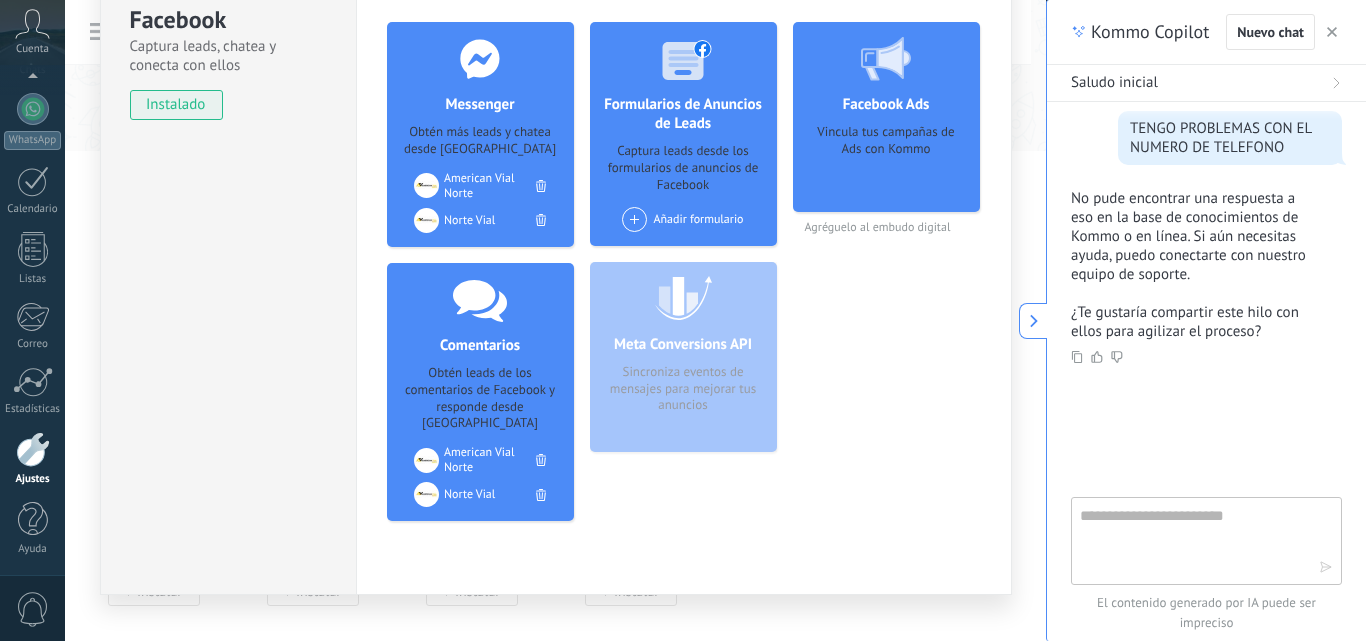 click on "Facebook Ads Vincula tus campañas de Ads con Kommo Agréguelo al embudo digital" at bounding box center (886, 279) 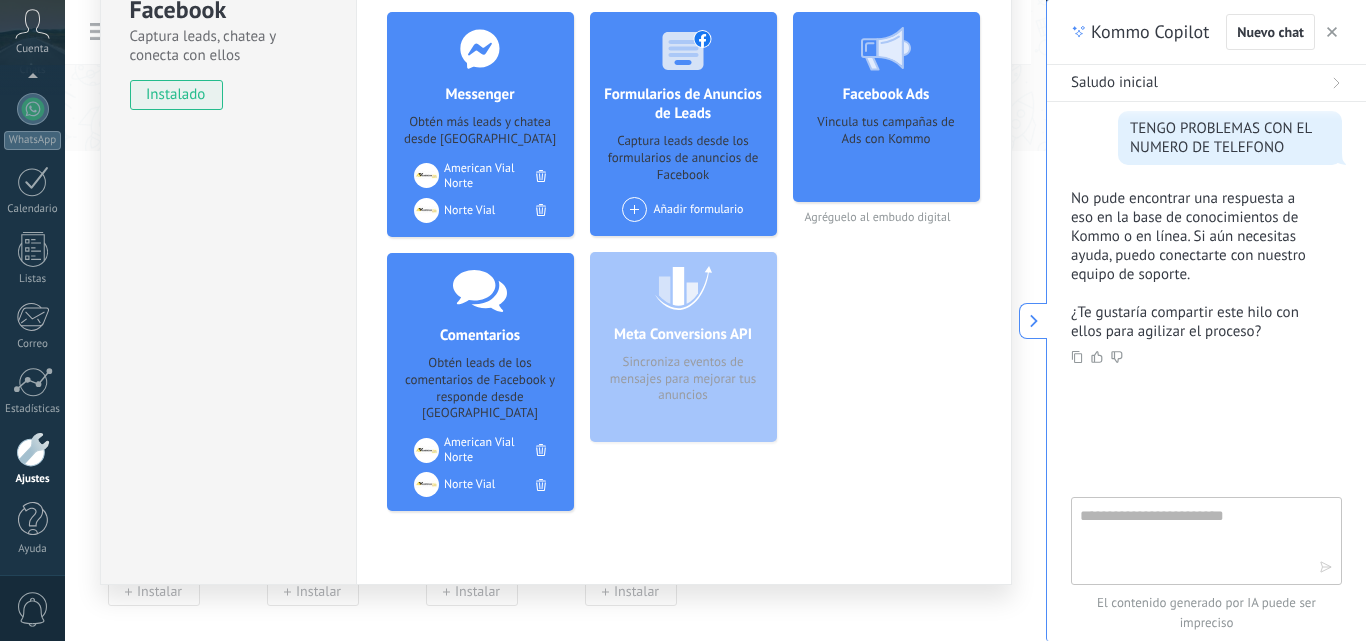 scroll, scrollTop: 252, scrollLeft: 0, axis: vertical 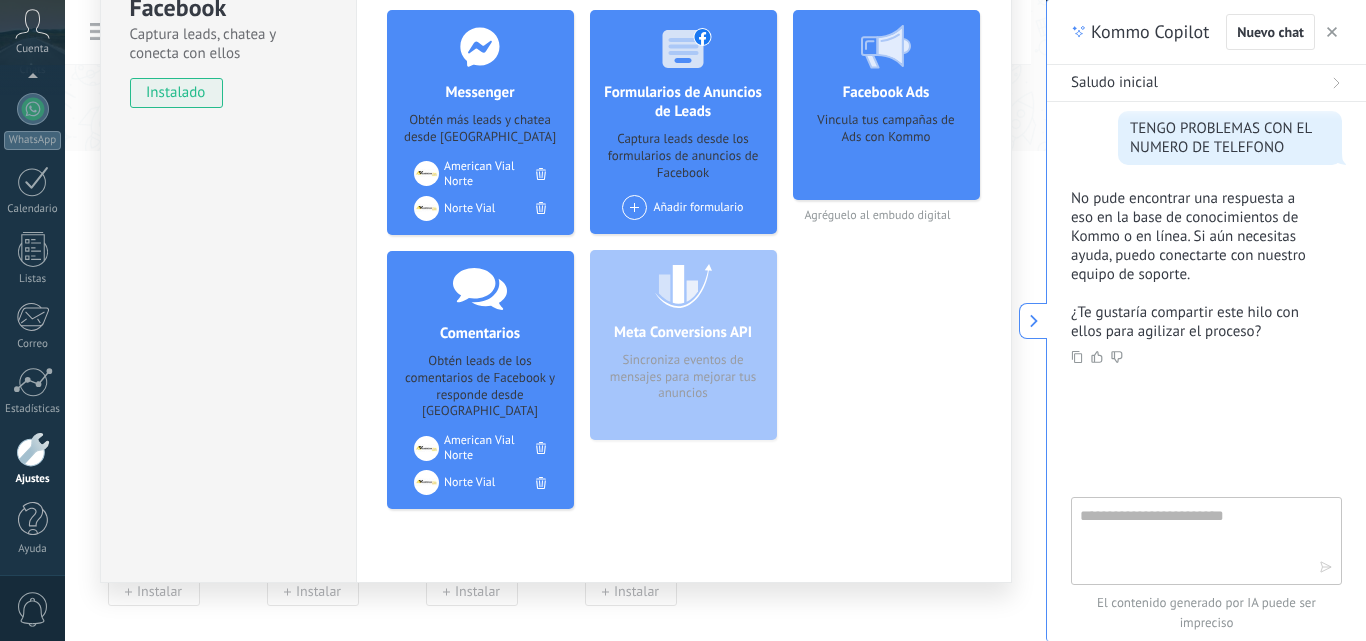 click on "Facebook Captura leads, chatea y conecta con ellos instalado Desinstalar Herramientas de Facebook para generar leads Captura leads, mejora la relación con ellos y cierra más ventas con herramientas de Facebook Nortevial Catamarca Cerrar sesión Messenger Obtén más leads y chatea desde Kommo Agregar página American Vial Norte Norte Vial Comentarios Obtén leads de los comentarios de Facebook y responde desde Kommo Agregar página American Vial Norte Norte Vial Formularios de Anuncios de Leads Captura leads desde los formularios de anuncios de Facebook Añadir formulario Meta Conversions API Sincroniza eventos de mensajes para mejorar tus anuncios Facebook Ads Vincula tus campañas de Ads con Kommo Agréguelo al embudo digital más" at bounding box center (555, 320) 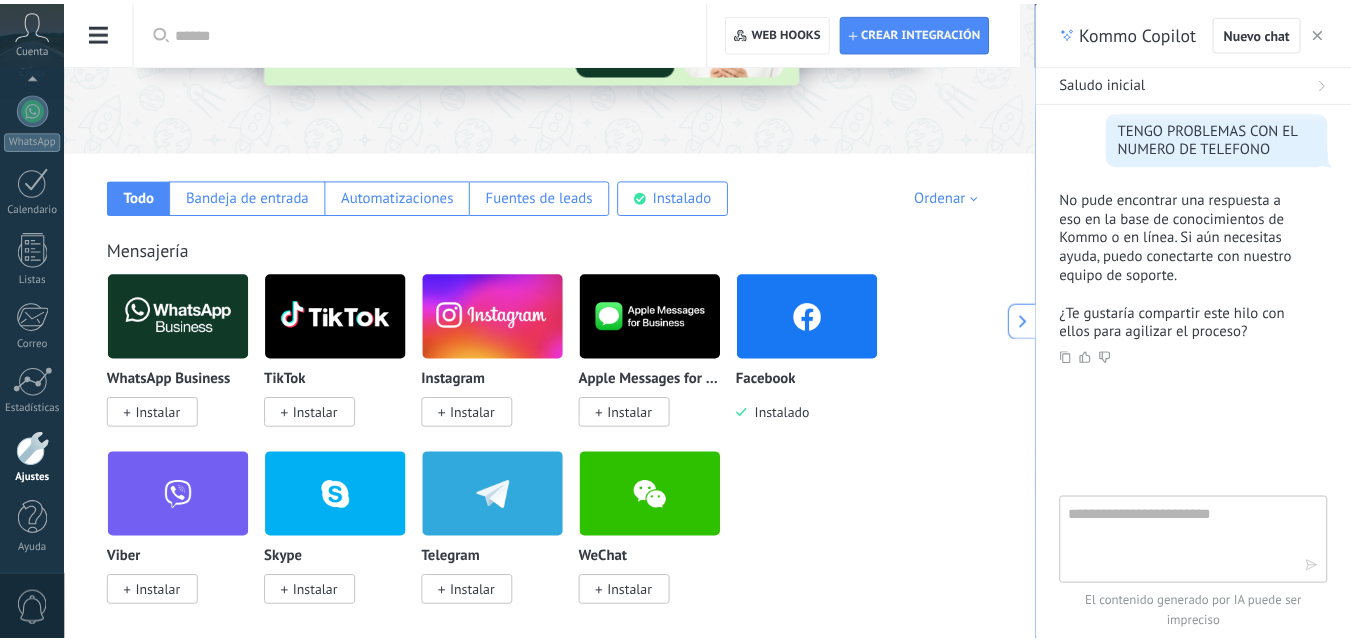 scroll, scrollTop: 0, scrollLeft: 0, axis: both 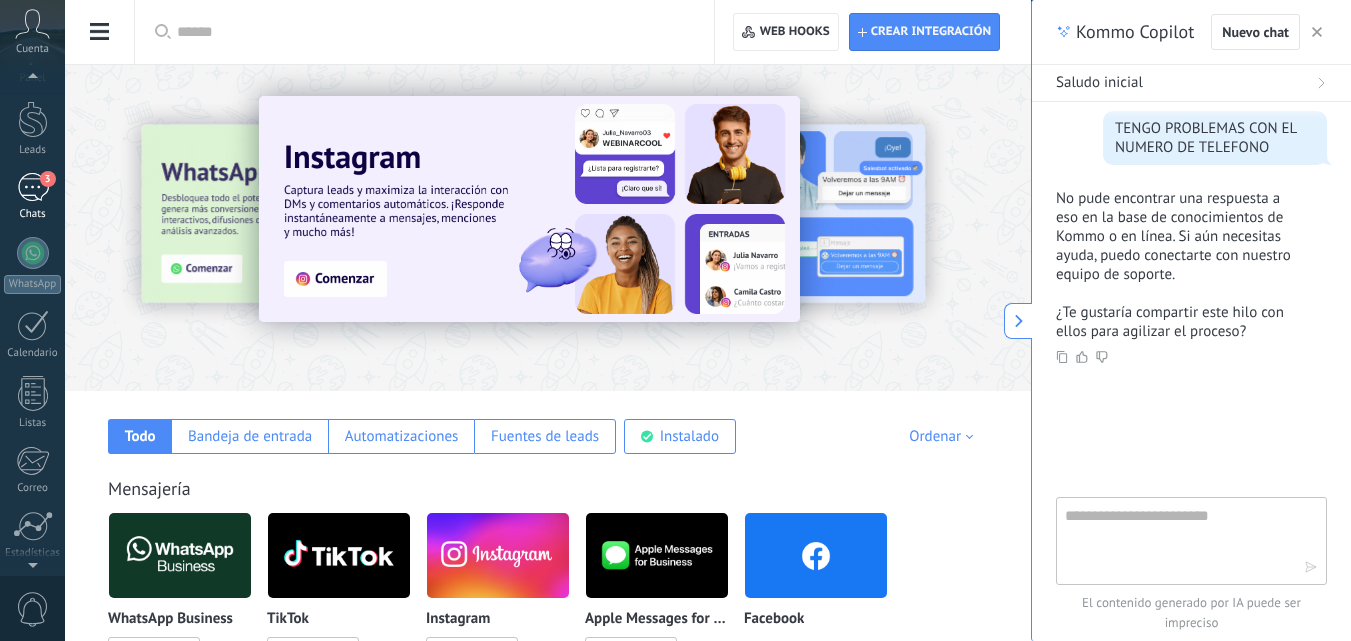 click on "3" at bounding box center [33, 187] 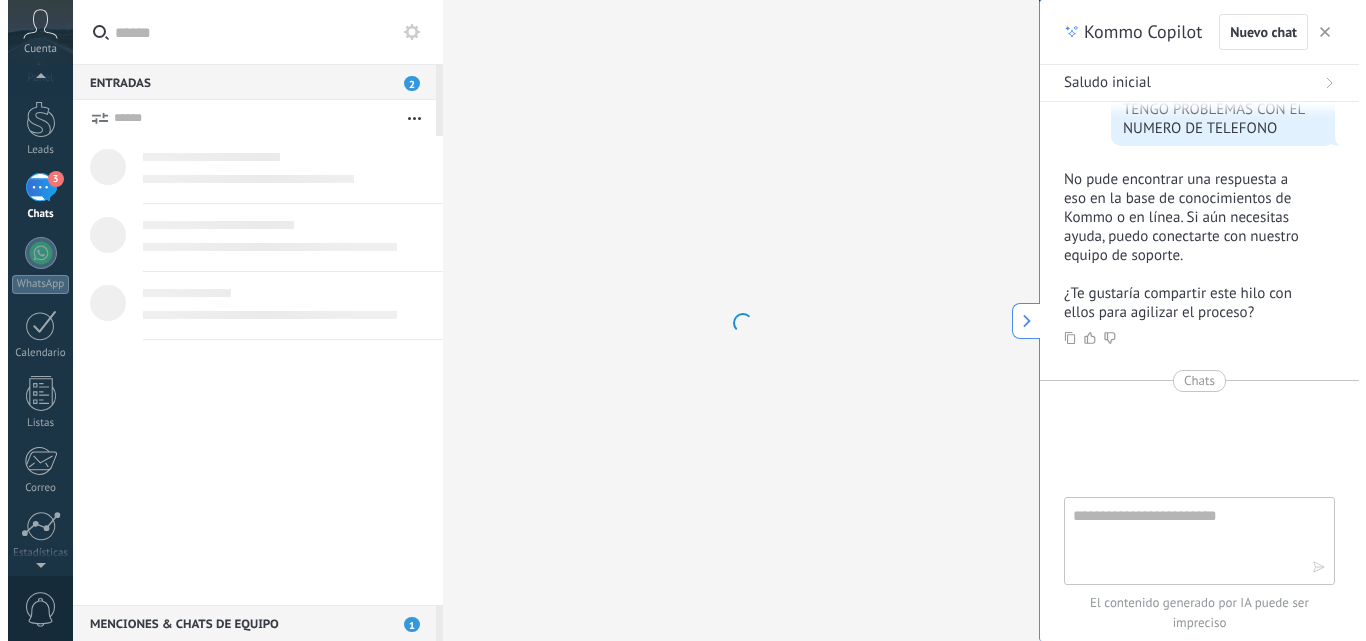 scroll, scrollTop: 942, scrollLeft: 0, axis: vertical 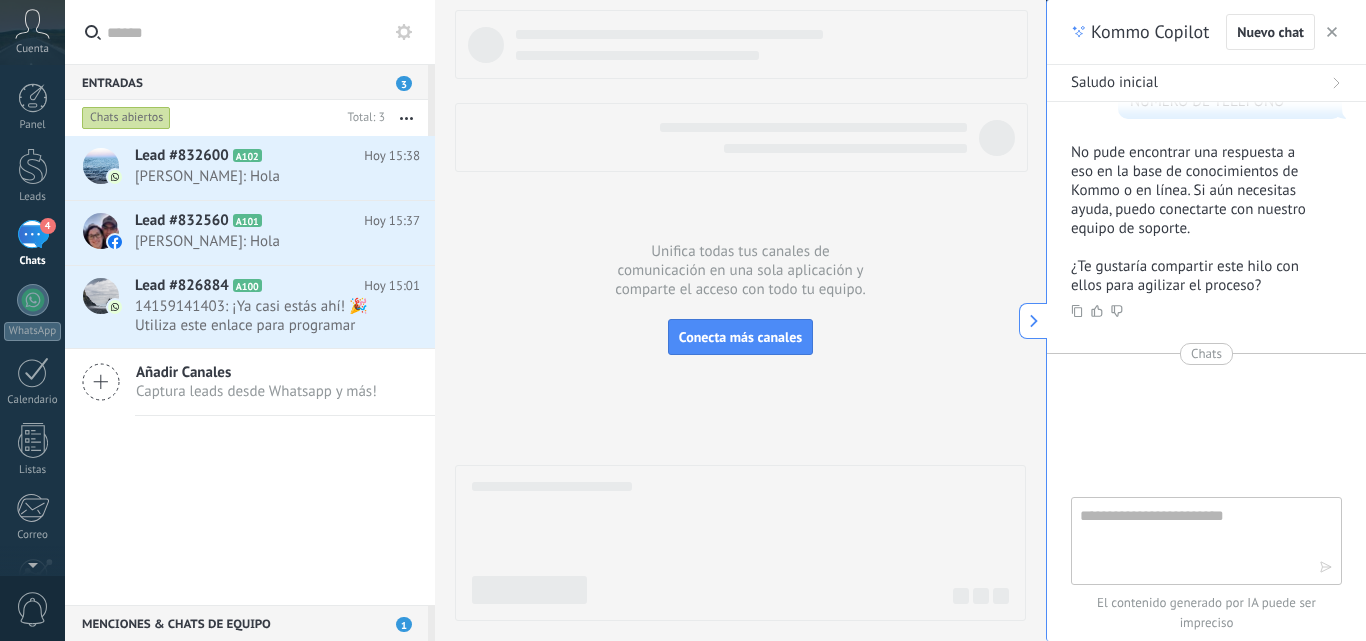 click on "Lead #832600
A102
Hoy 15:38
Diego Arevalo: Hola
Lead #832560
A101" at bounding box center (250, 370) 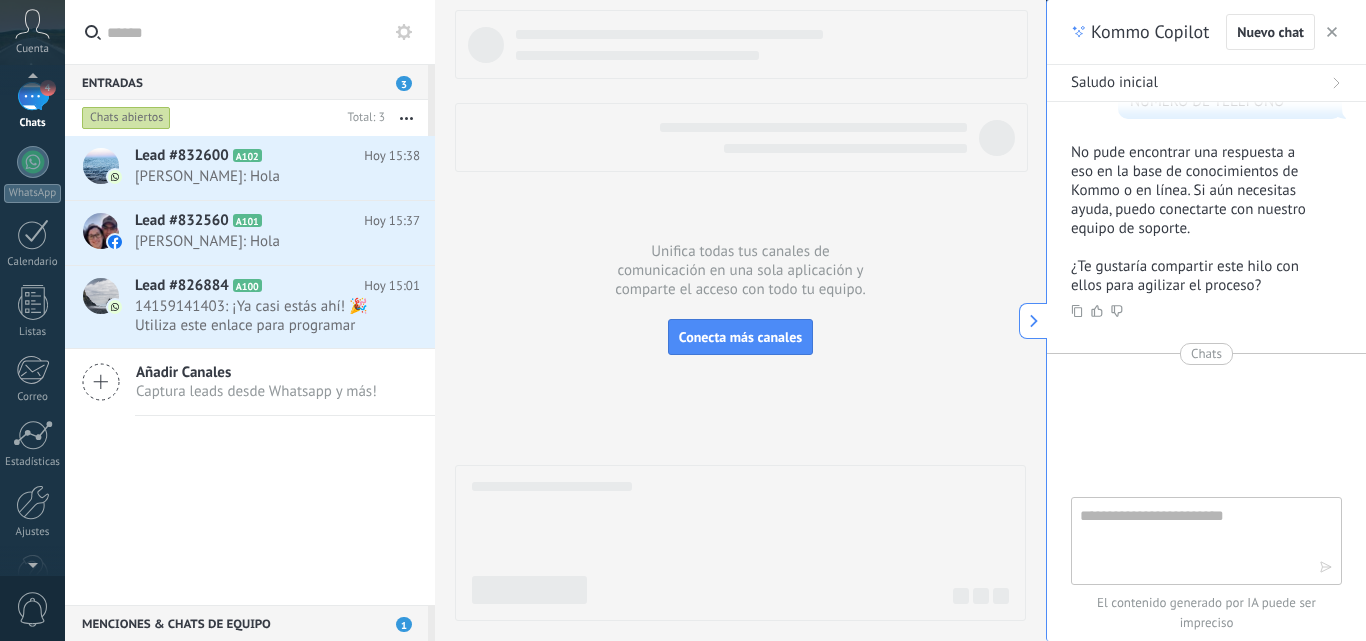 scroll, scrollTop: 156, scrollLeft: 0, axis: vertical 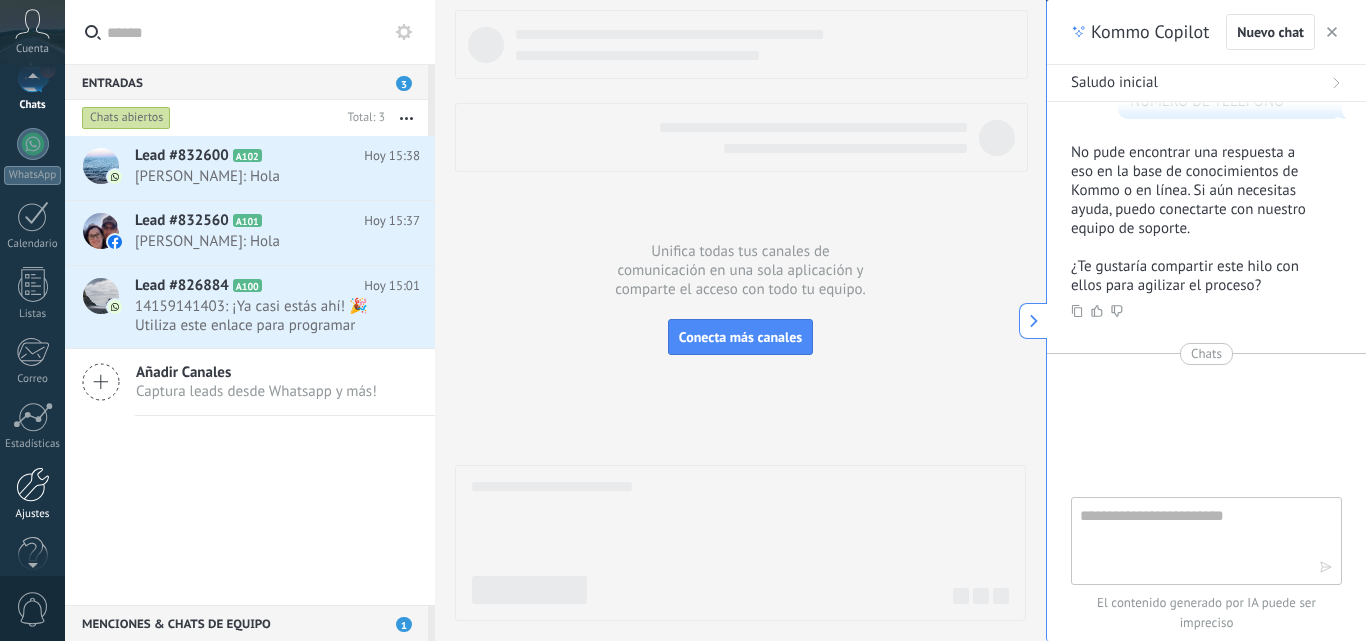 click at bounding box center (33, 484) 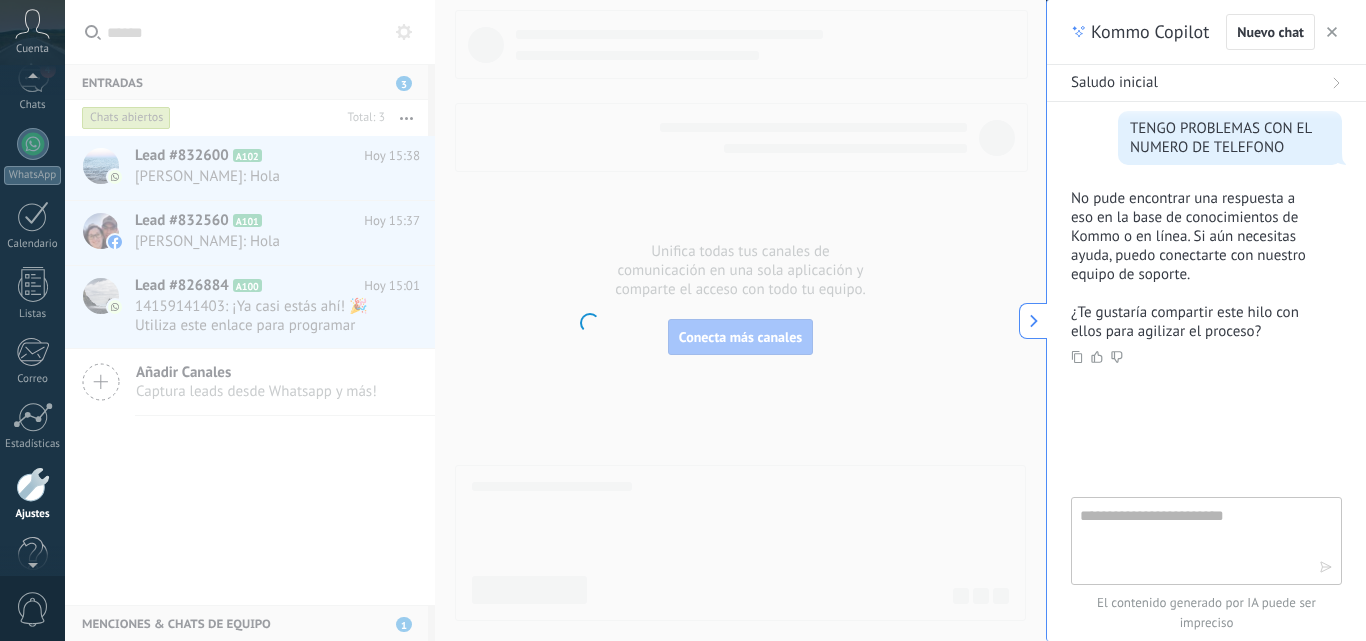 scroll, scrollTop: 896, scrollLeft: 0, axis: vertical 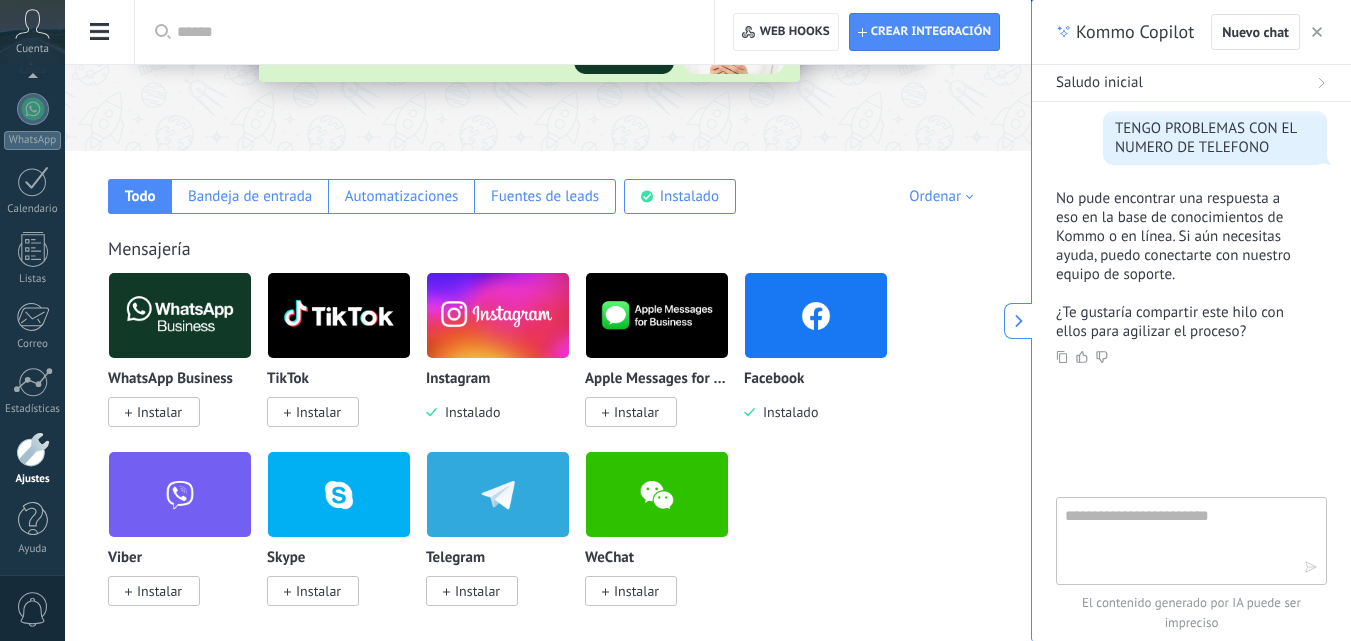 click at bounding box center (498, 315) 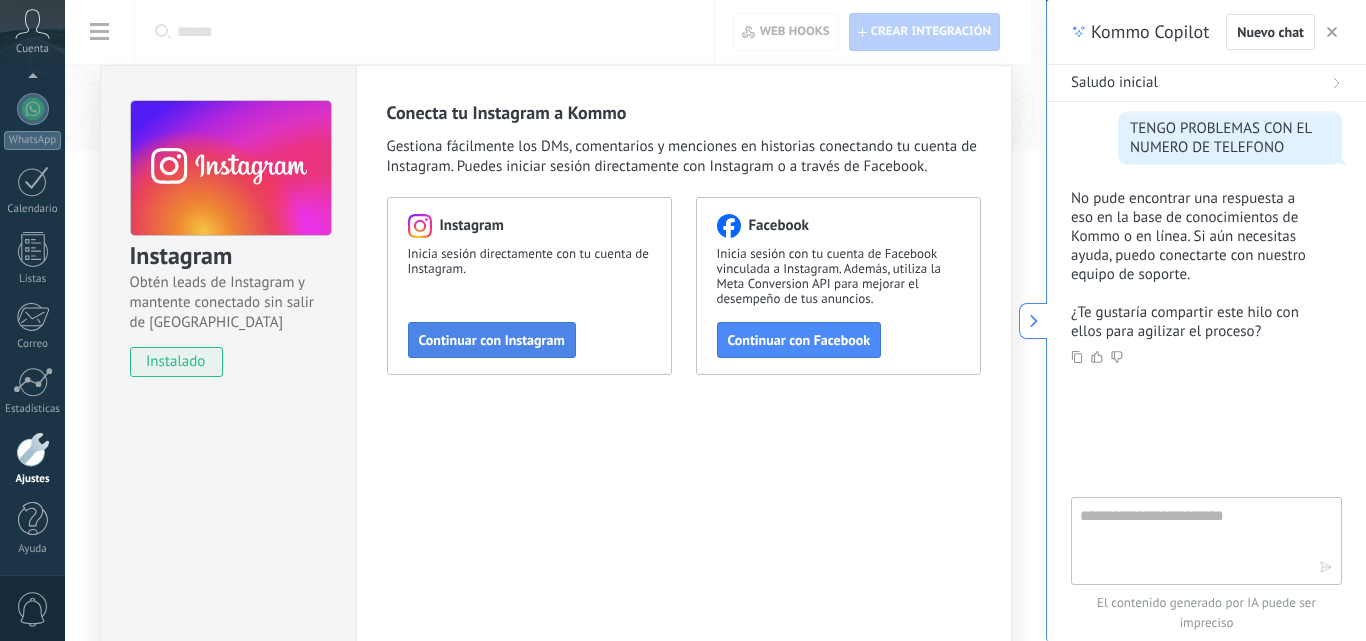 click on "Continuar con Instagram" at bounding box center (492, 340) 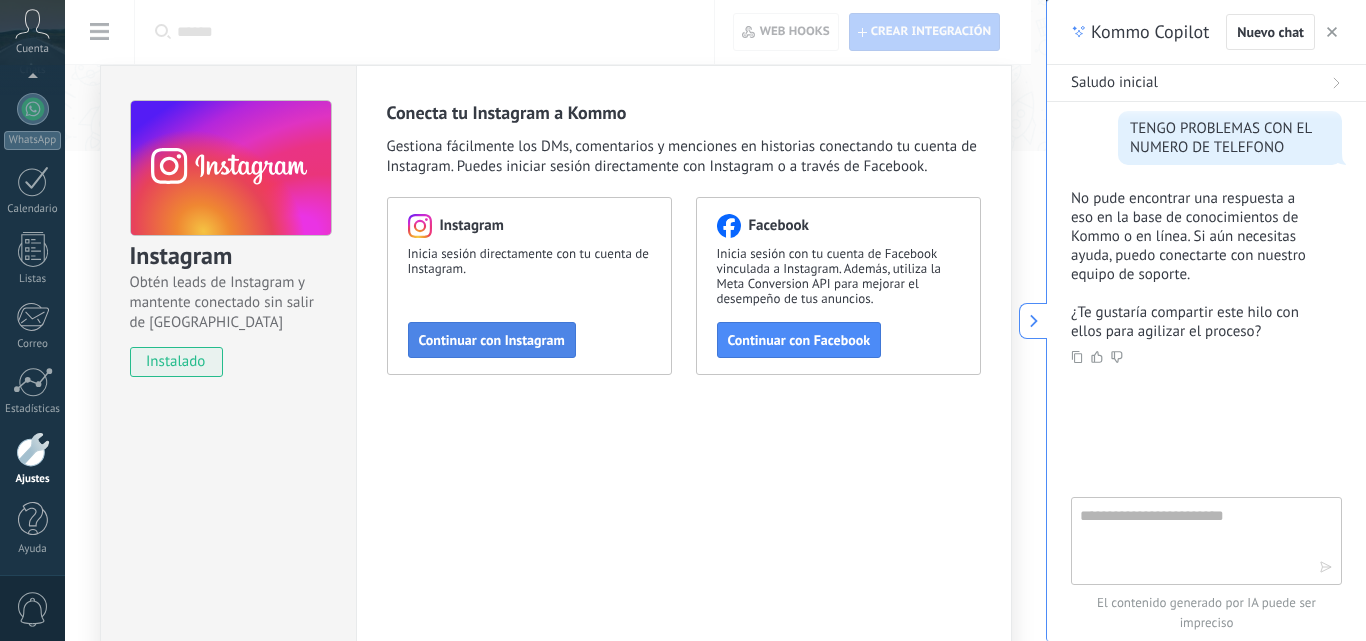 click on "Continuar con Instagram" at bounding box center (492, 340) 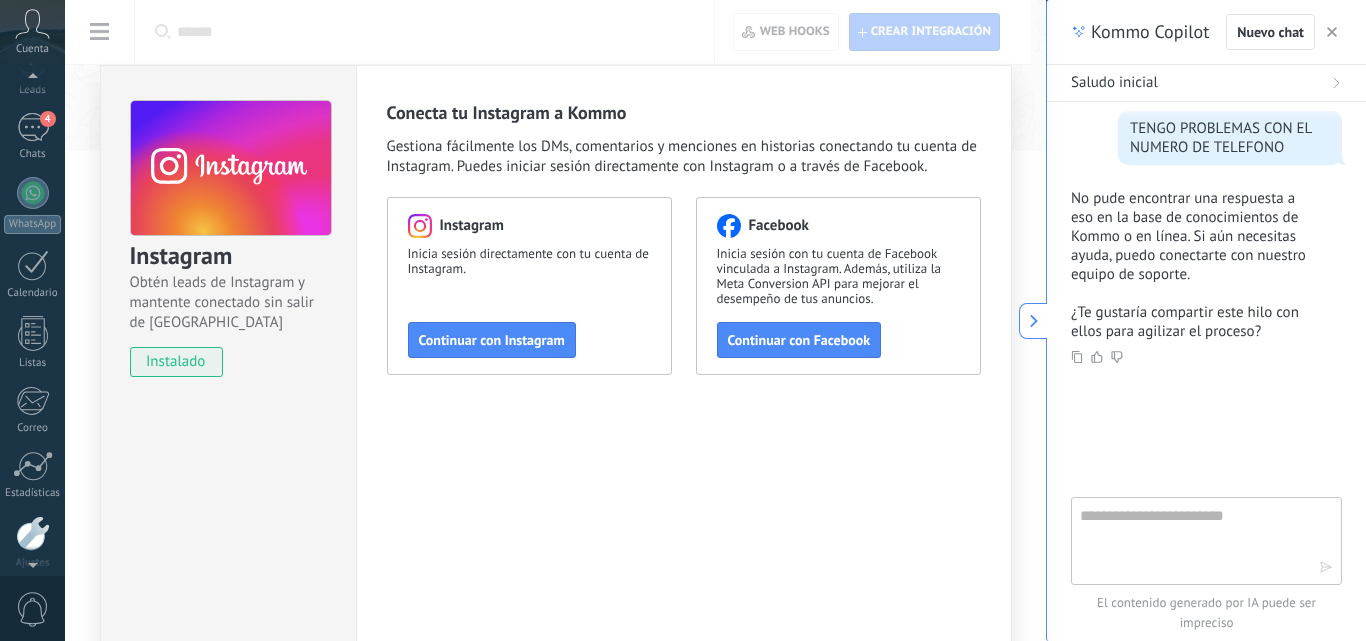 scroll, scrollTop: 0, scrollLeft: 0, axis: both 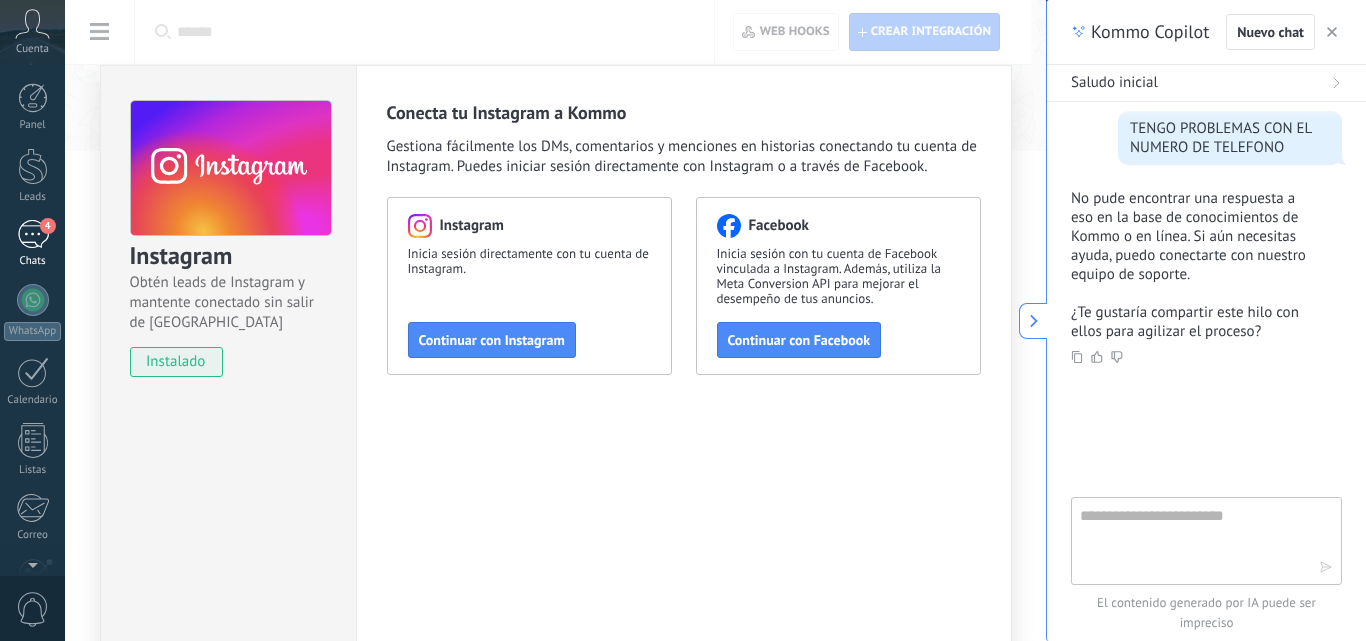click on "4" at bounding box center [33, 234] 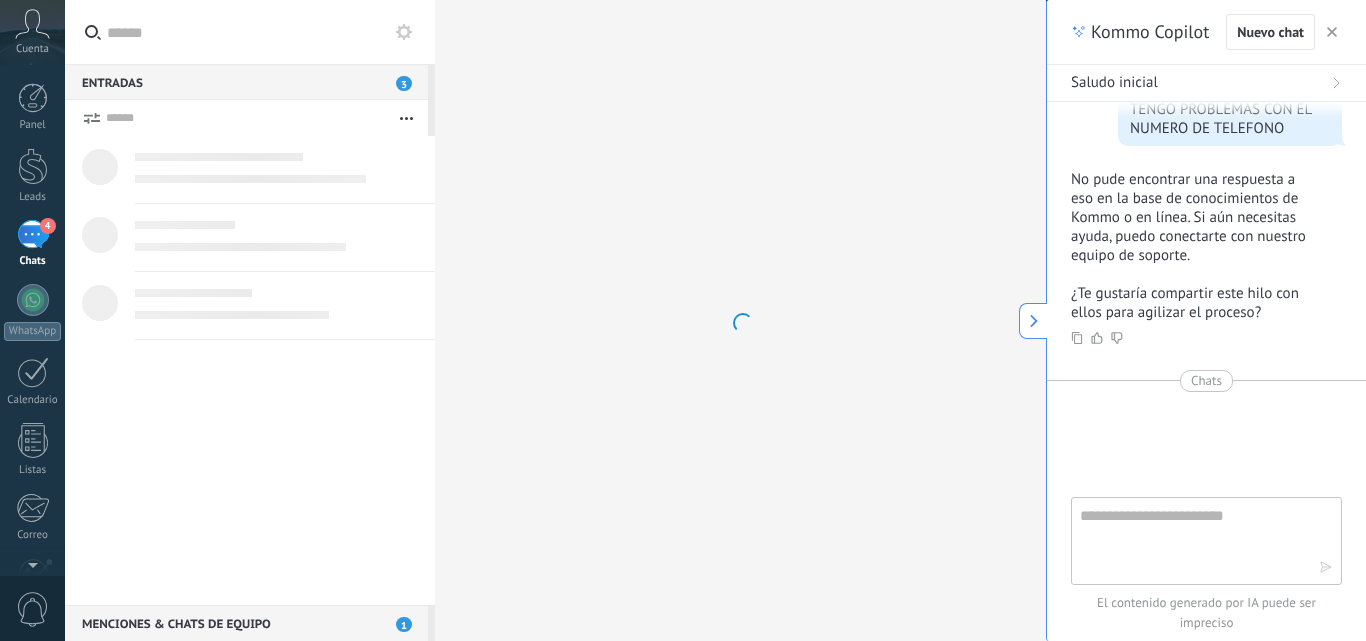 scroll, scrollTop: 0, scrollLeft: 0, axis: both 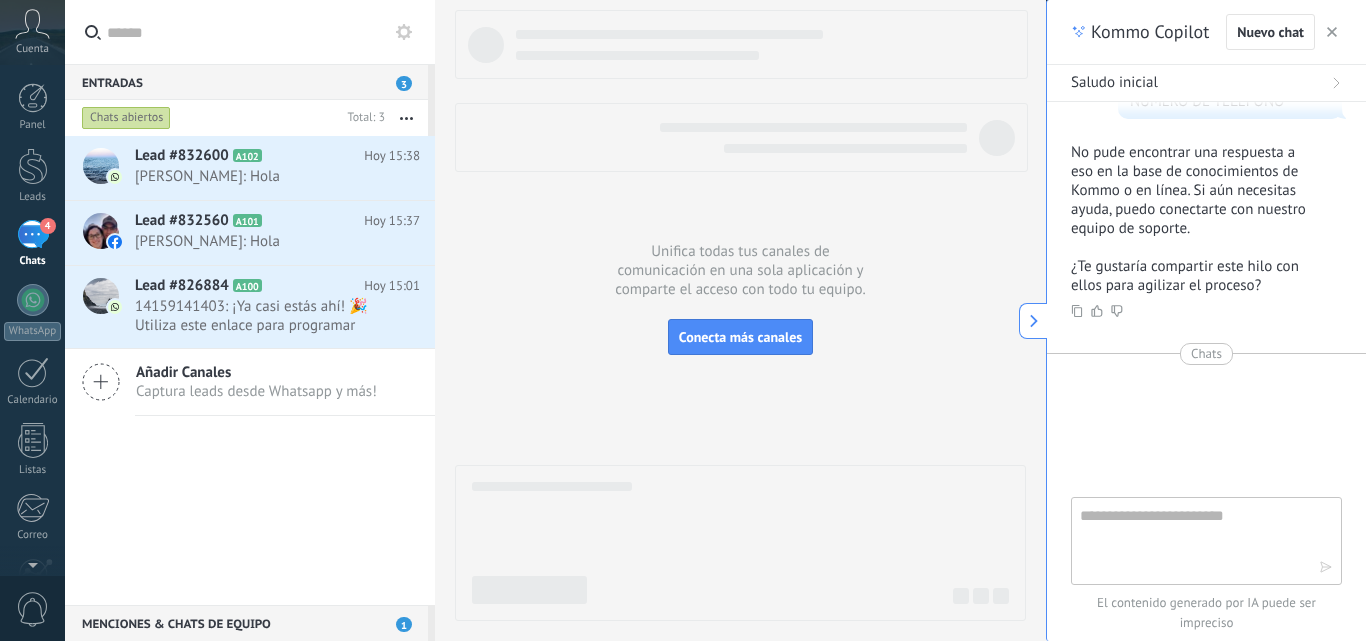 click 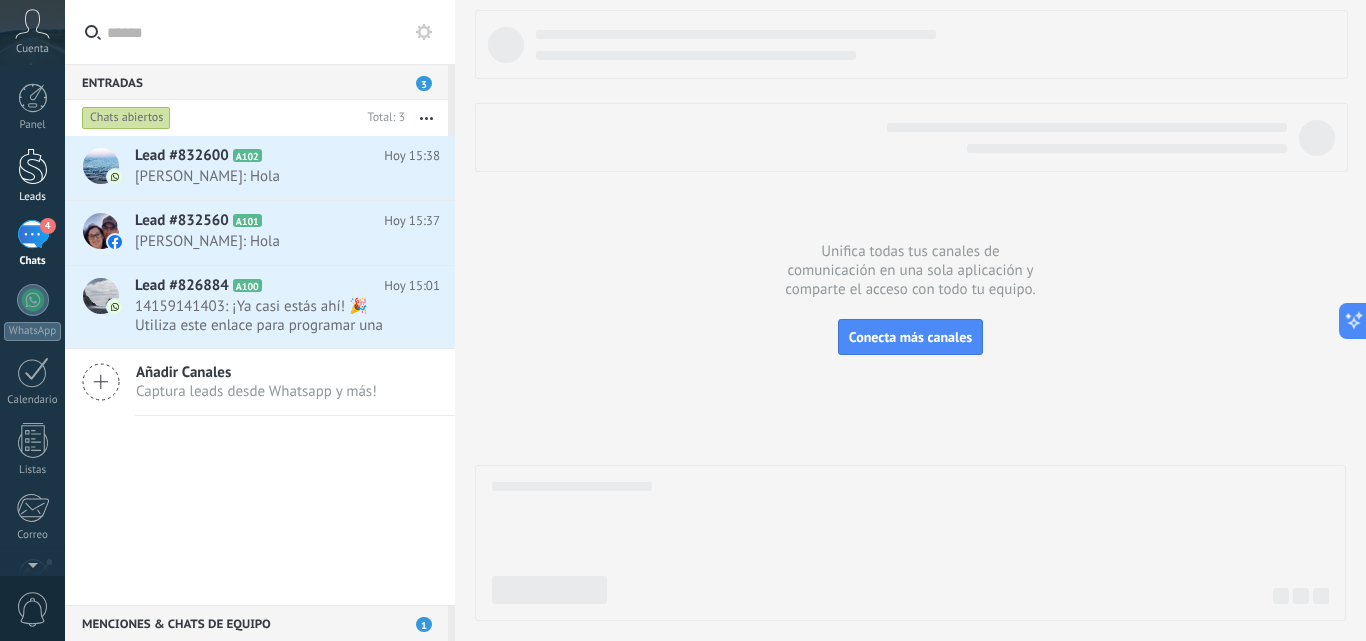 click at bounding box center [33, 166] 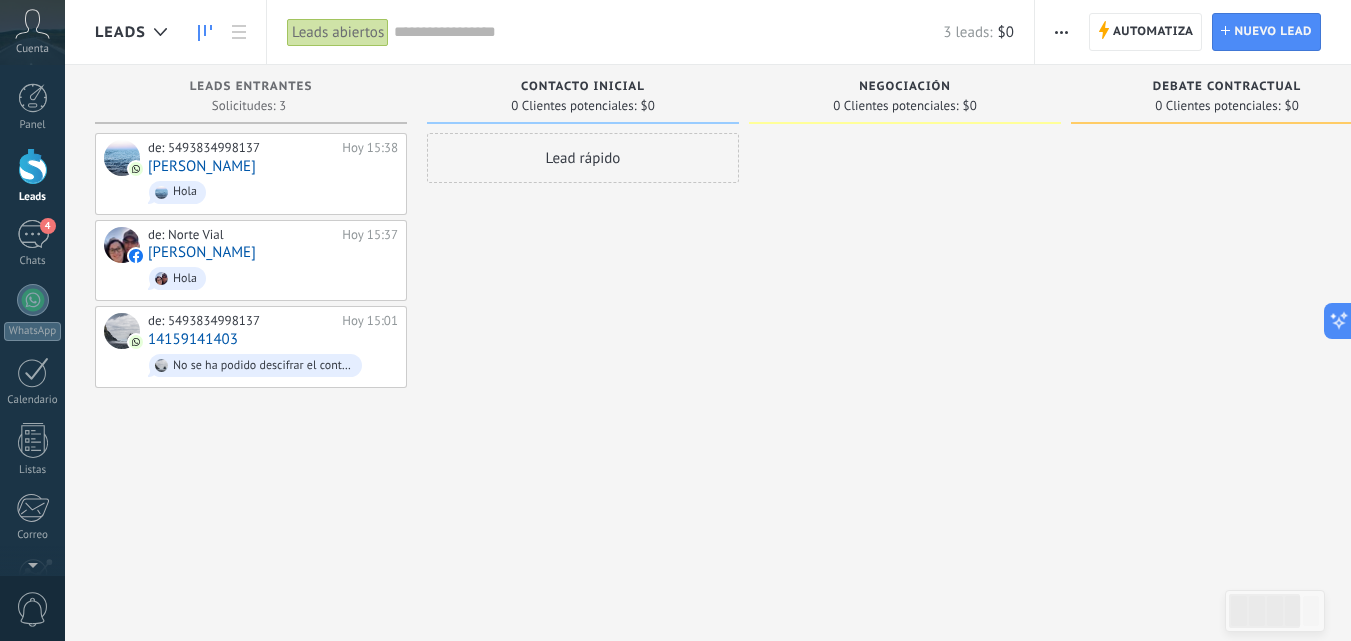 click at bounding box center [1061, 32] 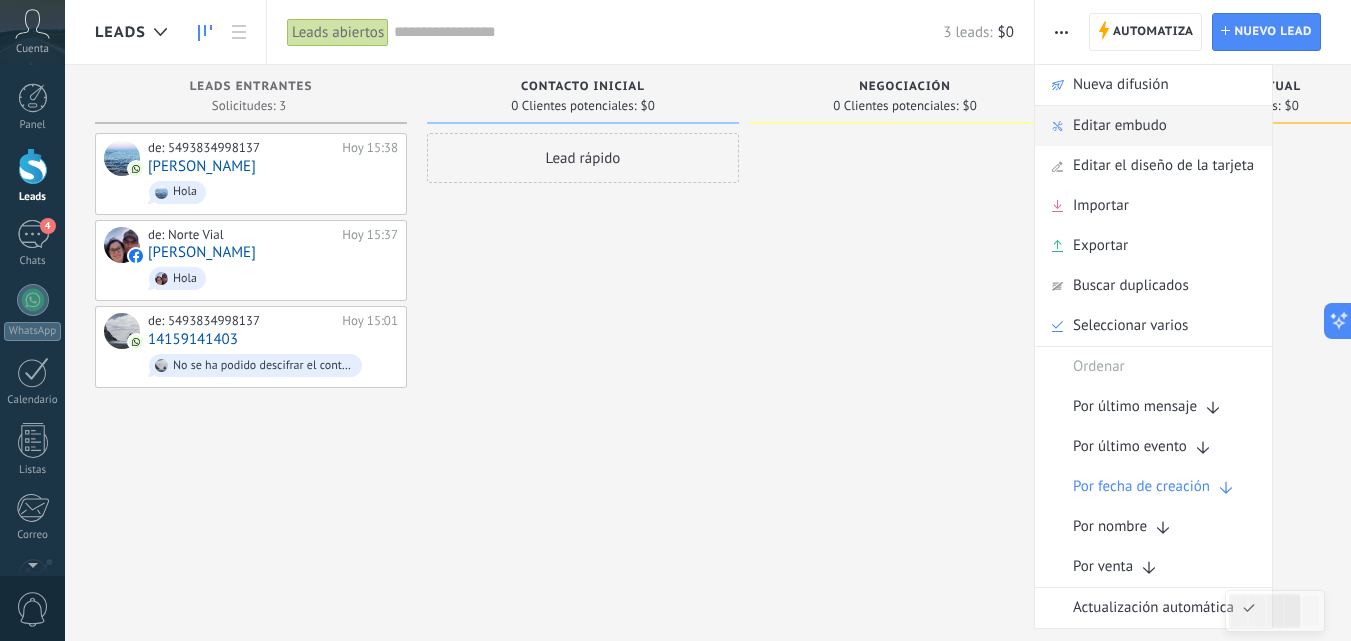 click on "Editar embudo" at bounding box center (1120, 126) 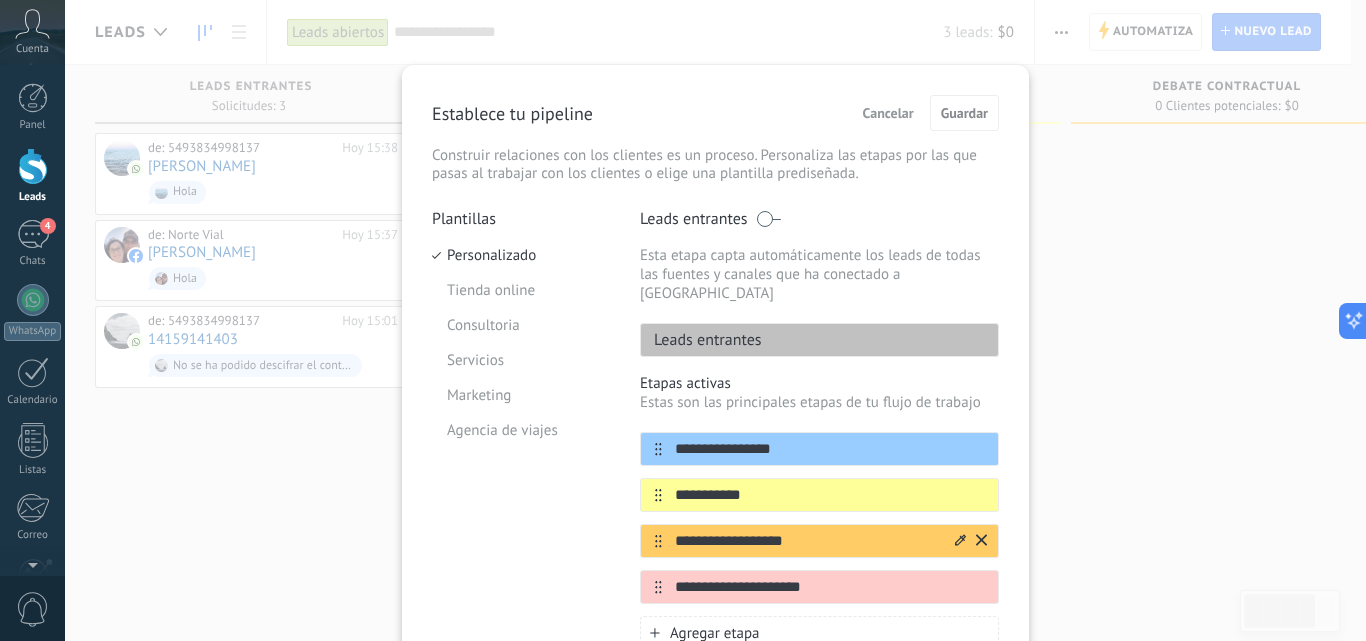click on "**********" at bounding box center [807, 541] 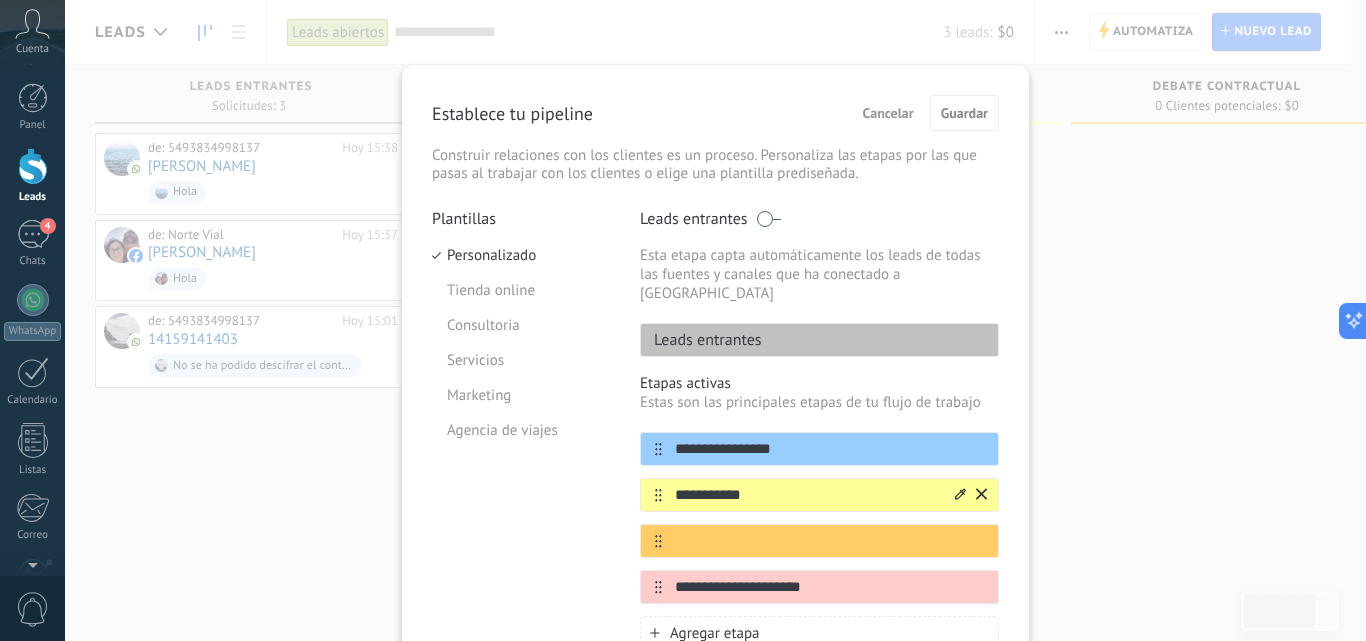 click on "**********" at bounding box center [807, 495] 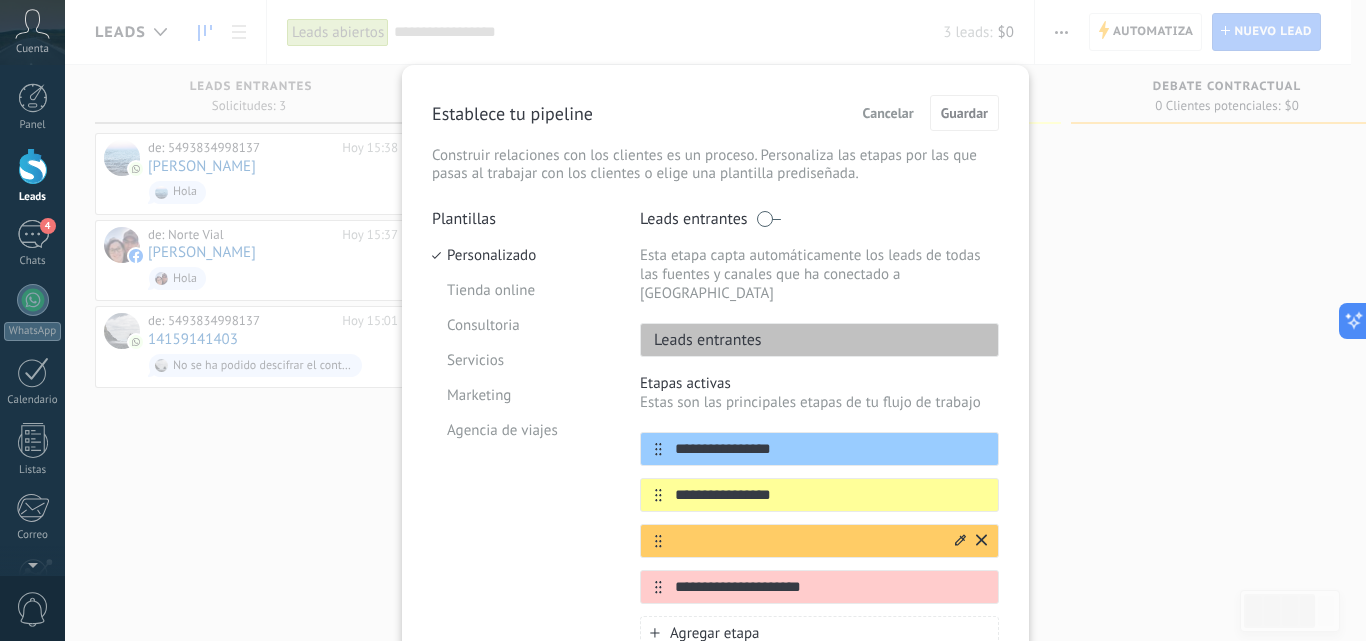 click at bounding box center [807, 541] 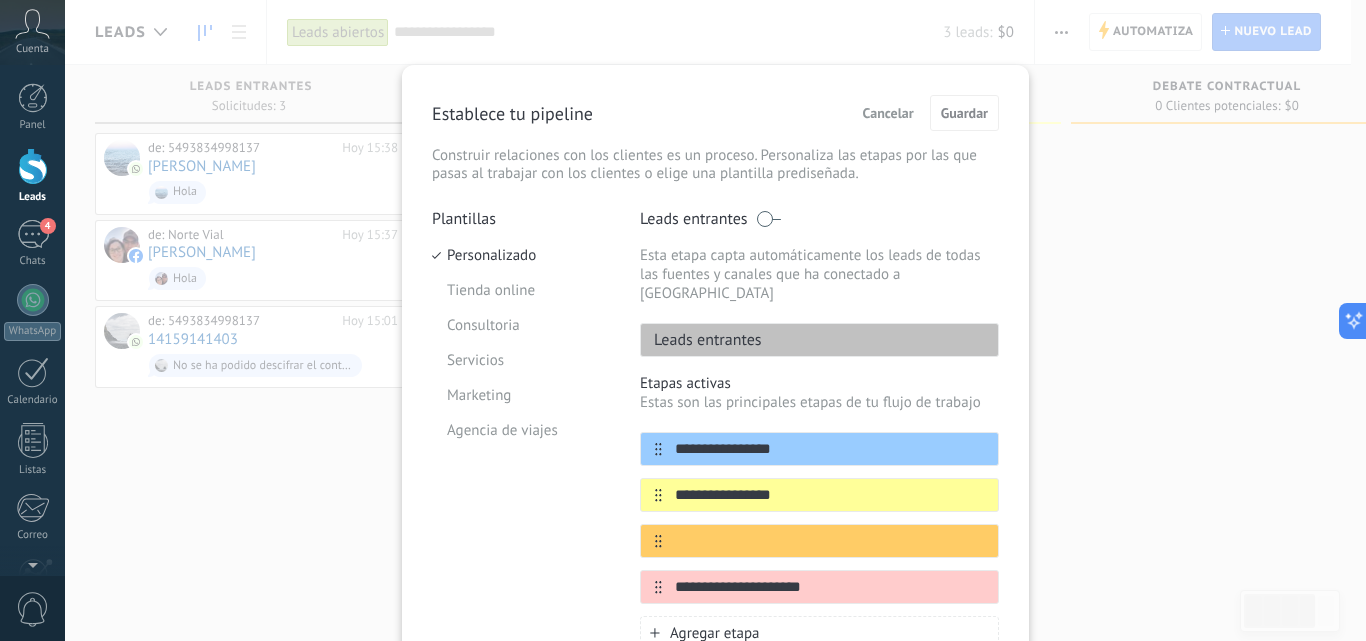 click on "Cancelar" at bounding box center (888, 113) 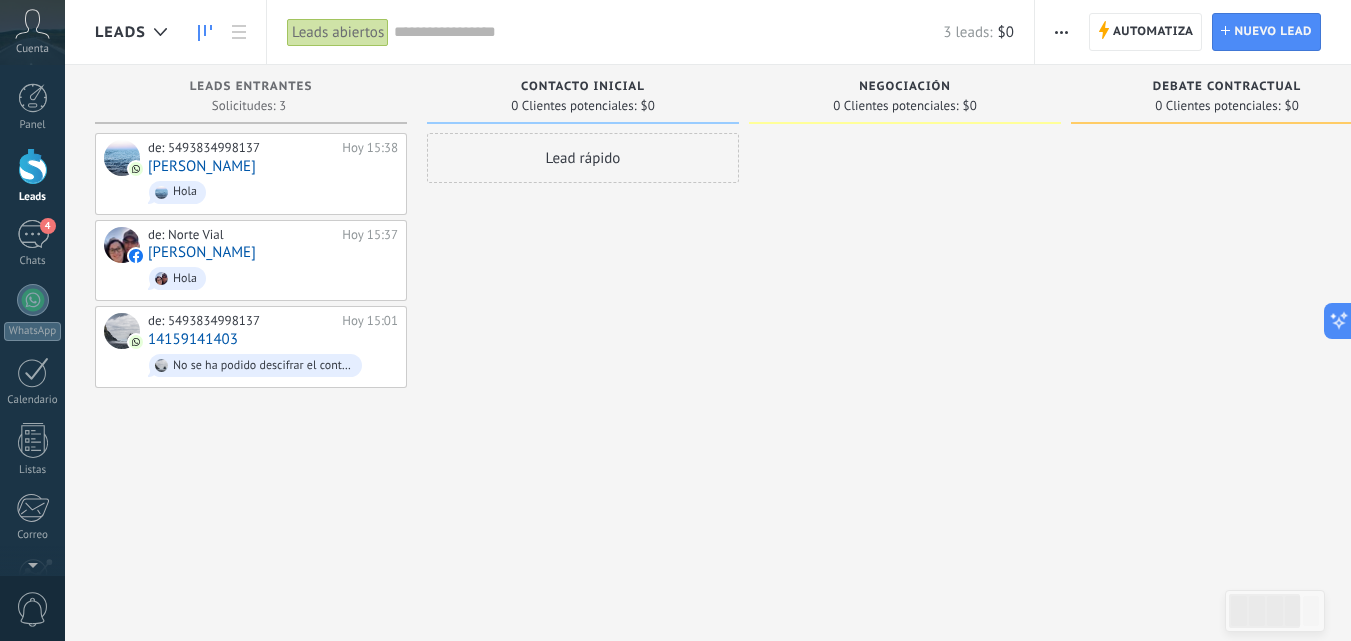 click 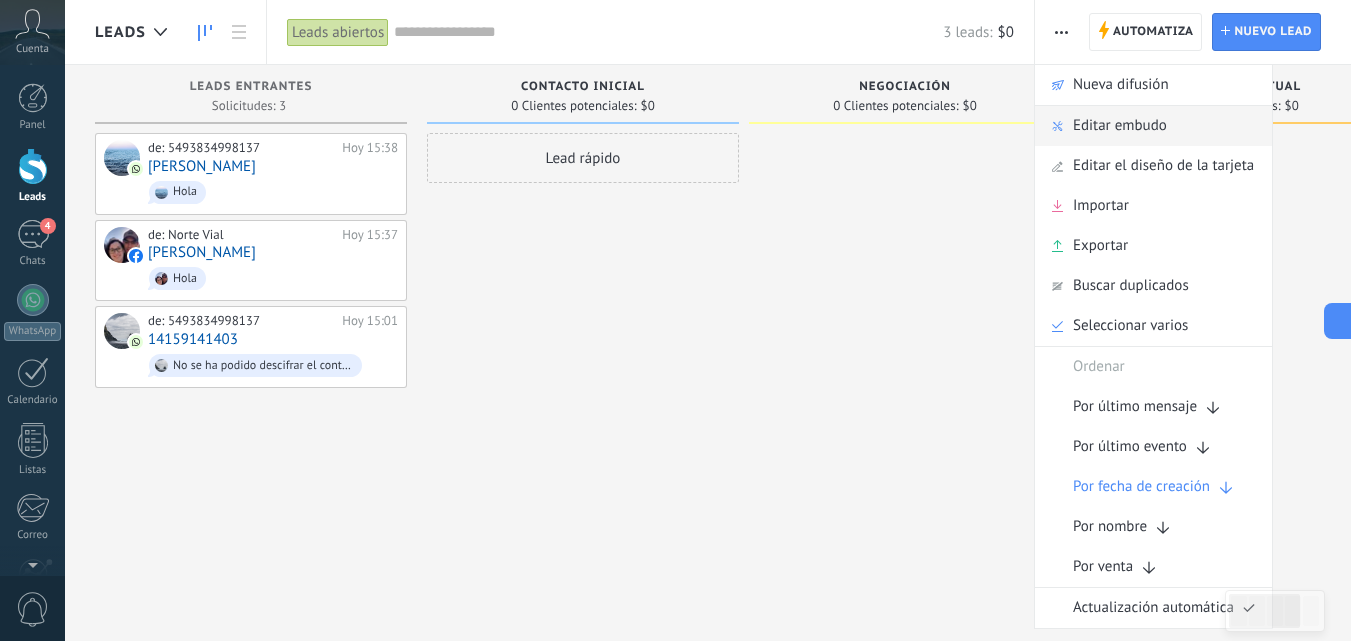 click on "Editar embudo" at bounding box center [1120, 126] 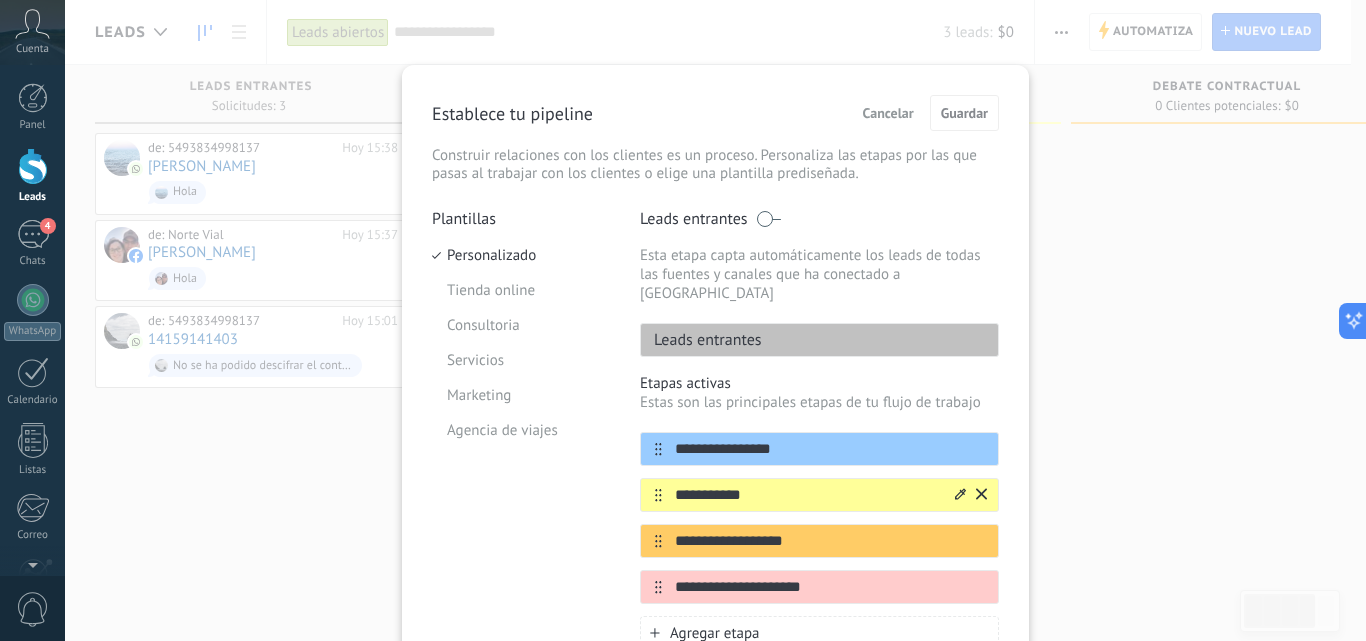 click on "**********" at bounding box center (807, 495) 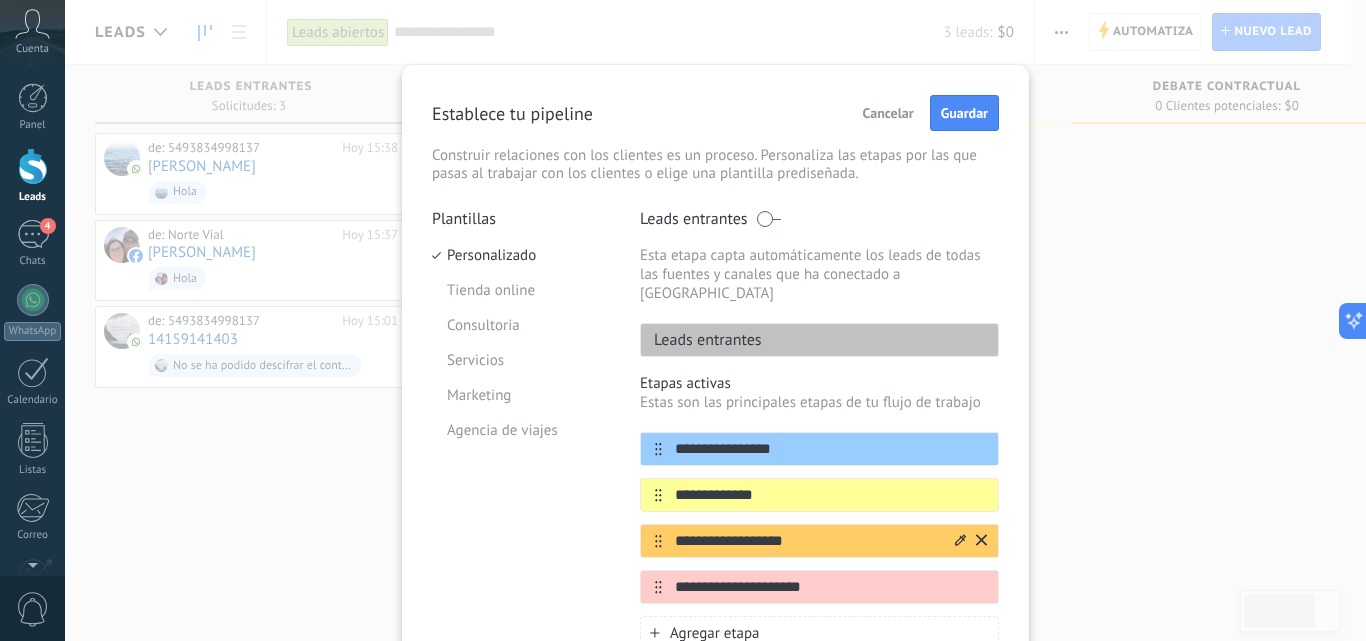 click on "**********" at bounding box center [807, 541] 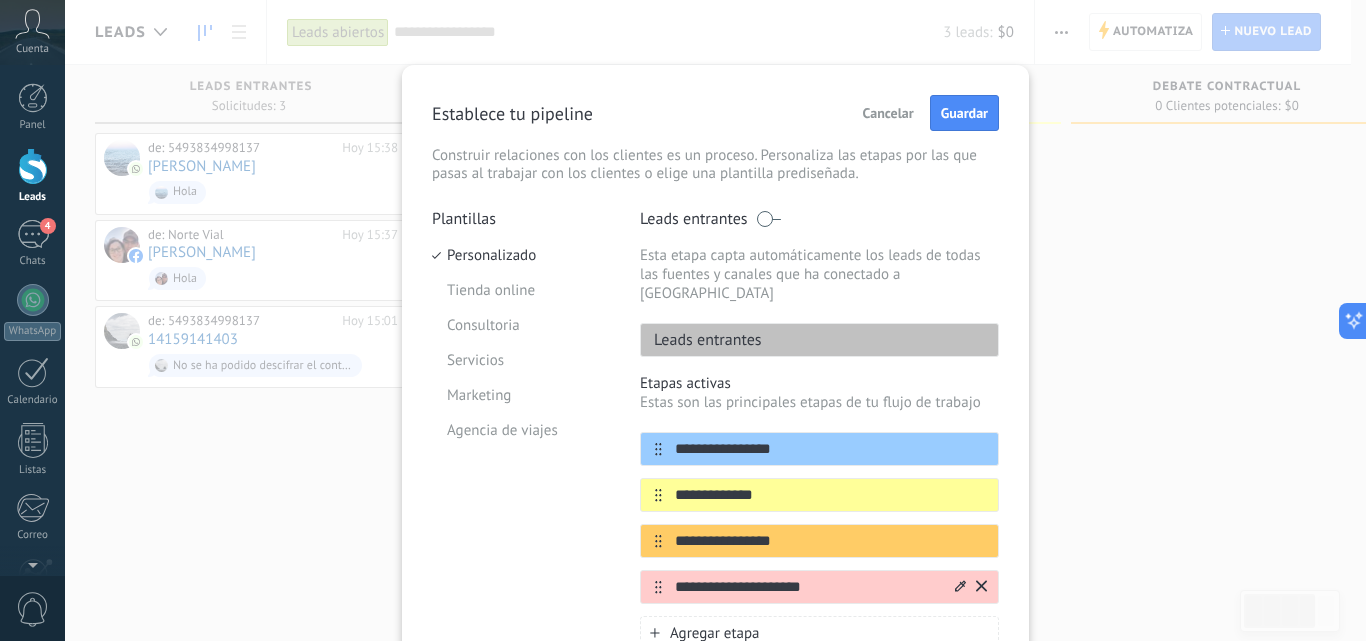 click on "**********" at bounding box center (807, 587) 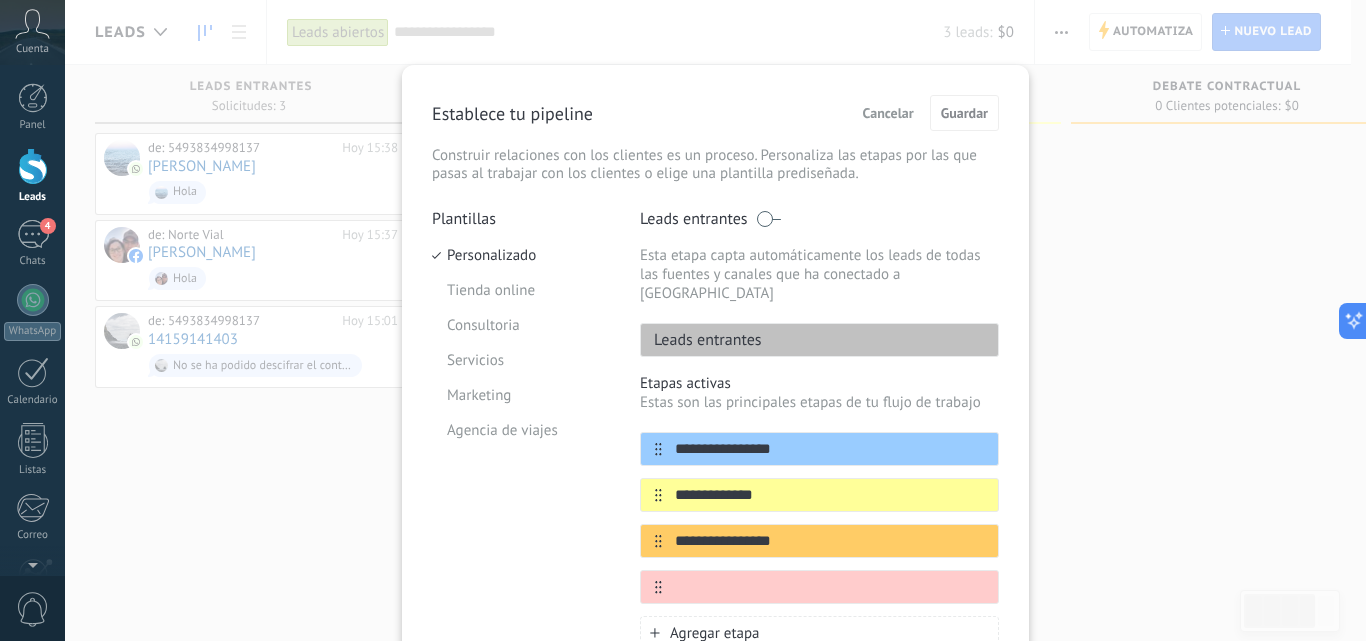 click on "Cancelar" at bounding box center (888, 113) 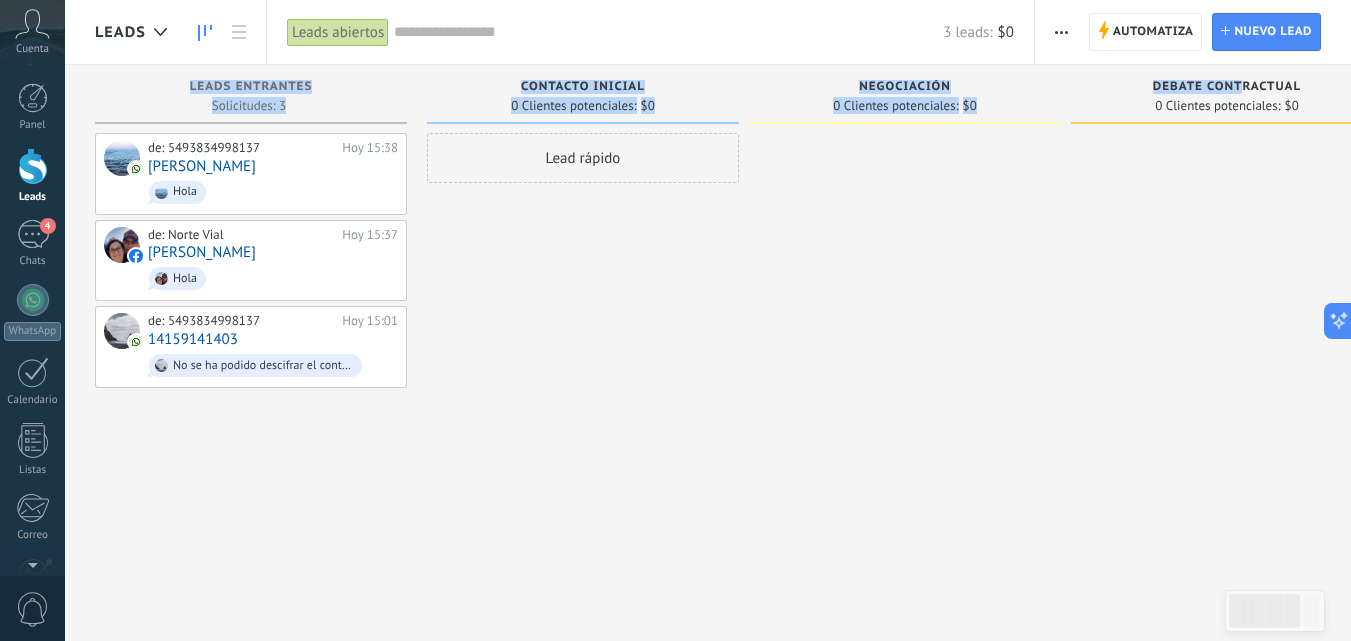 drag, startPoint x: 1241, startPoint y: 90, endPoint x: 1289, endPoint y: 55, distance: 59.405388 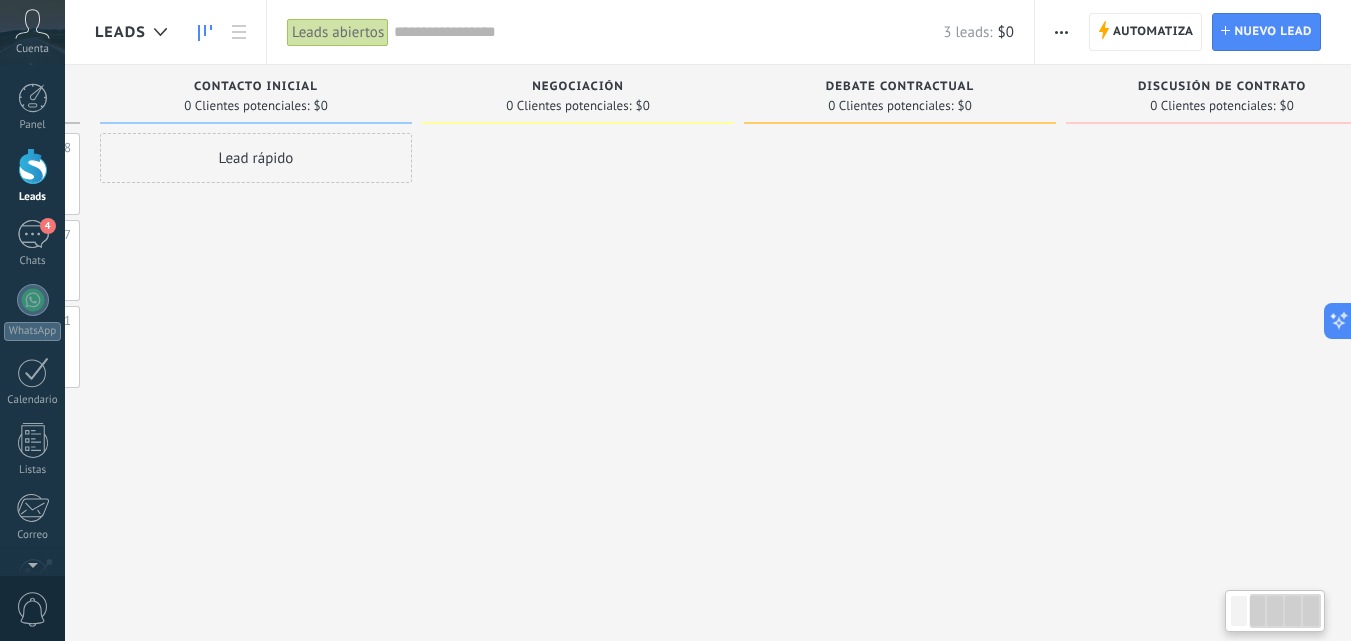 scroll, scrollTop: 0, scrollLeft: 384, axis: horizontal 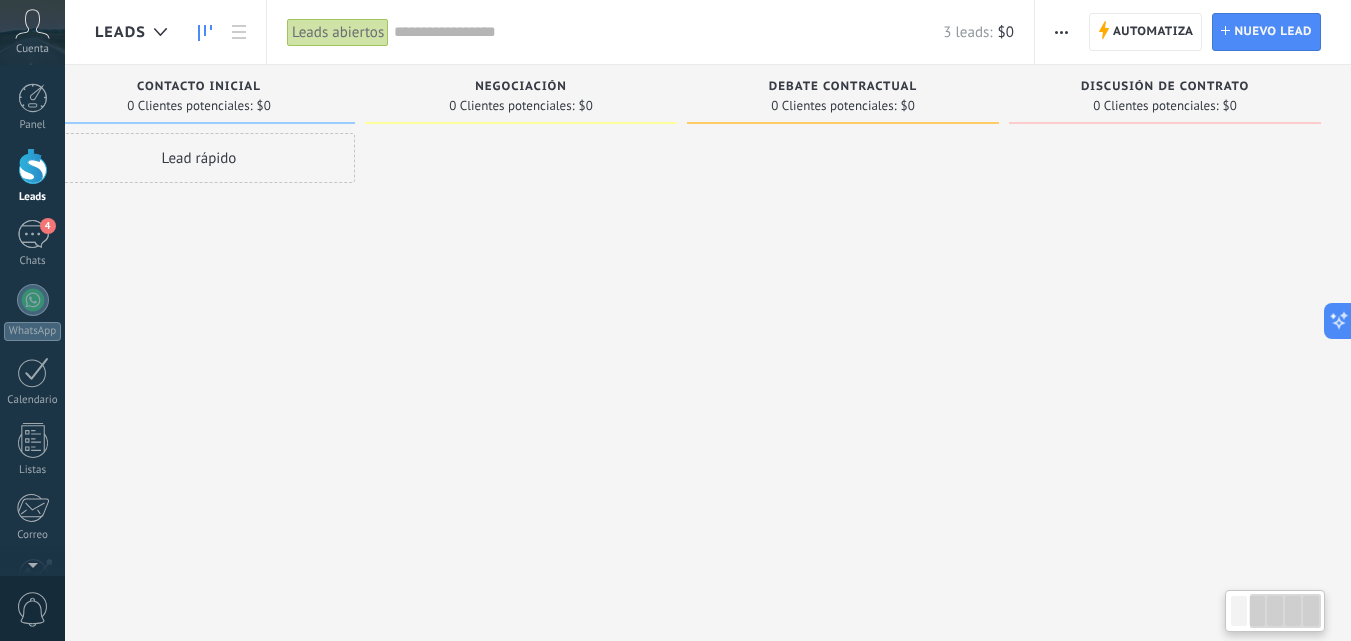 drag, startPoint x: 1315, startPoint y: 94, endPoint x: 910, endPoint y: 107, distance: 405.2086 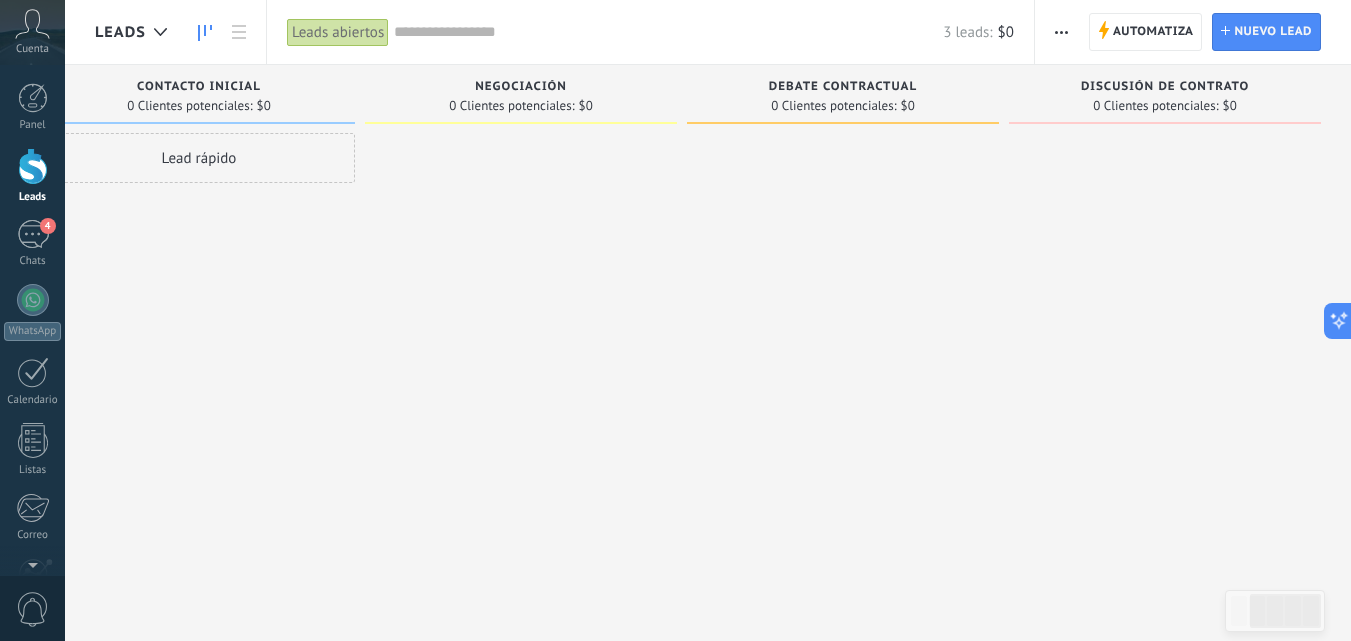 click 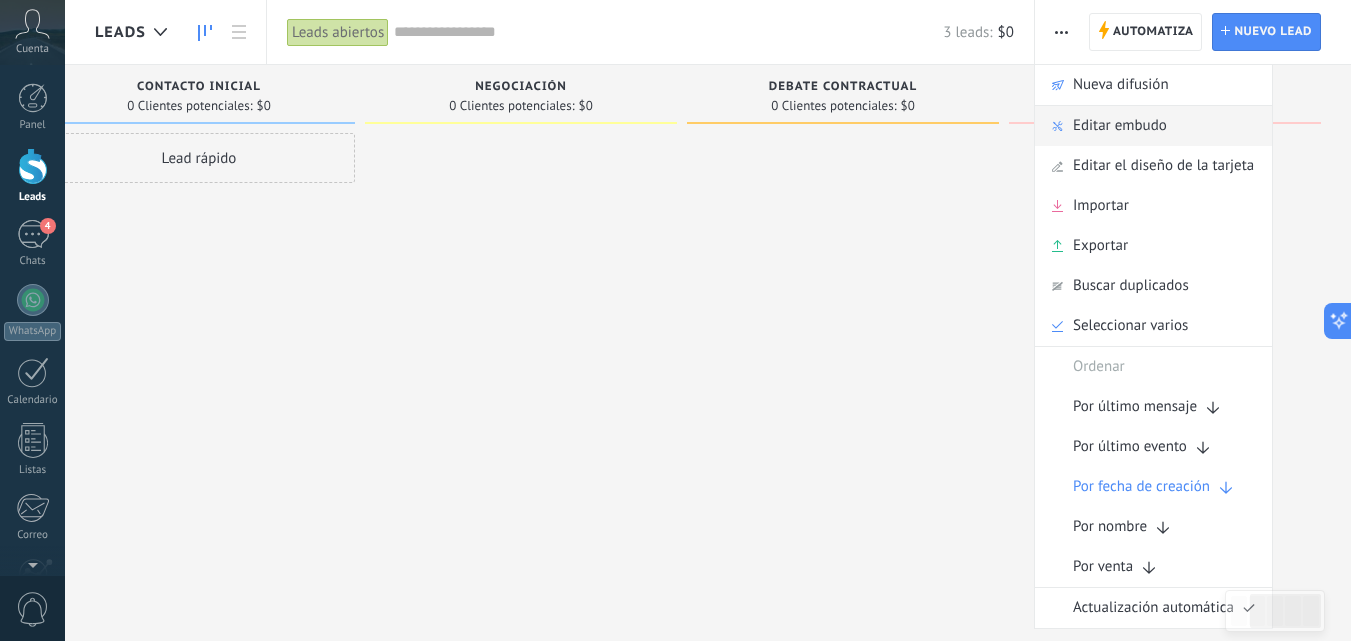 click on "Editar embudo" at bounding box center [1120, 126] 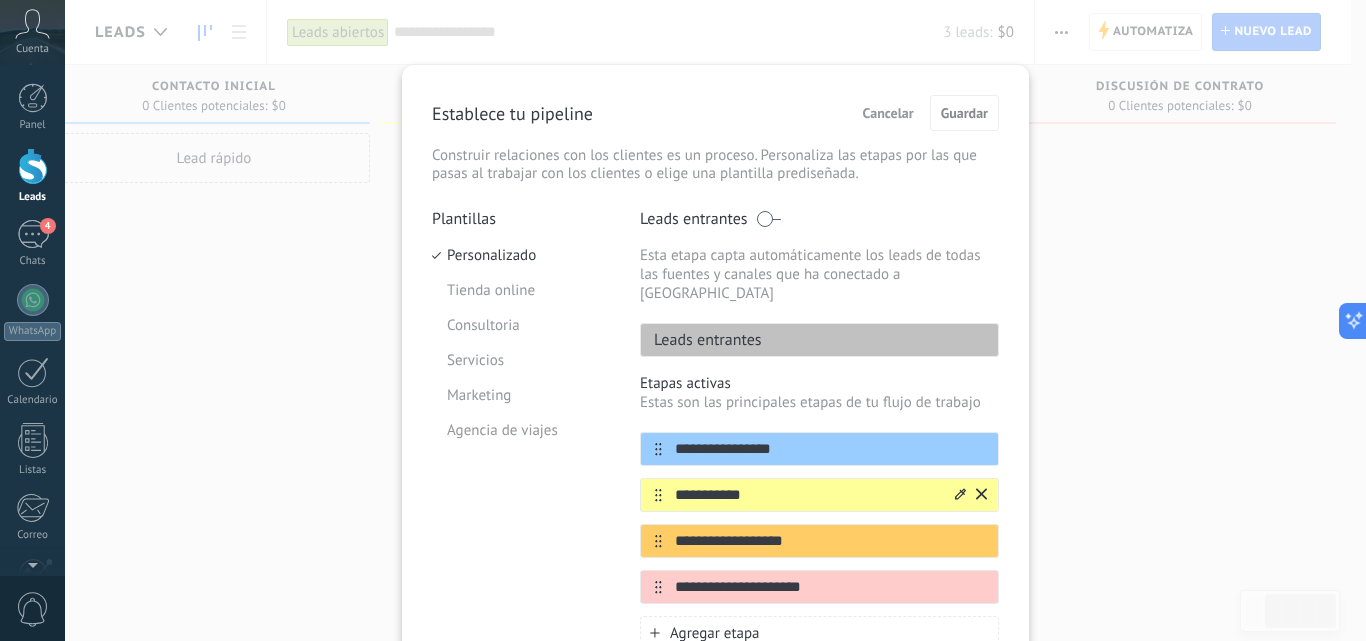 click on "**********" at bounding box center (807, 495) 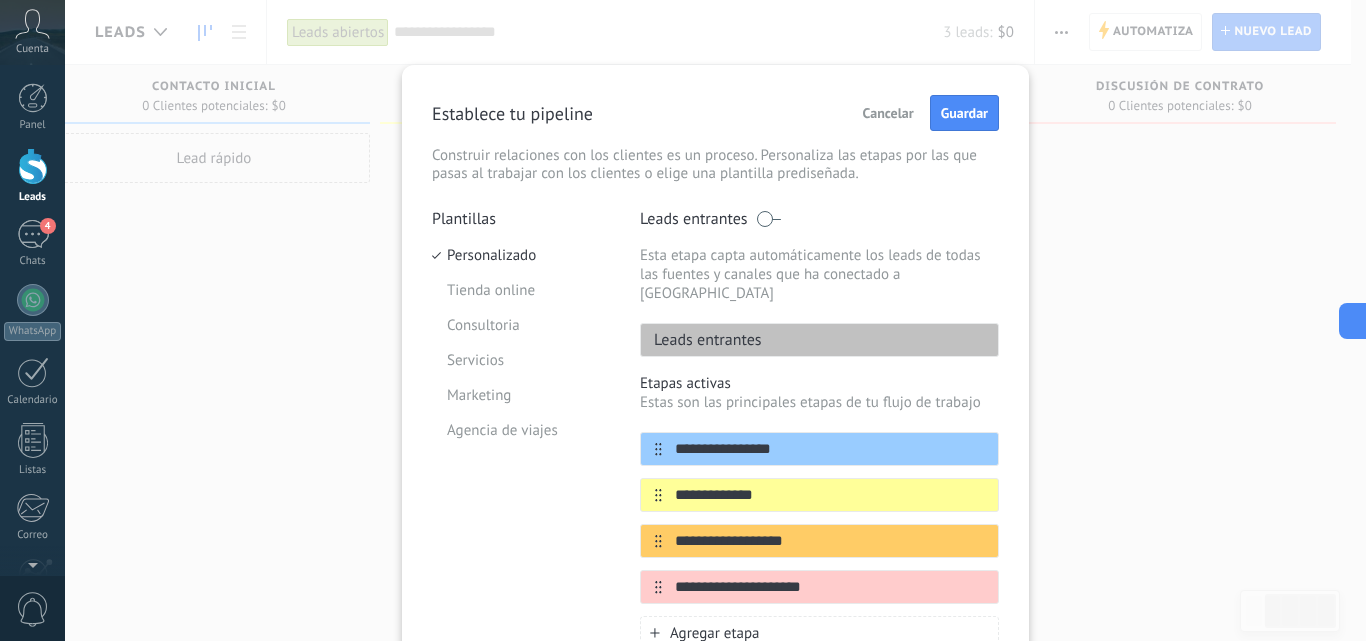 click on "**********" at bounding box center (715, 320) 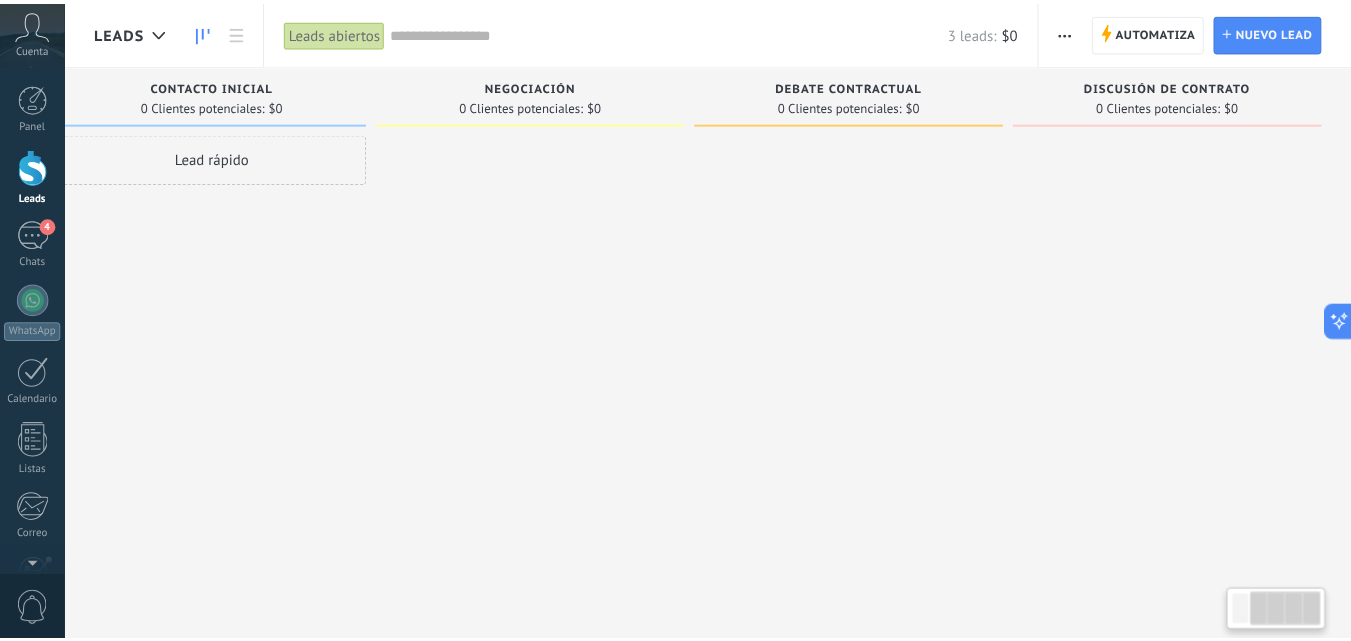 scroll, scrollTop: 0, scrollLeft: 369, axis: horizontal 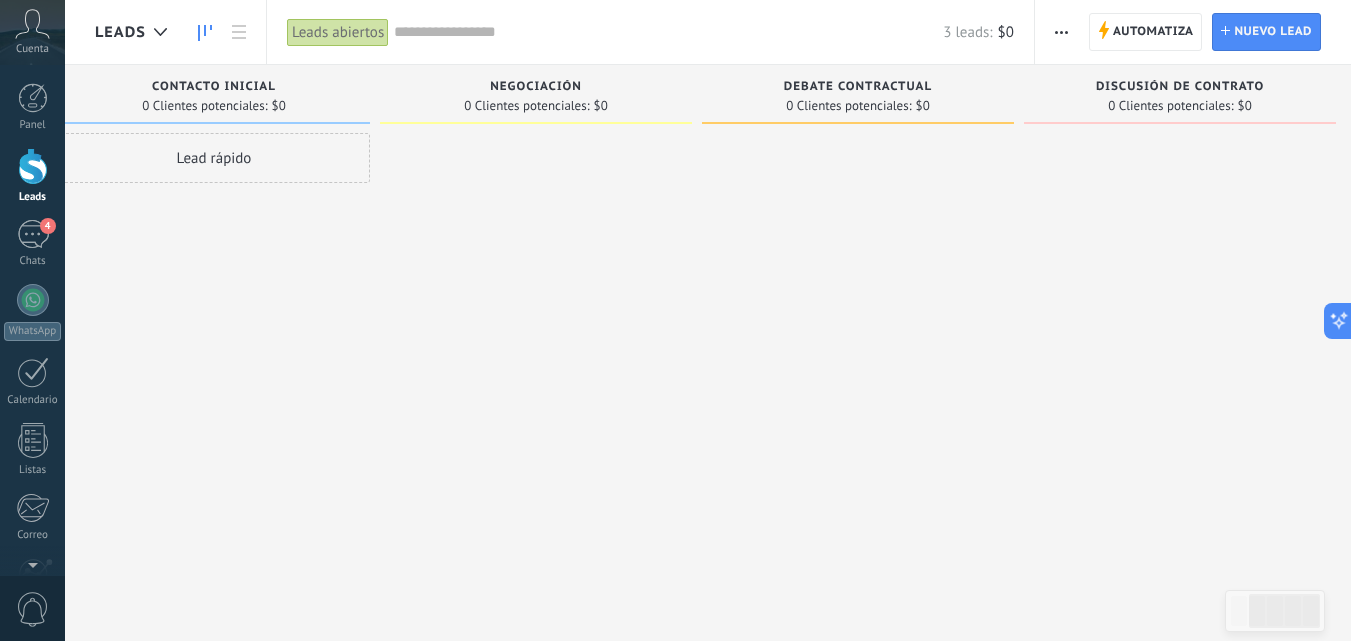 click 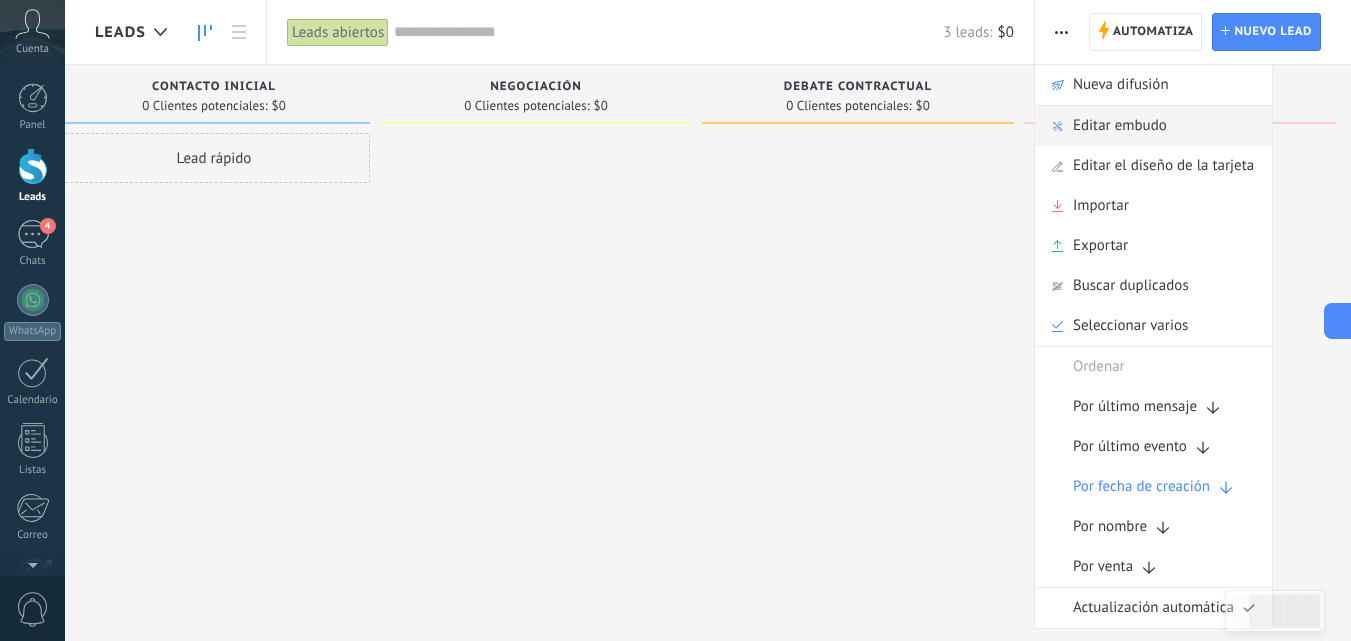 click on "Editar embudo" at bounding box center (1120, 126) 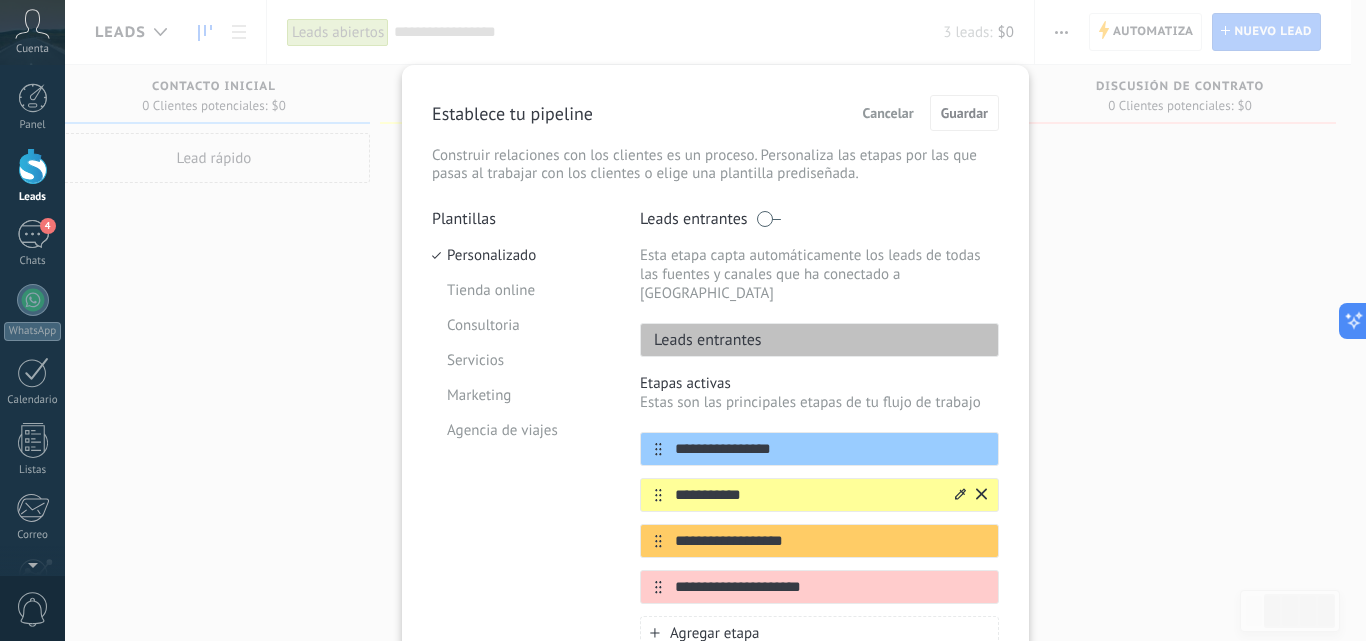 click on "**********" at bounding box center (807, 495) 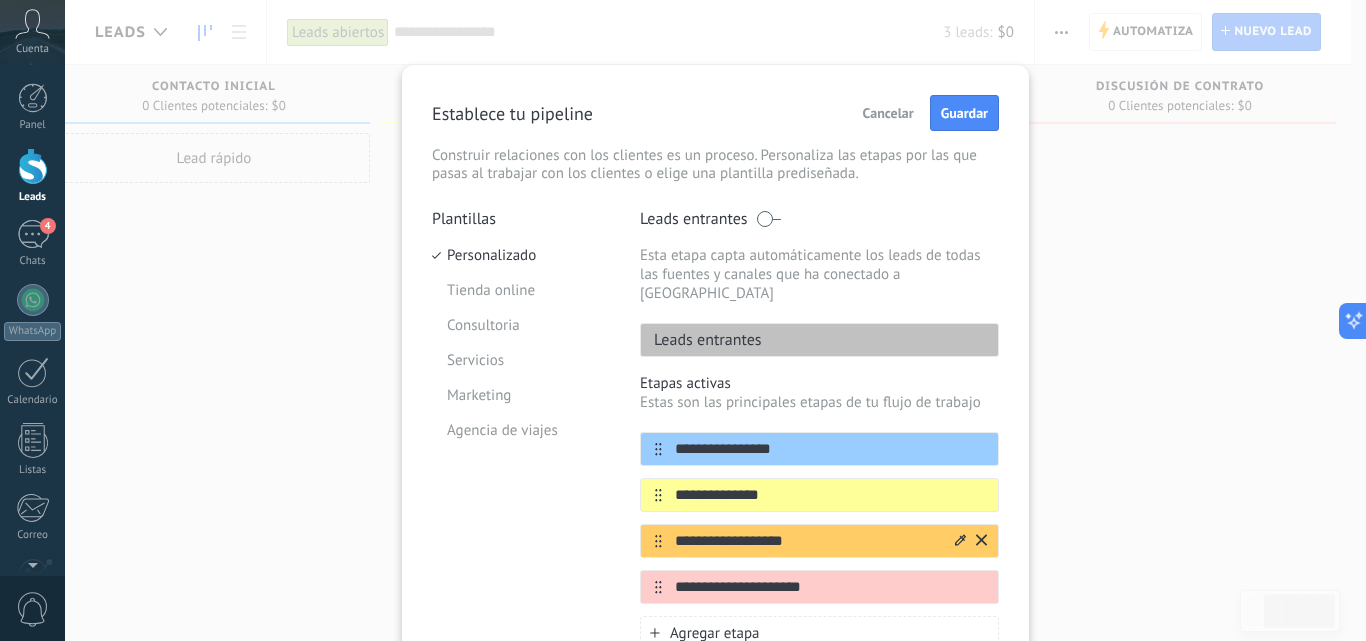 click on "**********" at bounding box center [807, 541] 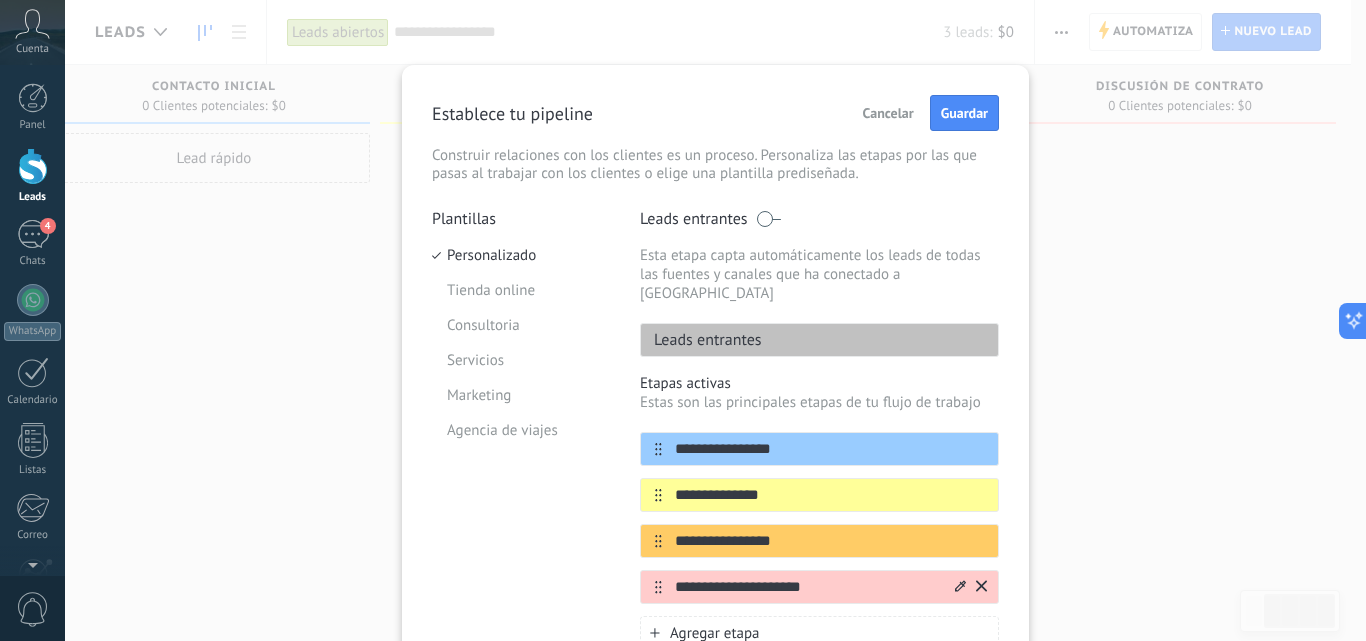click on "**********" at bounding box center (807, 587) 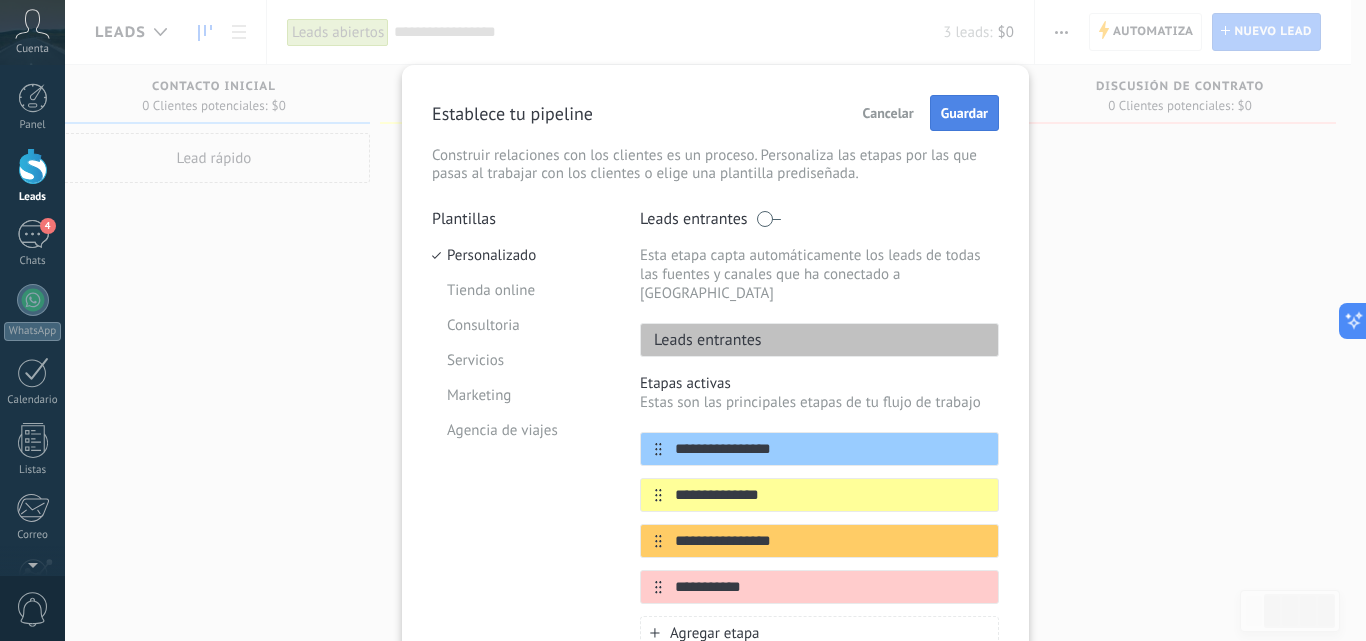 click on "Guardar" at bounding box center (964, 113) 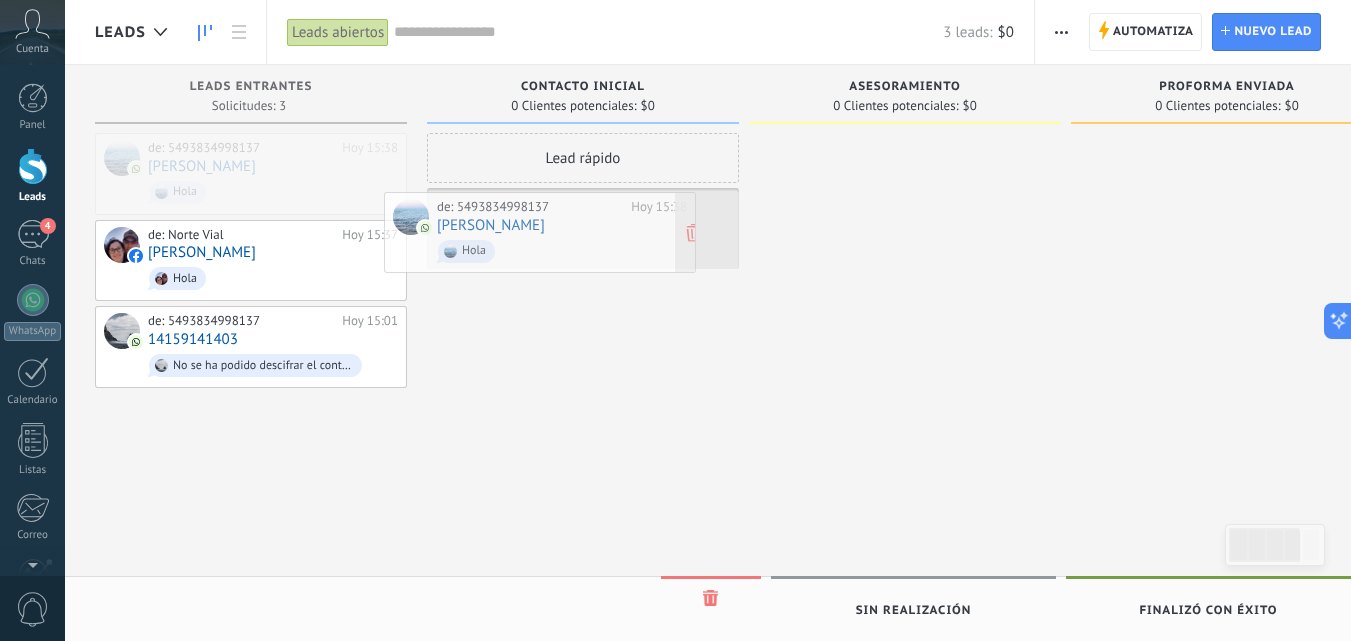 drag, startPoint x: 253, startPoint y: 182, endPoint x: 570, endPoint y: 246, distance: 323.39606 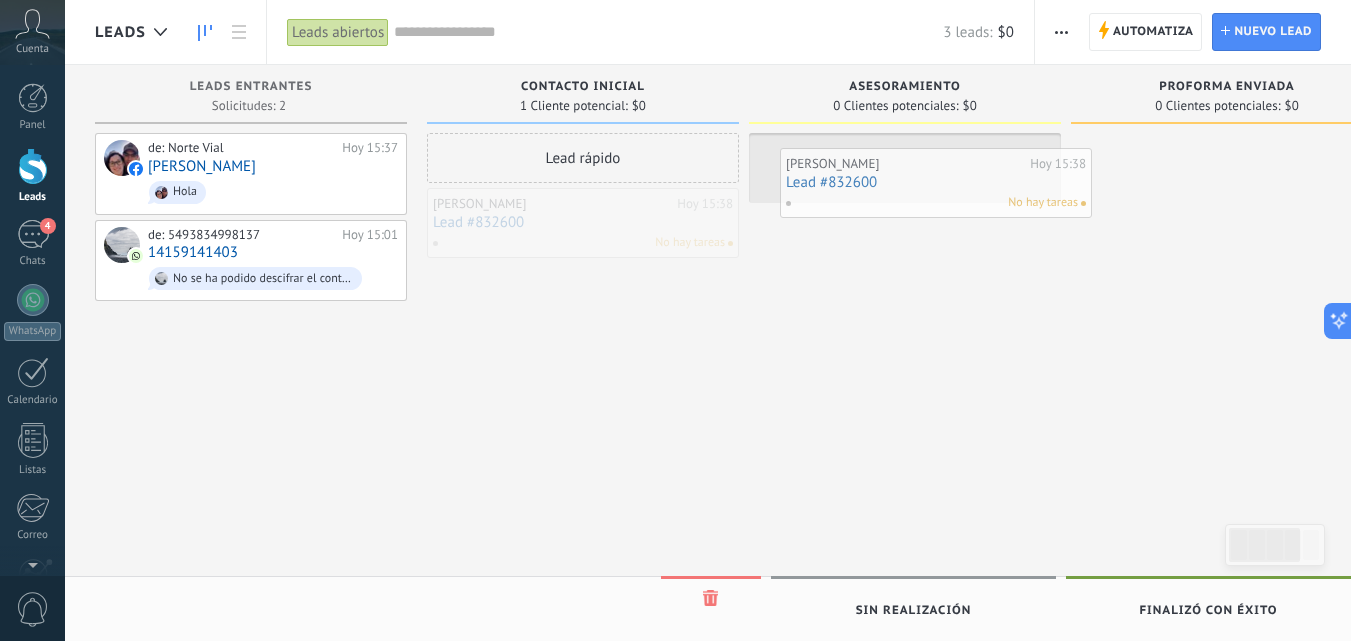 drag, startPoint x: 577, startPoint y: 221, endPoint x: 919, endPoint y: 183, distance: 344.10464 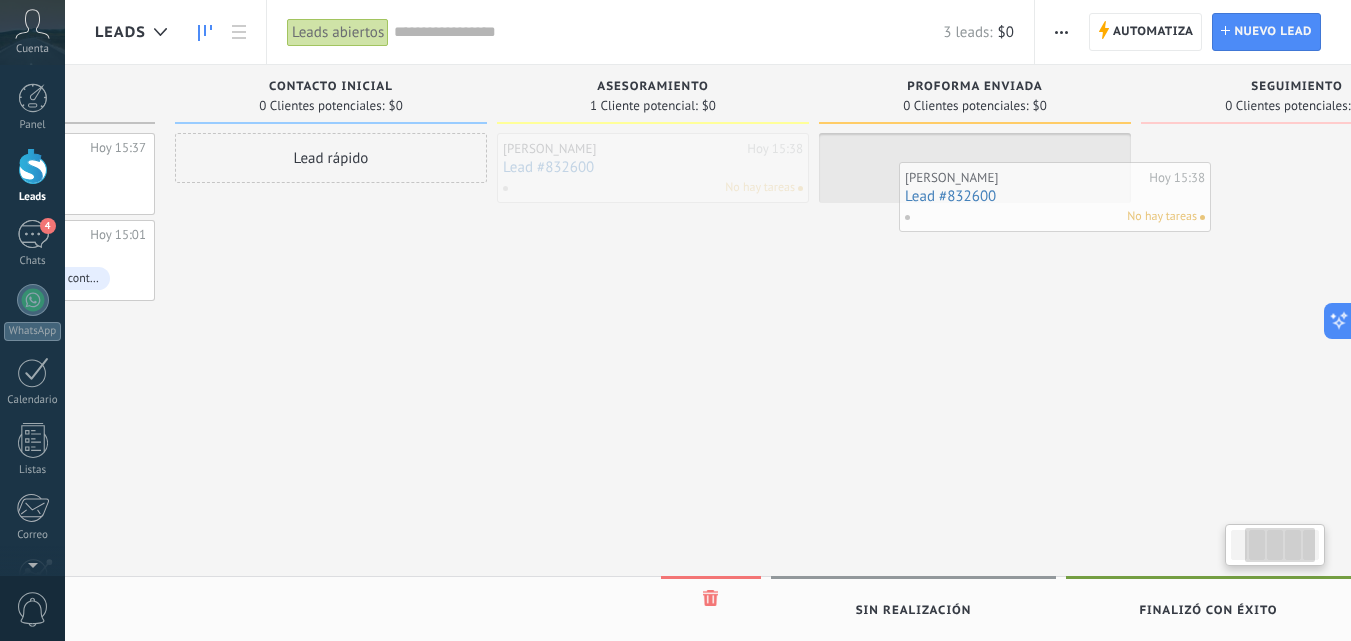 scroll, scrollTop: 0, scrollLeft: 279, axis: horizontal 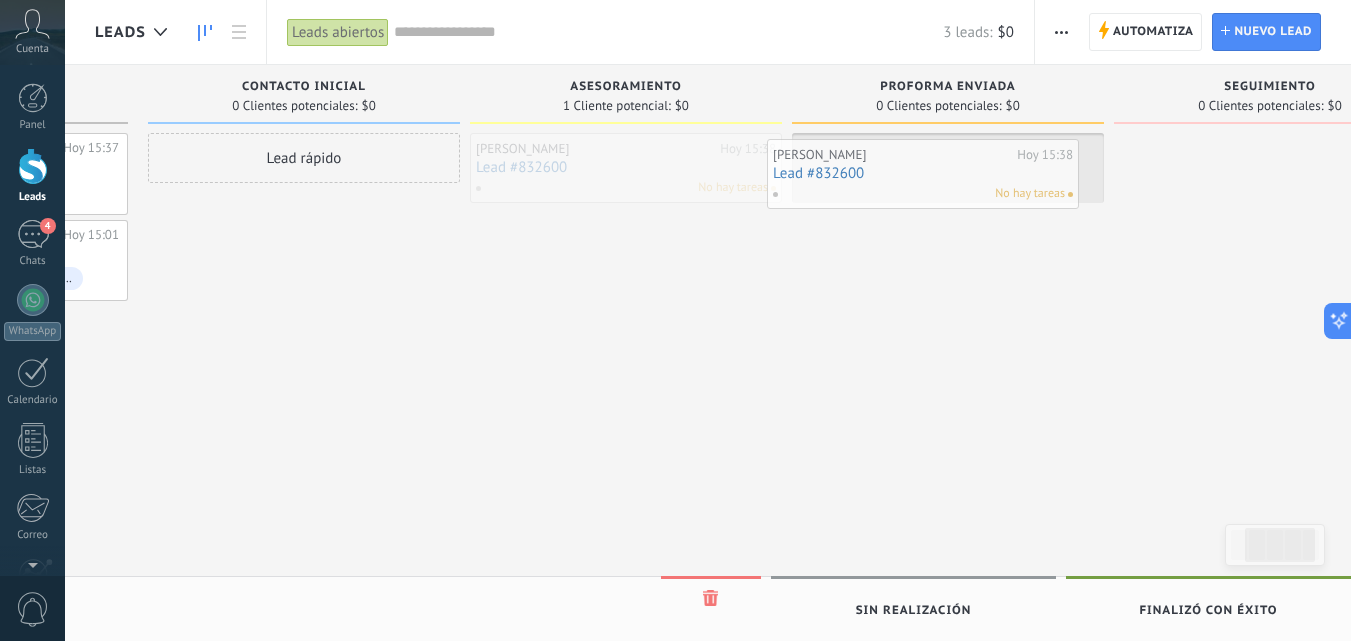 drag, startPoint x: 919, startPoint y: 183, endPoint x: 938, endPoint y: 189, distance: 19.924858 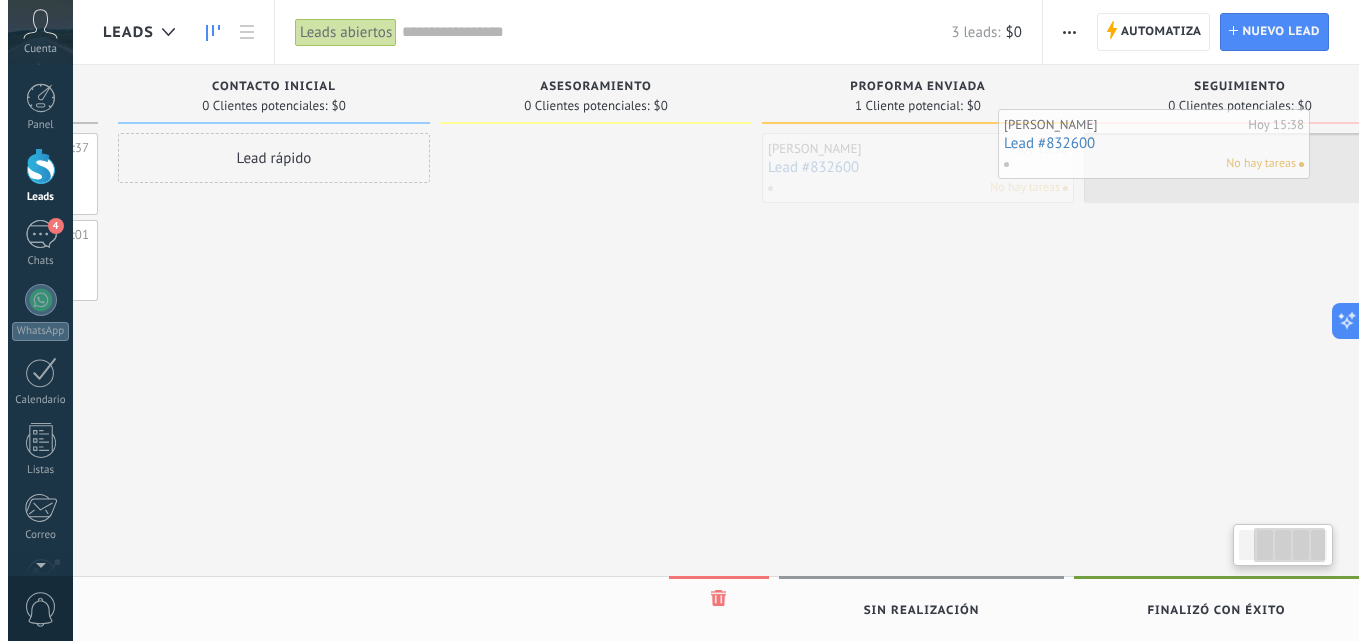 scroll, scrollTop: 0, scrollLeft: 384, axis: horizontal 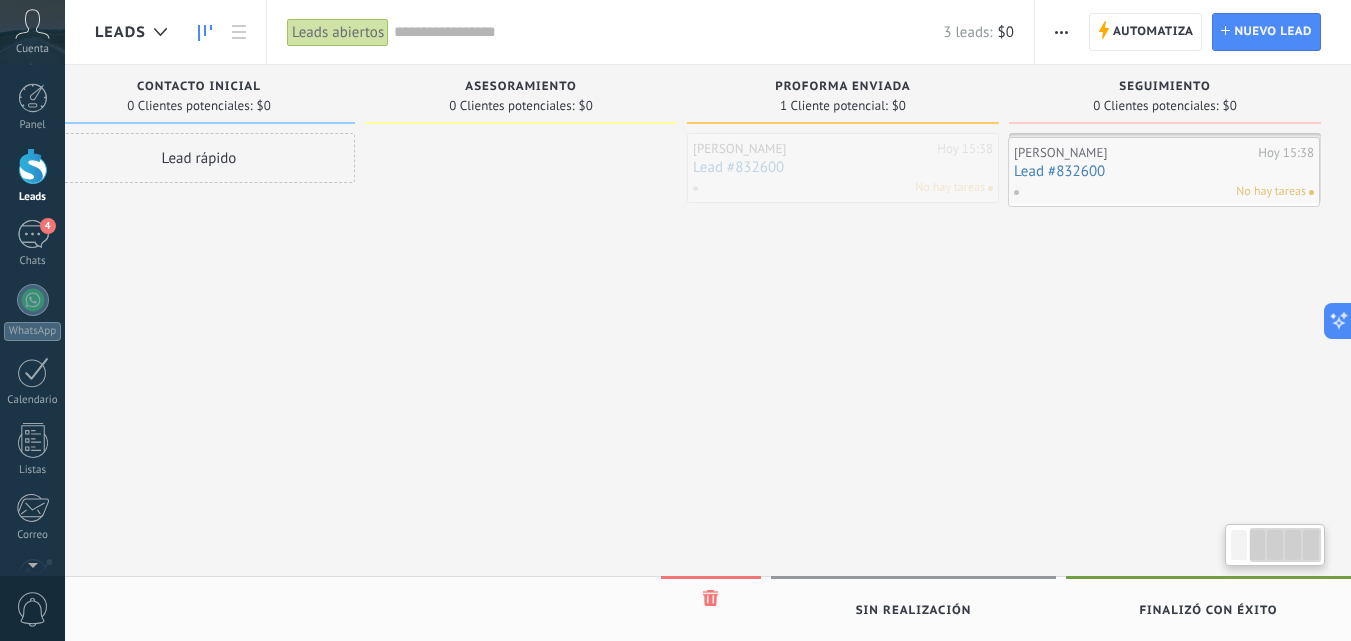 drag, startPoint x: 939, startPoint y: 182, endPoint x: 1155, endPoint y: 186, distance: 216.03703 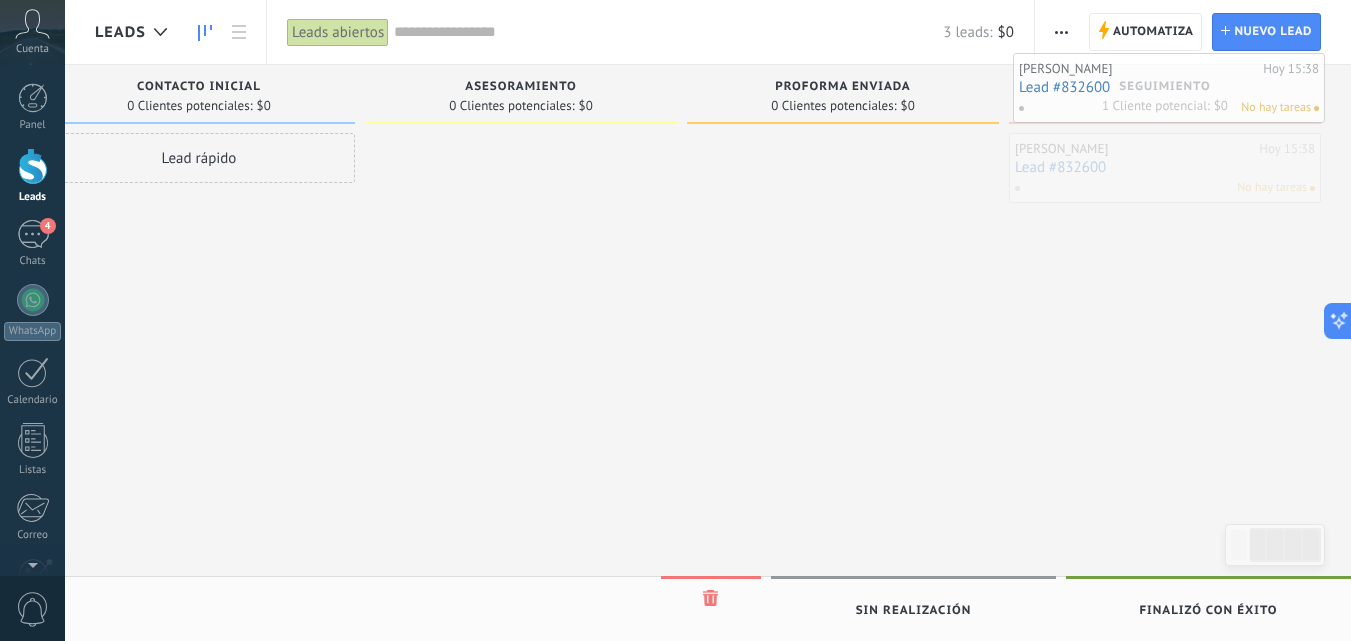 drag, startPoint x: 1173, startPoint y: 172, endPoint x: 1177, endPoint y: 93, distance: 79.101204 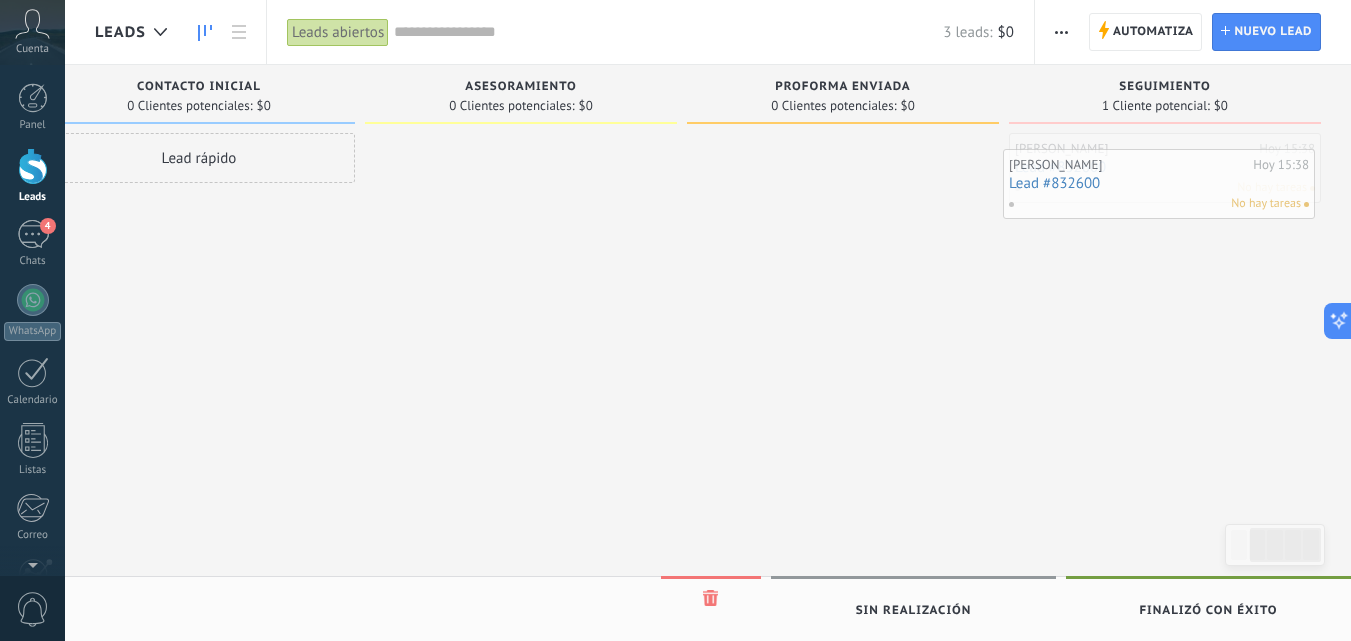 drag, startPoint x: 1157, startPoint y: 175, endPoint x: 1150, endPoint y: 185, distance: 12.206555 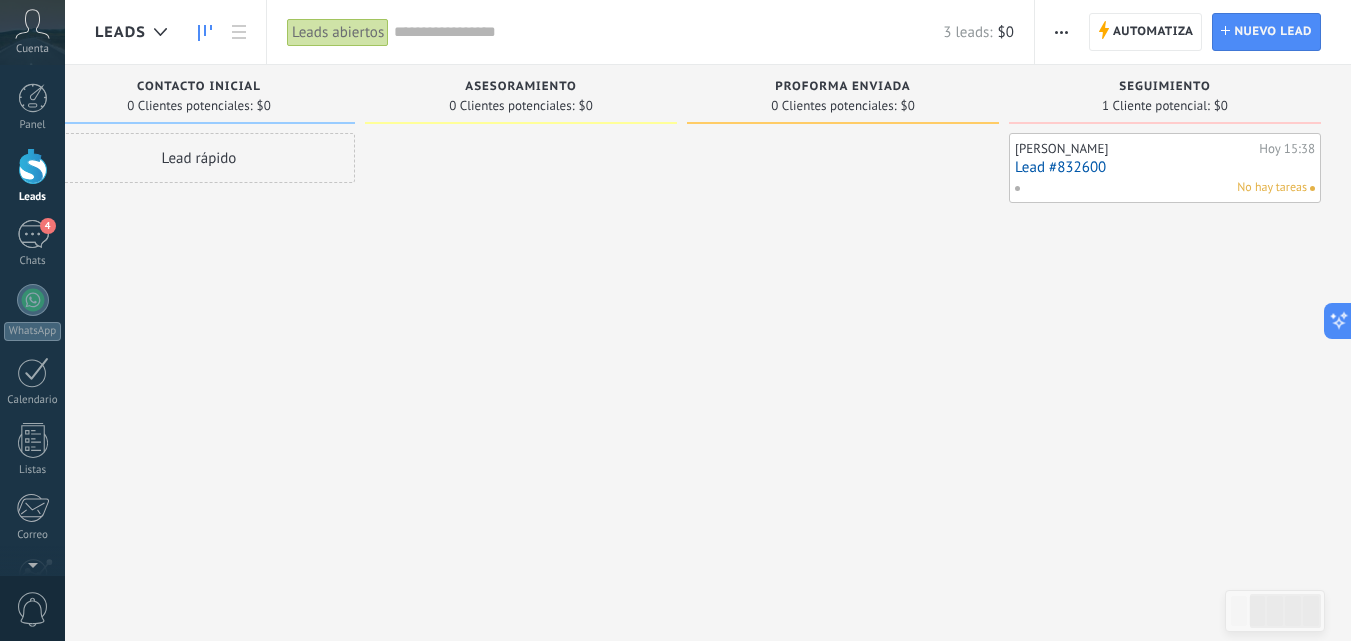 click on "Diego Arevalo Hoy 15:38 Lead #832600 No hay tareas" at bounding box center [1165, 168] 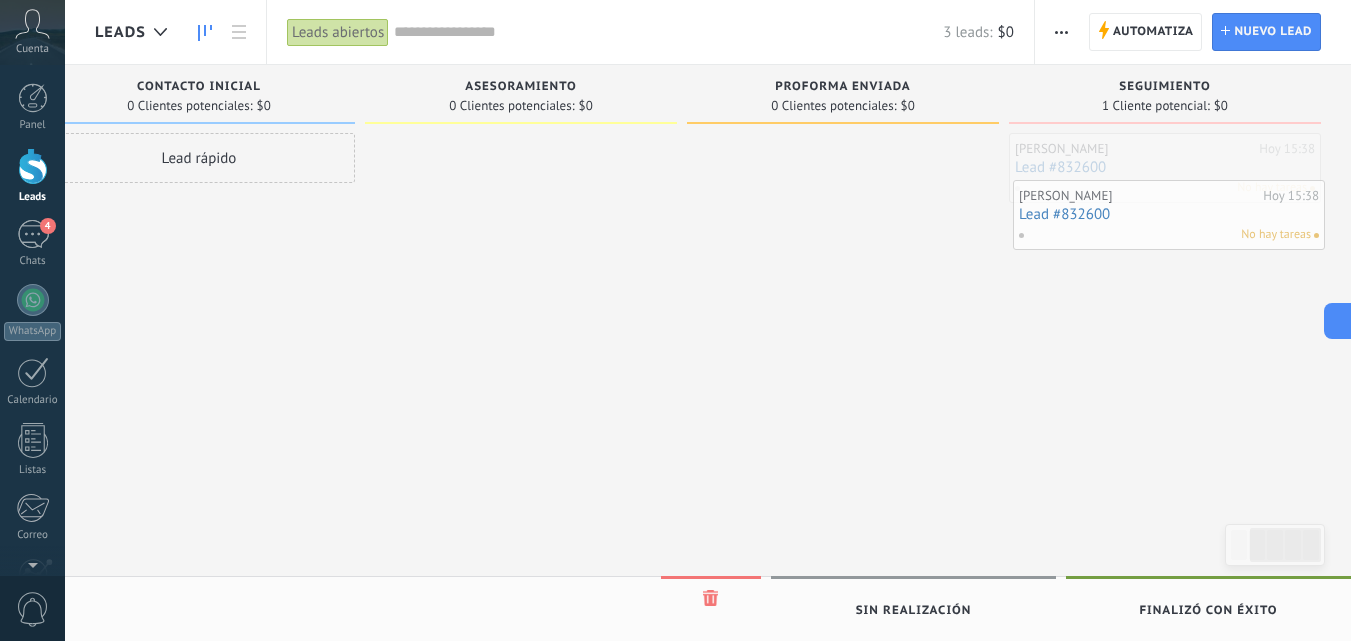 drag, startPoint x: 1198, startPoint y: 161, endPoint x: 1203, endPoint y: 197, distance: 36.345562 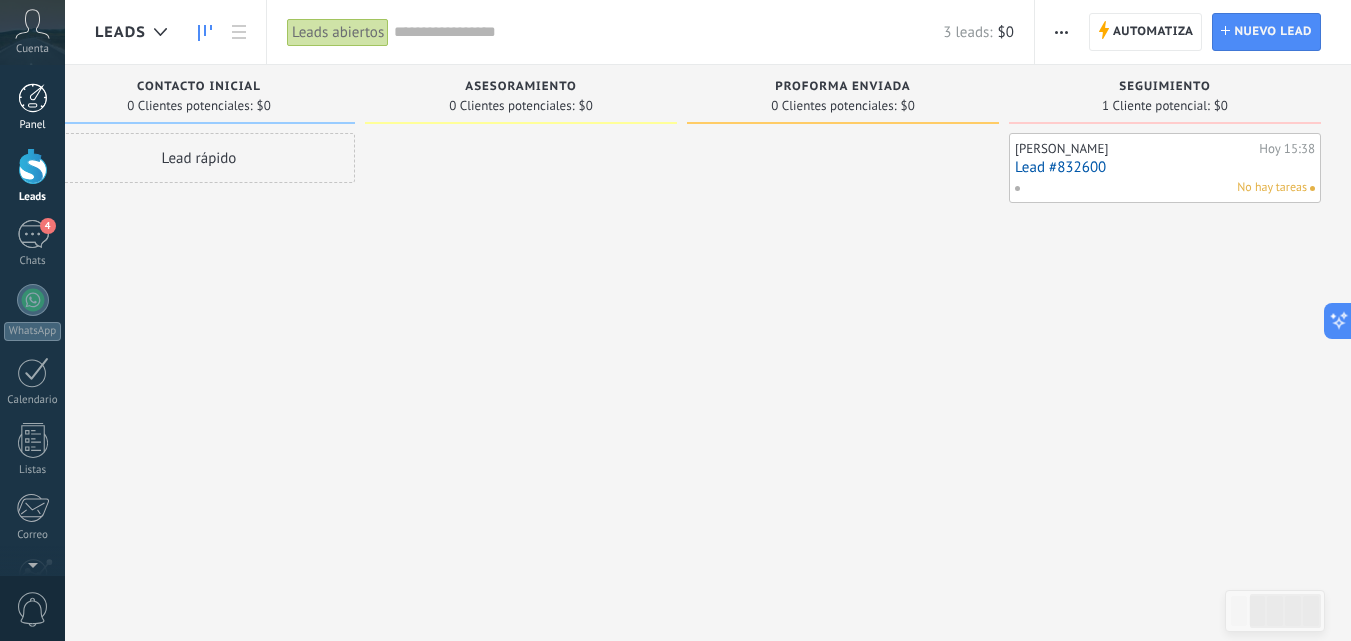 click at bounding box center (33, 98) 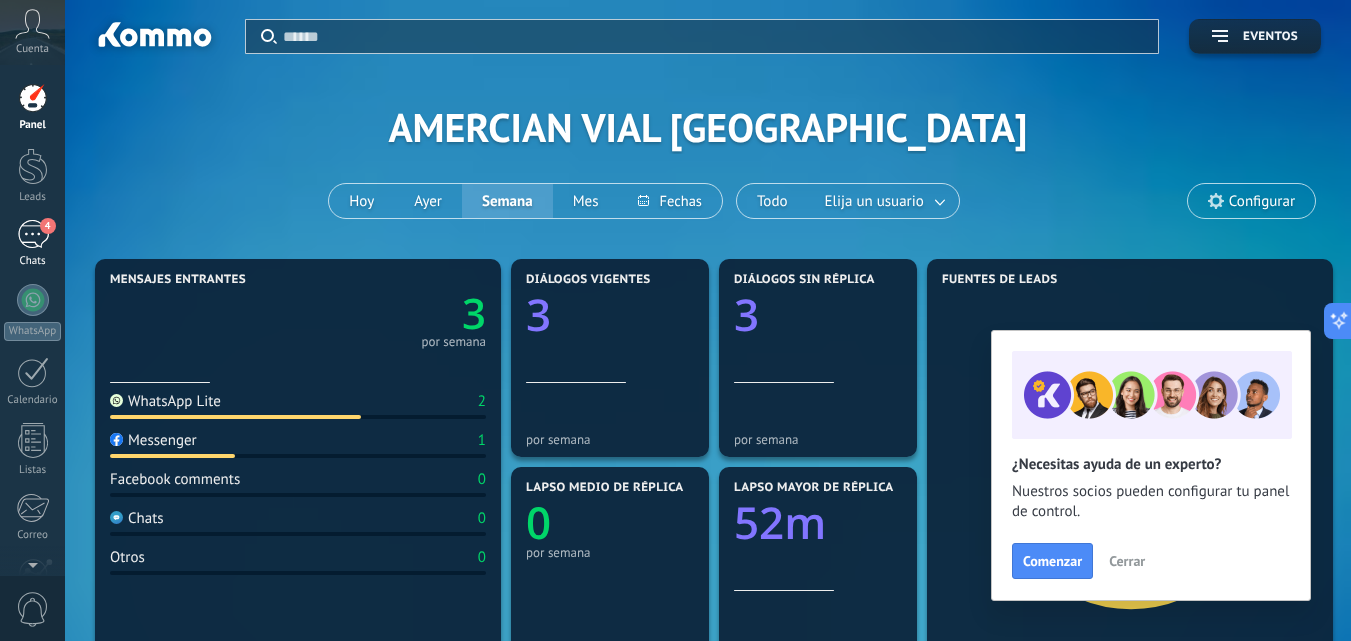 click on "4" at bounding box center [33, 234] 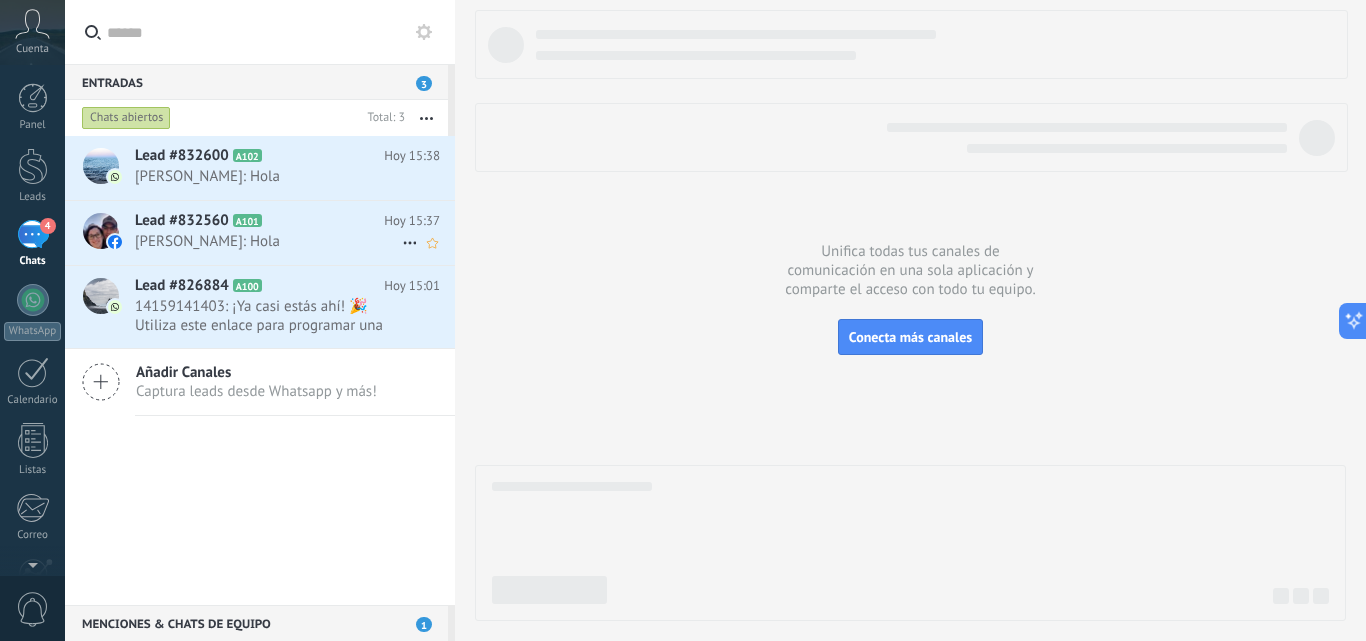 click on "A101" at bounding box center [247, 220] 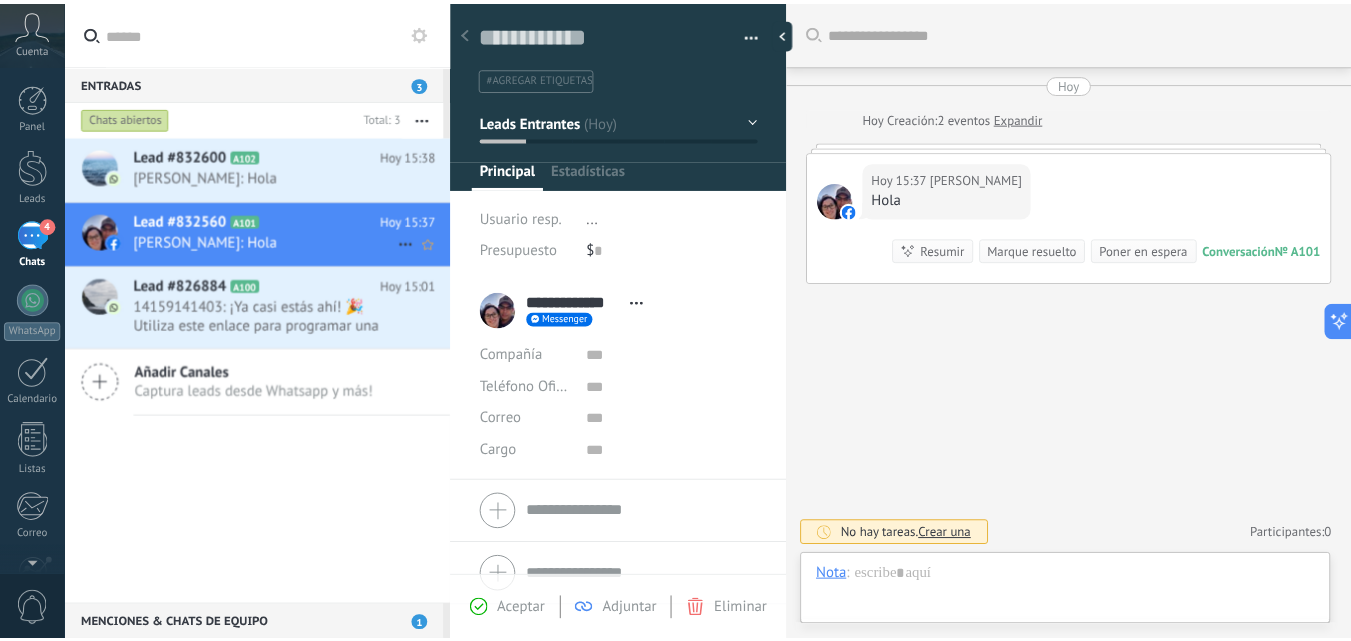 scroll, scrollTop: 30, scrollLeft: 0, axis: vertical 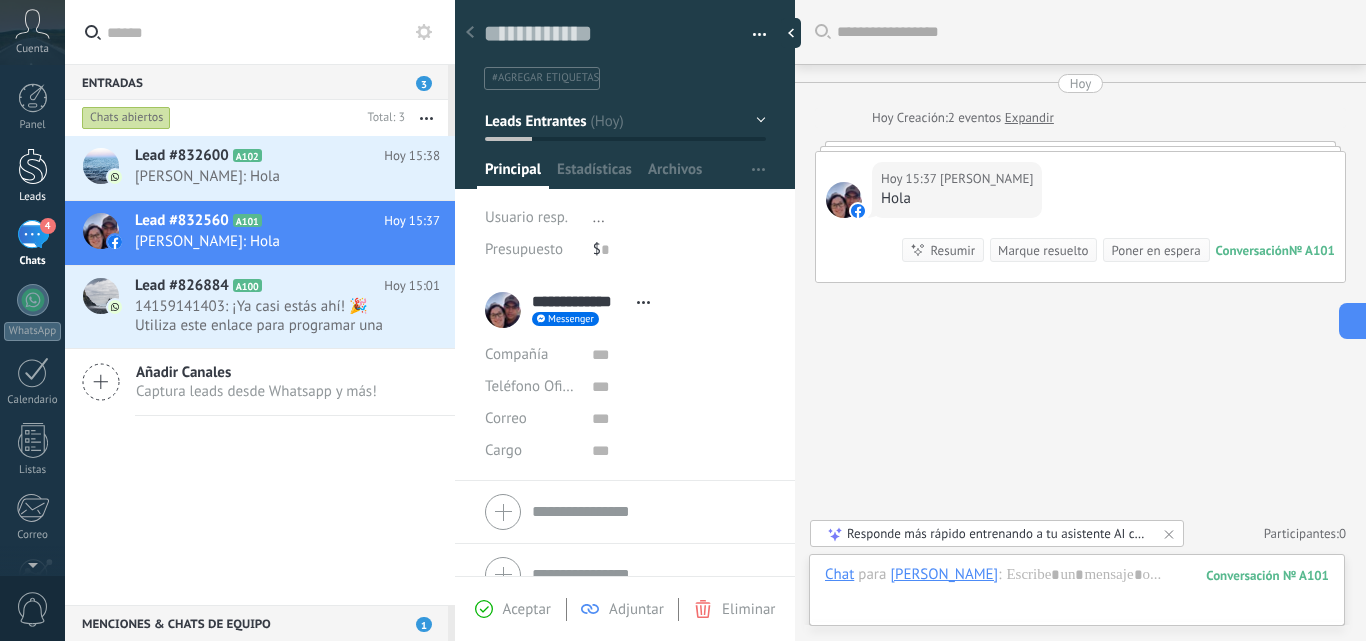 click at bounding box center [33, 166] 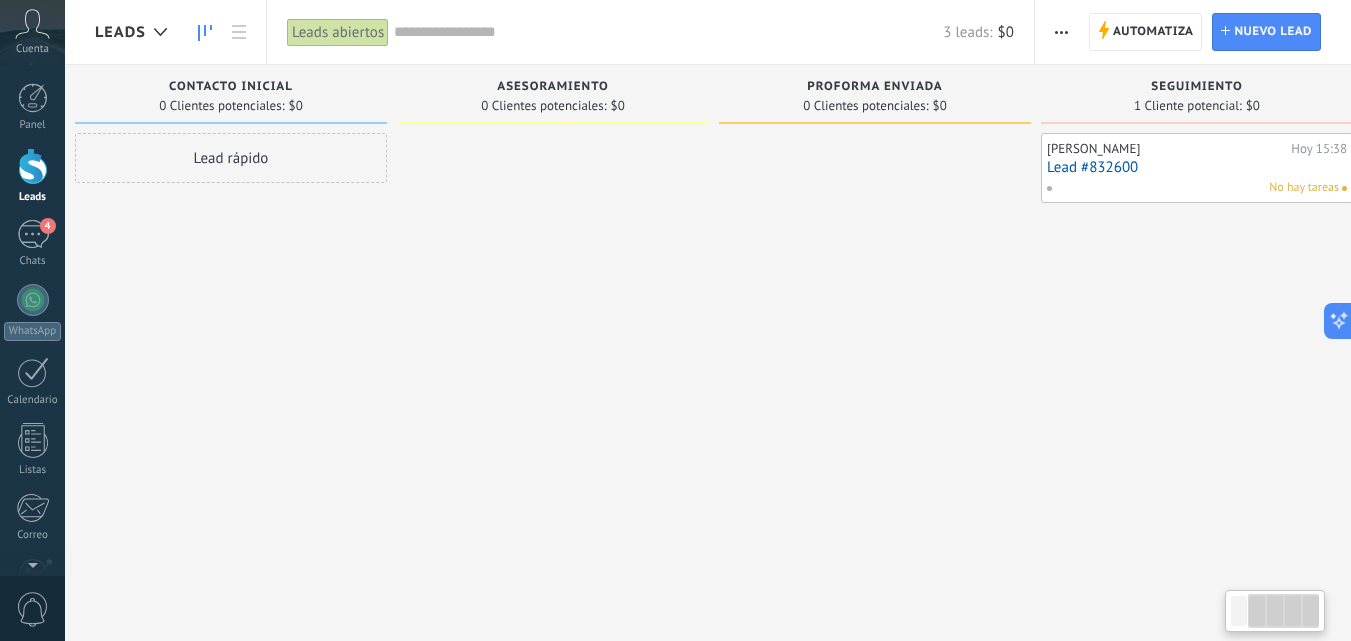 drag, startPoint x: 1306, startPoint y: 100, endPoint x: 951, endPoint y: 105, distance: 355.03522 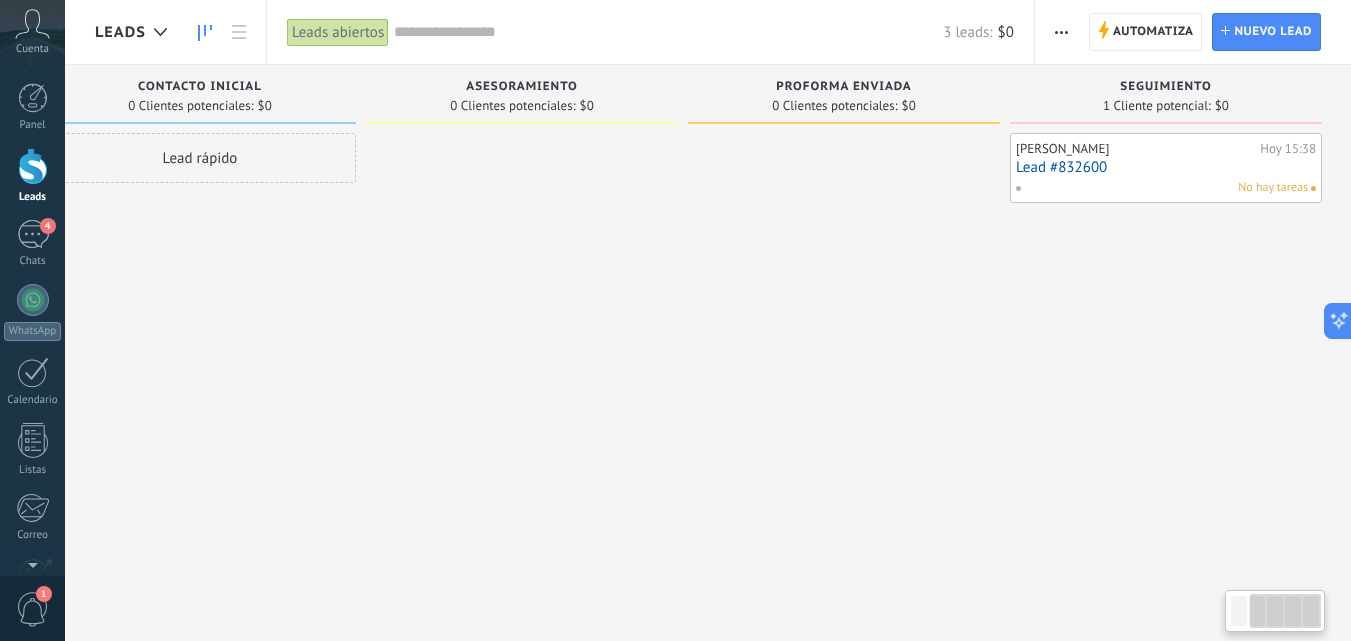 drag, startPoint x: 1270, startPoint y: 101, endPoint x: 1080, endPoint y: 97, distance: 190.0421 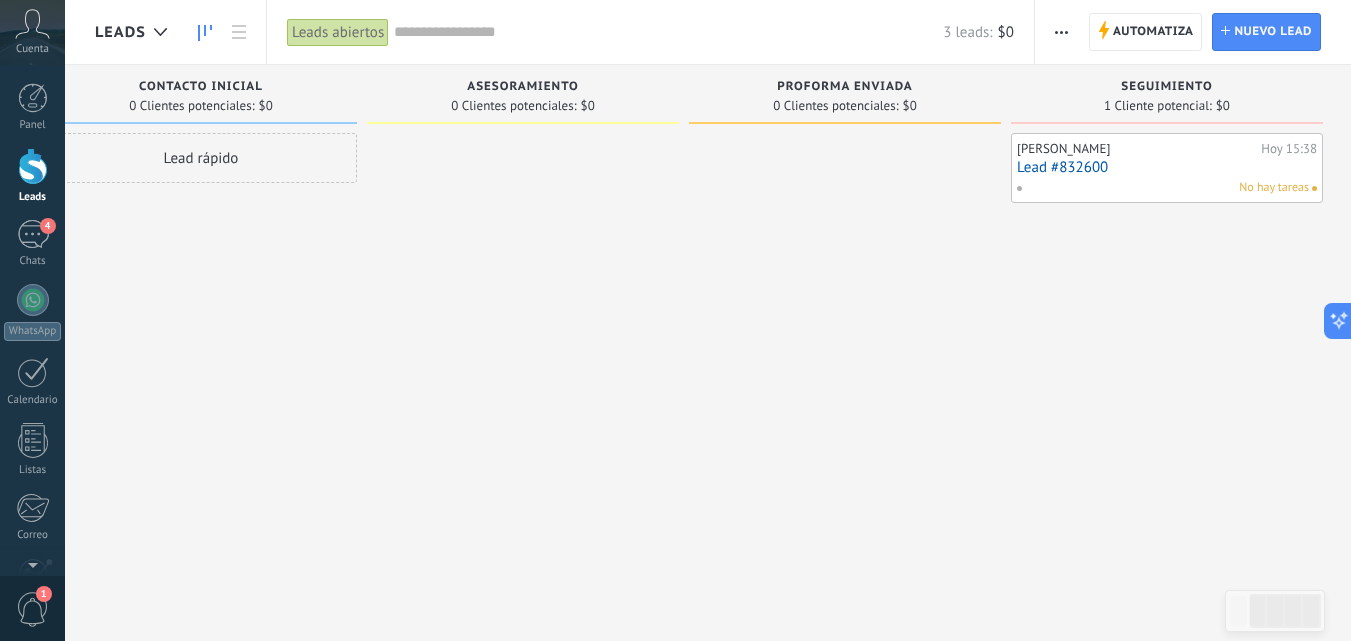 scroll, scrollTop: 0, scrollLeft: 384, axis: horizontal 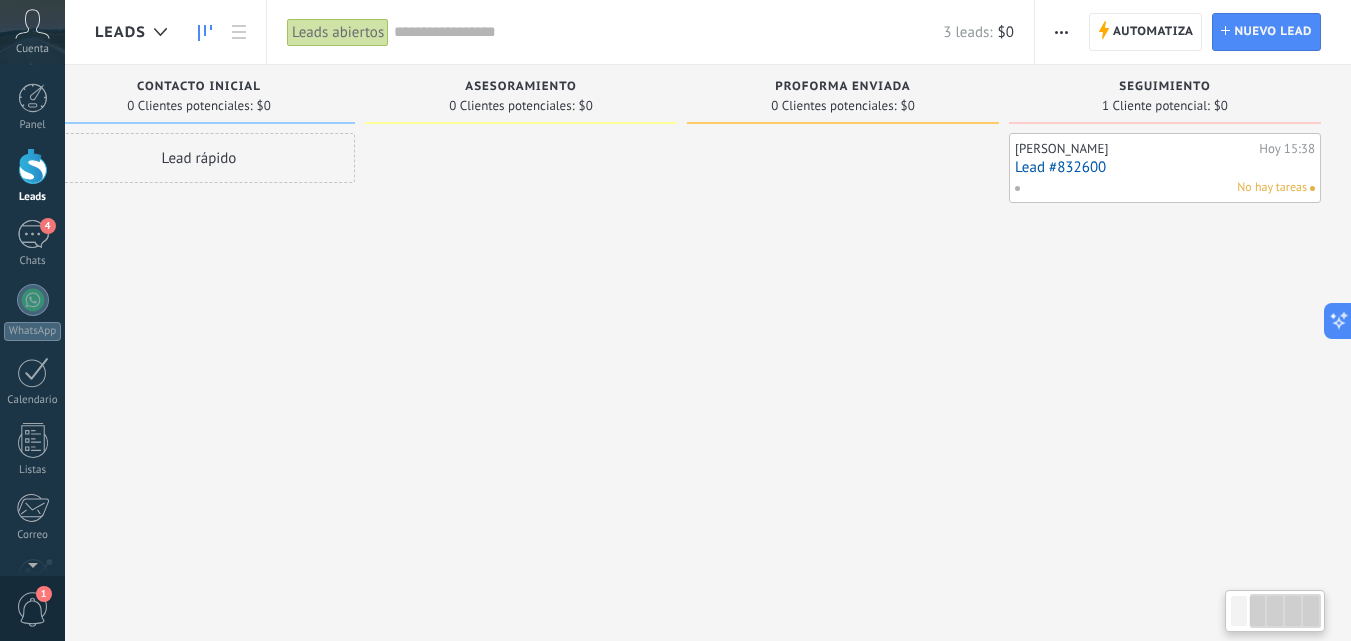 drag, startPoint x: 277, startPoint y: 101, endPoint x: 227, endPoint y: 88, distance: 51.662365 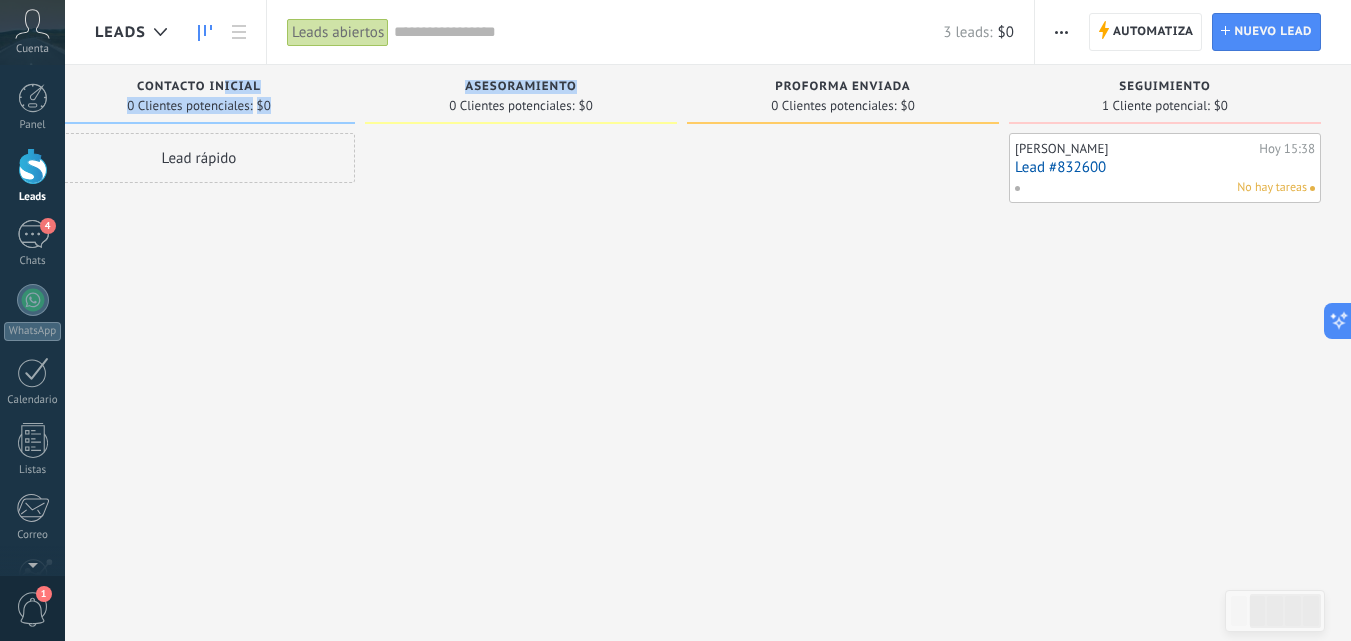drag, startPoint x: 227, startPoint y: 88, endPoint x: 632, endPoint y: 97, distance: 405.09998 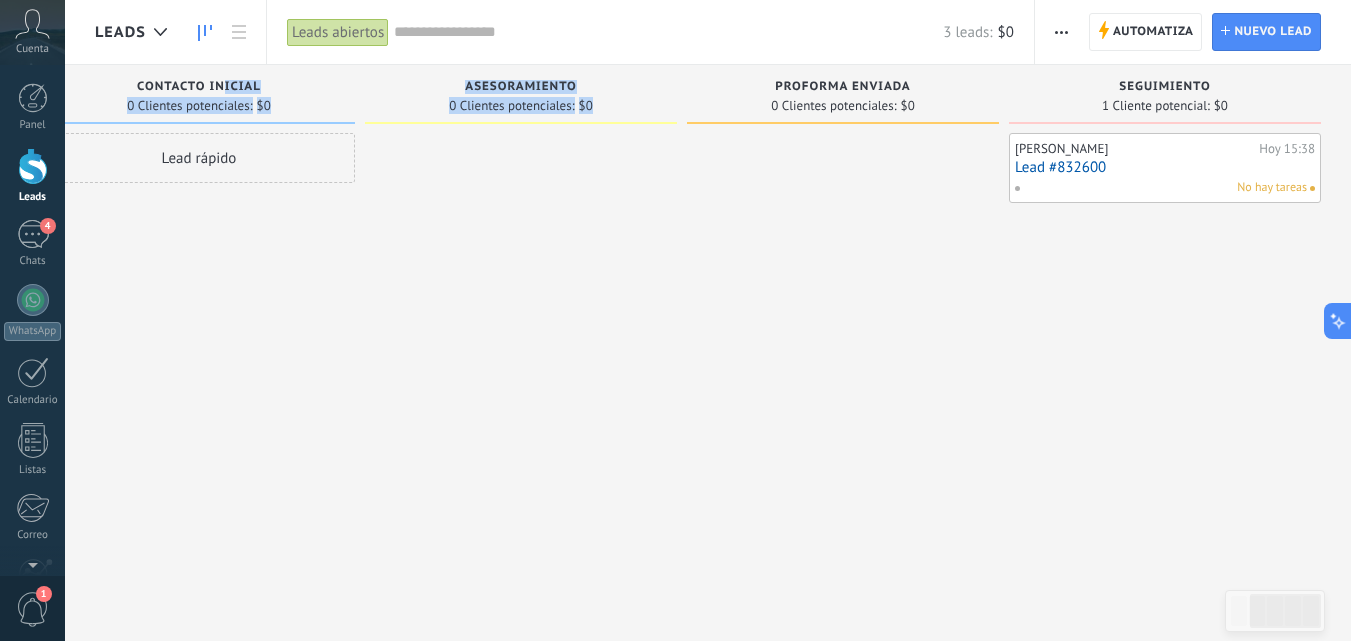 click at bounding box center [521, 323] 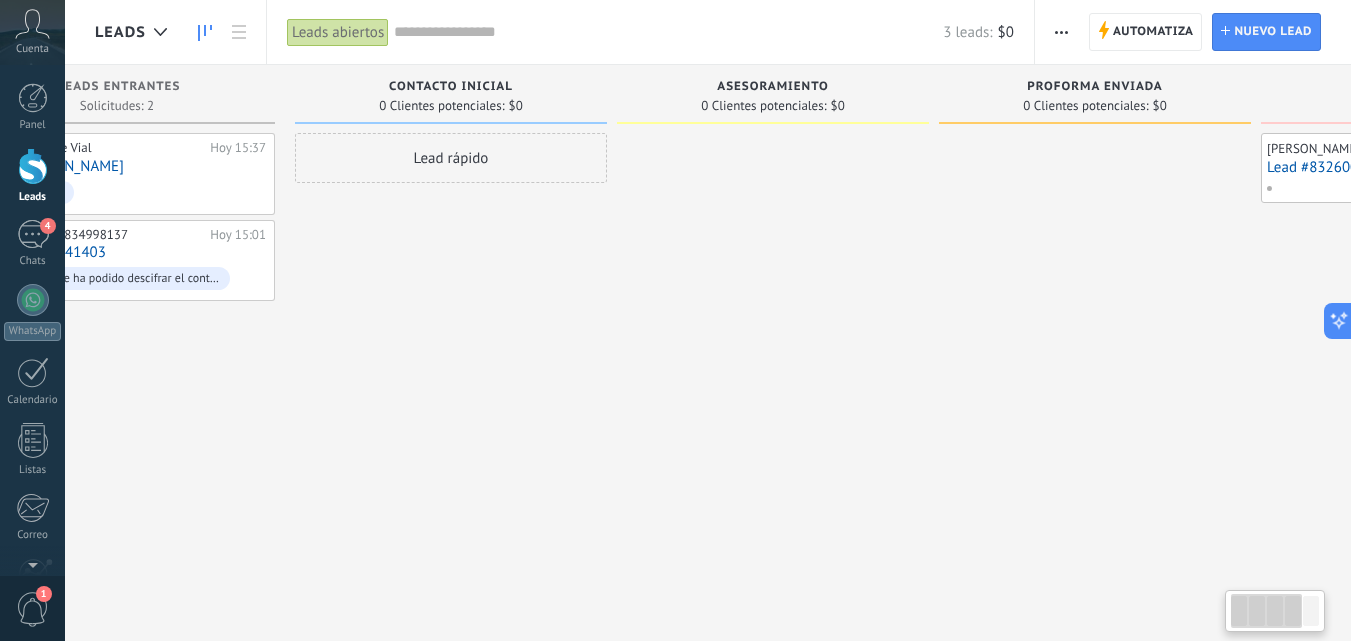 scroll, scrollTop: 0, scrollLeft: 0, axis: both 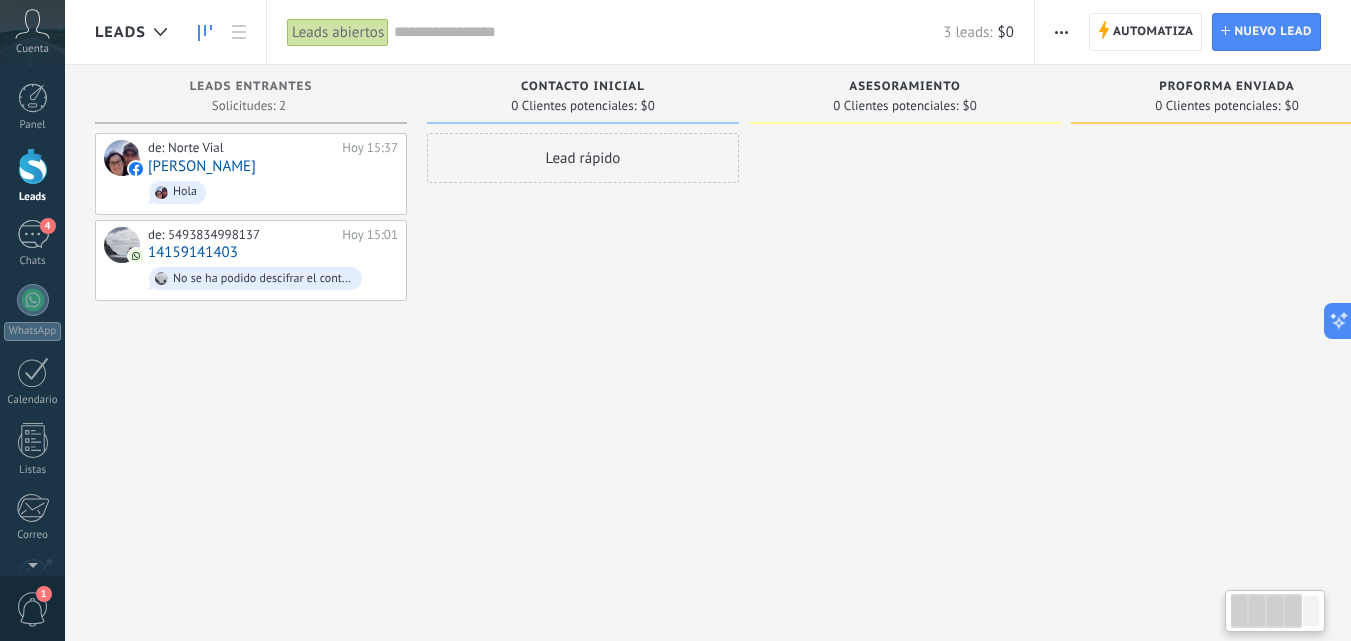 drag, startPoint x: 267, startPoint y: 93, endPoint x: 762, endPoint y: 132, distance: 496.534 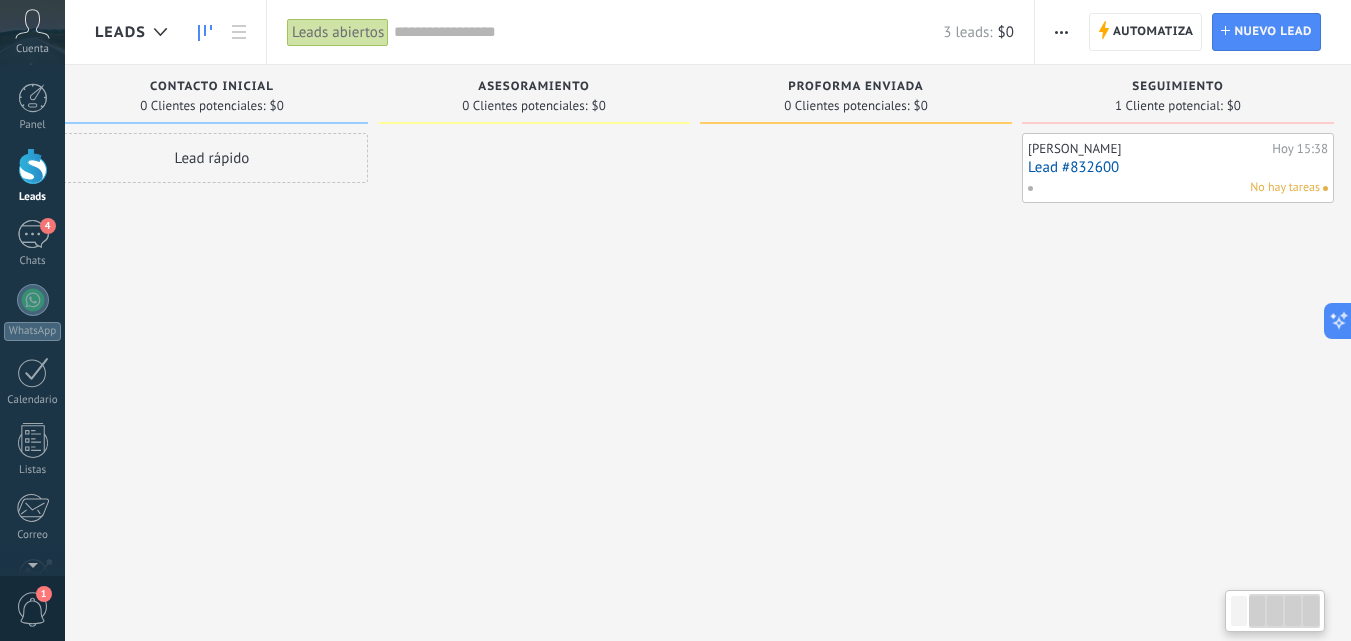 scroll, scrollTop: 0, scrollLeft: 384, axis: horizontal 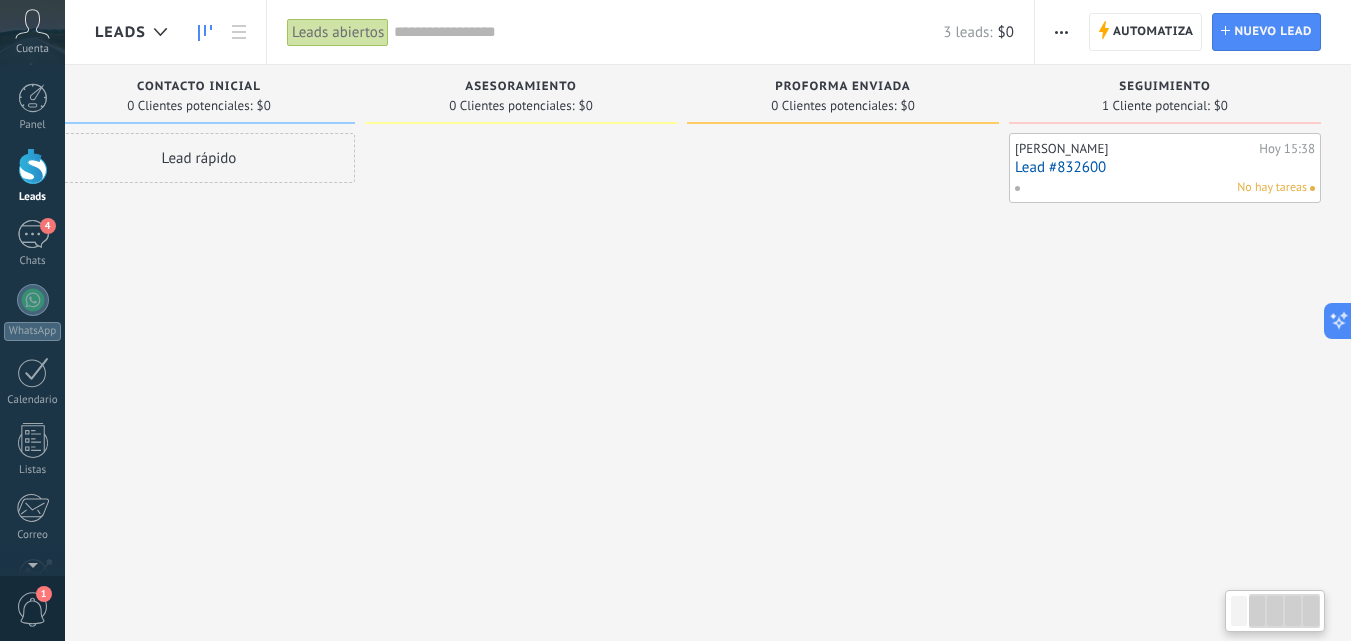 drag, startPoint x: 1305, startPoint y: 92, endPoint x: 815, endPoint y: 113, distance: 490.4498 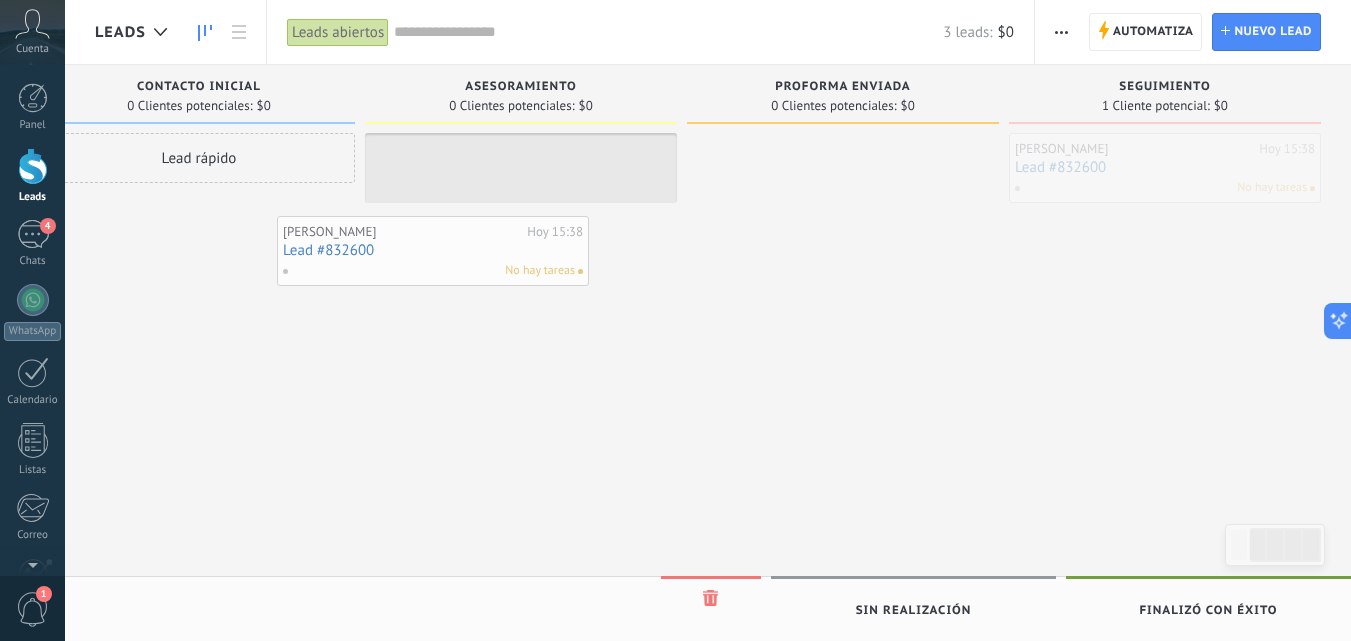 drag, startPoint x: 1158, startPoint y: 176, endPoint x: 423, endPoint y: 264, distance: 740.24927 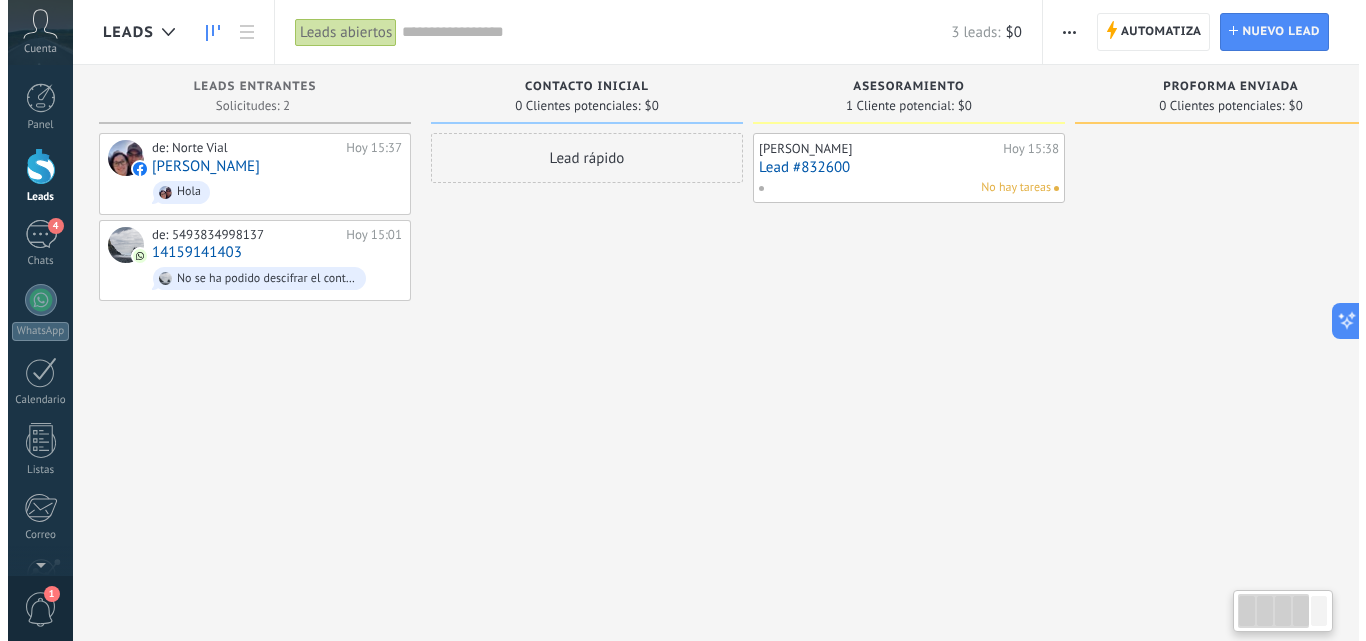 scroll, scrollTop: 0, scrollLeft: 0, axis: both 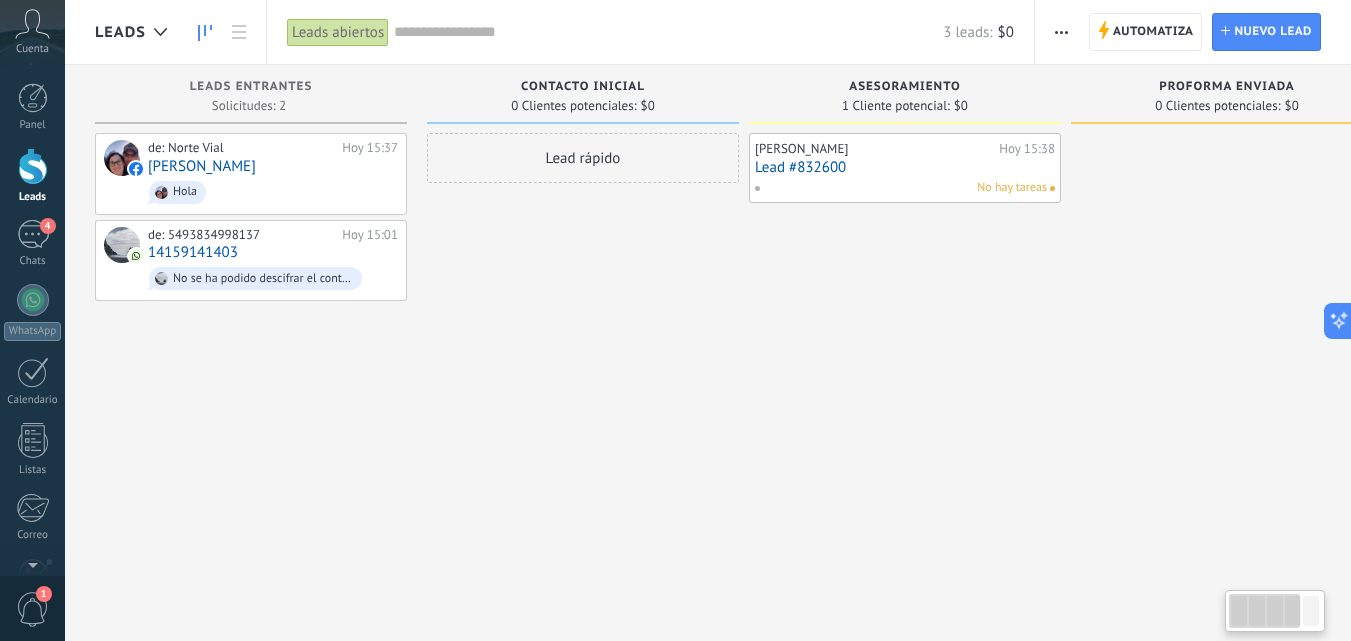 drag, startPoint x: 433, startPoint y: 94, endPoint x: 884, endPoint y: 99, distance: 451.0277 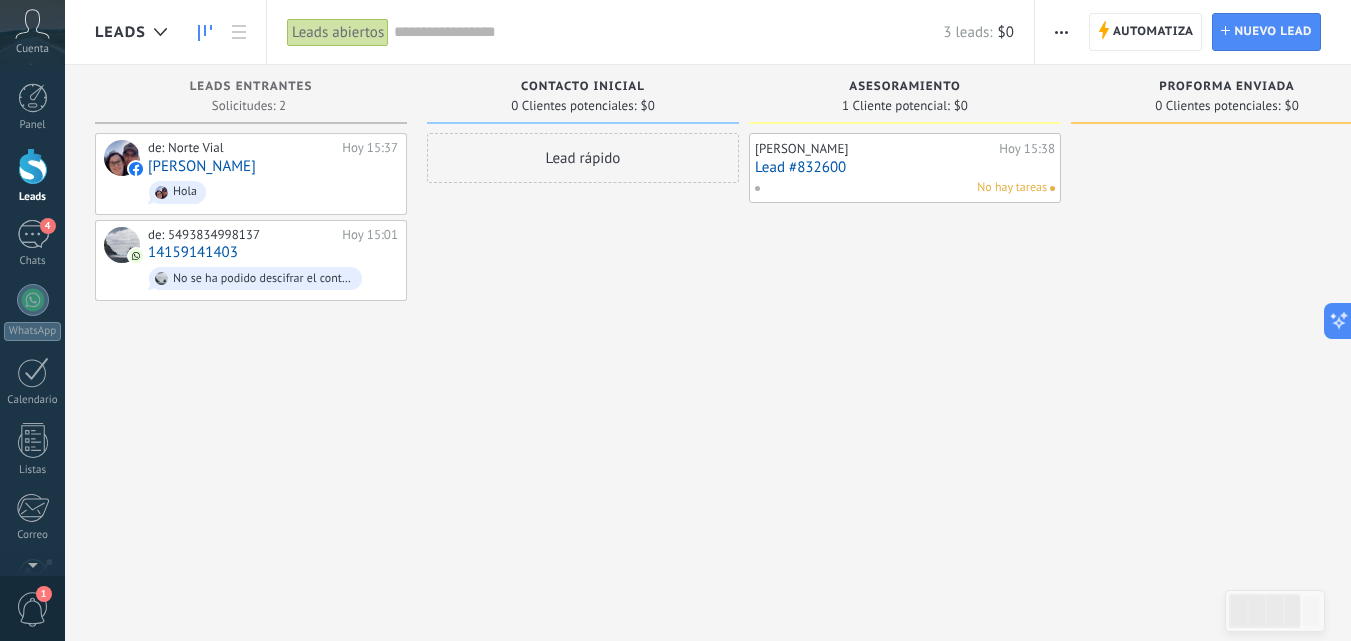 click on "Lead #832600" at bounding box center [905, 167] 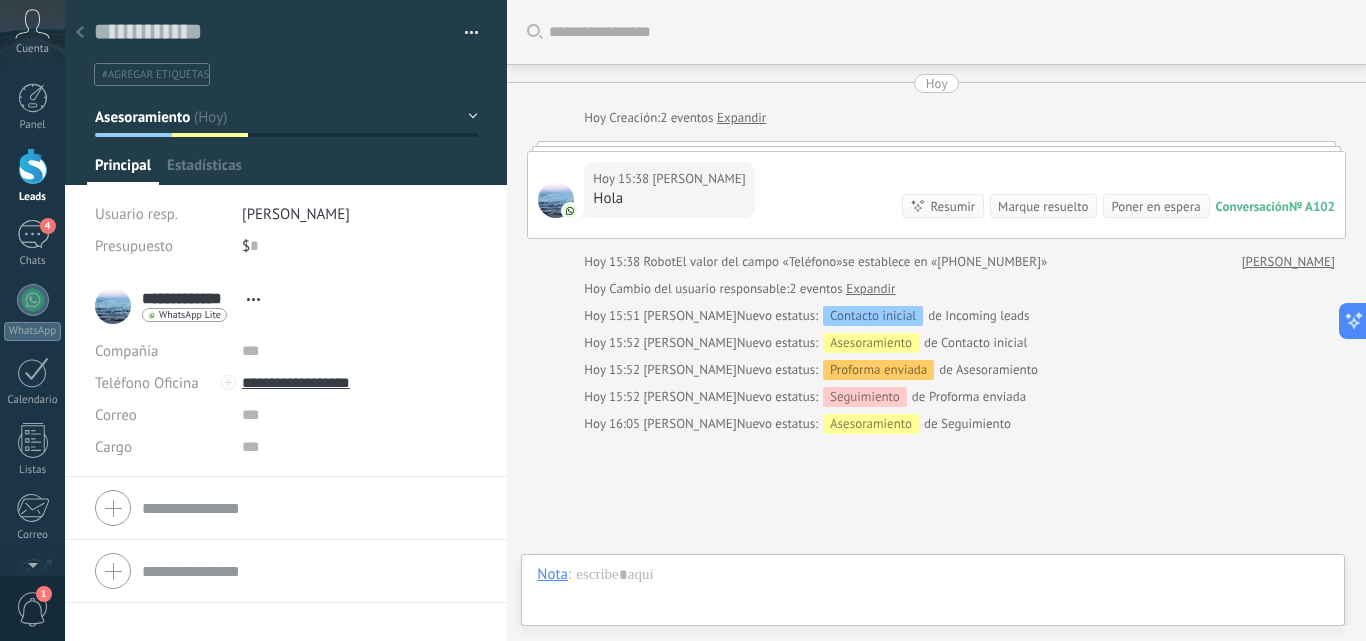 scroll, scrollTop: 142, scrollLeft: 0, axis: vertical 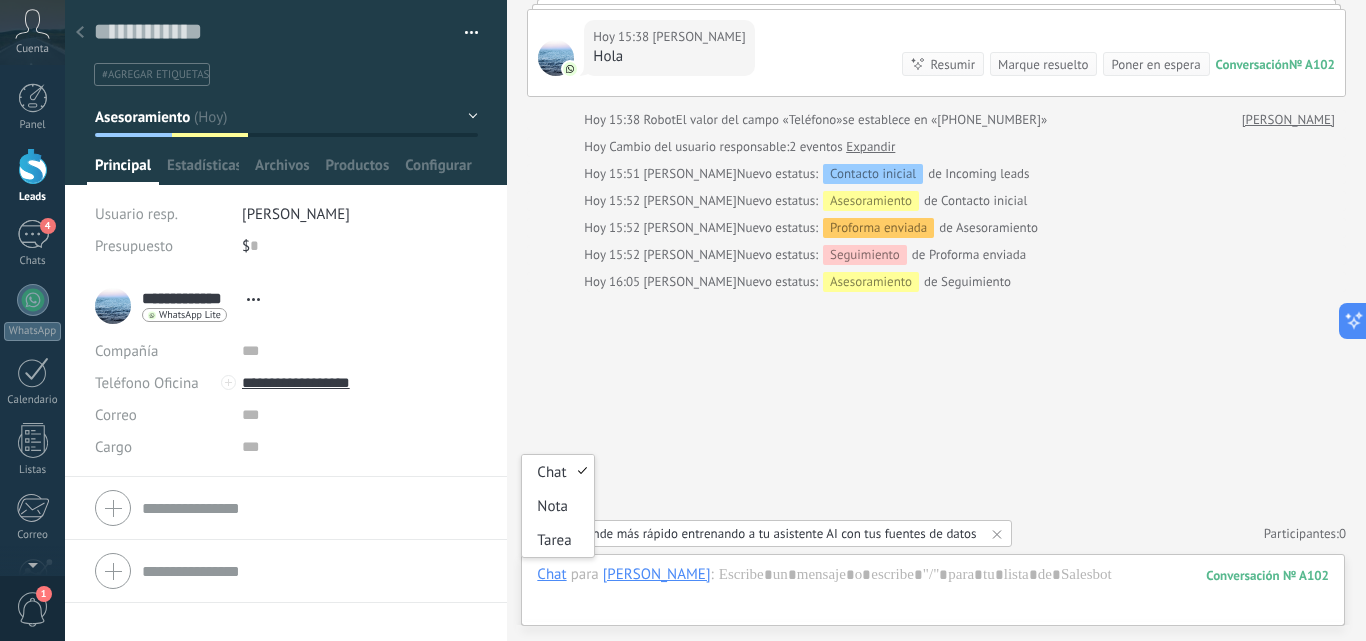 click on "Chat" at bounding box center [551, 574] 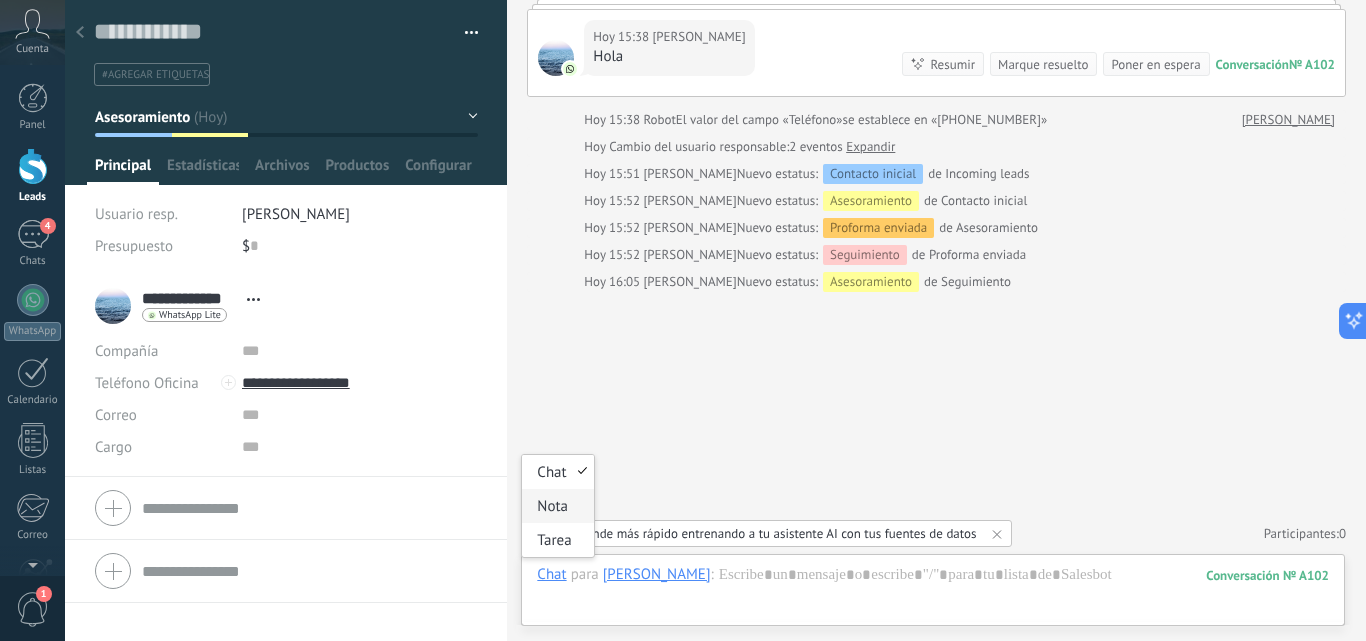 click on "Nota" at bounding box center (557, 506) 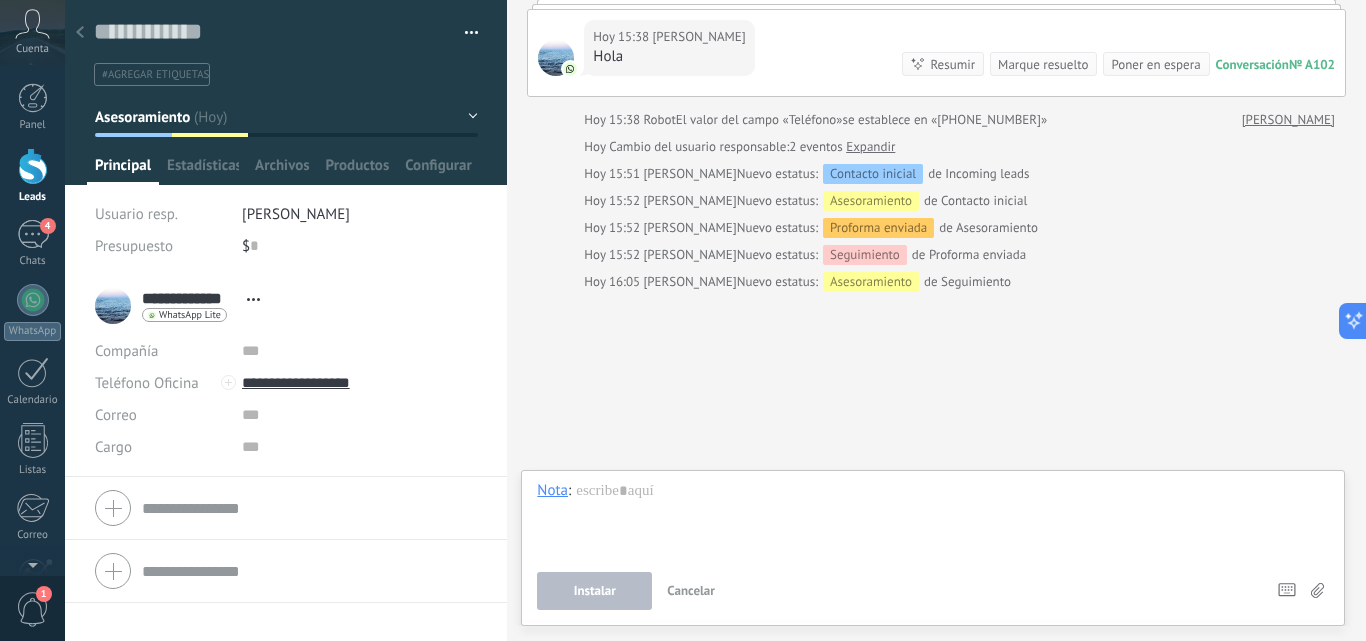 click 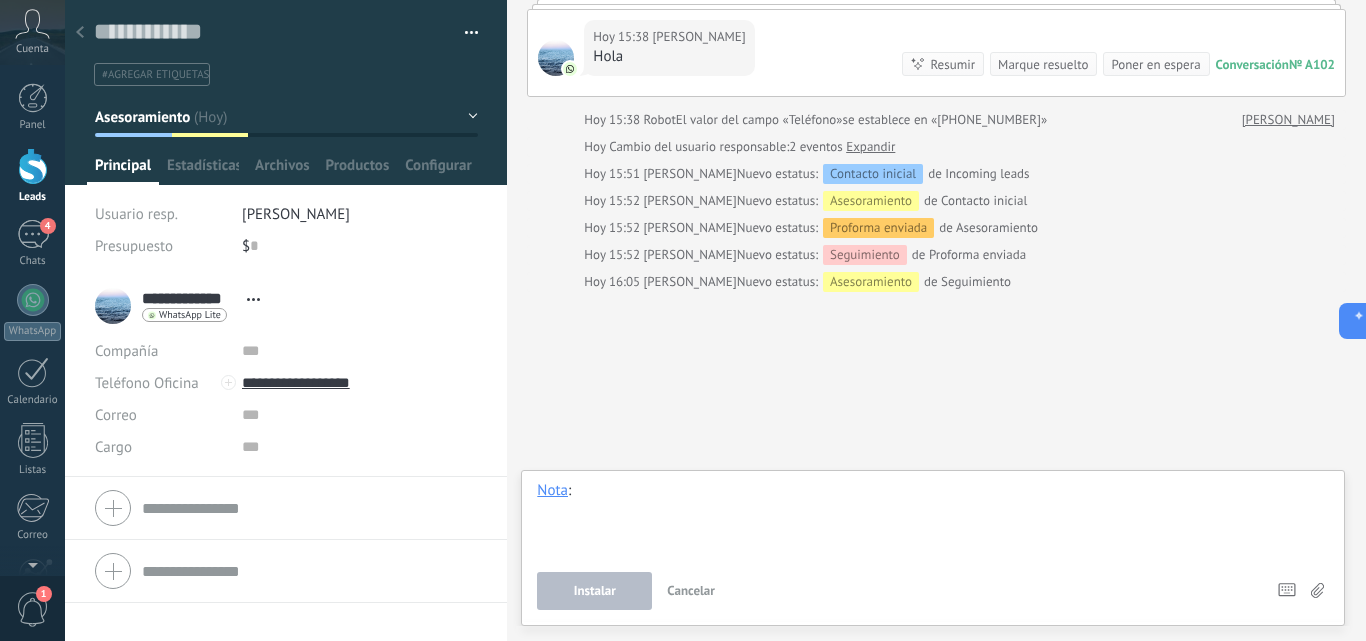 click at bounding box center [933, 519] 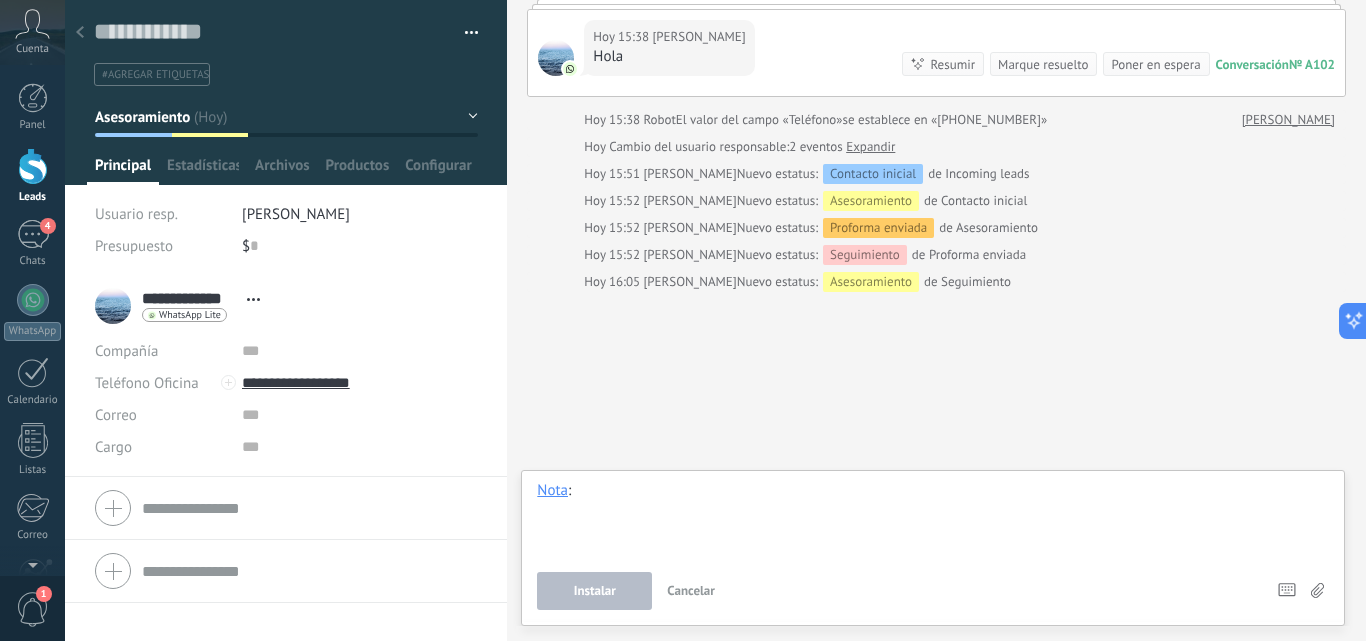 type 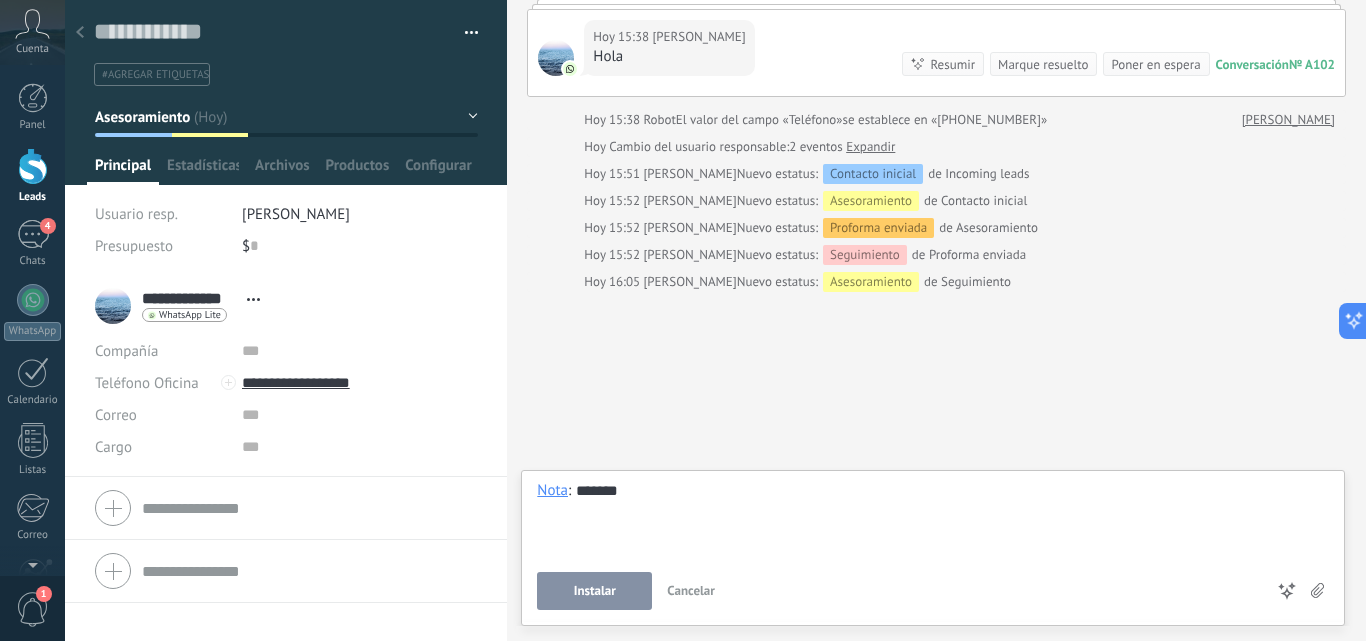 click 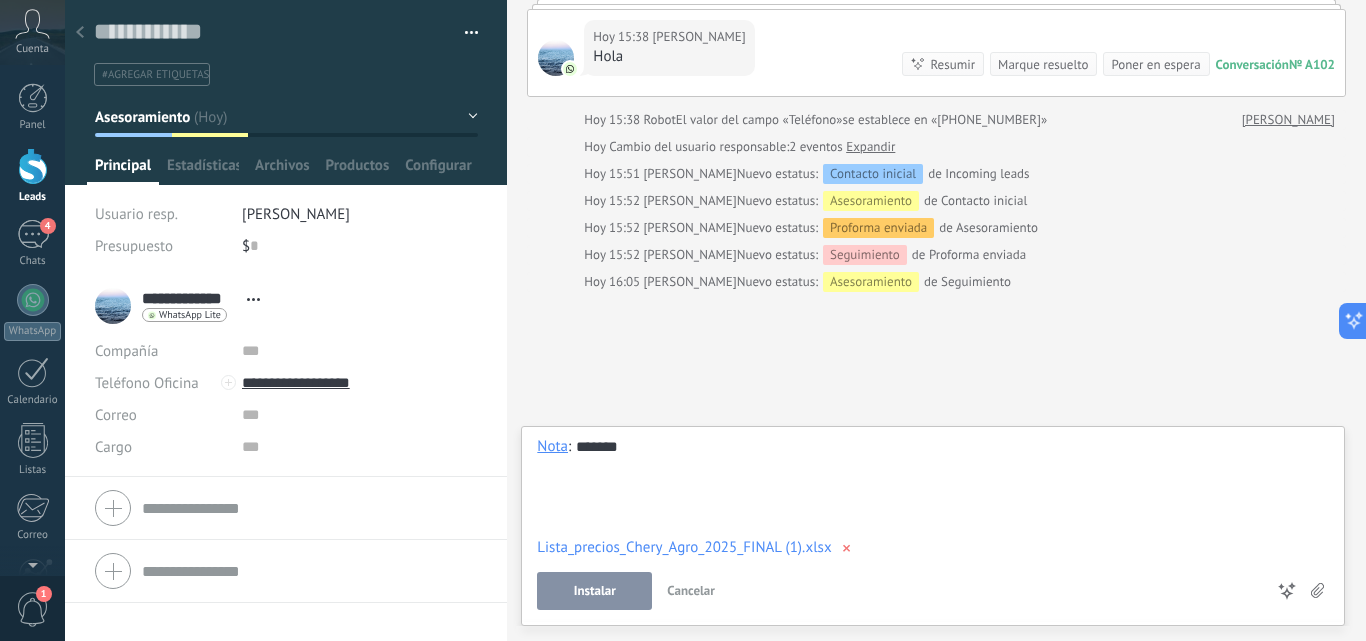 click on "Instalar" at bounding box center (595, 591) 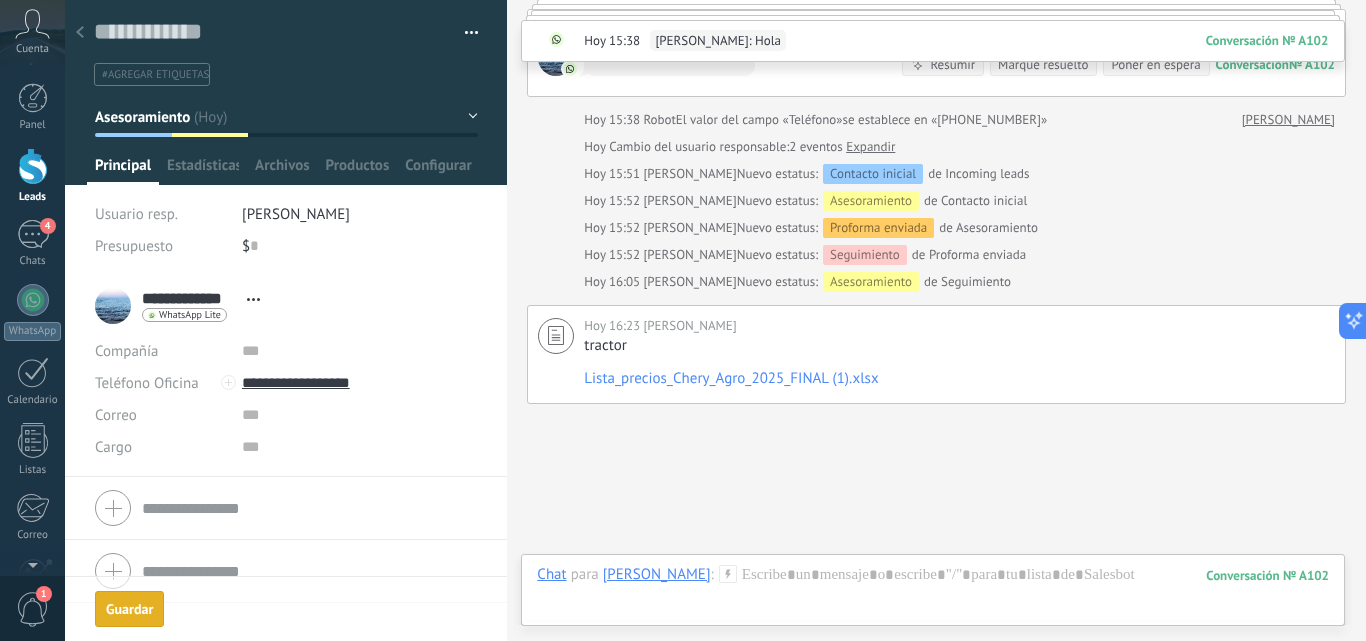 scroll, scrollTop: 254, scrollLeft: 0, axis: vertical 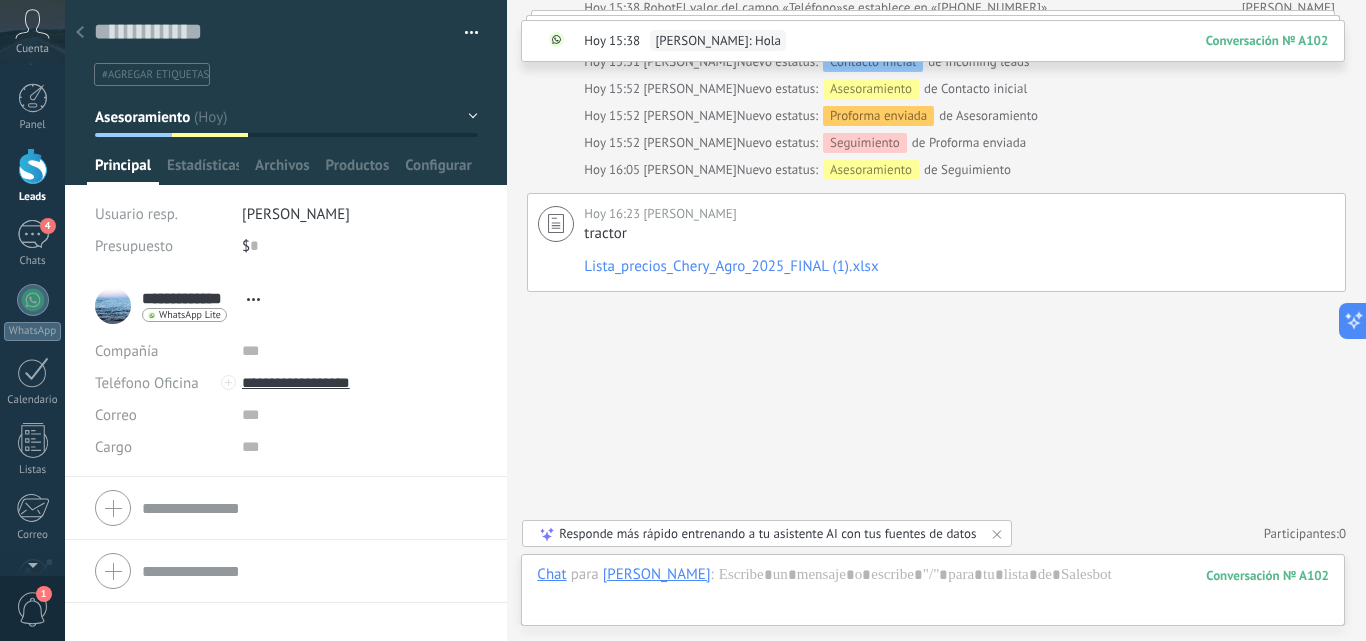 click on "Conversación № A102" at bounding box center [1267, 41] 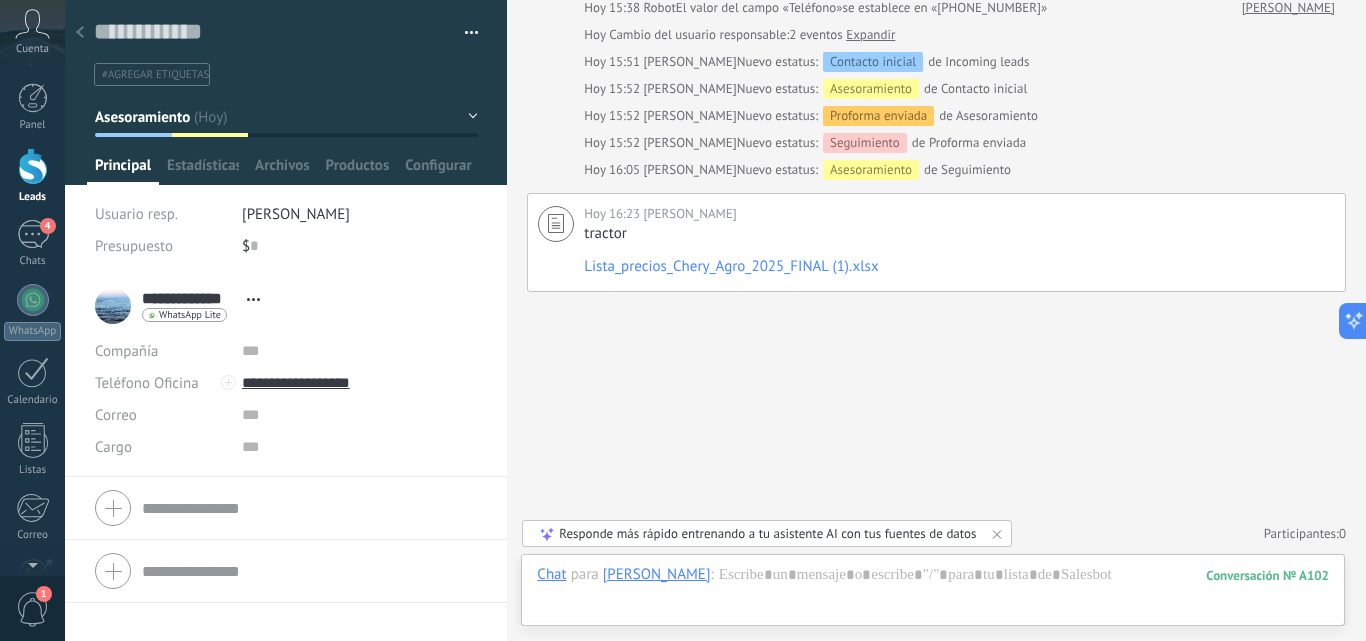 scroll, scrollTop: 0, scrollLeft: 0, axis: both 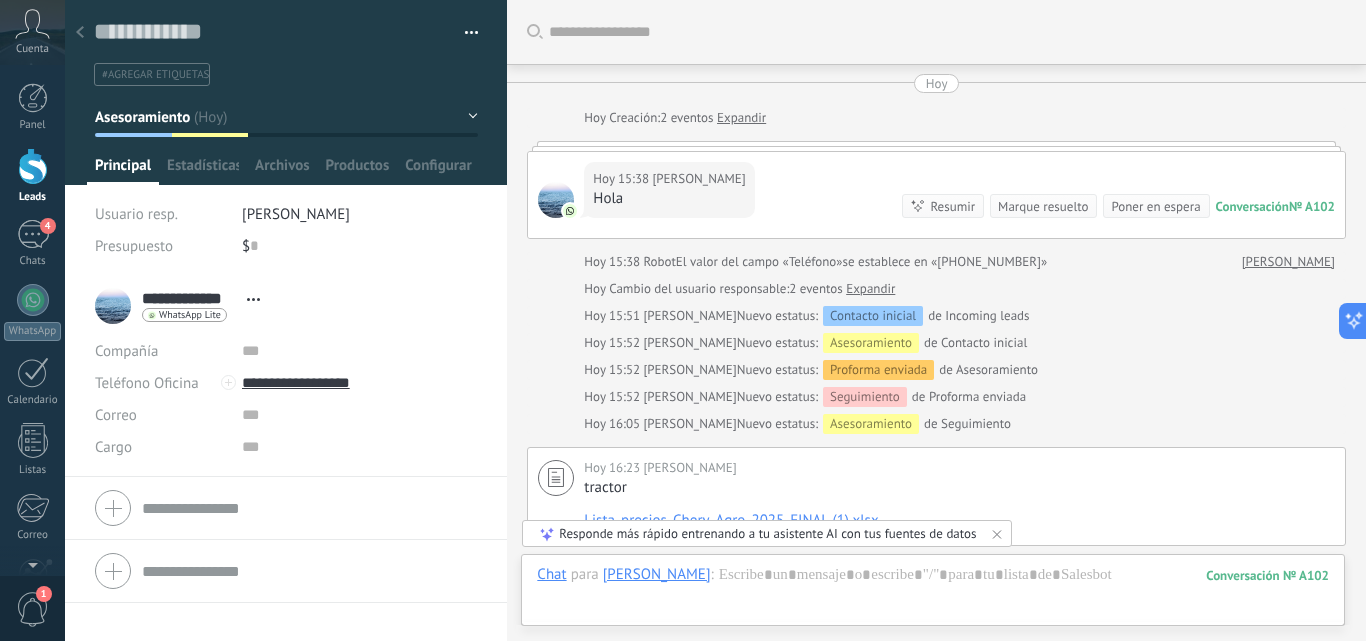 click at bounding box center [933, 631] 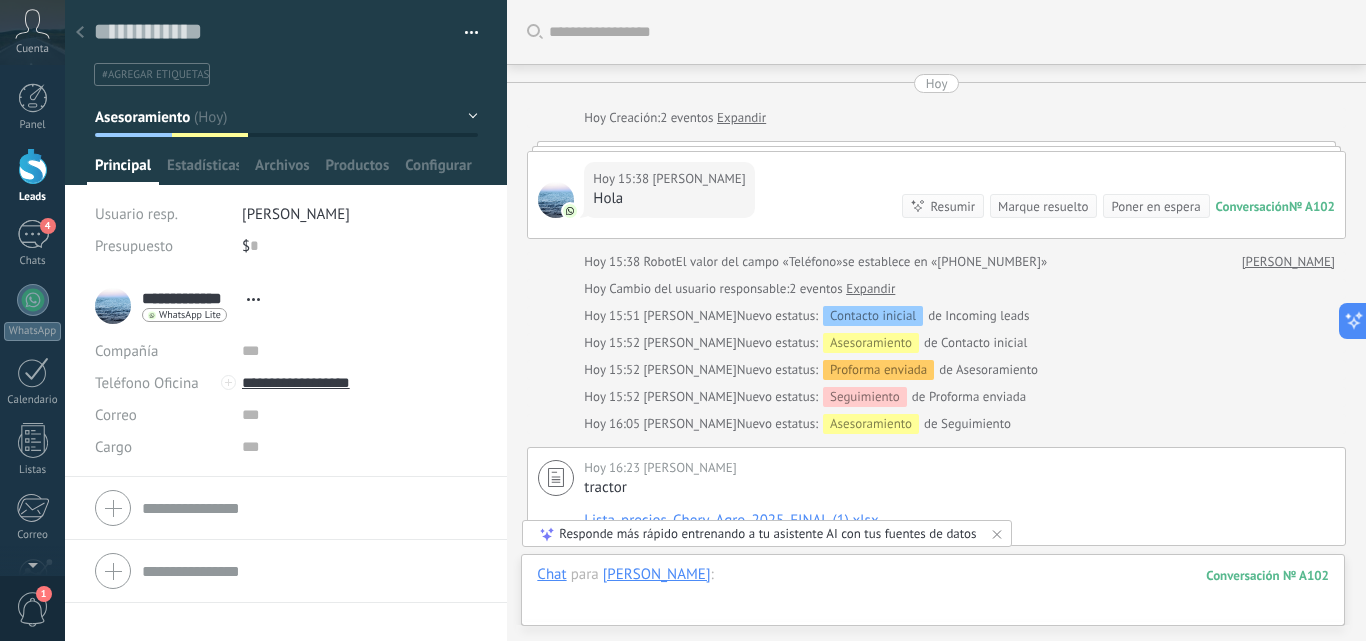 click at bounding box center [933, 595] 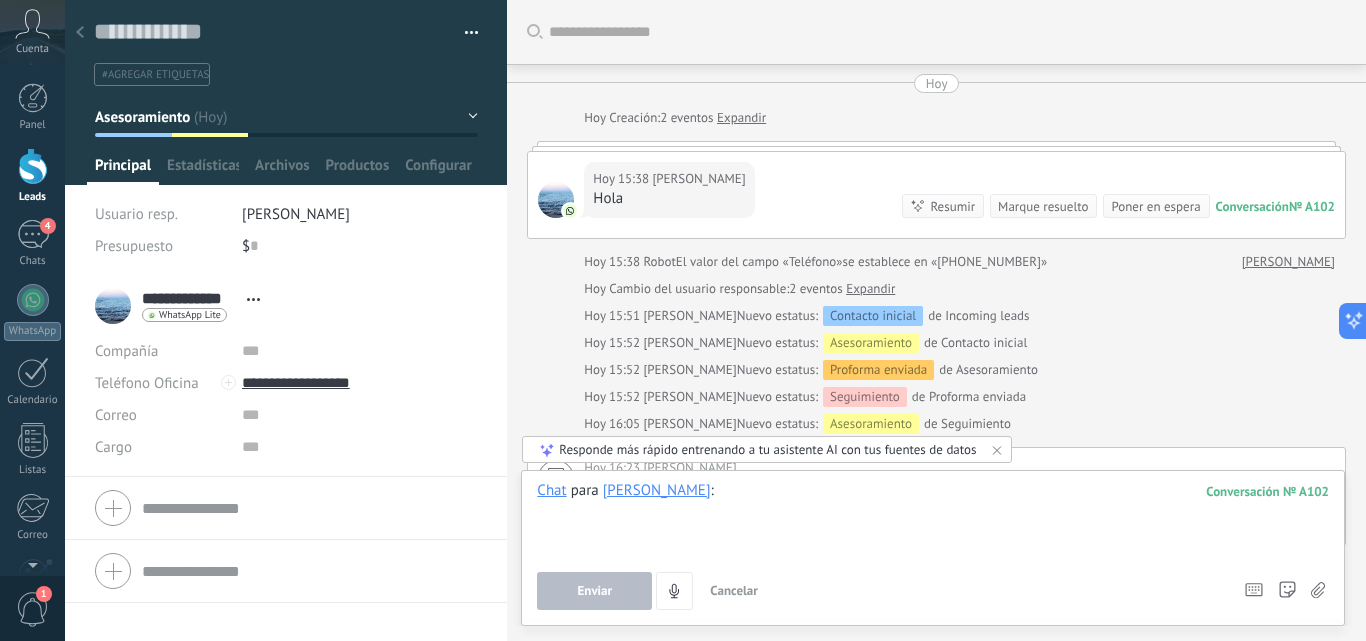 type 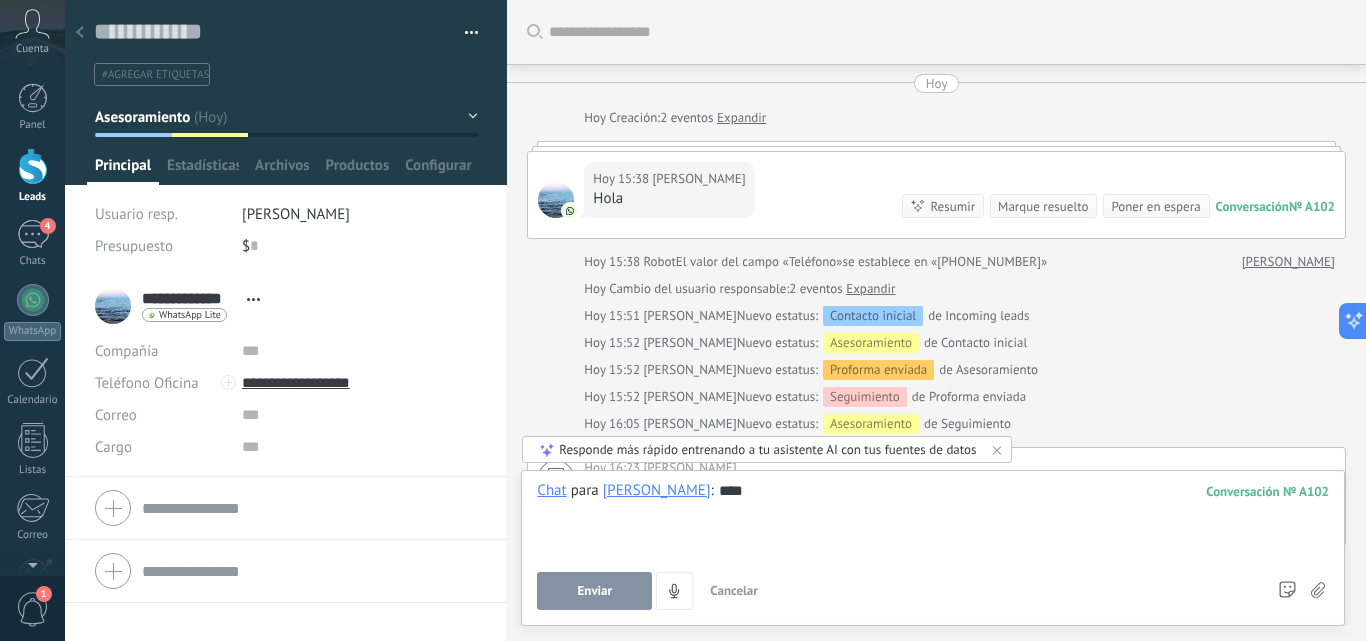 click on "Enviar" at bounding box center [594, 591] 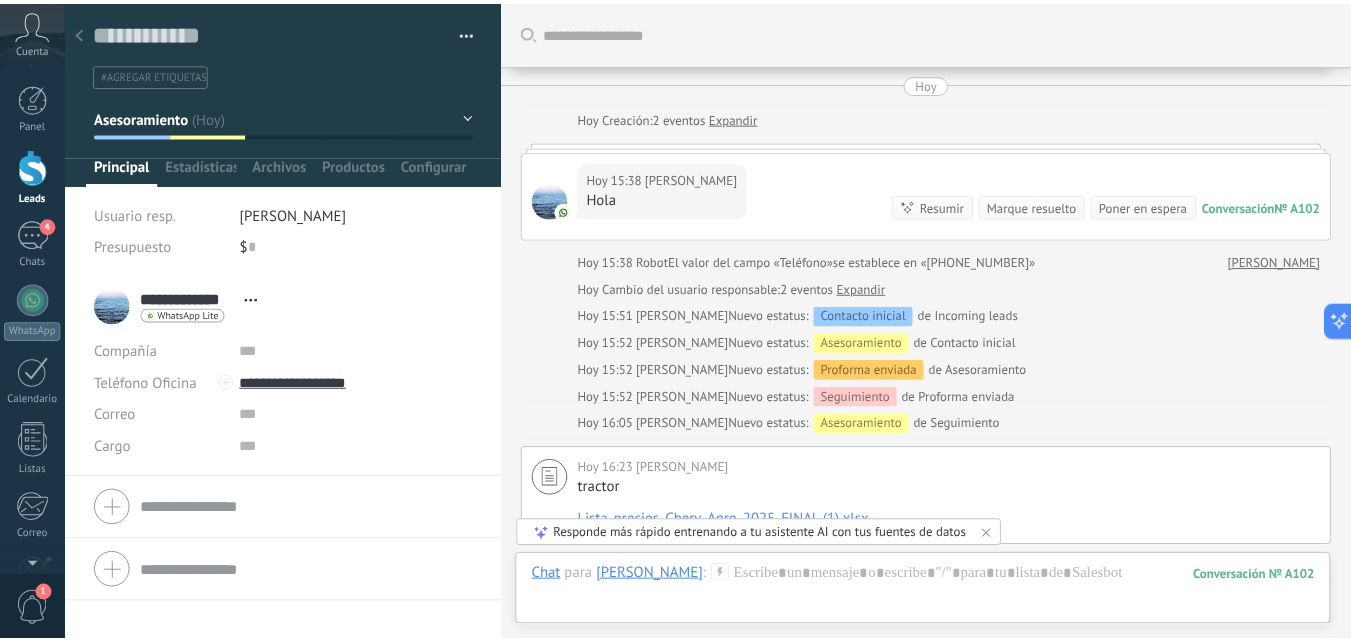 scroll, scrollTop: 254, scrollLeft: 0, axis: vertical 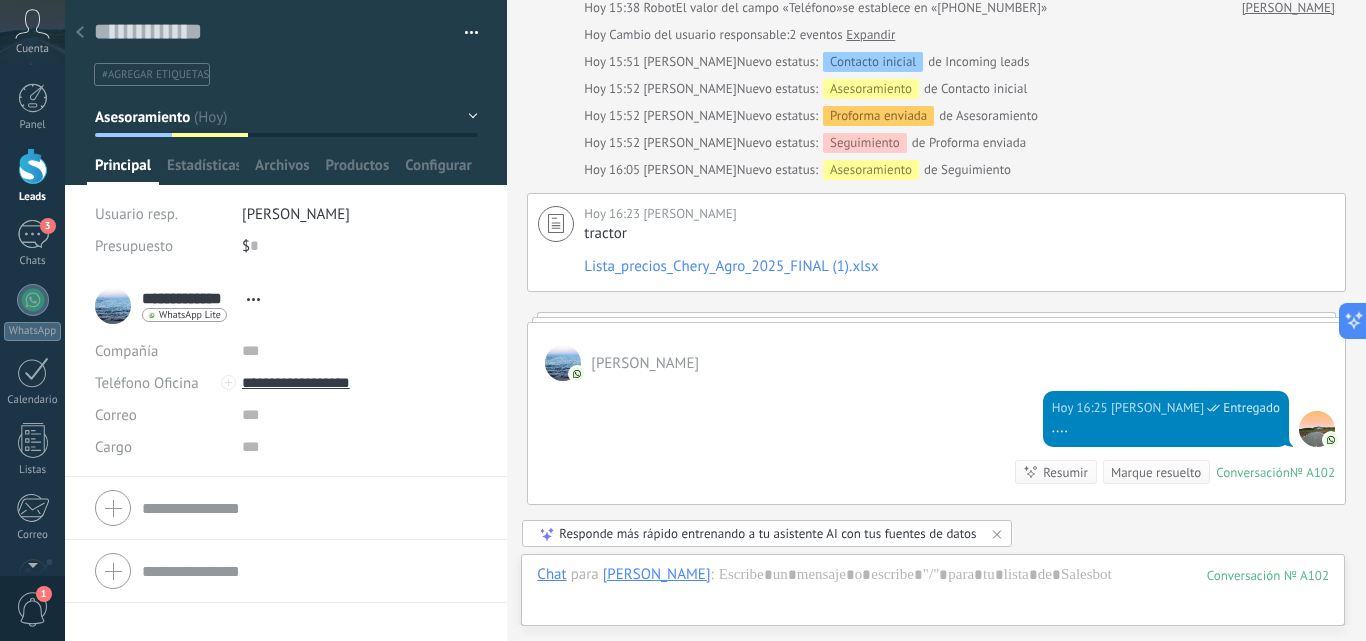 click at bounding box center (33, 166) 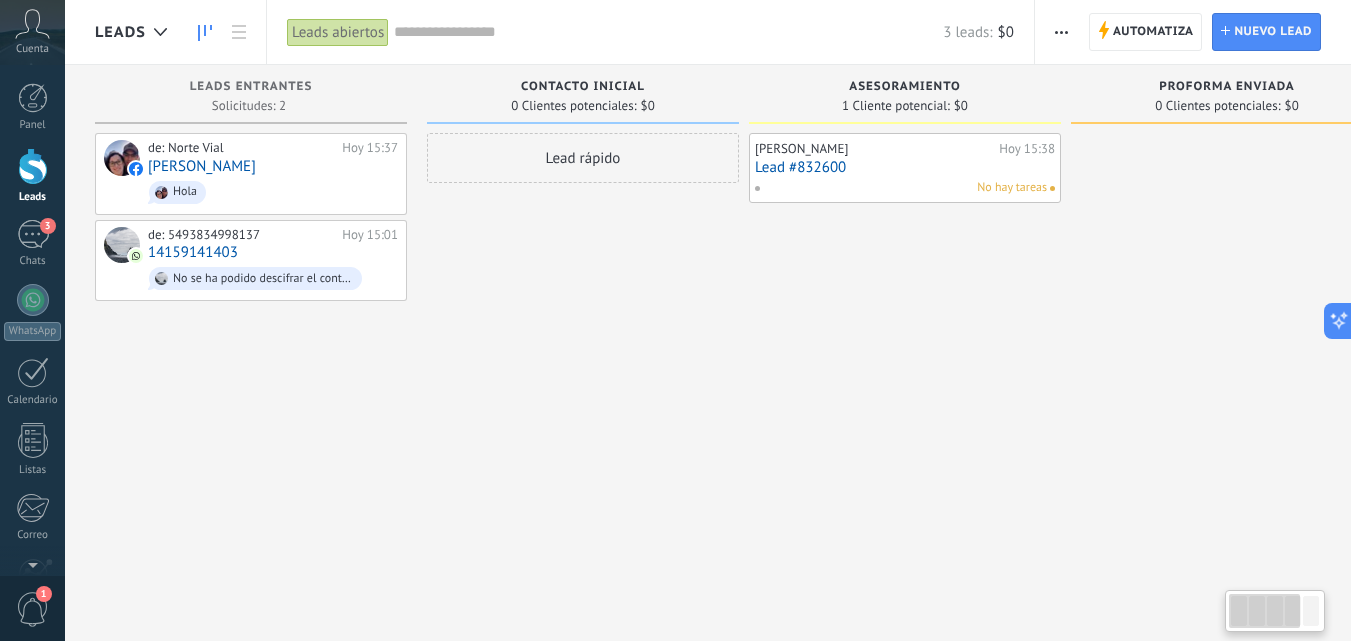 click on "Lead rápido" at bounding box center (583, 323) 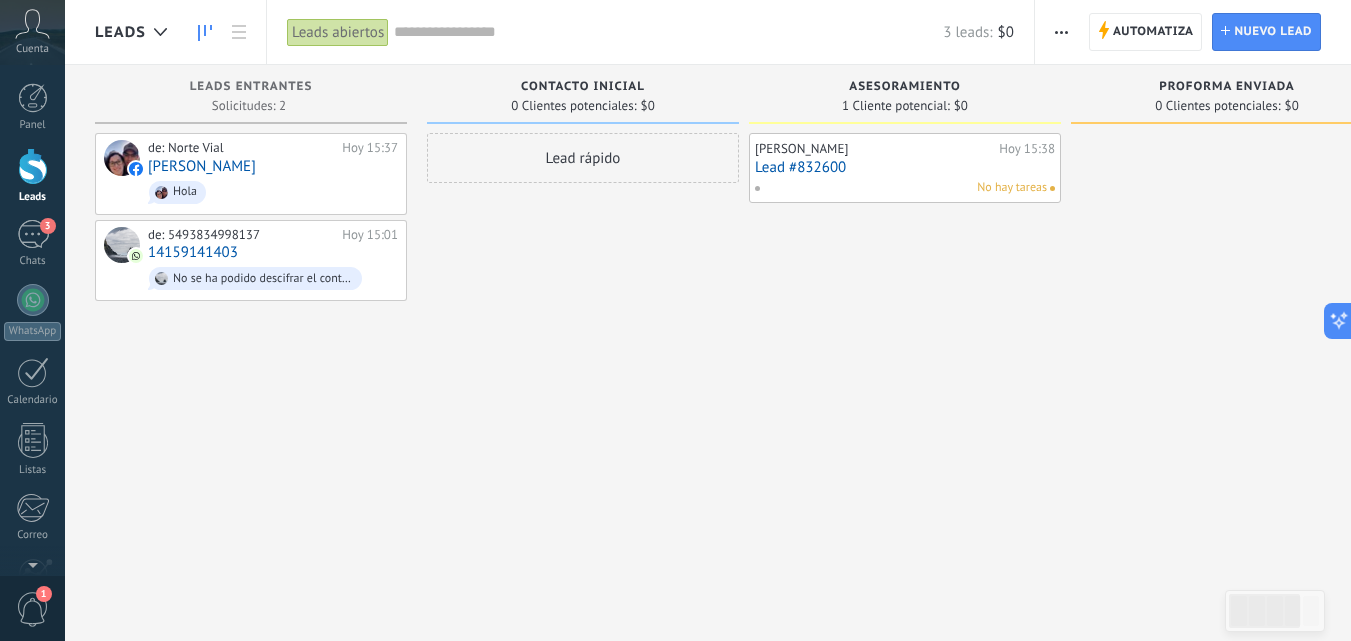 click at bounding box center (1227, 323) 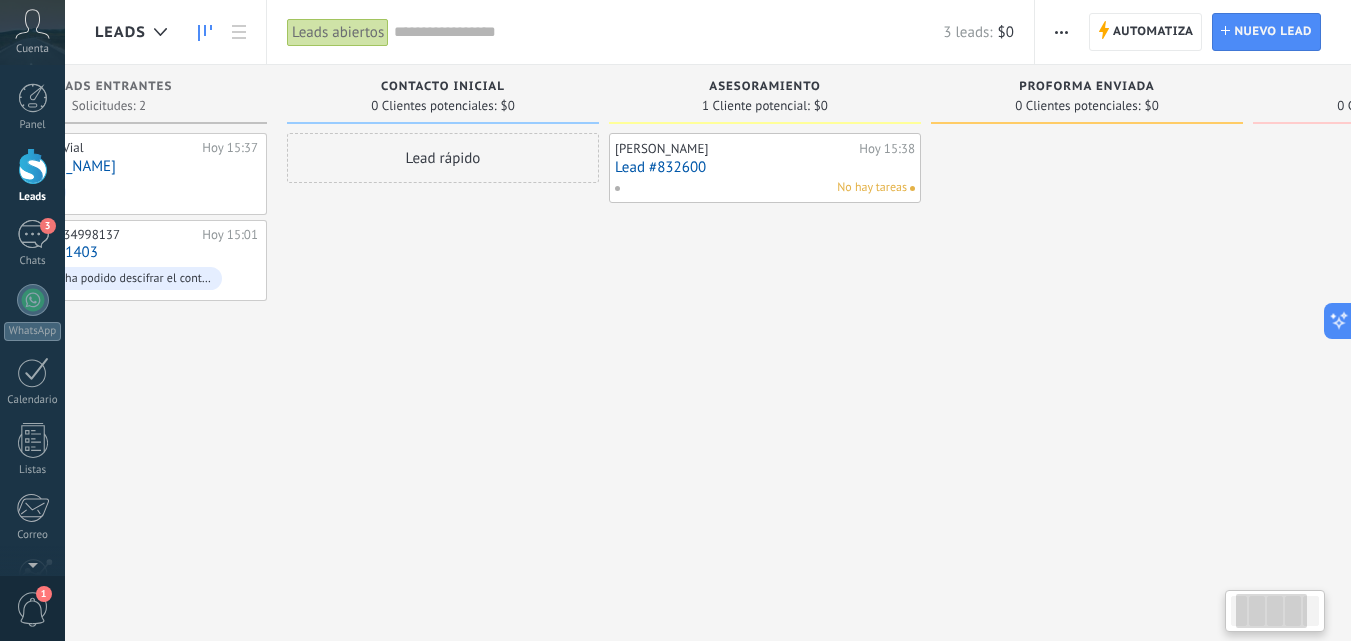 scroll, scrollTop: 0, scrollLeft: 143, axis: horizontal 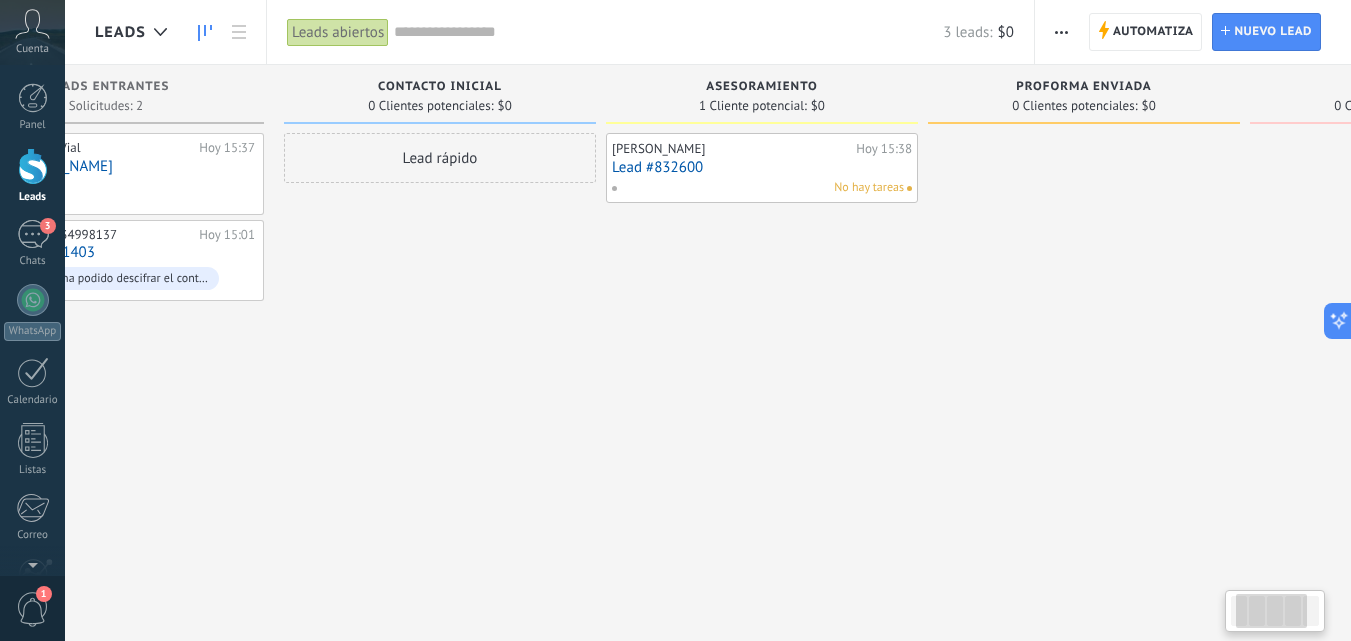 drag, startPoint x: 1326, startPoint y: 109, endPoint x: 1183, endPoint y: 94, distance: 143.78456 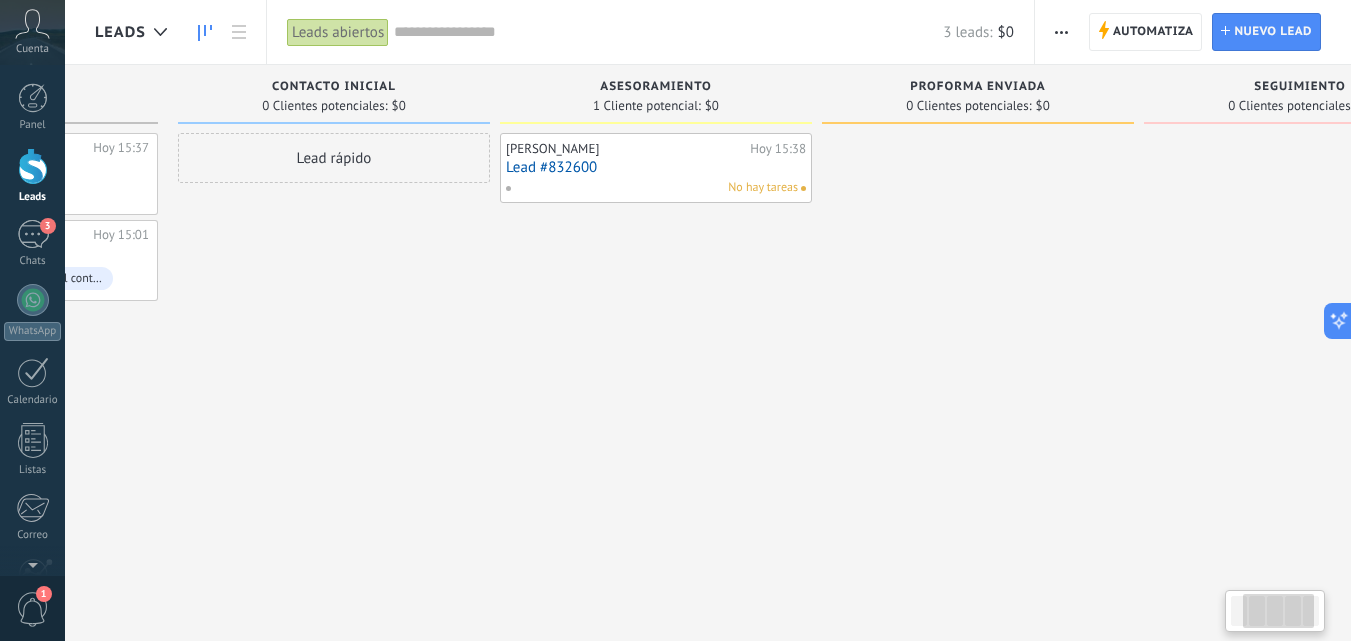 scroll, scrollTop: 0, scrollLeft: 250, axis: horizontal 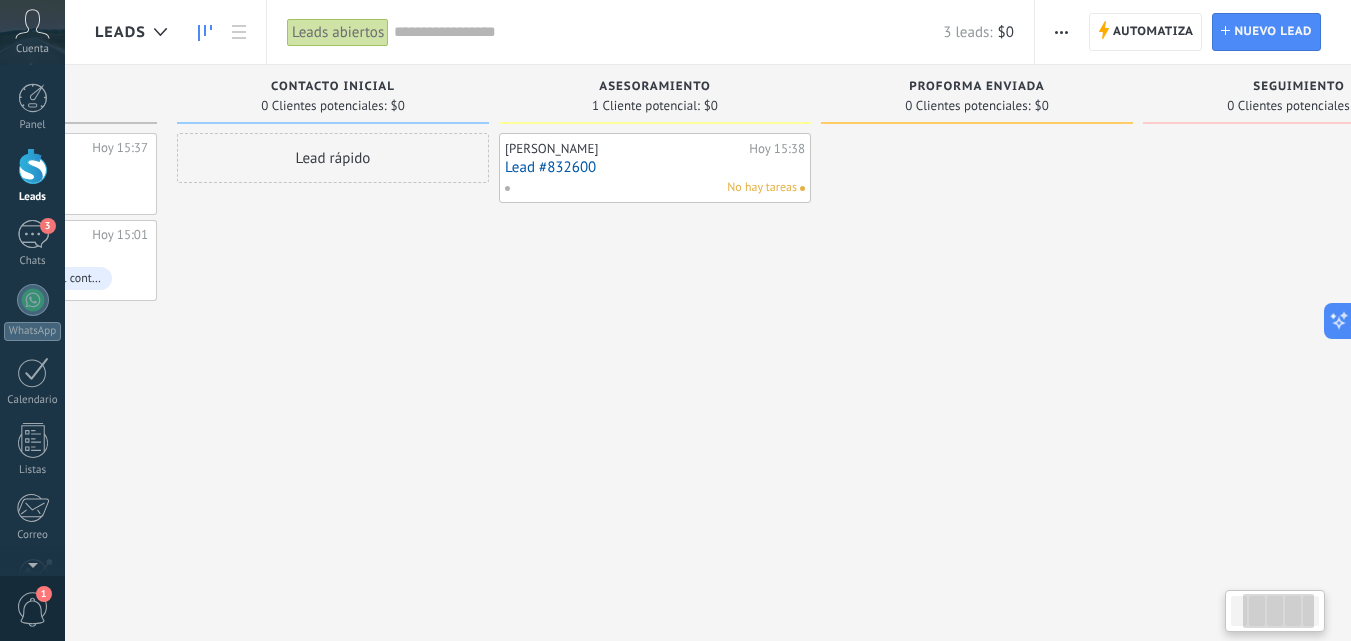 drag, startPoint x: 1192, startPoint y: 106, endPoint x: 1085, endPoint y: 106, distance: 107 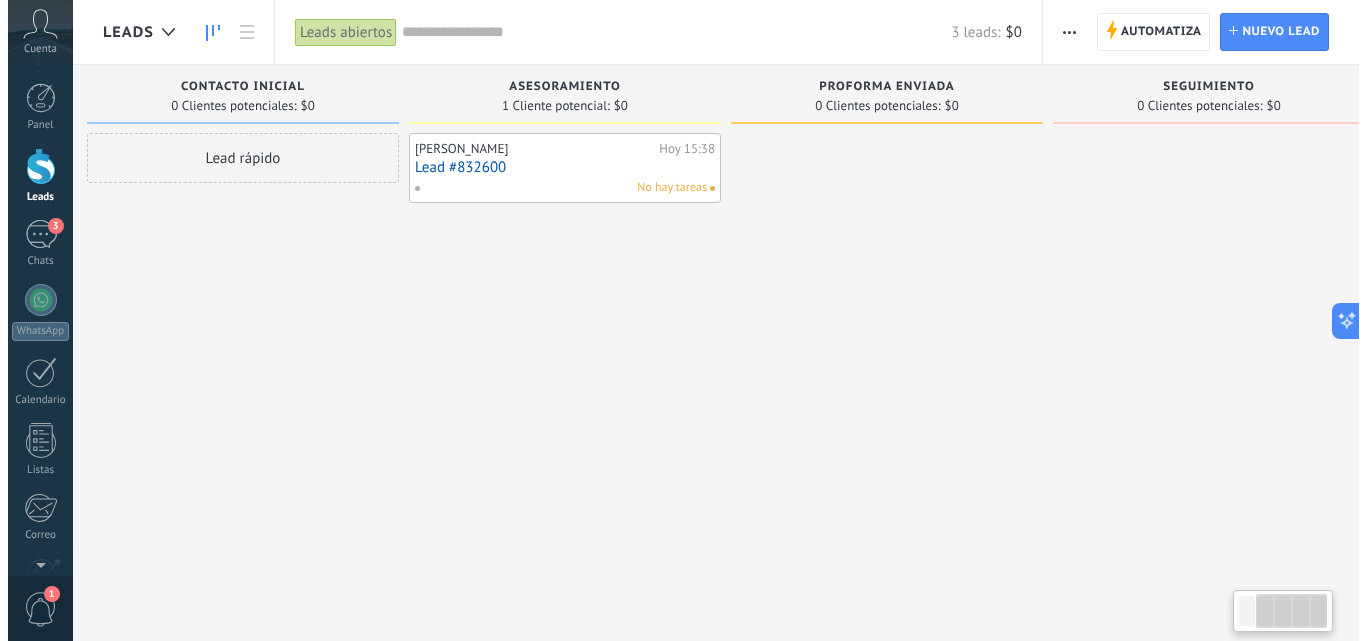 scroll, scrollTop: 0, scrollLeft: 384, axis: horizontal 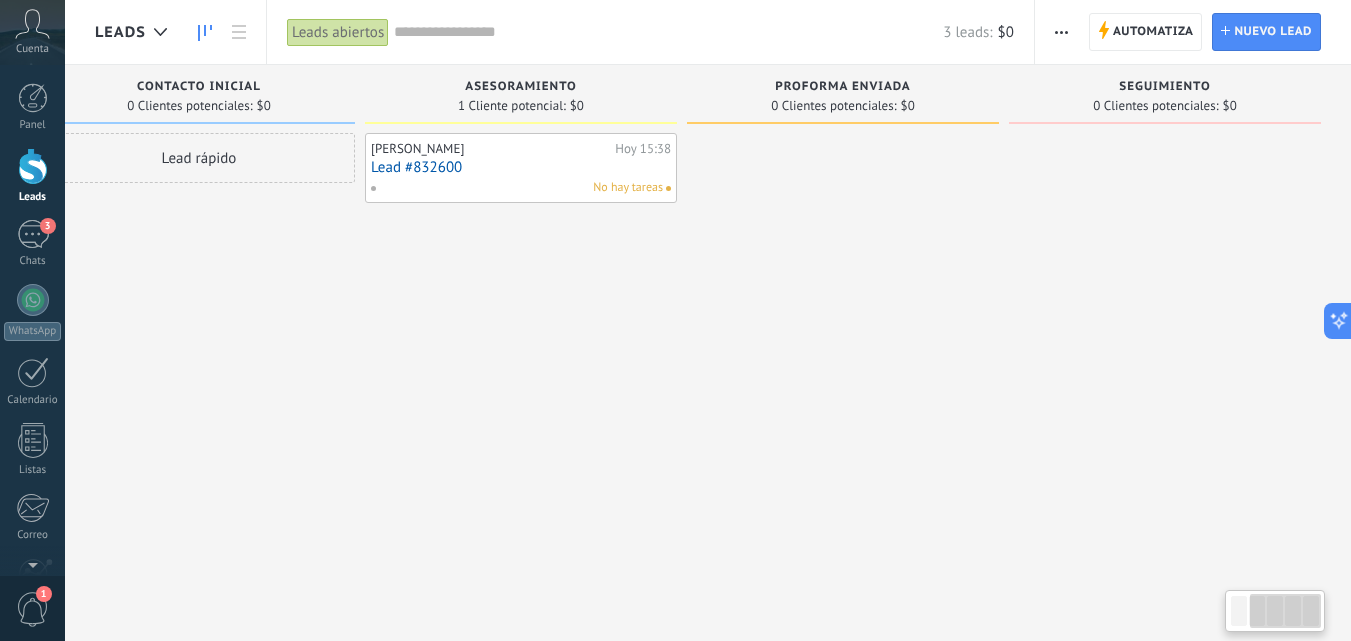 drag, startPoint x: 1194, startPoint y: 99, endPoint x: 937, endPoint y: 96, distance: 257.01752 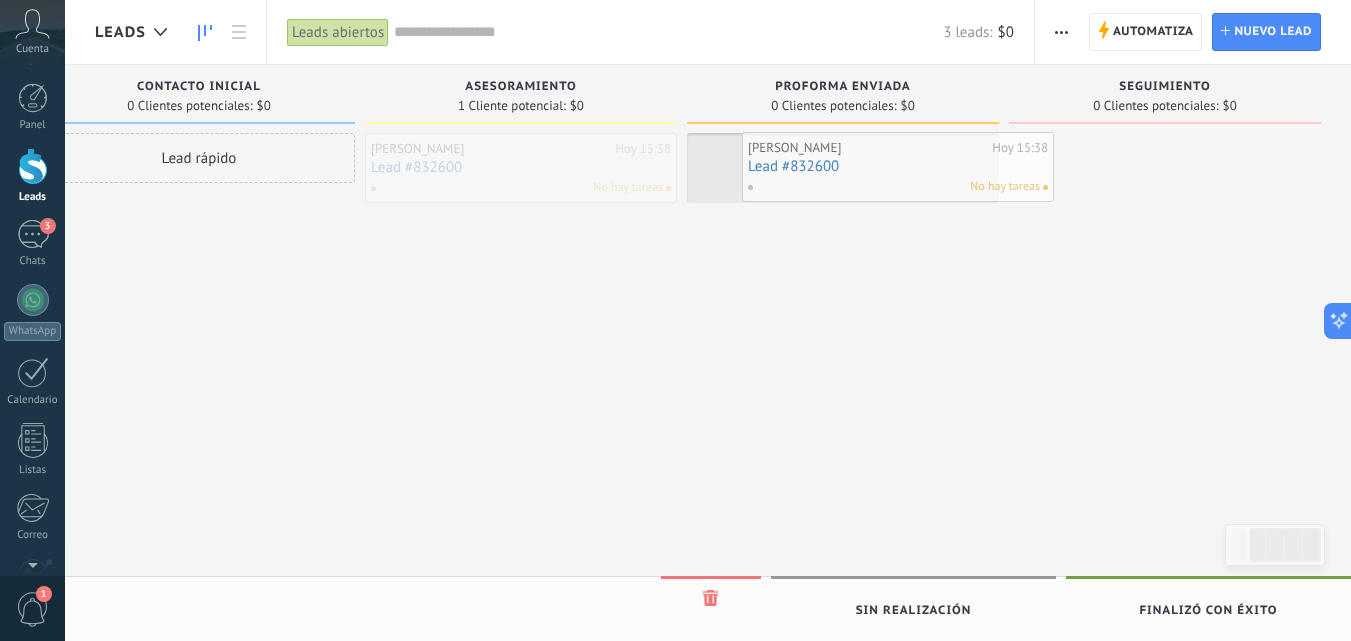 drag, startPoint x: 487, startPoint y: 168, endPoint x: 871, endPoint y: 167, distance: 384.0013 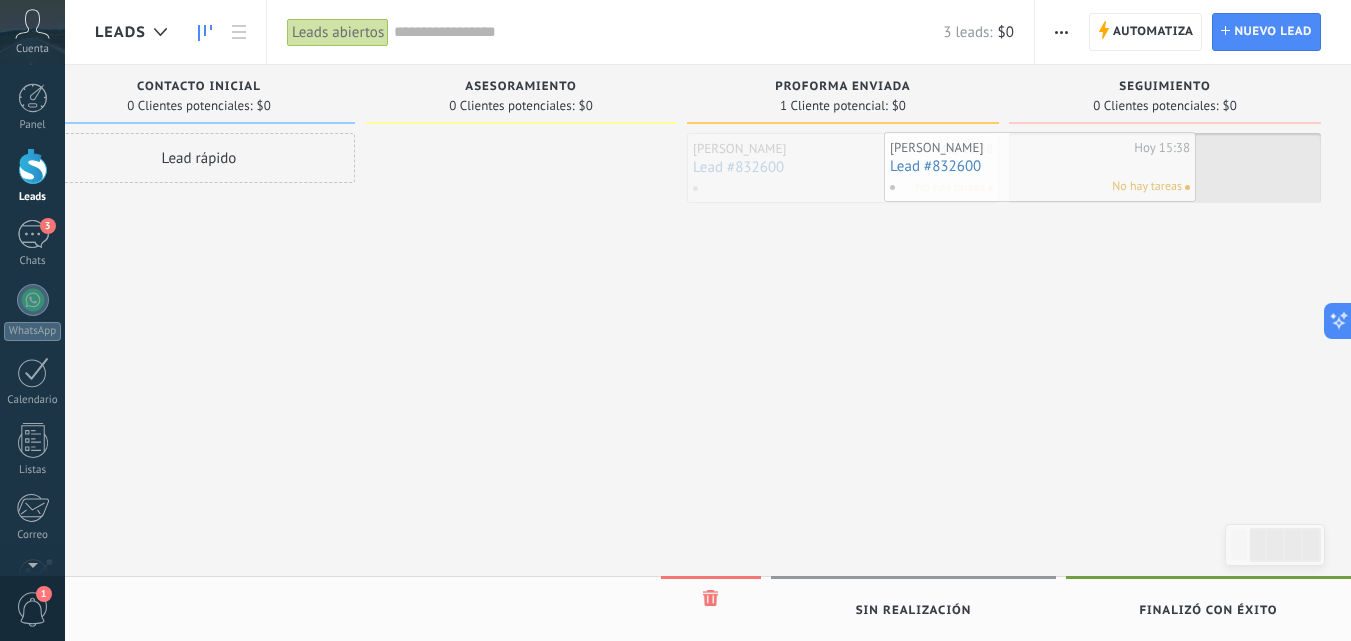 drag, startPoint x: 871, startPoint y: 167, endPoint x: 1096, endPoint y: 166, distance: 225.00223 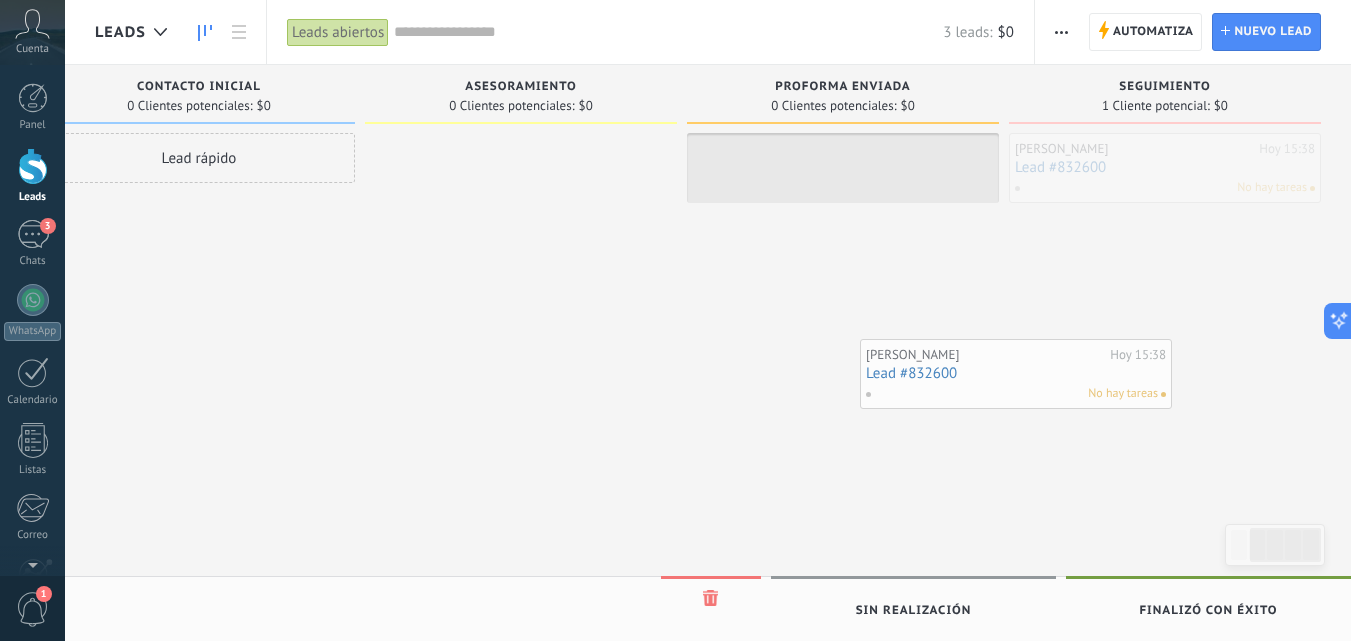drag, startPoint x: 1096, startPoint y: 166, endPoint x: 947, endPoint y: 348, distance: 235.21268 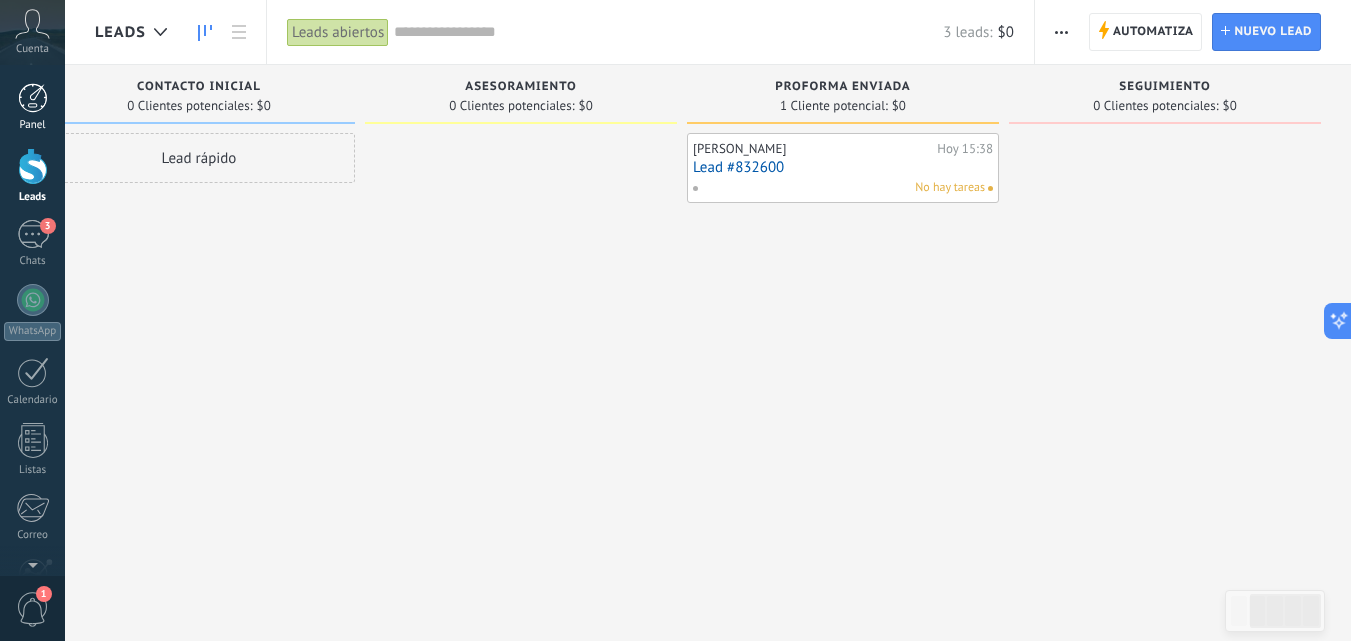 click at bounding box center (33, 98) 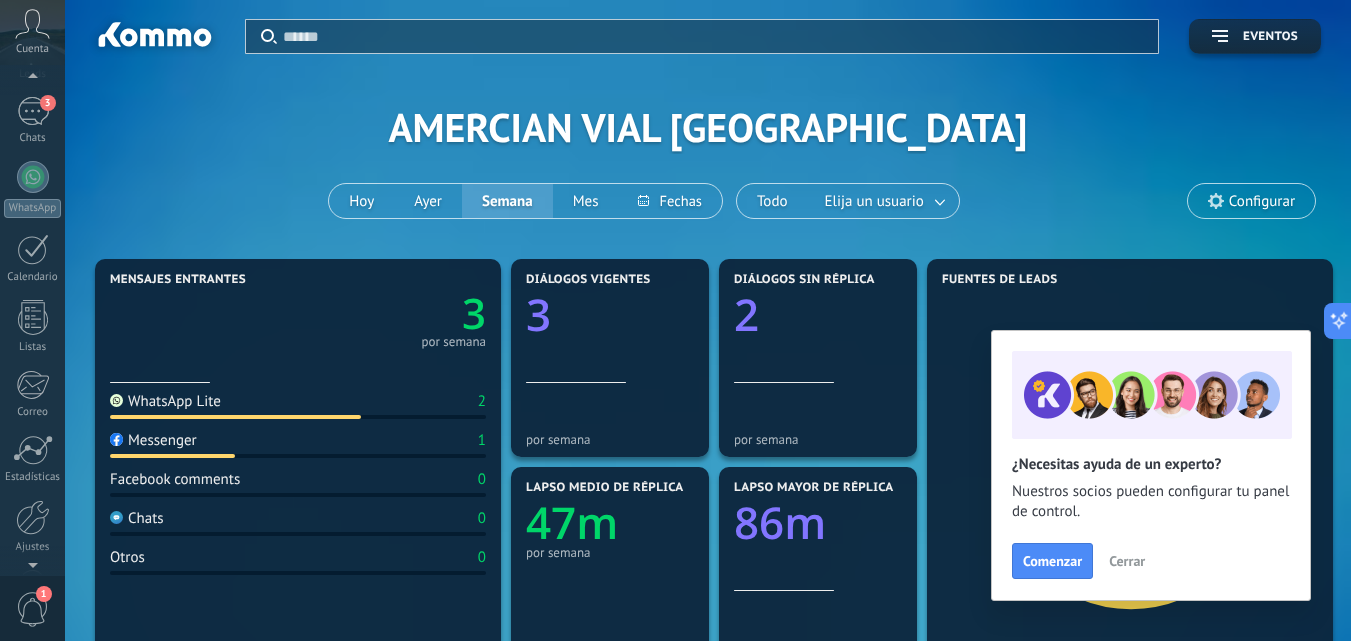 scroll, scrollTop: 191, scrollLeft: 0, axis: vertical 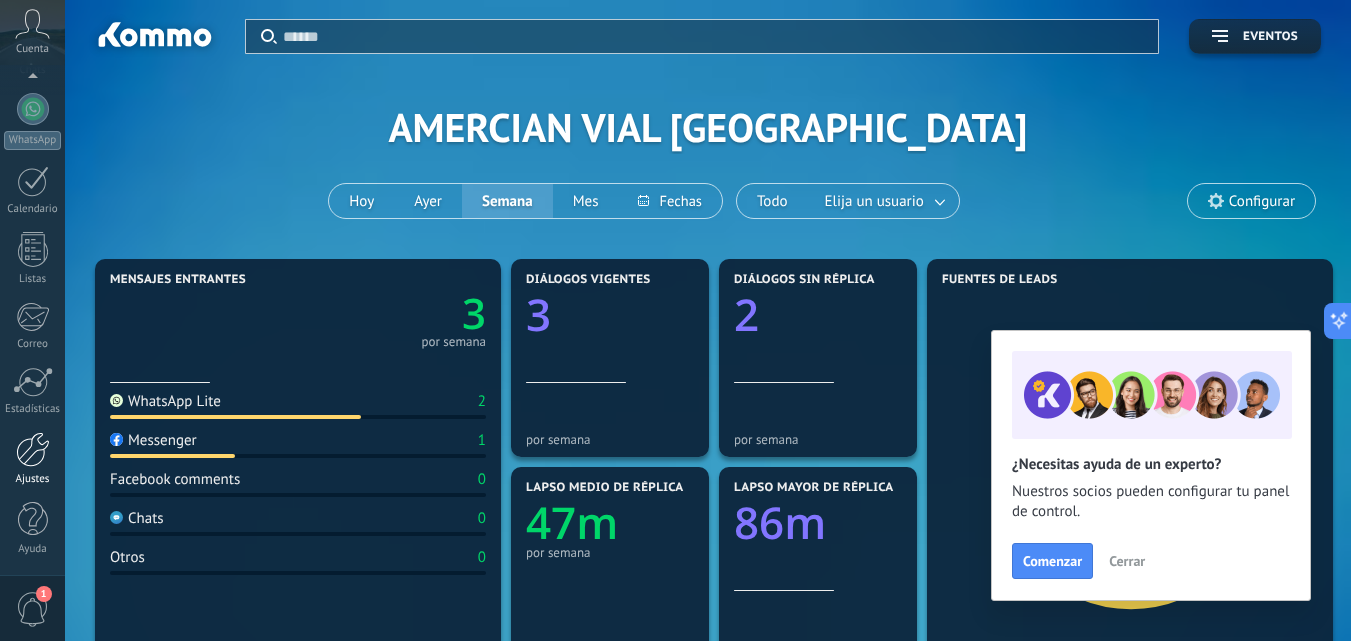 click at bounding box center [33, 449] 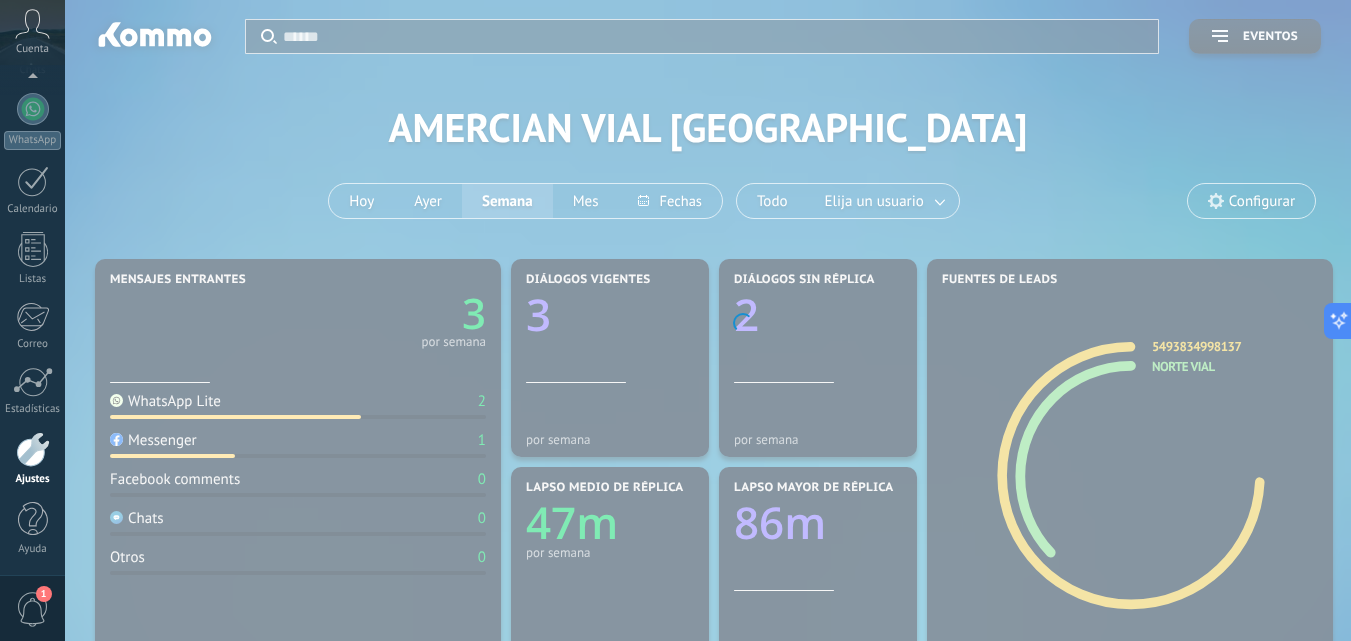 scroll, scrollTop: 896, scrollLeft: 0, axis: vertical 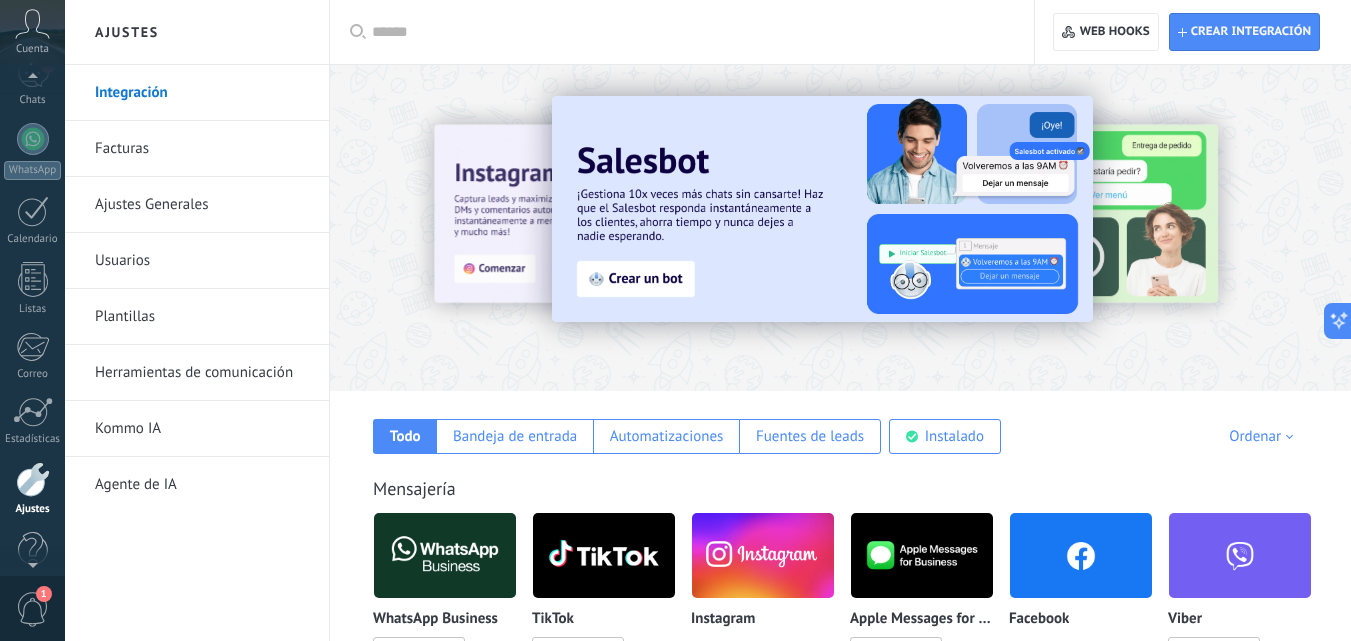 click on "Cuenta" at bounding box center (32, 32) 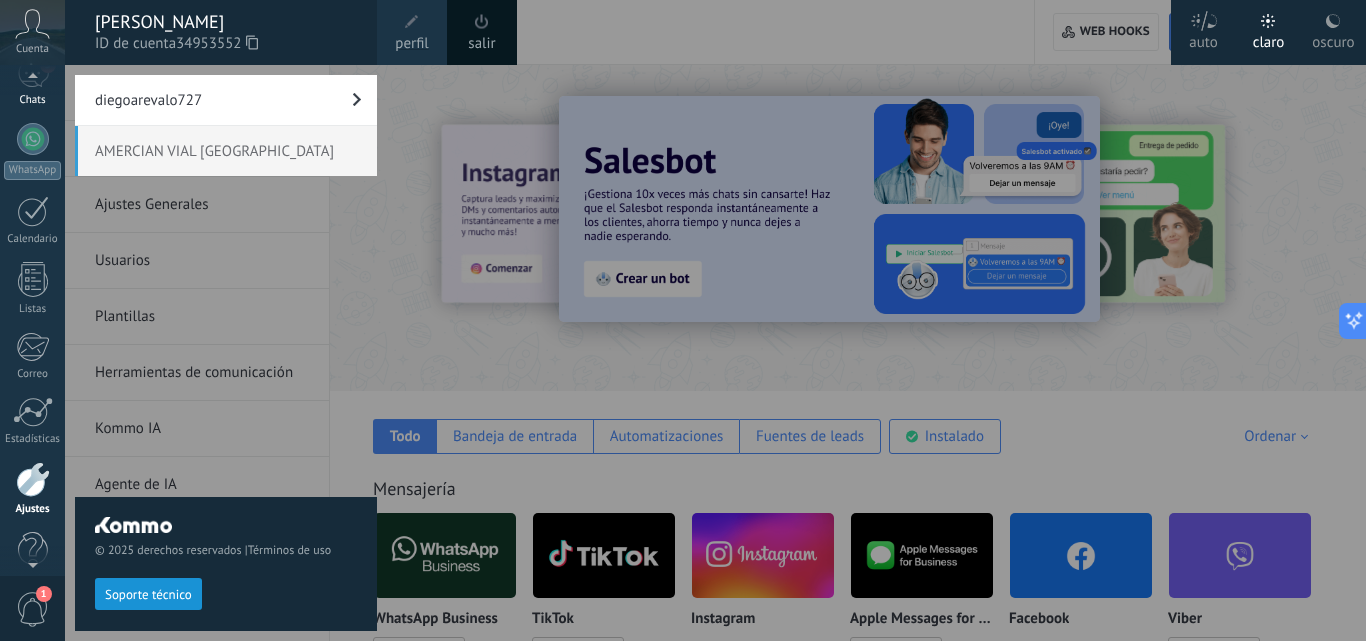 scroll, scrollTop: 134, scrollLeft: 0, axis: vertical 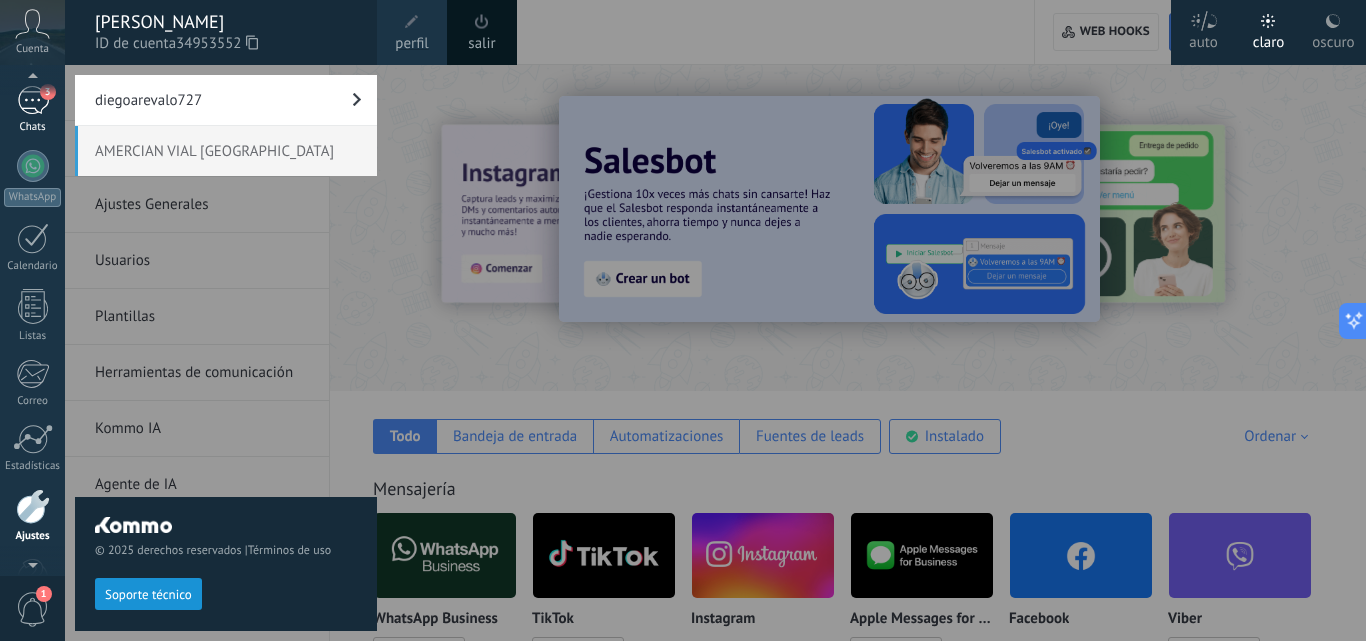 click on "Chats" at bounding box center (33, 127) 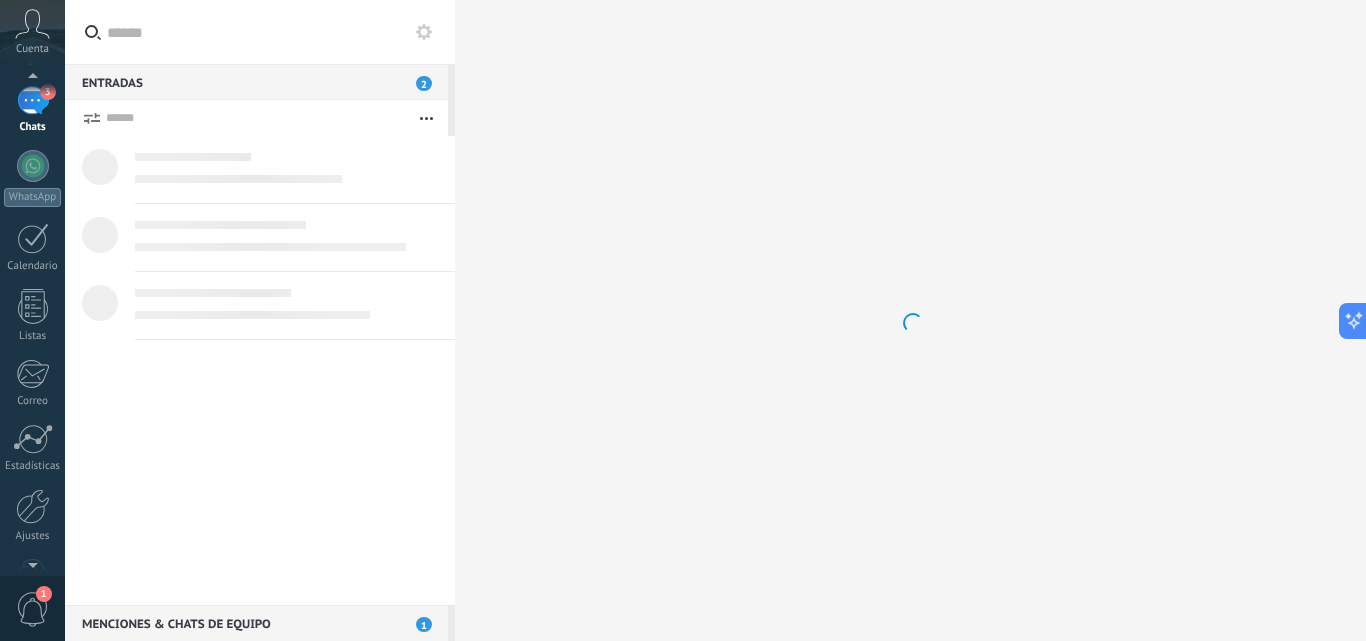 scroll, scrollTop: 942, scrollLeft: 0, axis: vertical 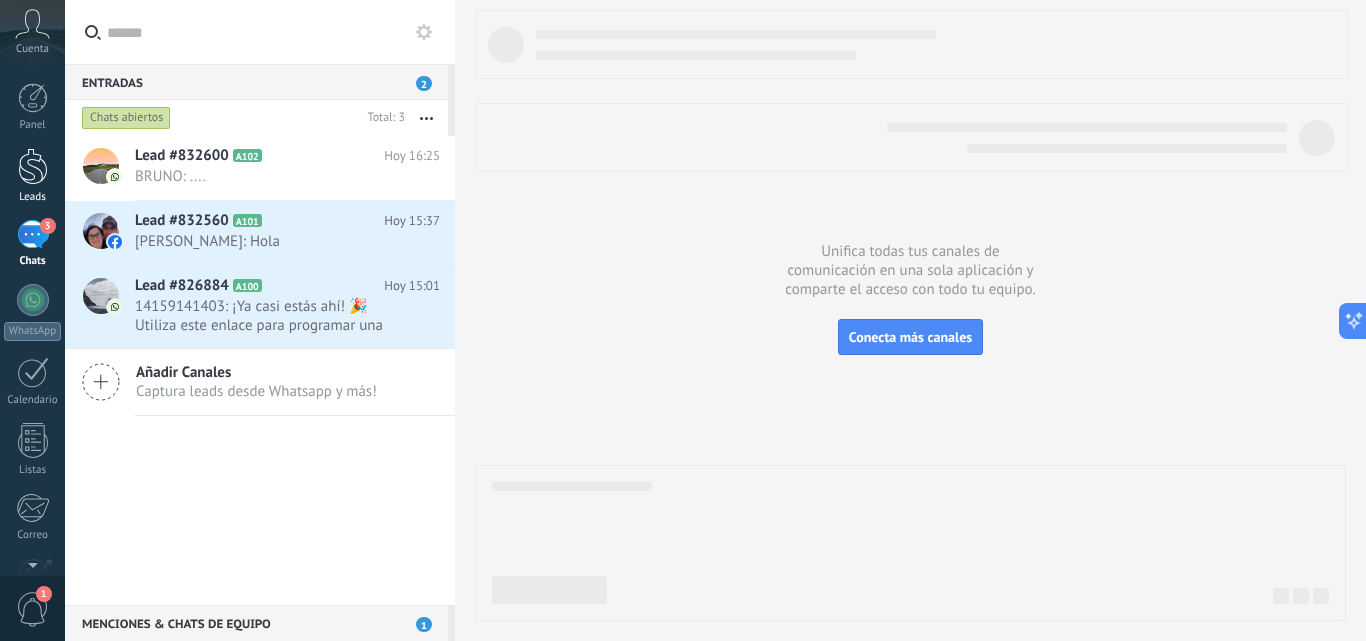 click at bounding box center [33, 166] 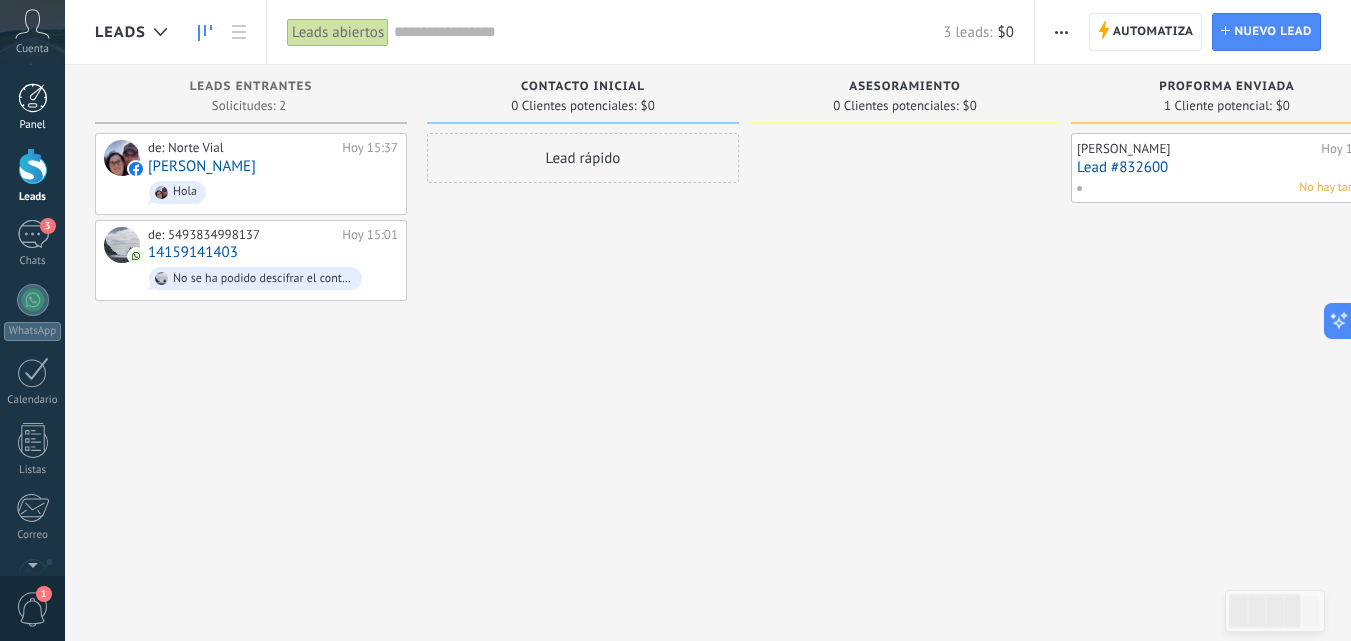 click at bounding box center [33, 98] 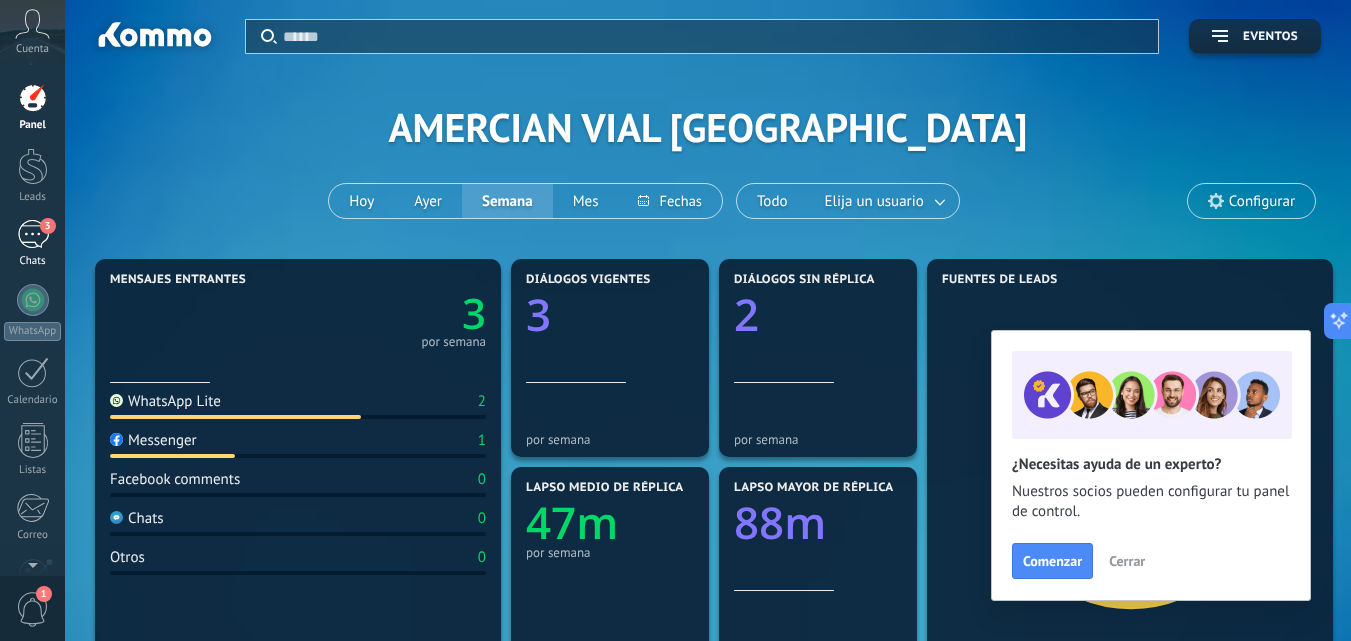 click on "3" at bounding box center [33, 234] 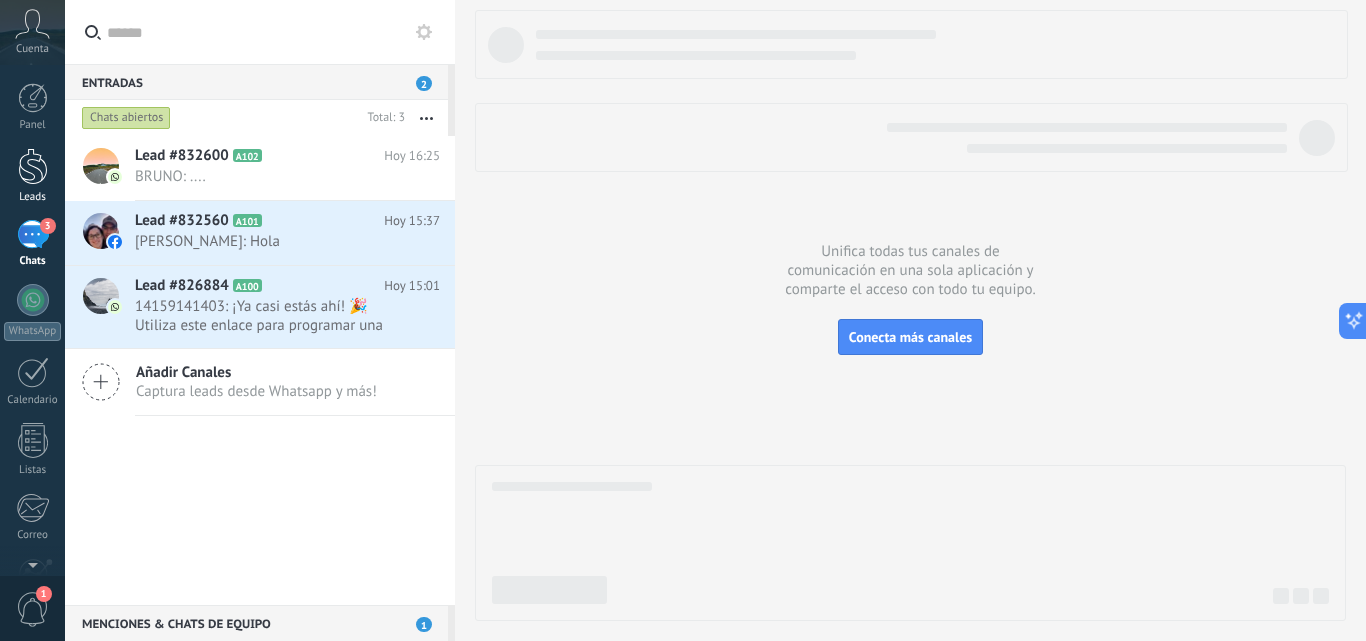 click at bounding box center [33, 166] 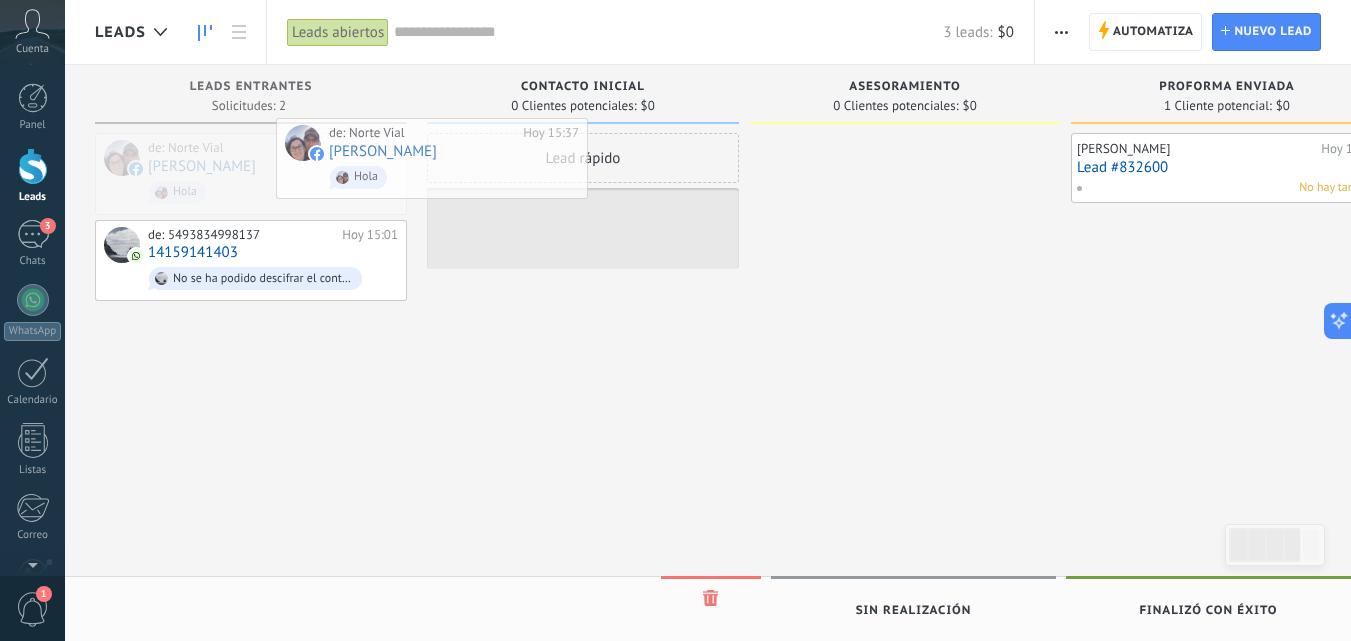 drag, startPoint x: 304, startPoint y: 201, endPoint x: 517, endPoint y: 181, distance: 213.9369 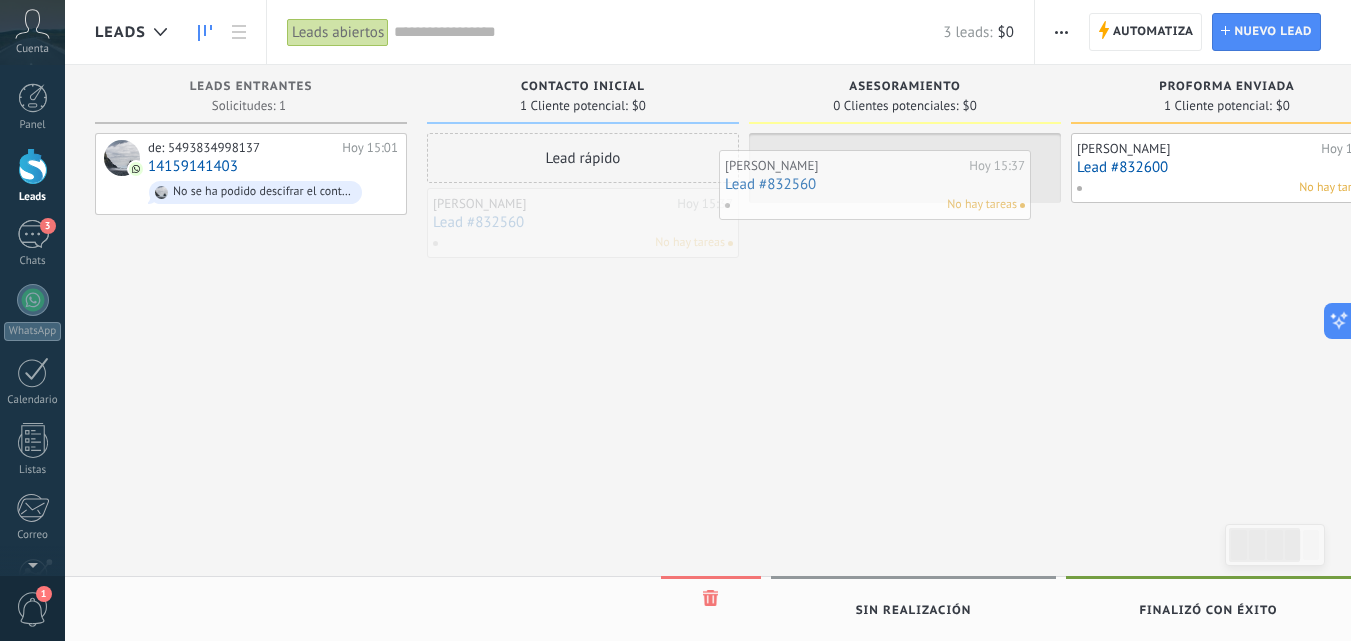 drag, startPoint x: 568, startPoint y: 223, endPoint x: 871, endPoint y: 185, distance: 305.37354 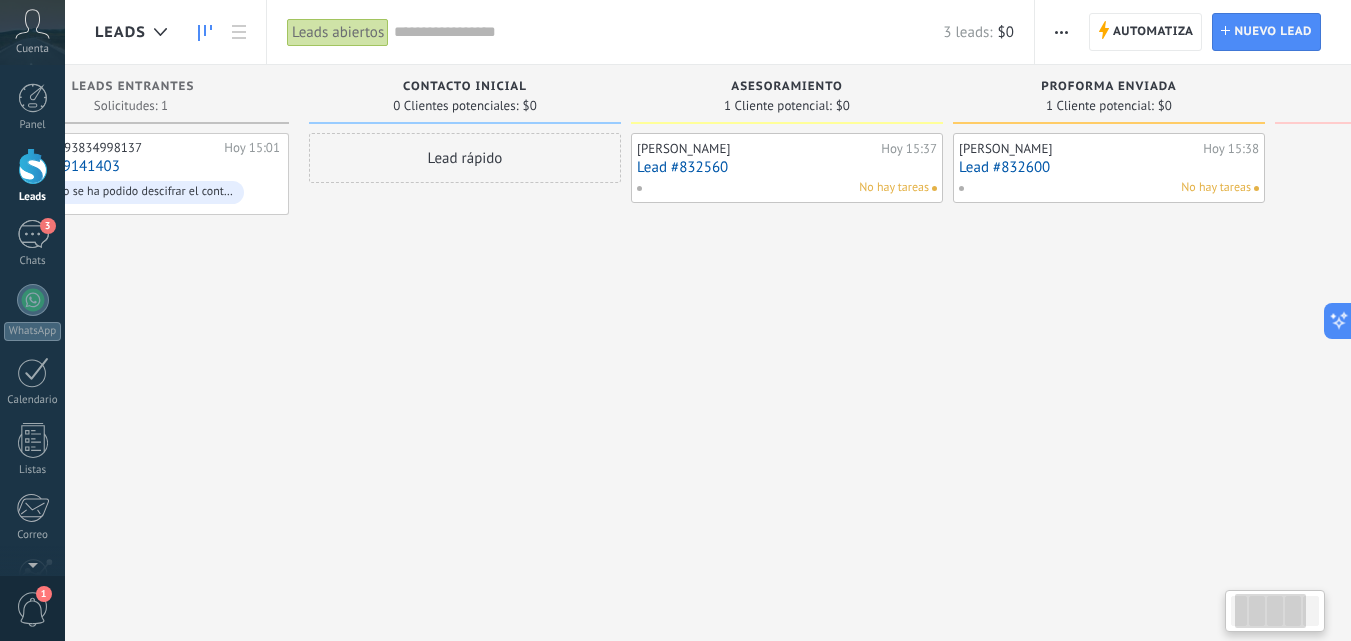 drag, startPoint x: 1116, startPoint y: 91, endPoint x: 996, endPoint y: 103, distance: 120.59851 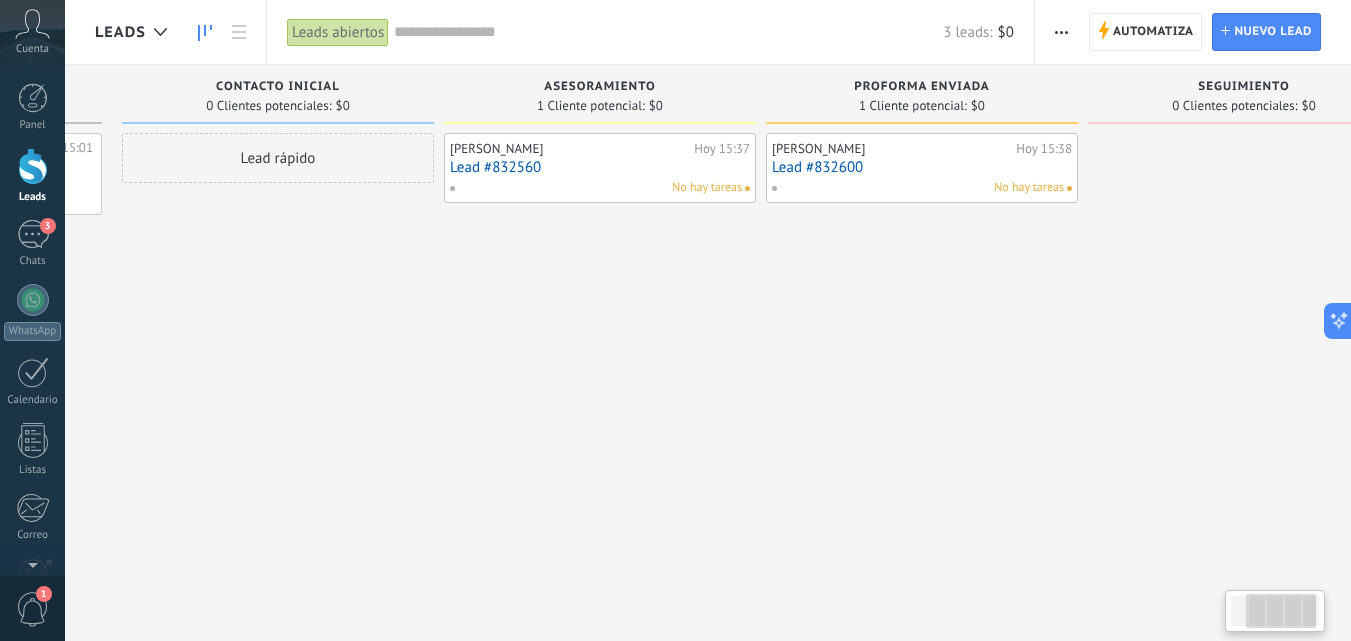 drag, startPoint x: 996, startPoint y: 103, endPoint x: 806, endPoint y: 113, distance: 190.26297 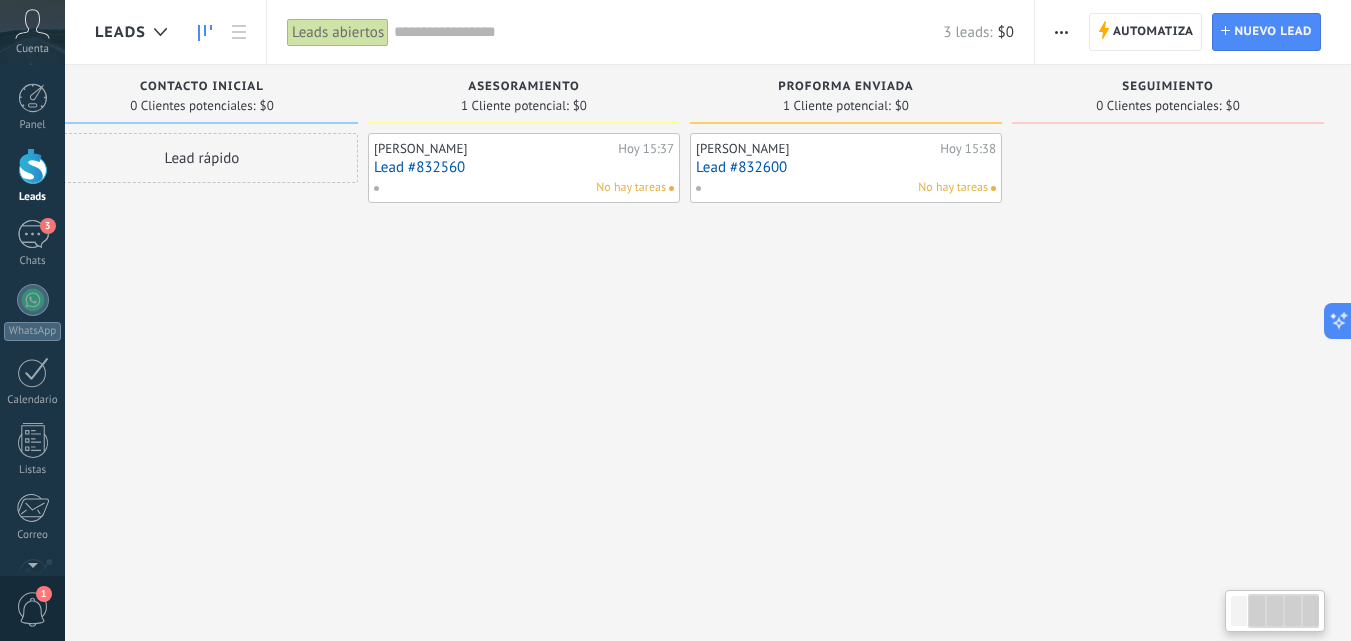 scroll, scrollTop: 0, scrollLeft: 384, axis: horizontal 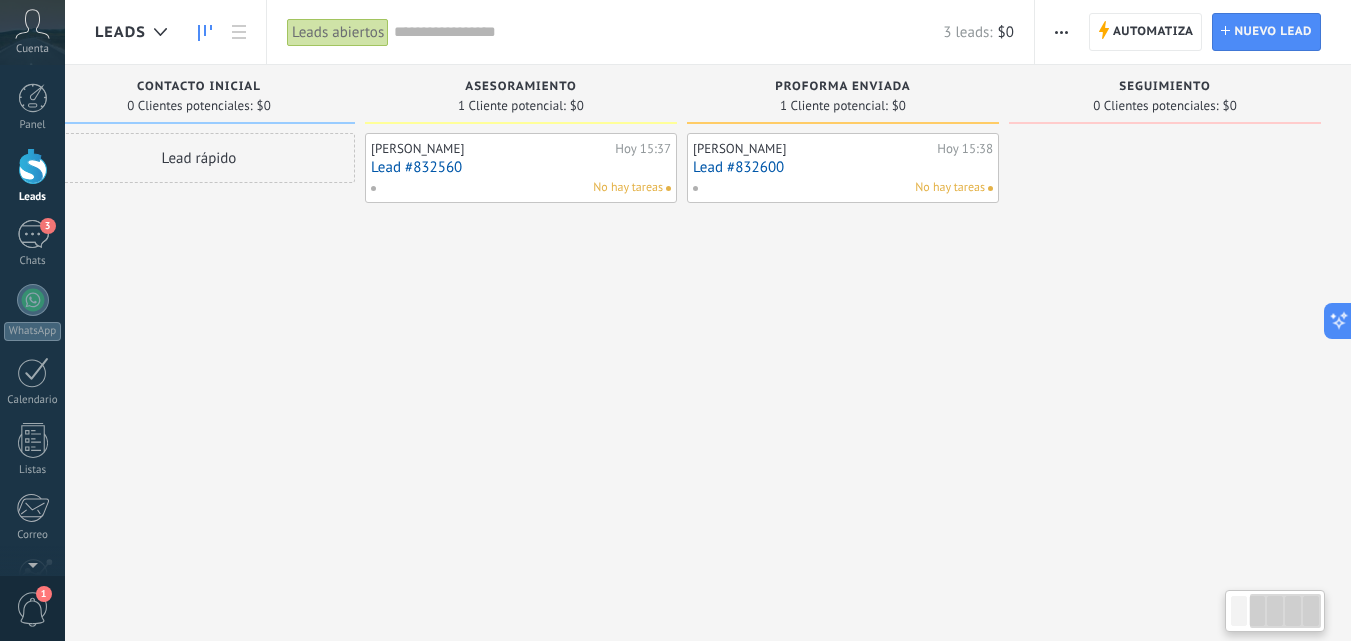 drag, startPoint x: 806, startPoint y: 113, endPoint x: 687, endPoint y: 120, distance: 119.2057 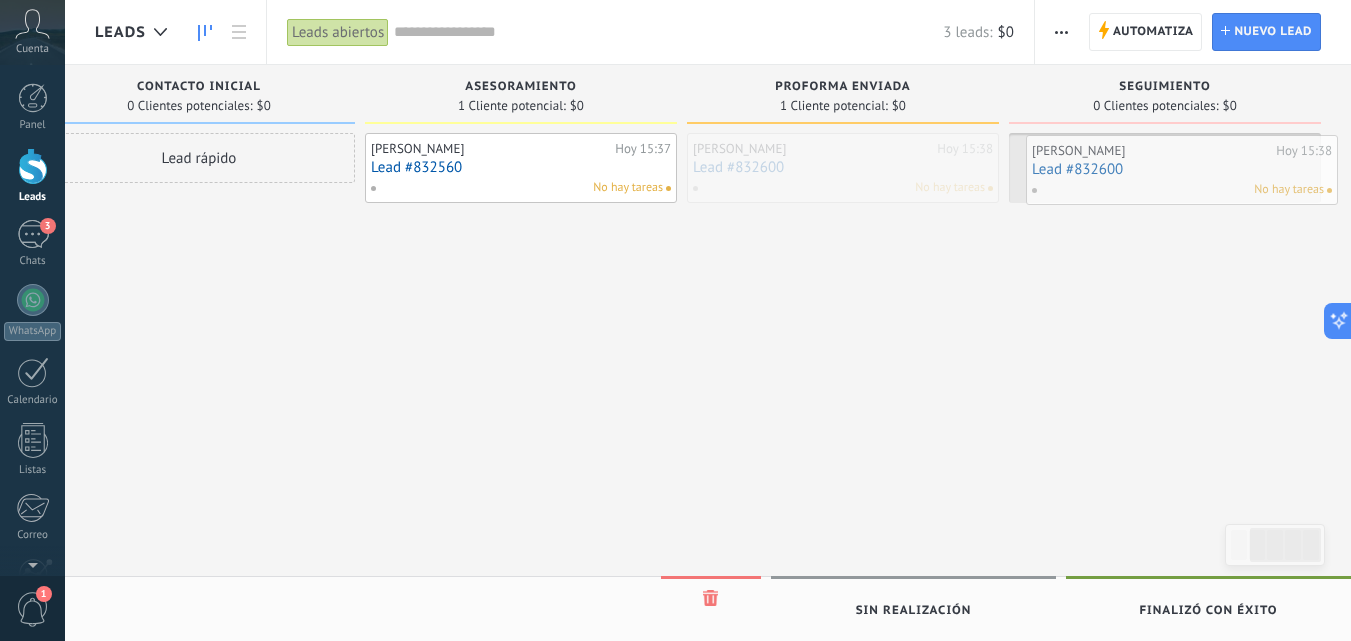 drag, startPoint x: 770, startPoint y: 160, endPoint x: 1125, endPoint y: 162, distance: 355.00565 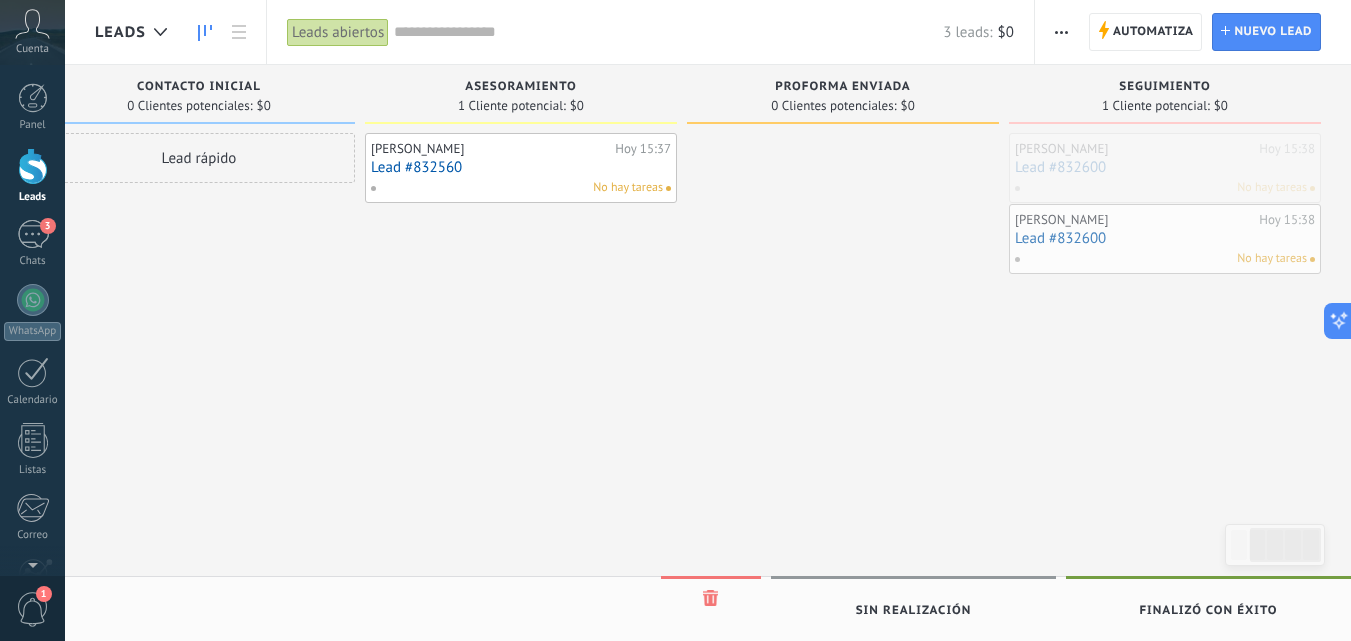 drag, startPoint x: 1143, startPoint y: 157, endPoint x: 1143, endPoint y: 240, distance: 83 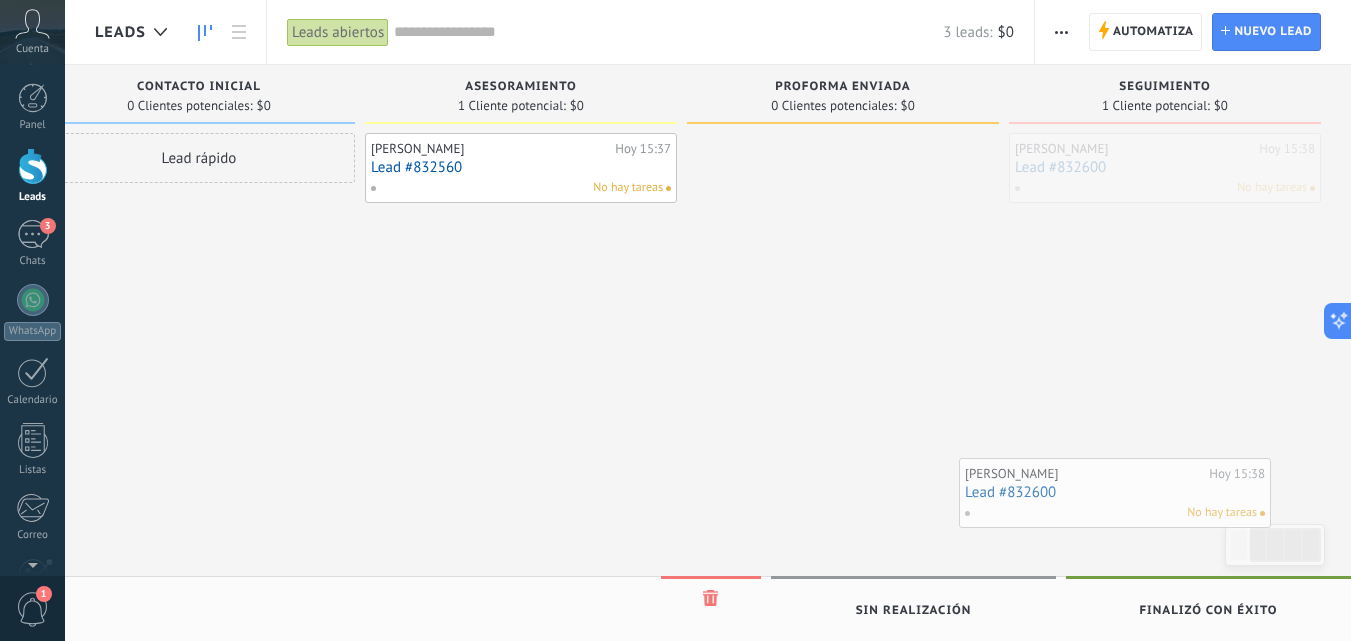 drag, startPoint x: 1154, startPoint y: 169, endPoint x: 1104, endPoint y: 494, distance: 328.82367 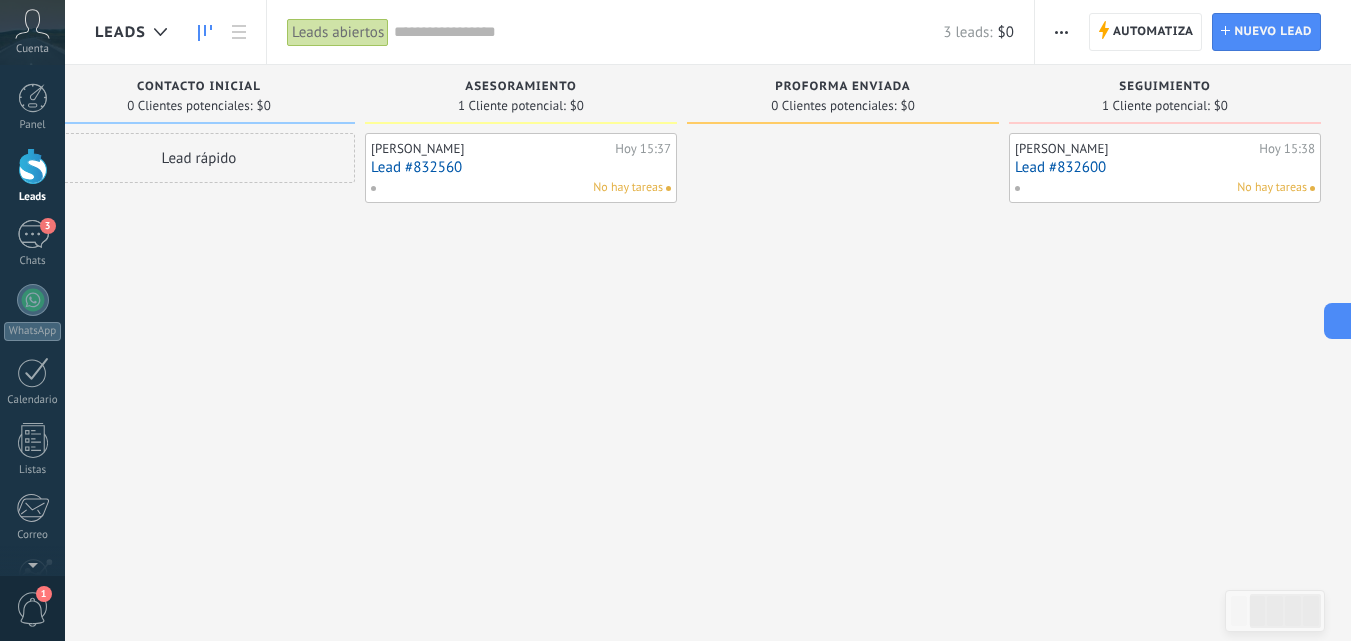click at bounding box center [33, 166] 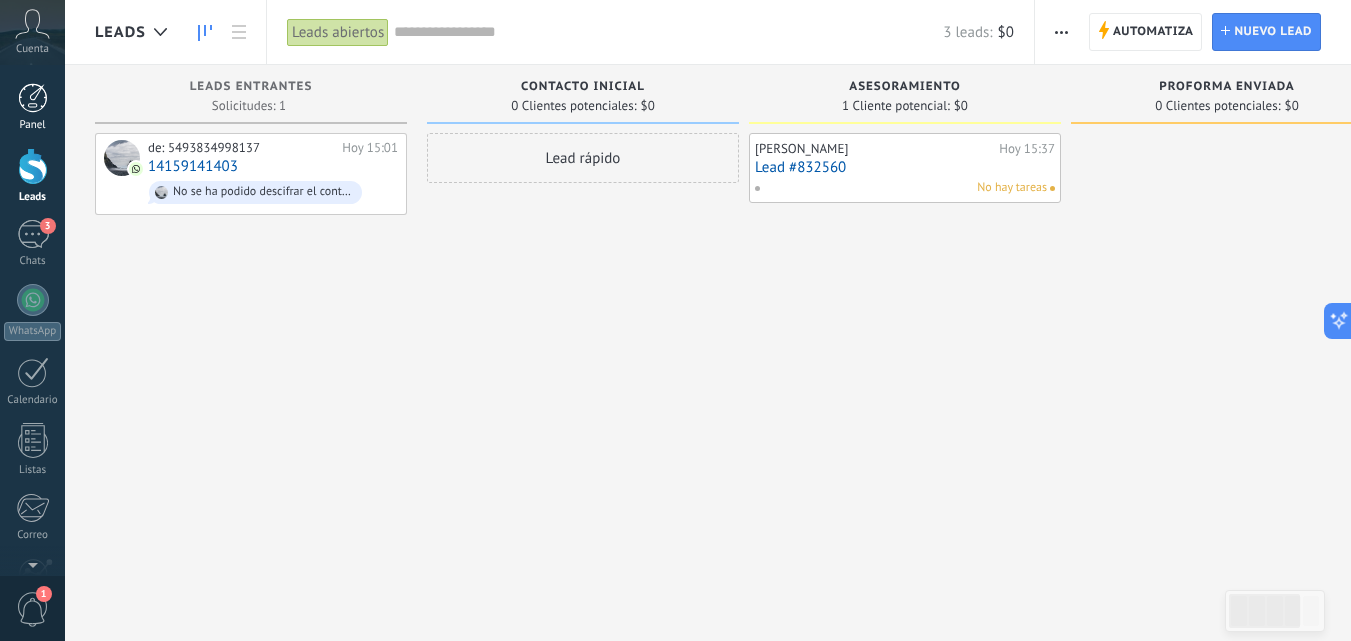 click at bounding box center [33, 98] 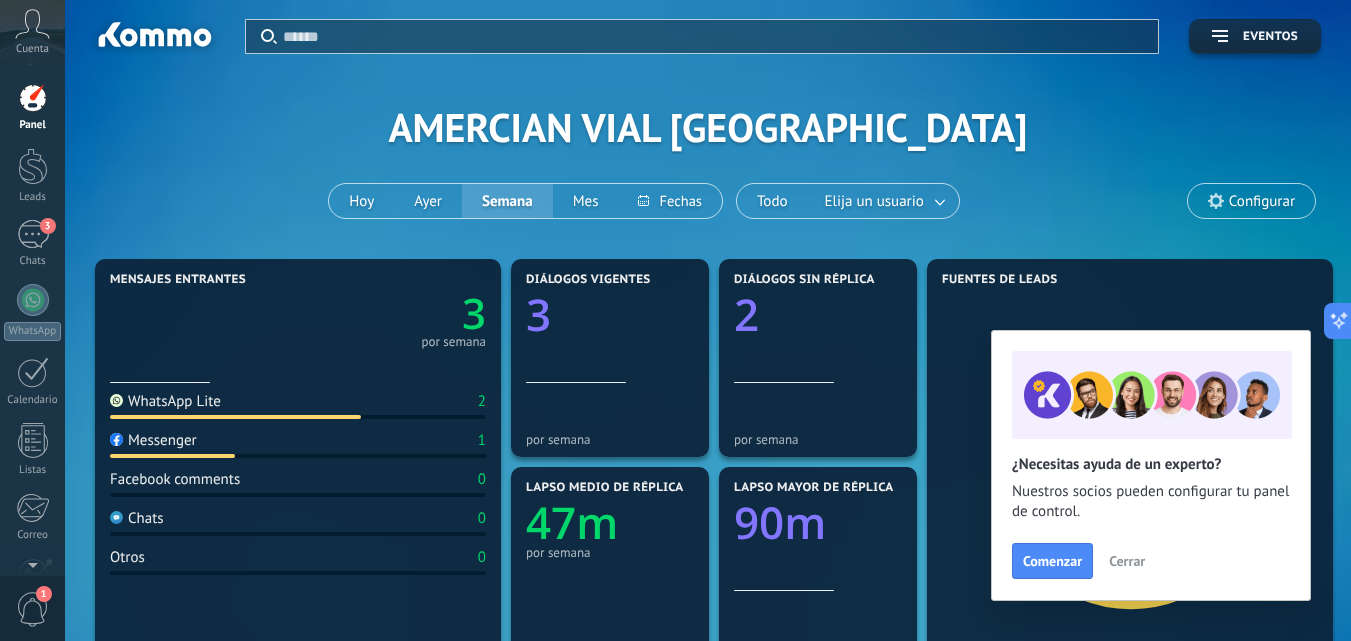 click 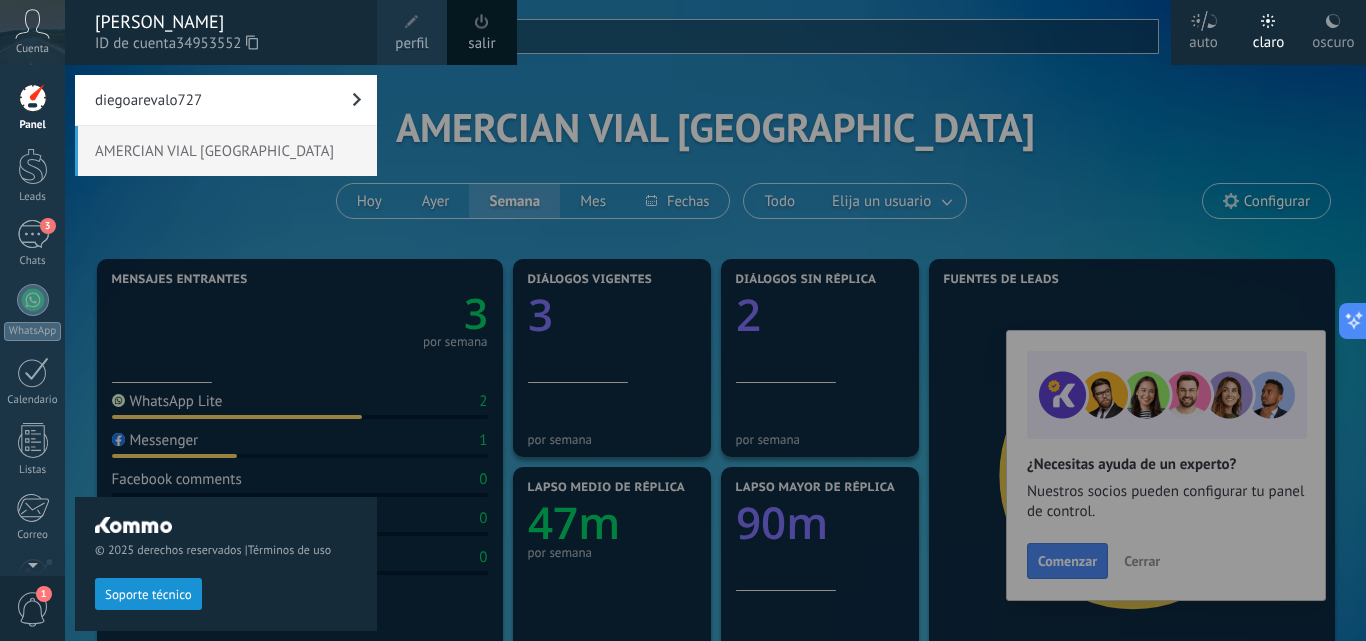 click on "[PERSON_NAME]" at bounding box center [226, 22] 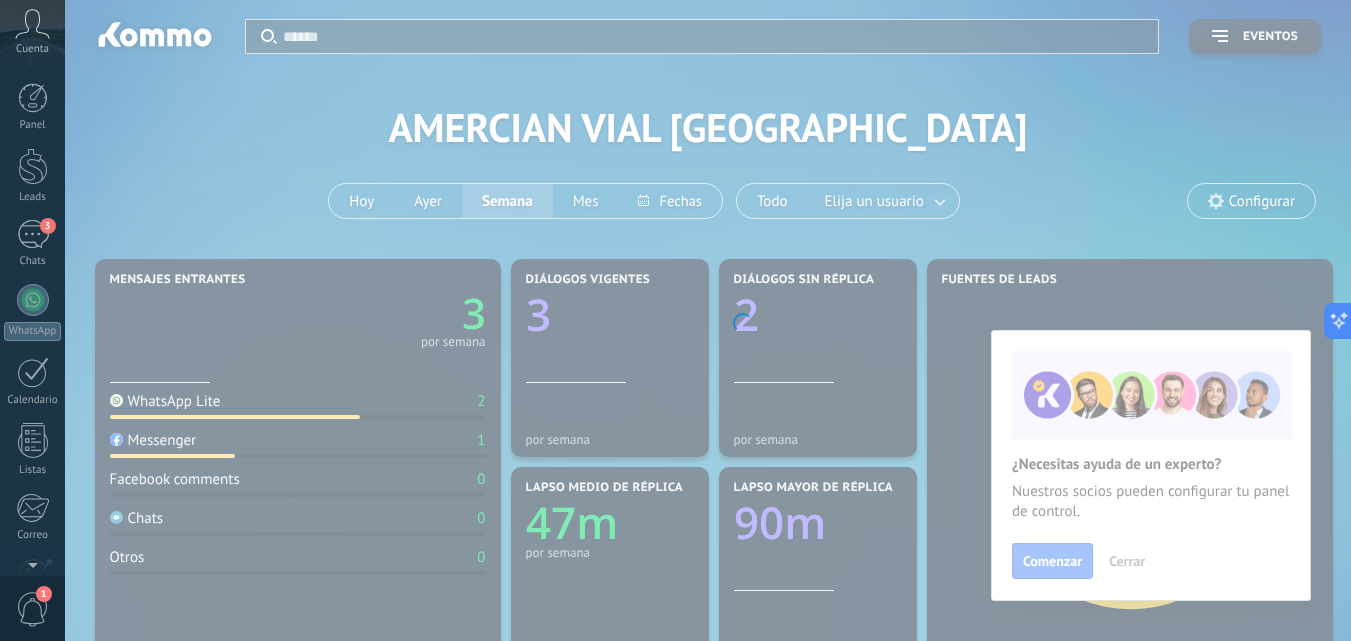 scroll, scrollTop: 896, scrollLeft: 0, axis: vertical 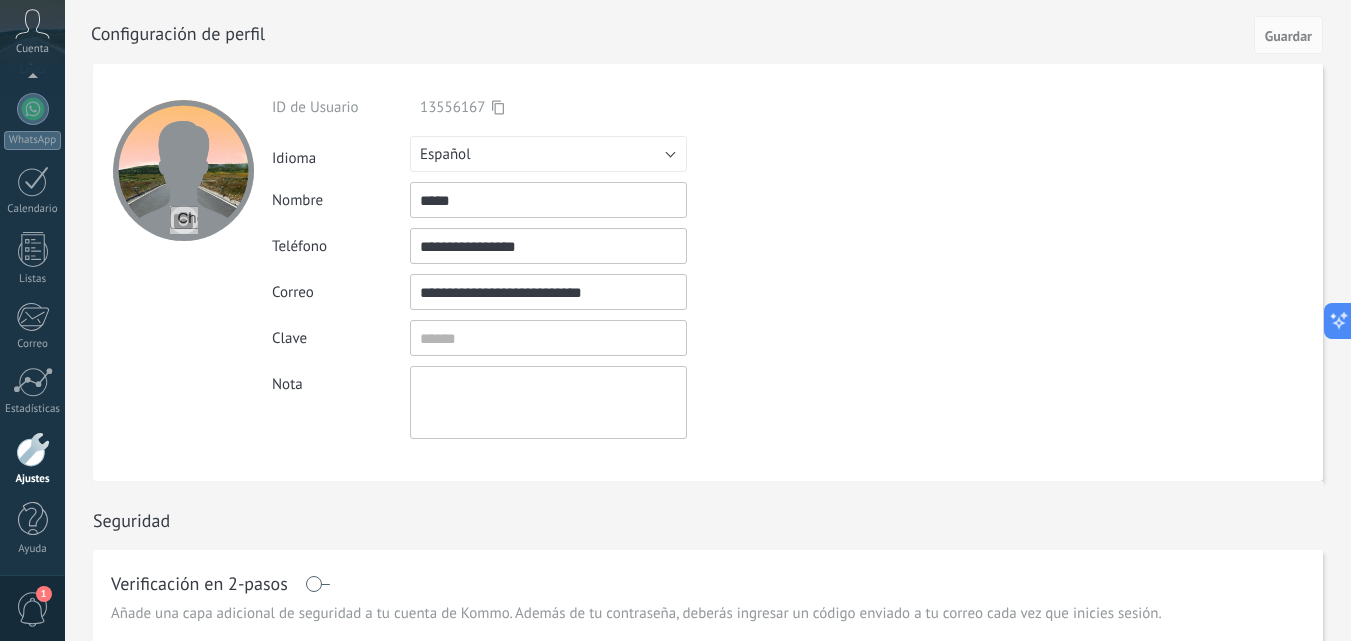 click at bounding box center (33, 449) 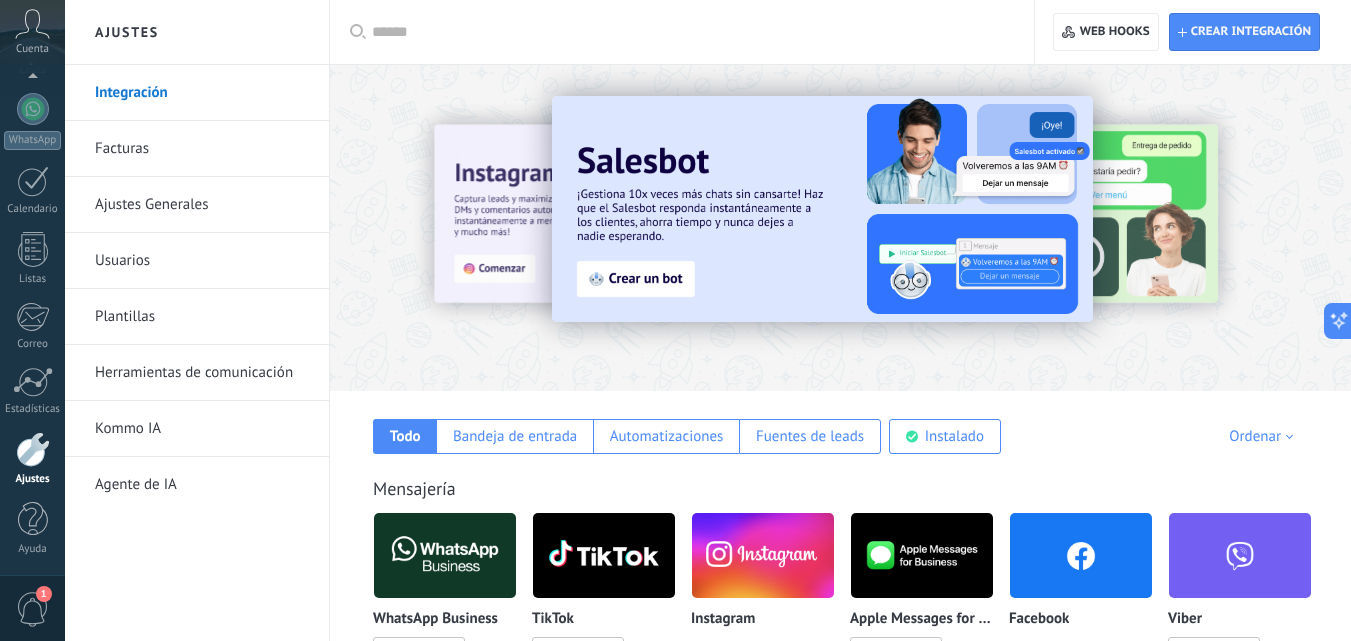click on "Ajustes Generales" at bounding box center [202, 205] 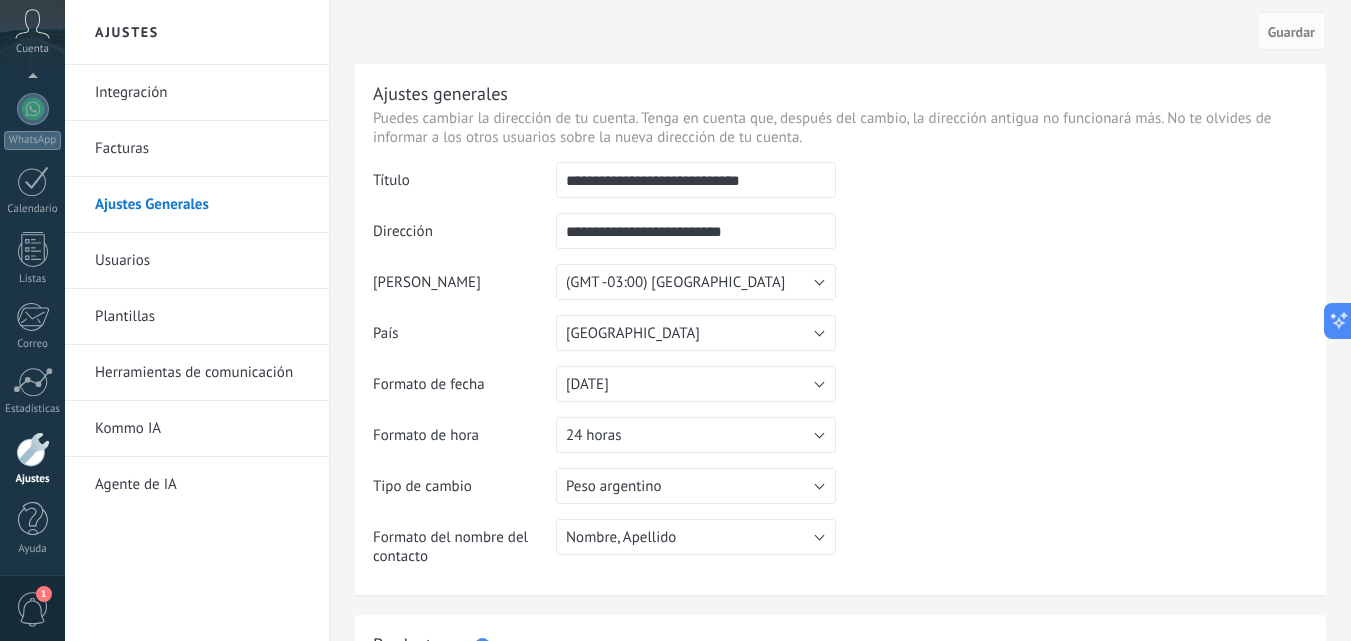 click on "**********" at bounding box center (696, 180) 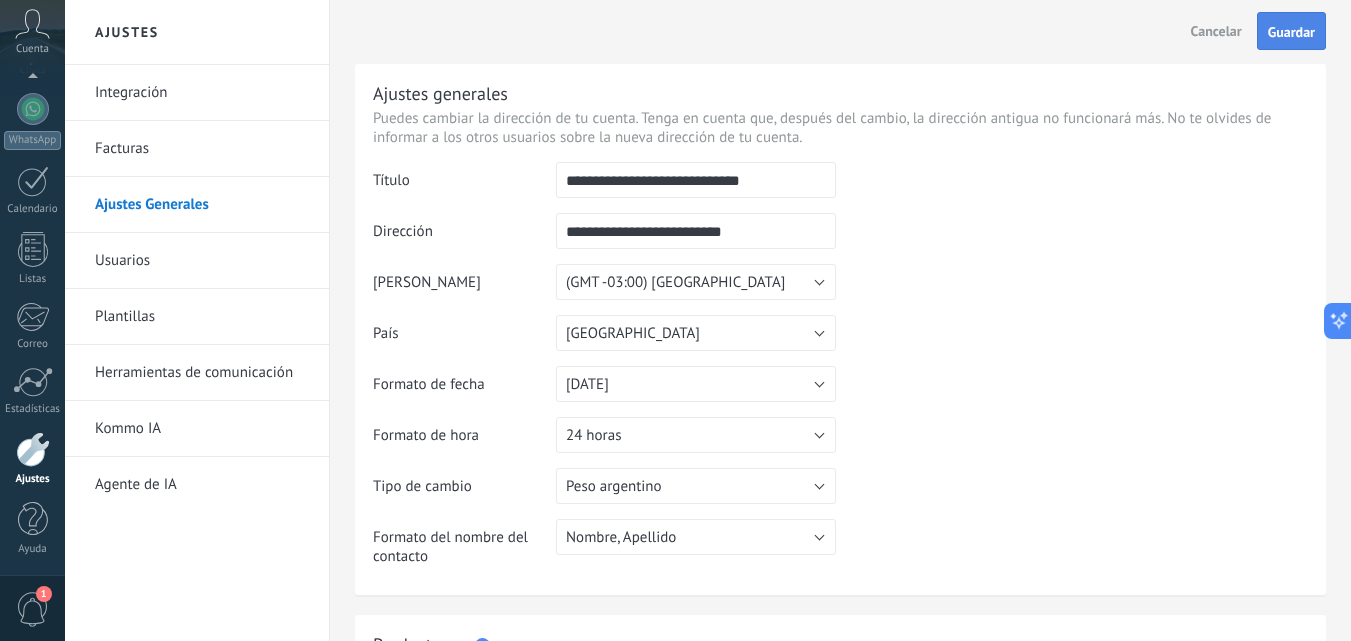 type on "**********" 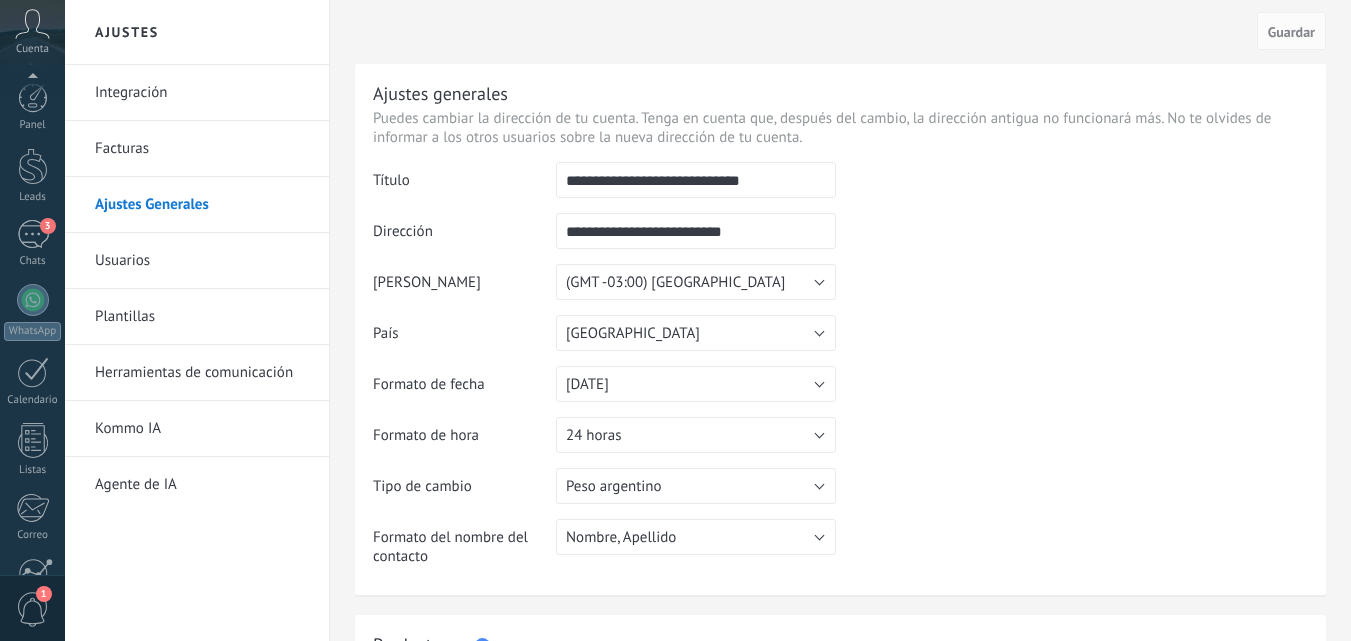 scroll, scrollTop: 0, scrollLeft: 0, axis: both 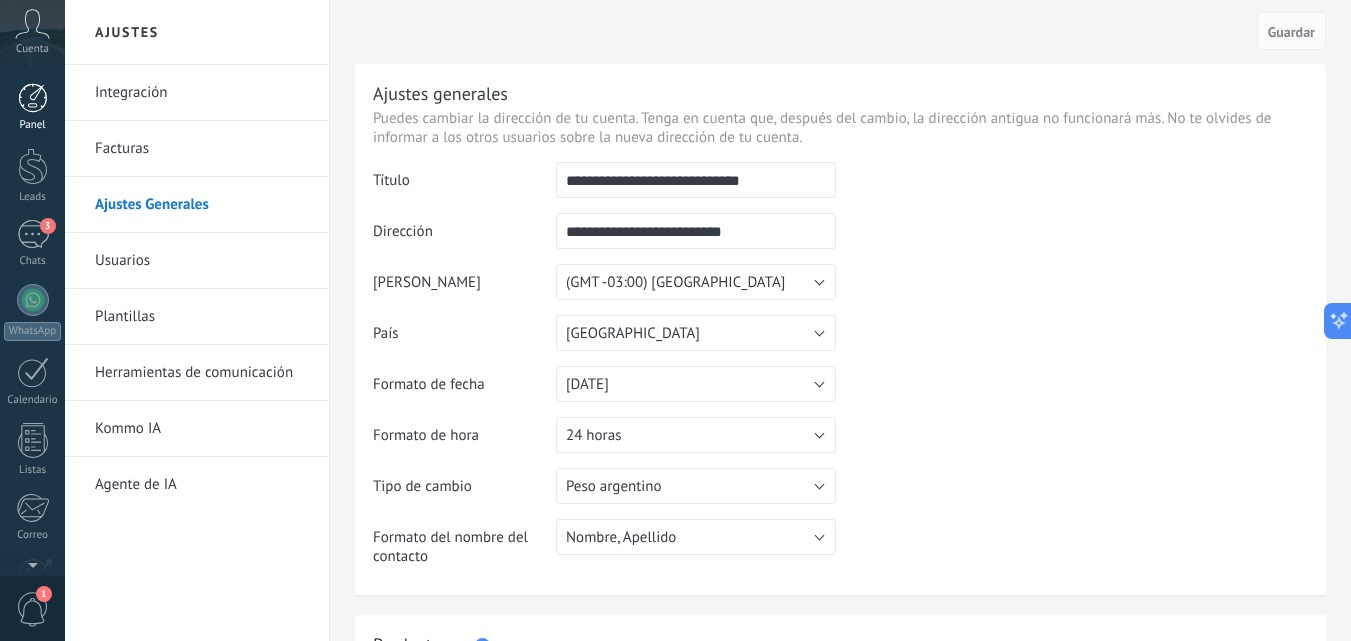 click at bounding box center (33, 98) 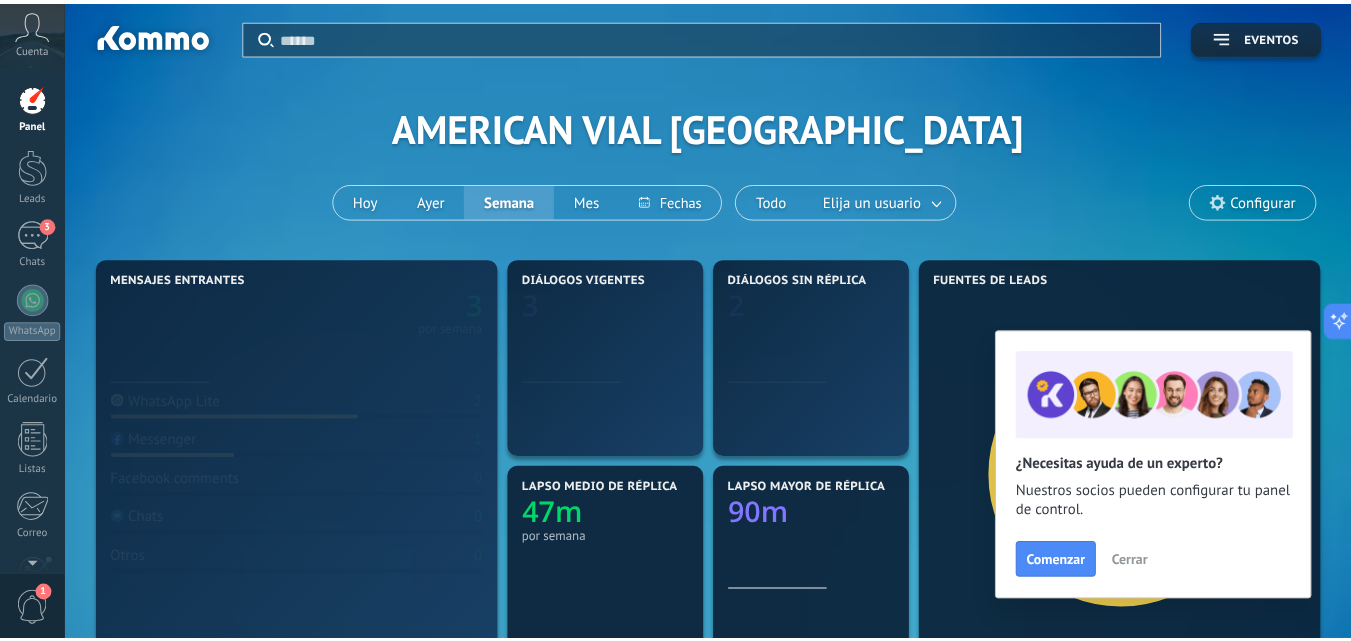 scroll, scrollTop: 942, scrollLeft: 0, axis: vertical 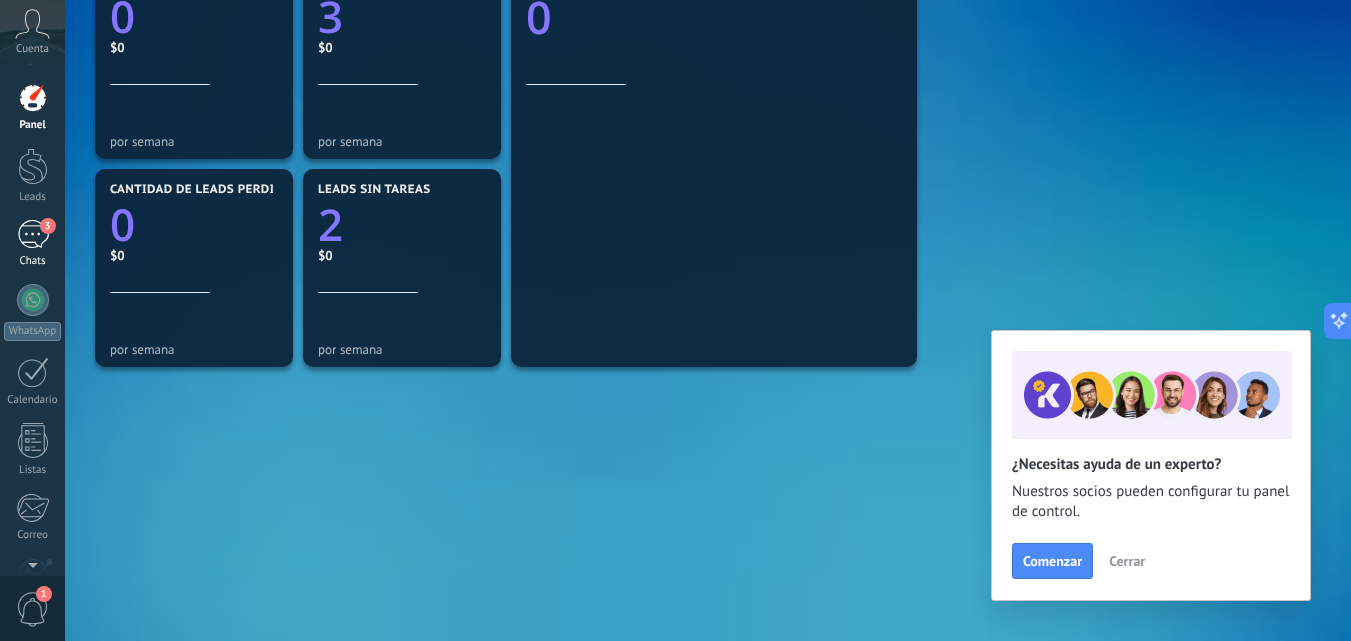 click on "3" at bounding box center [48, 226] 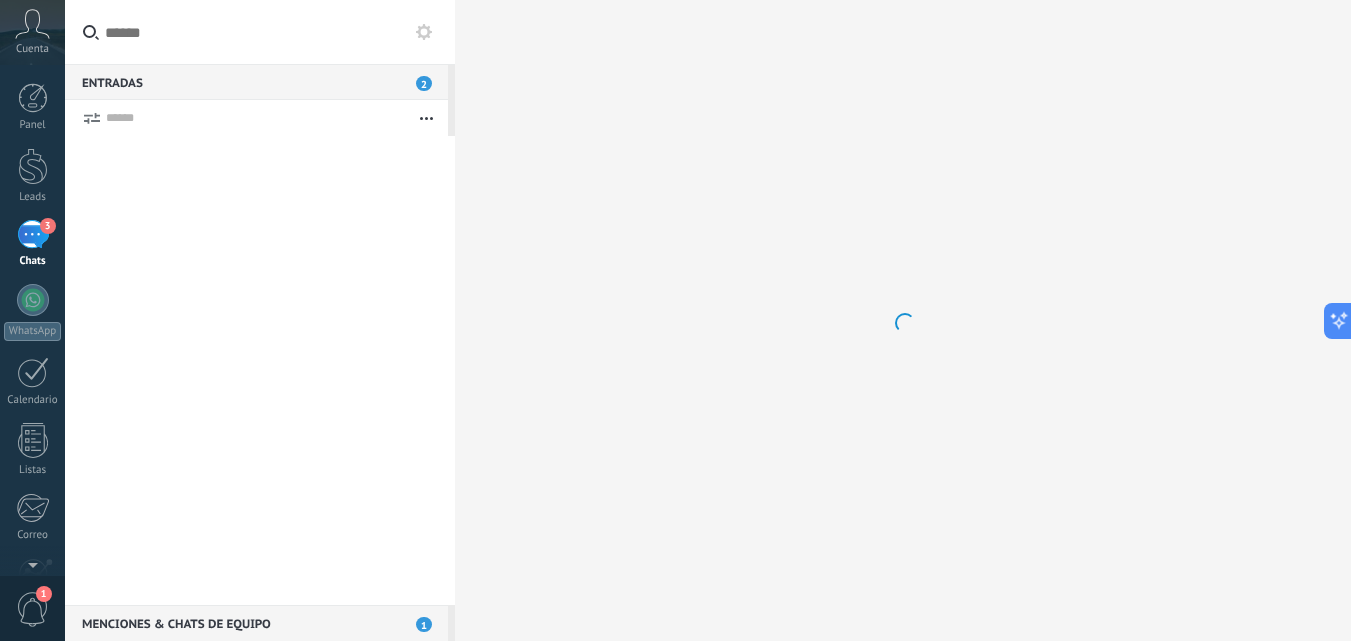 scroll, scrollTop: 0, scrollLeft: 0, axis: both 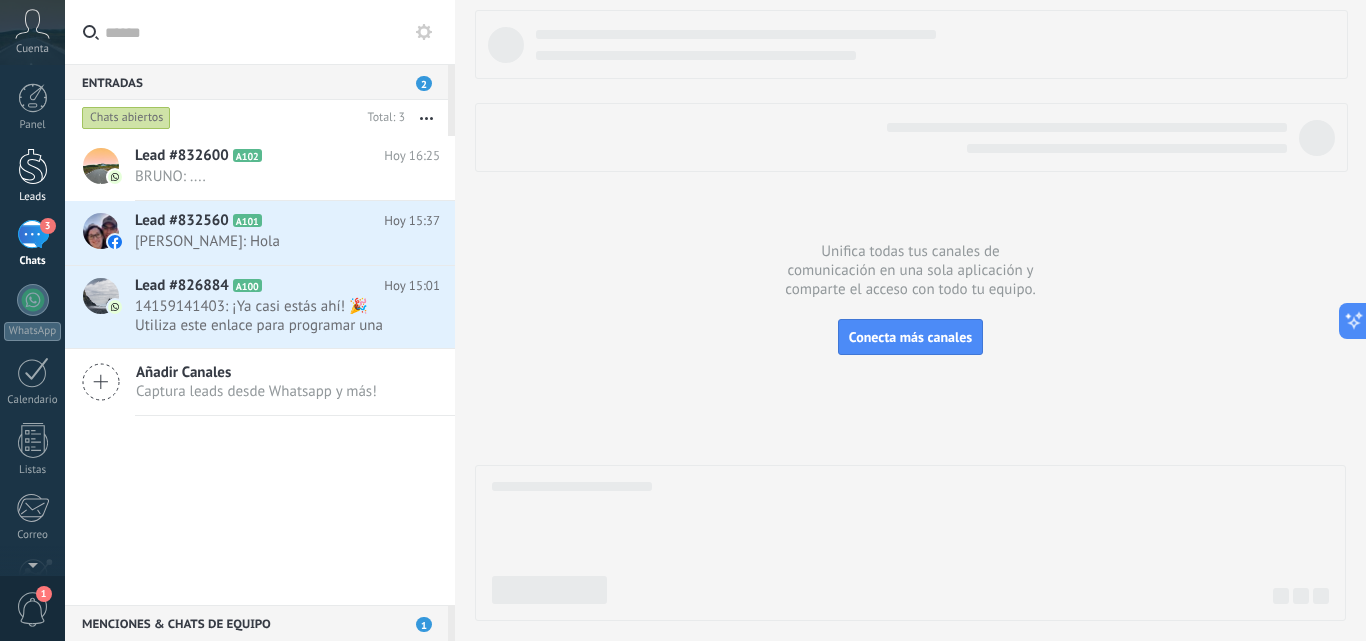 click at bounding box center [33, 166] 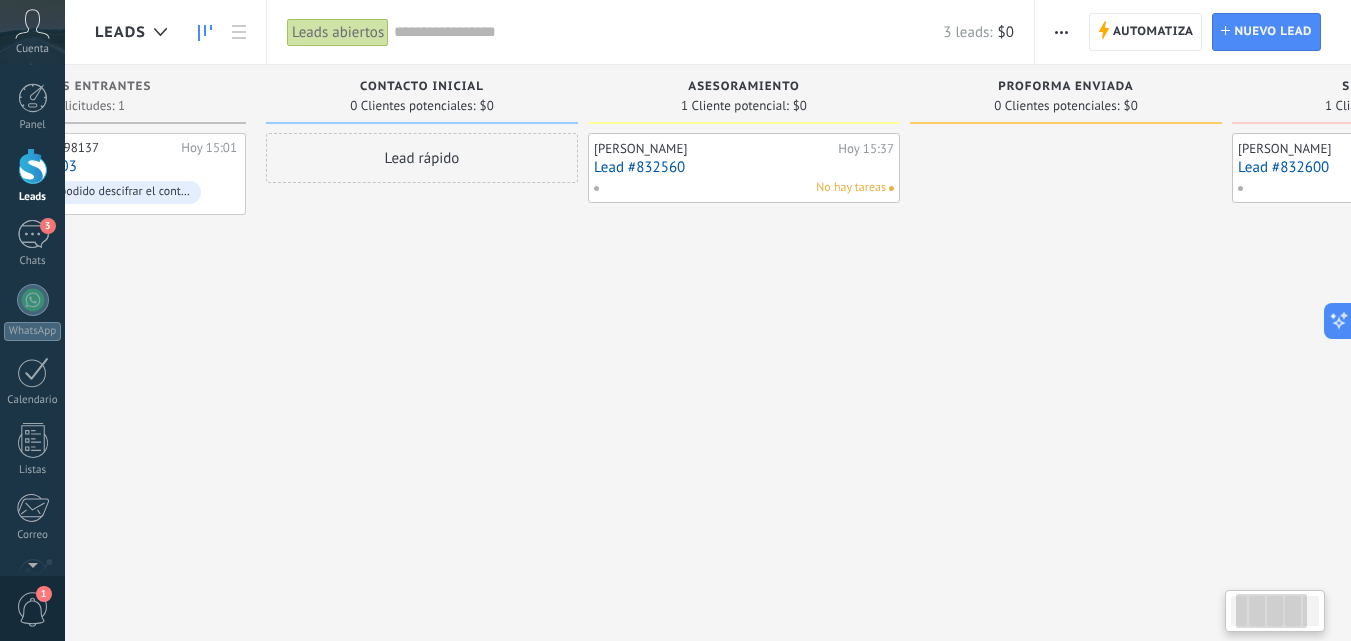 drag, startPoint x: 1318, startPoint y: 96, endPoint x: 1155, endPoint y: 99, distance: 163.0276 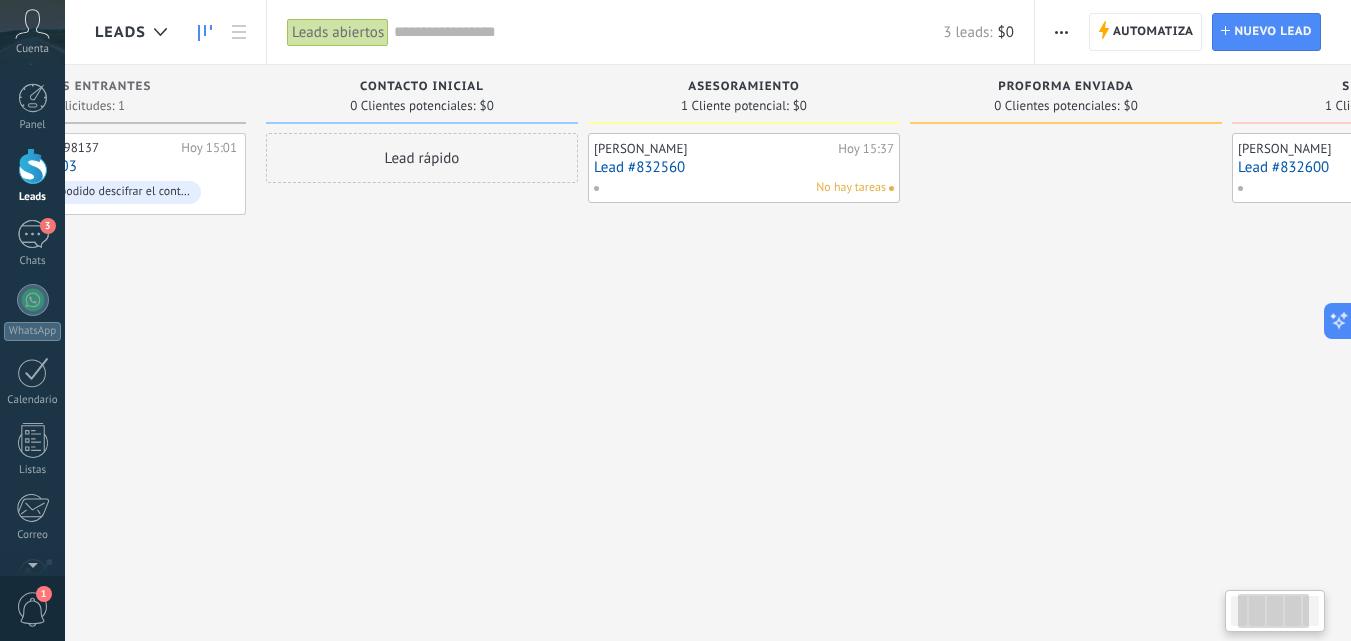 scroll, scrollTop: 0, scrollLeft: 163, axis: horizontal 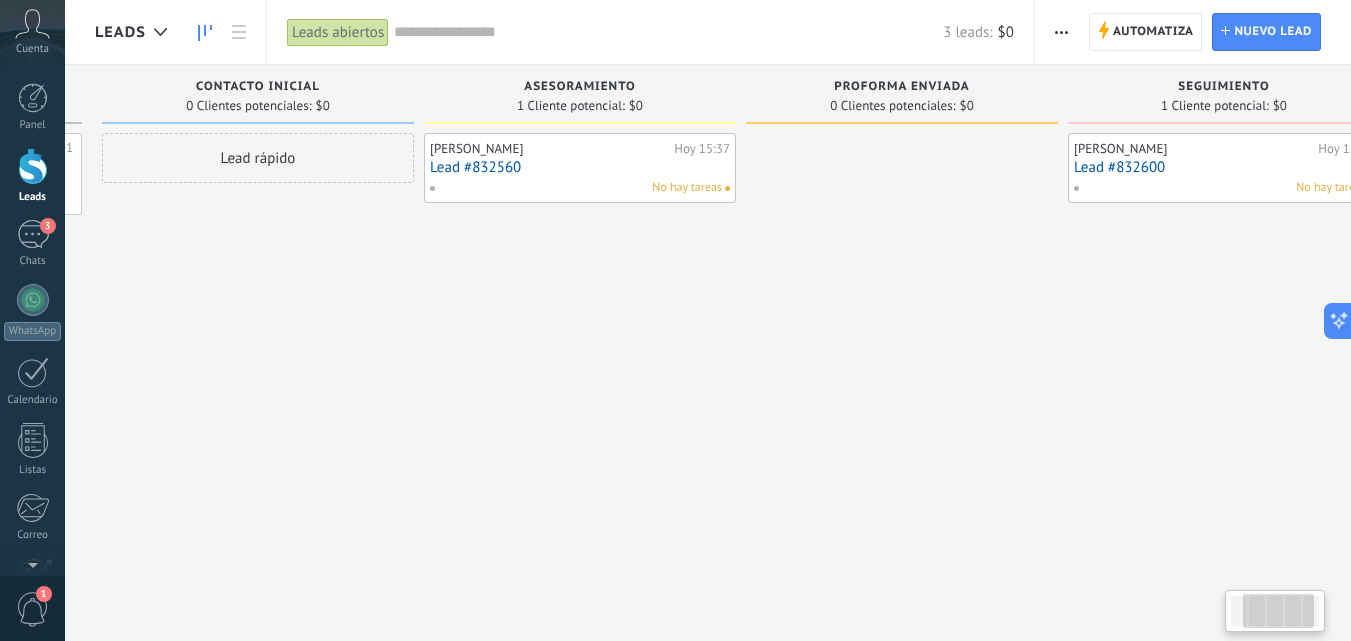 drag, startPoint x: 1245, startPoint y: 96, endPoint x: 1075, endPoint y: 84, distance: 170.423 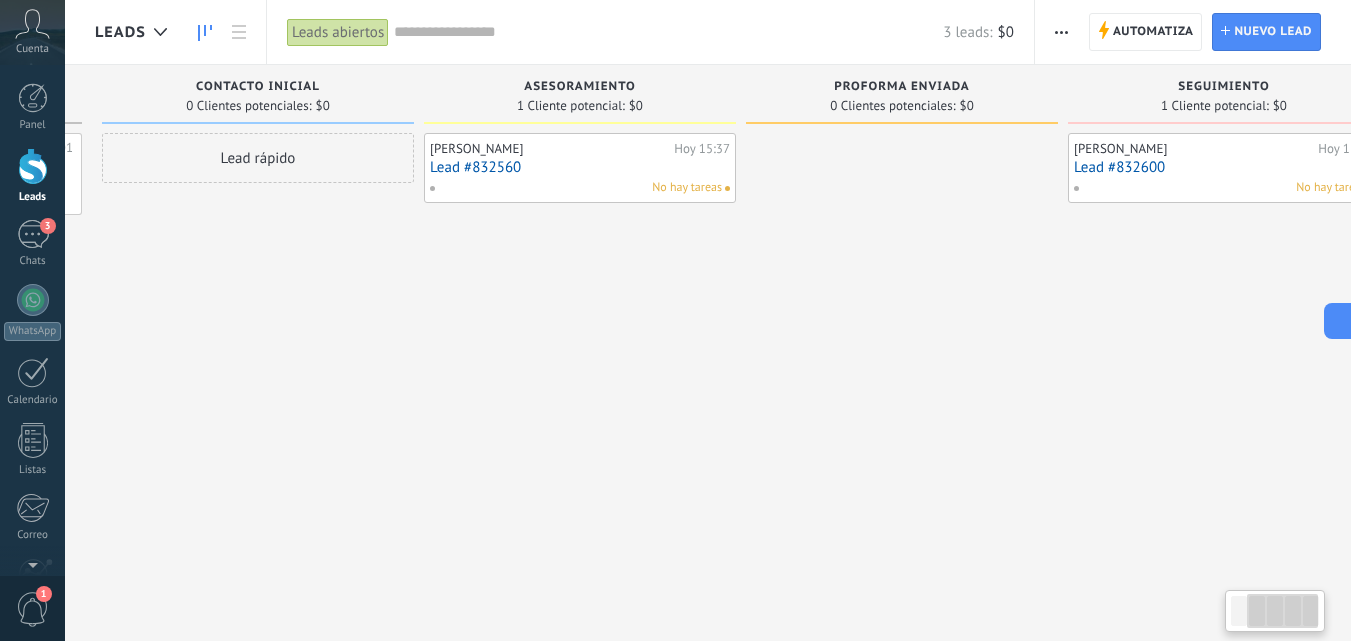 scroll, scrollTop: 0, scrollLeft: 331, axis: horizontal 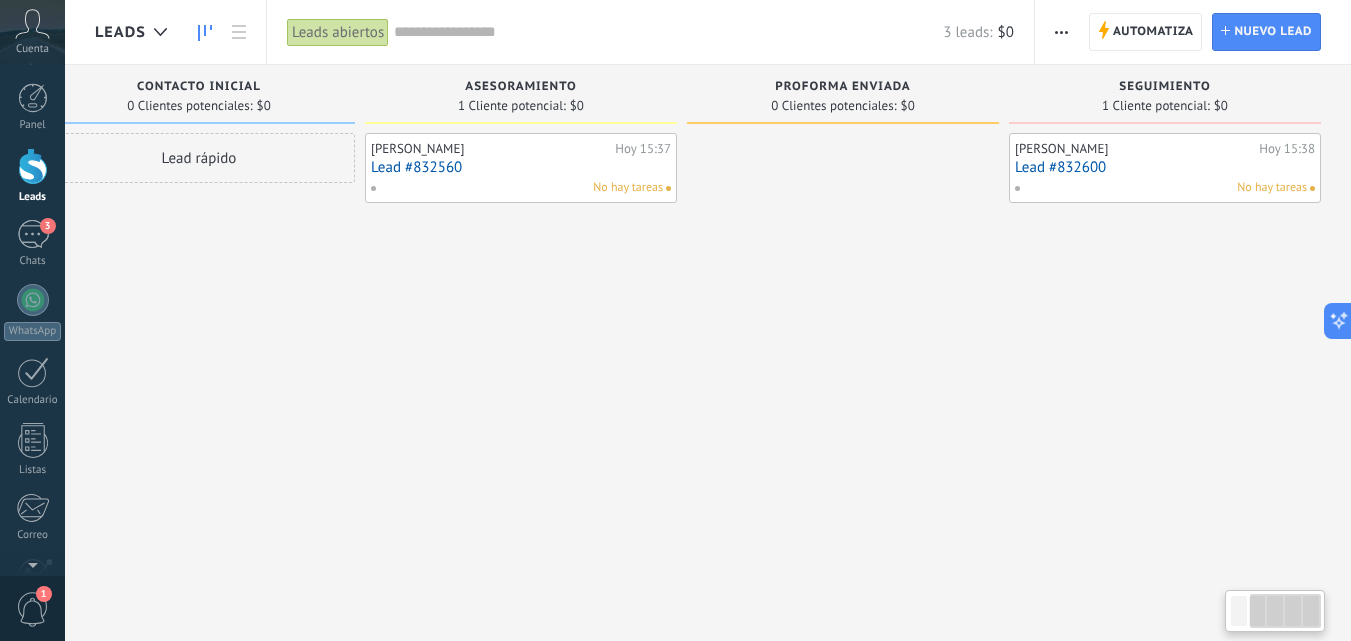 drag, startPoint x: 1111, startPoint y: 95, endPoint x: 949, endPoint y: 98, distance: 162.02777 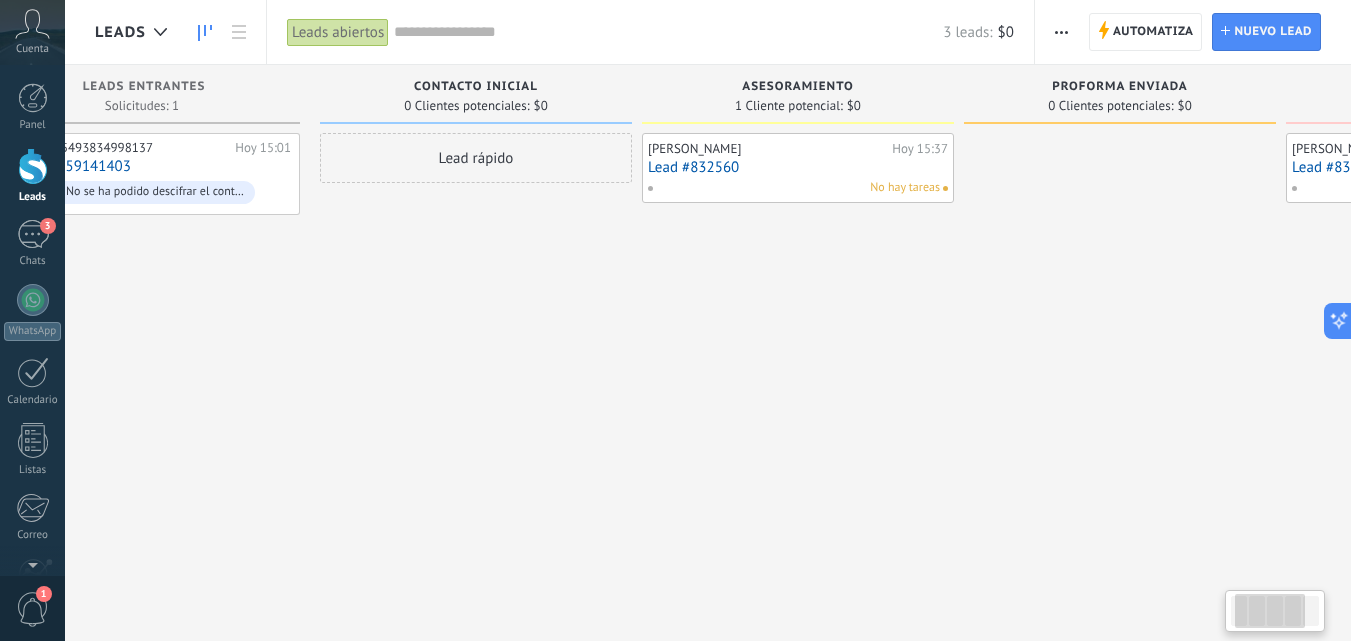 scroll, scrollTop: 0, scrollLeft: 106, axis: horizontal 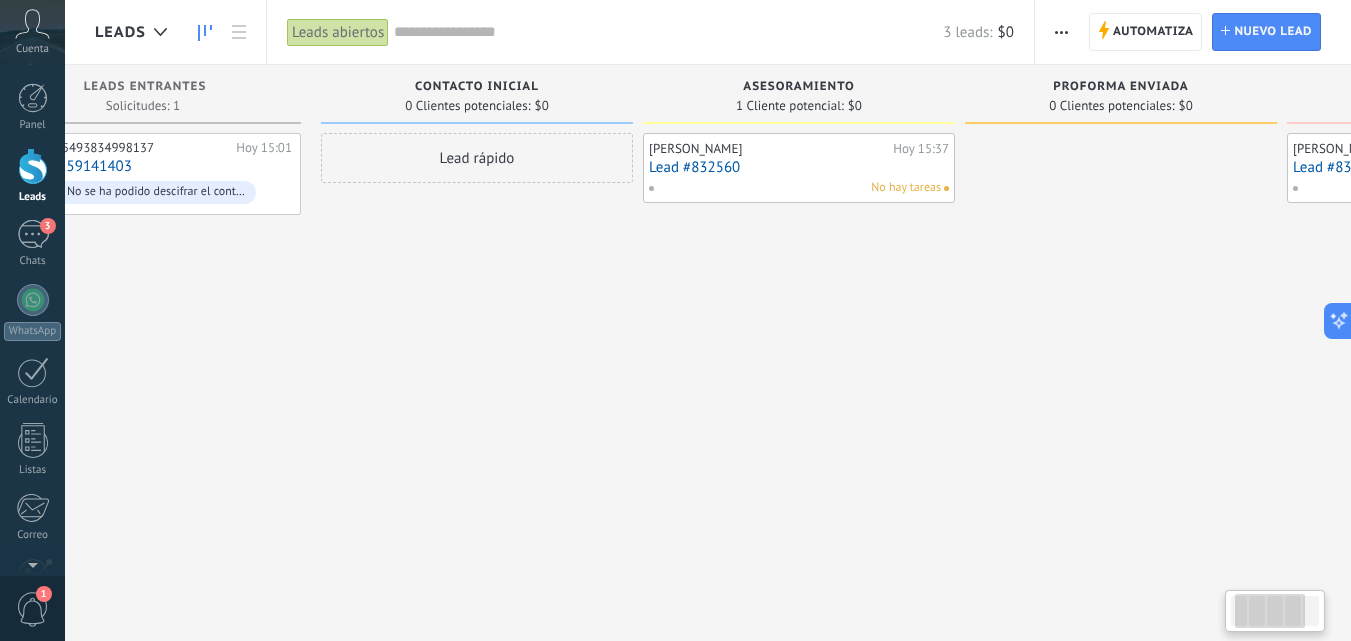 drag, startPoint x: 426, startPoint y: 89, endPoint x: 704, endPoint y: 94, distance: 278.04495 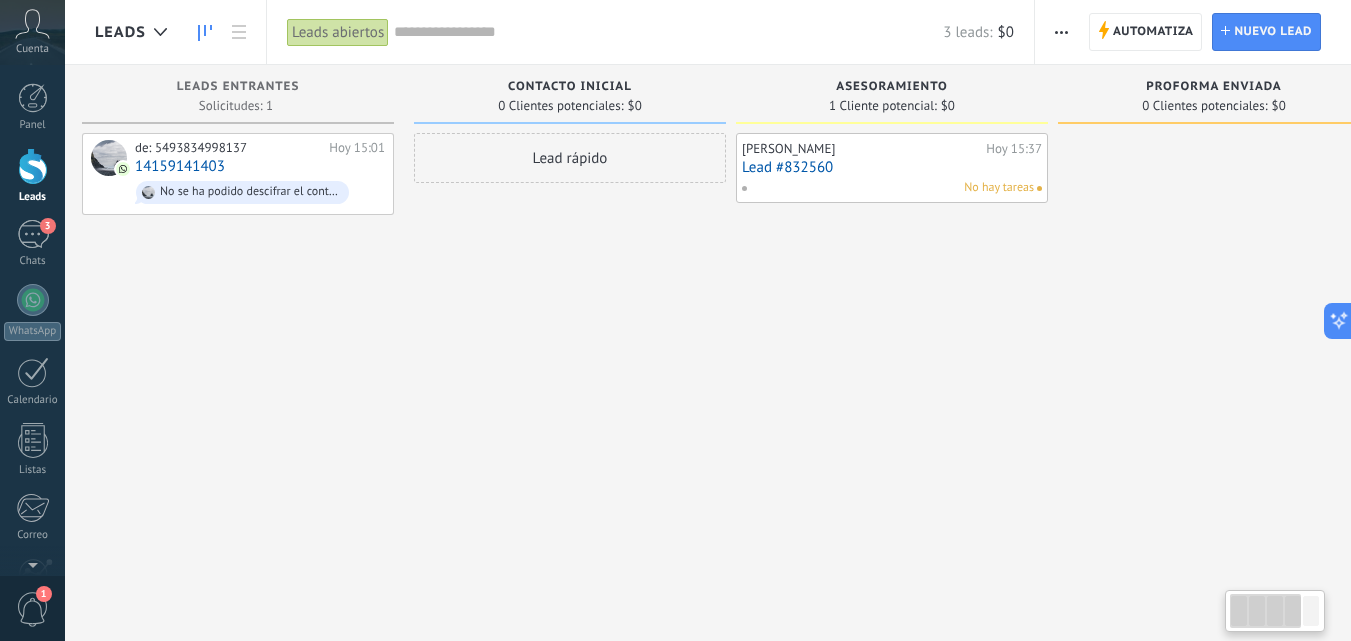 scroll, scrollTop: 0, scrollLeft: 0, axis: both 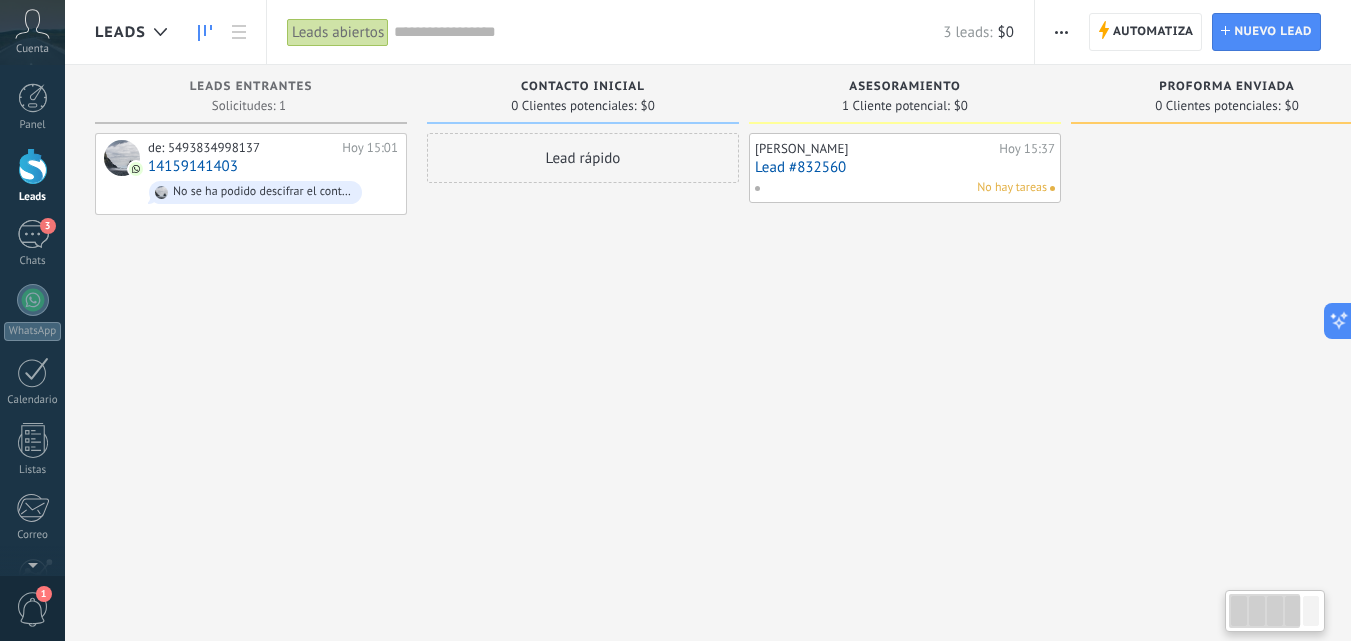 drag, startPoint x: 602, startPoint y: 95, endPoint x: 745, endPoint y: 102, distance: 143.17122 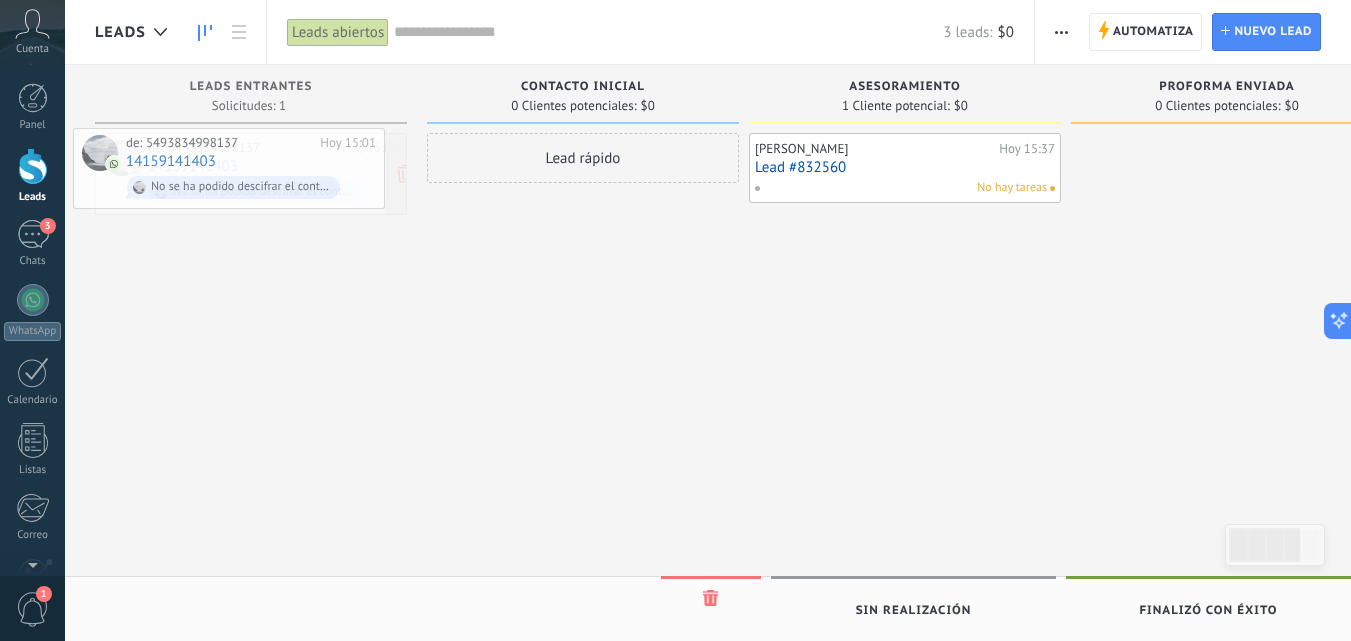 drag, startPoint x: 295, startPoint y: 169, endPoint x: 269, endPoint y: 166, distance: 26.172504 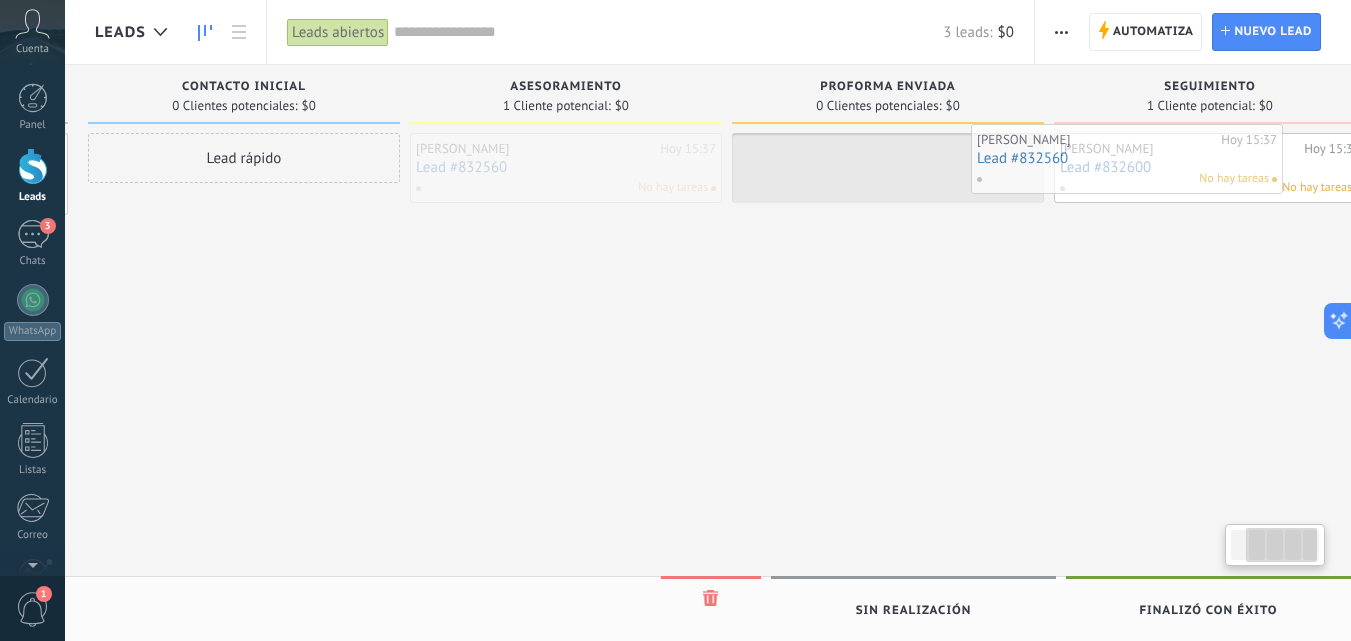 scroll, scrollTop: 0, scrollLeft: 384, axis: horizontal 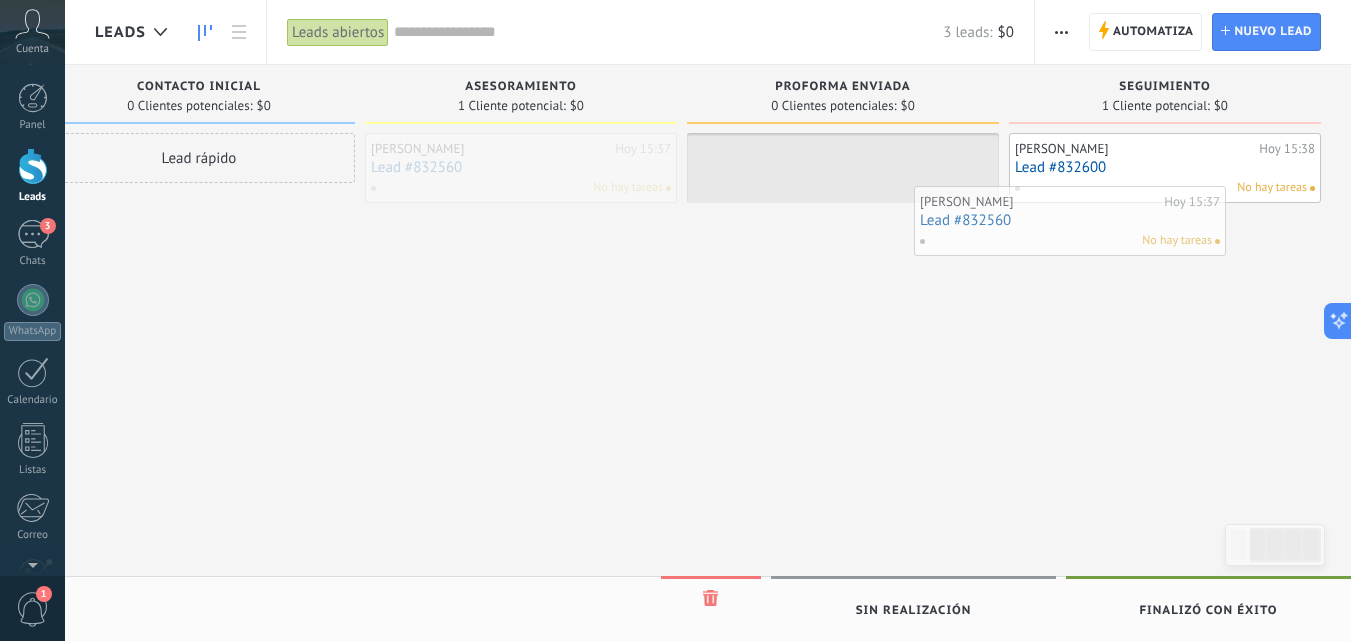 drag, startPoint x: 854, startPoint y: 180, endPoint x: 1019, endPoint y: 239, distance: 175.23128 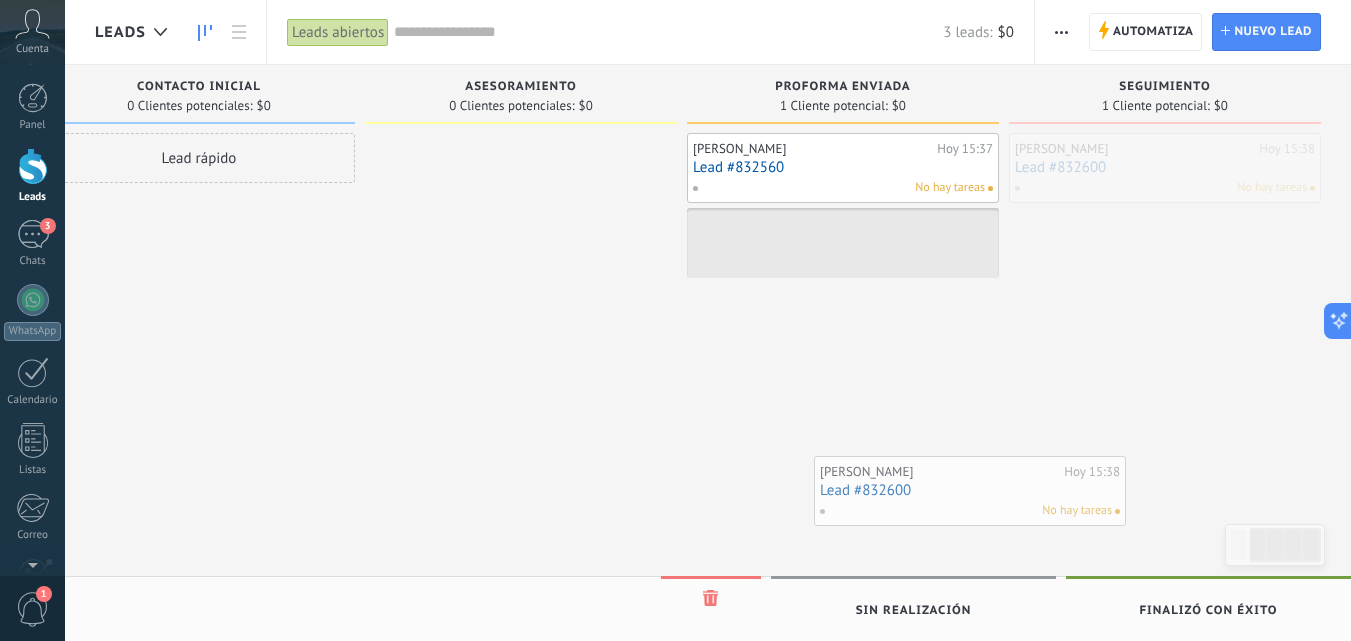 drag, startPoint x: 1112, startPoint y: 171, endPoint x: 930, endPoint y: 482, distance: 360.34012 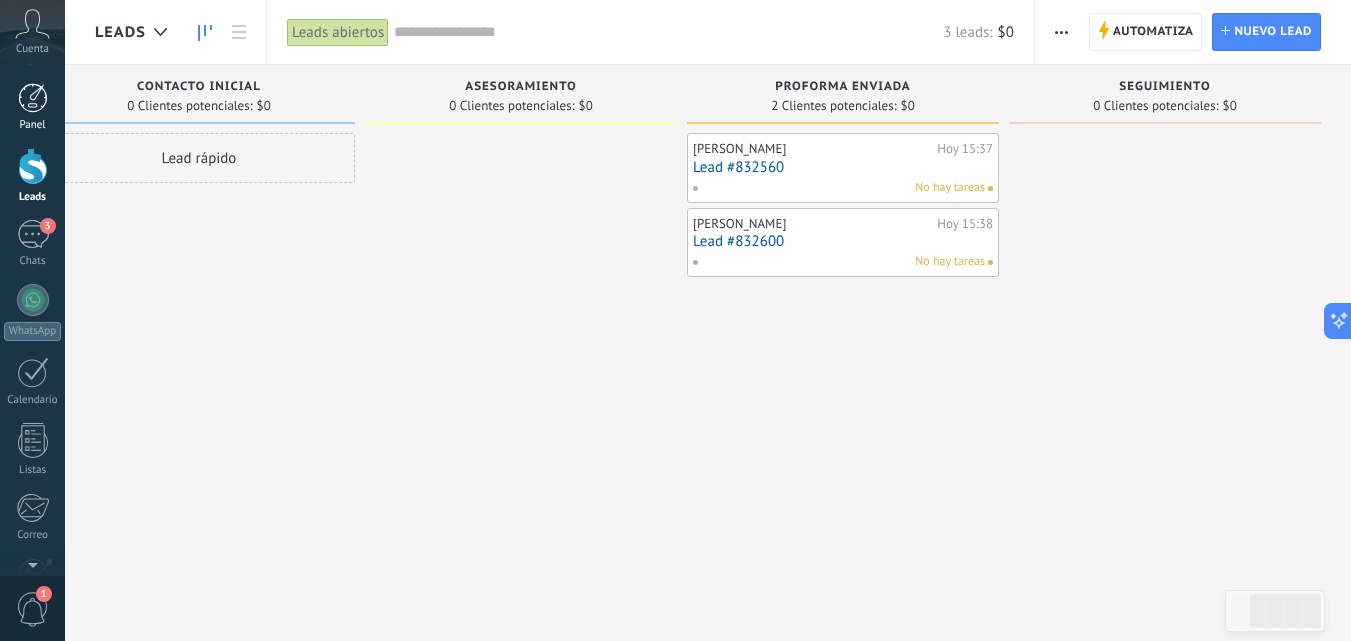click at bounding box center [33, 98] 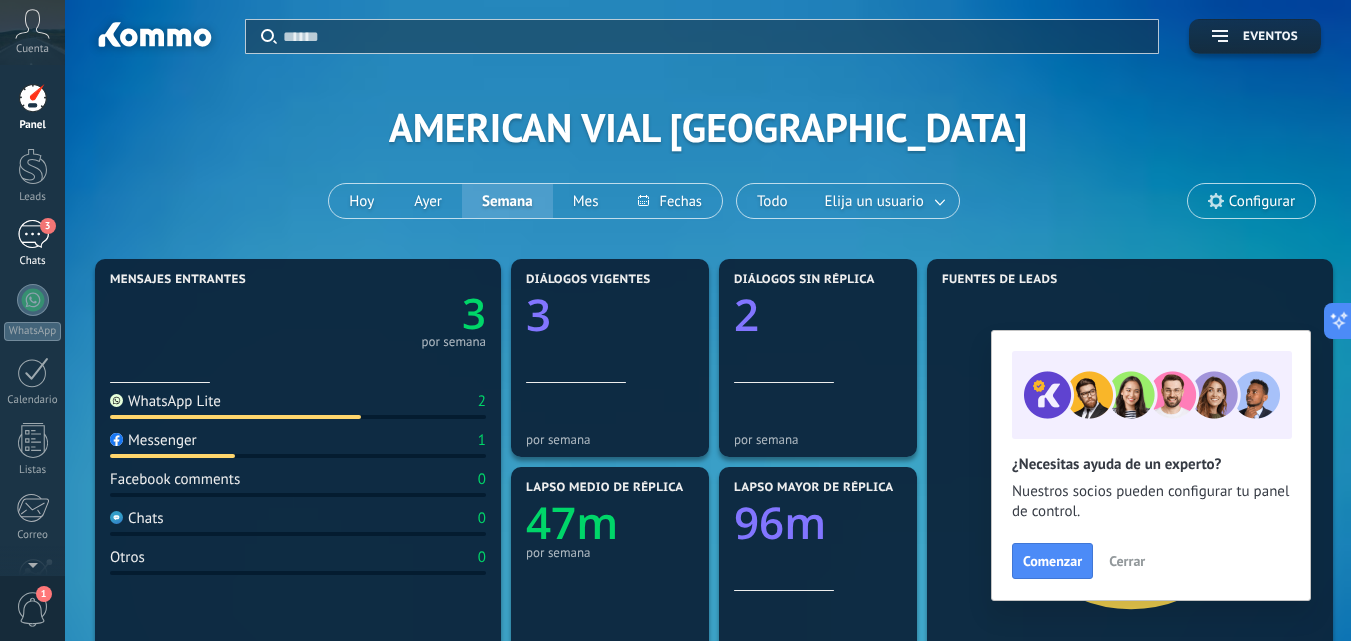 click on "3" at bounding box center (48, 226) 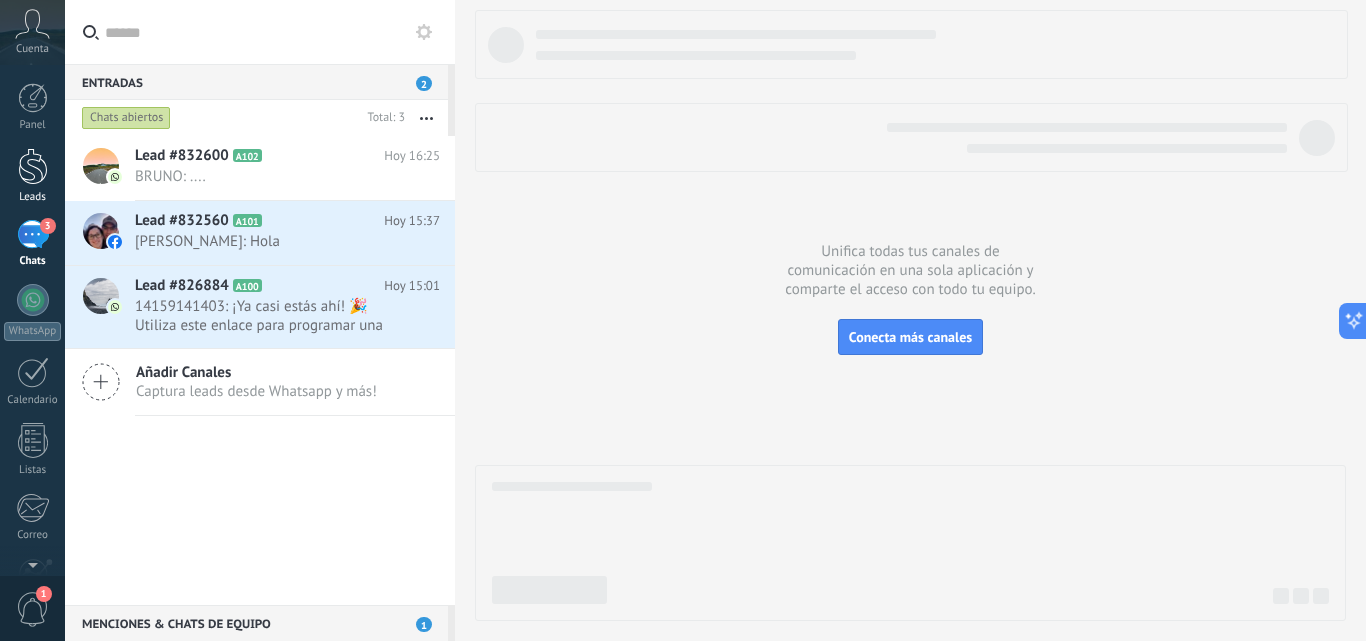 click at bounding box center [33, 166] 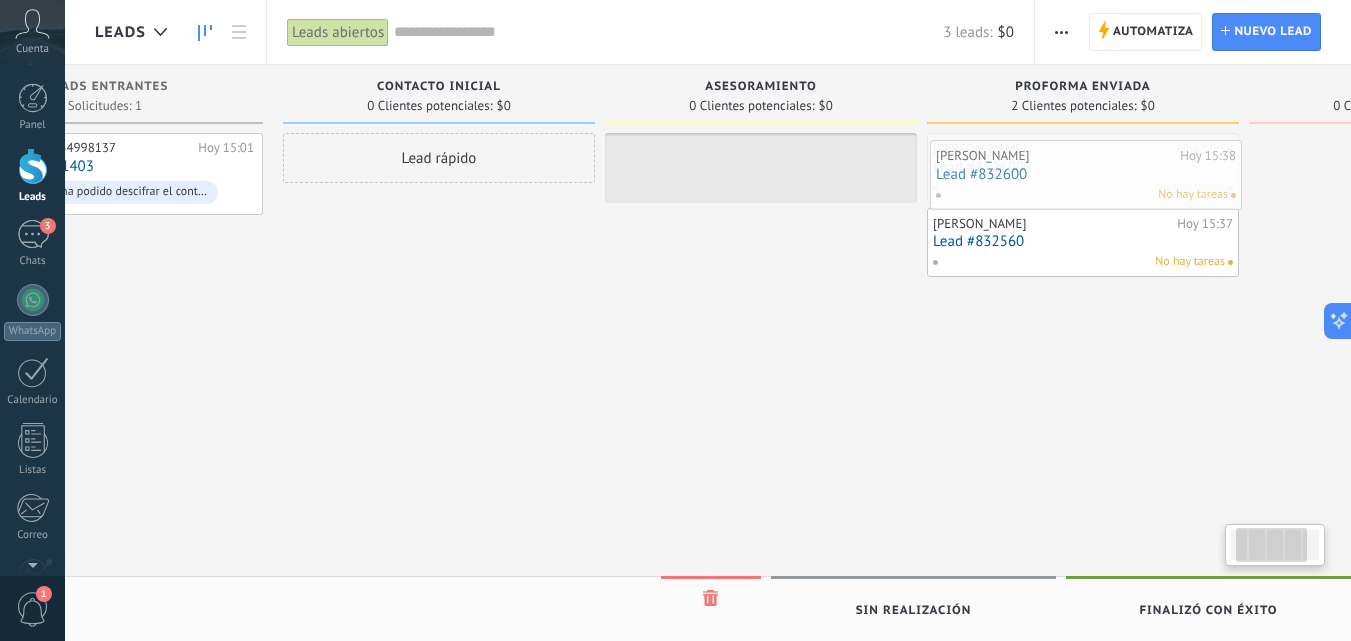 scroll, scrollTop: 0, scrollLeft: 164, axis: horizontal 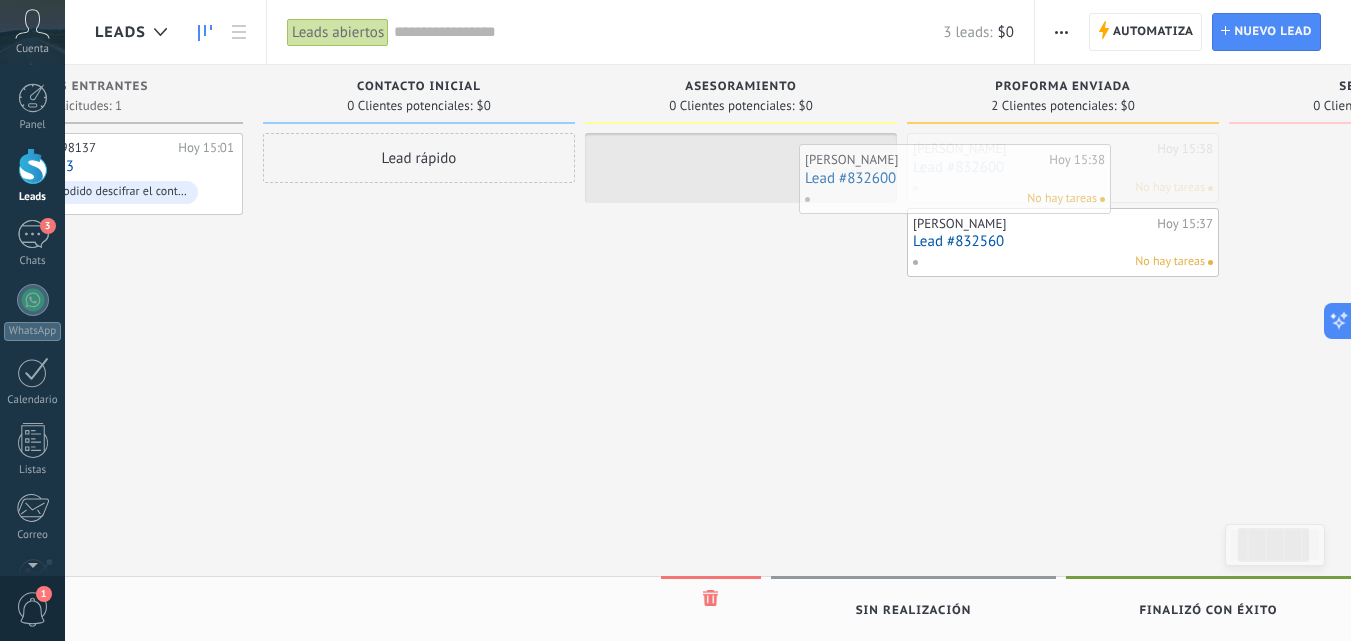 drag, startPoint x: 1199, startPoint y: 175, endPoint x: 900, endPoint y: 193, distance: 299.54132 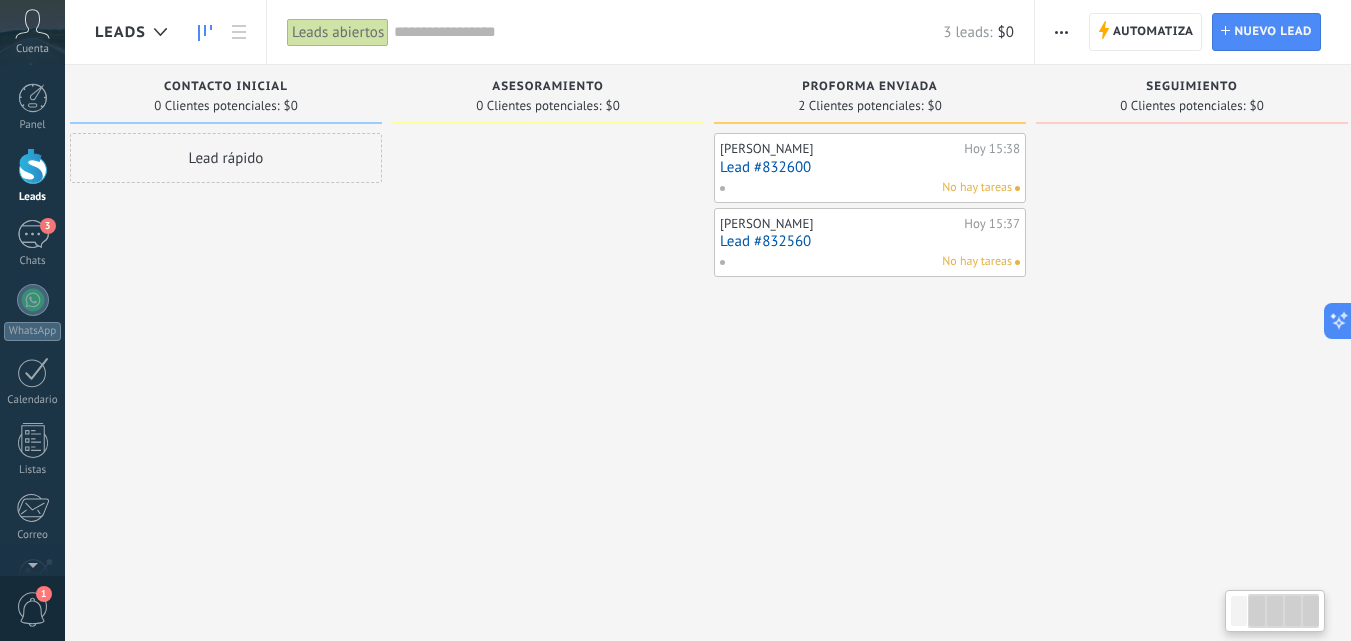 scroll, scrollTop: 0, scrollLeft: 384, axis: horizontal 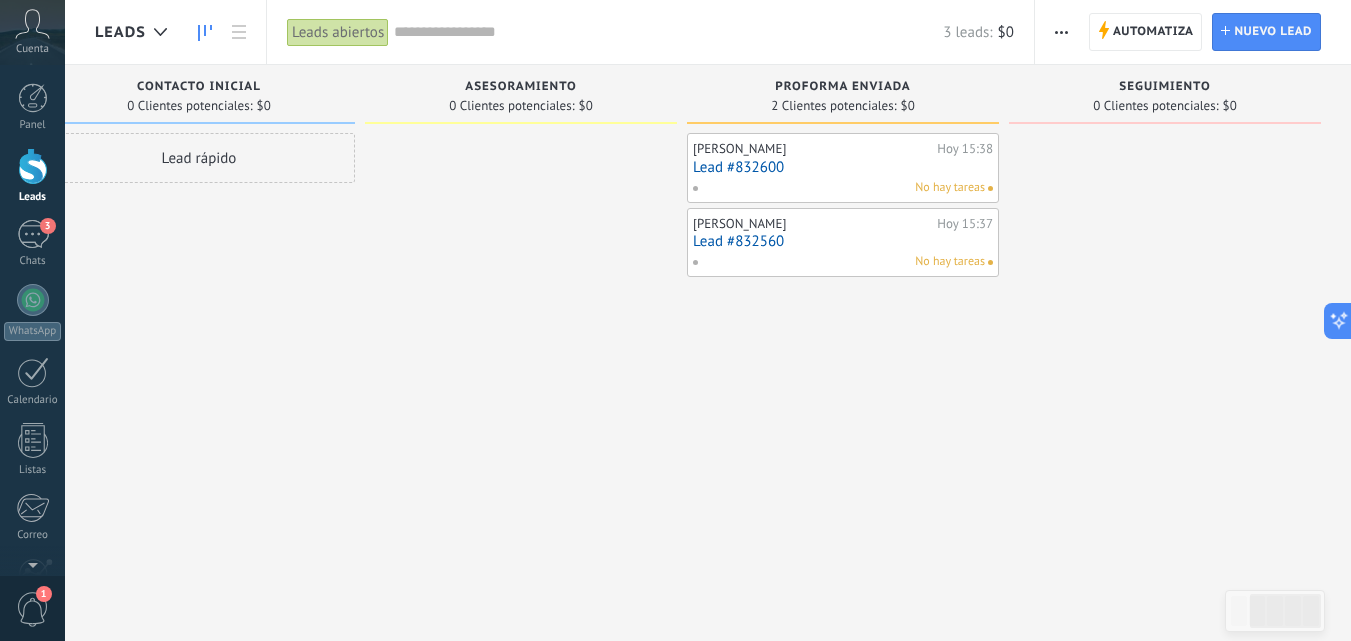 drag, startPoint x: 1253, startPoint y: 98, endPoint x: 904, endPoint y: 92, distance: 349.05157 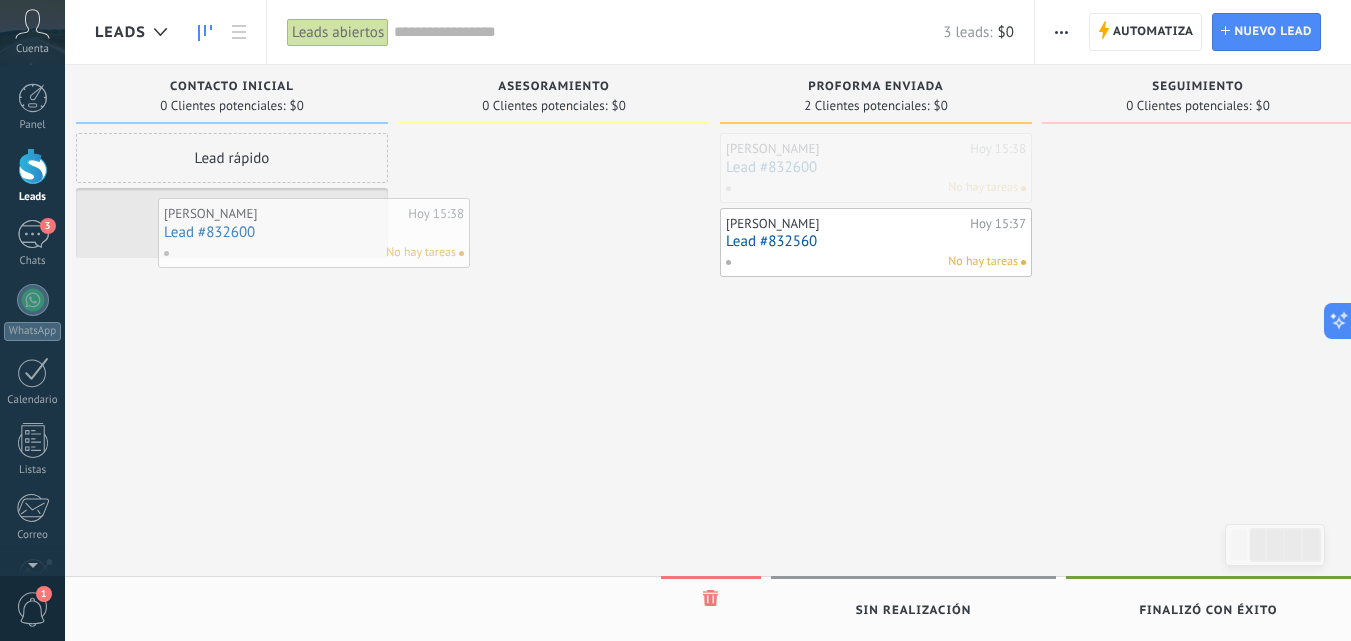 drag, startPoint x: 861, startPoint y: 176, endPoint x: 301, endPoint y: 247, distance: 564.483 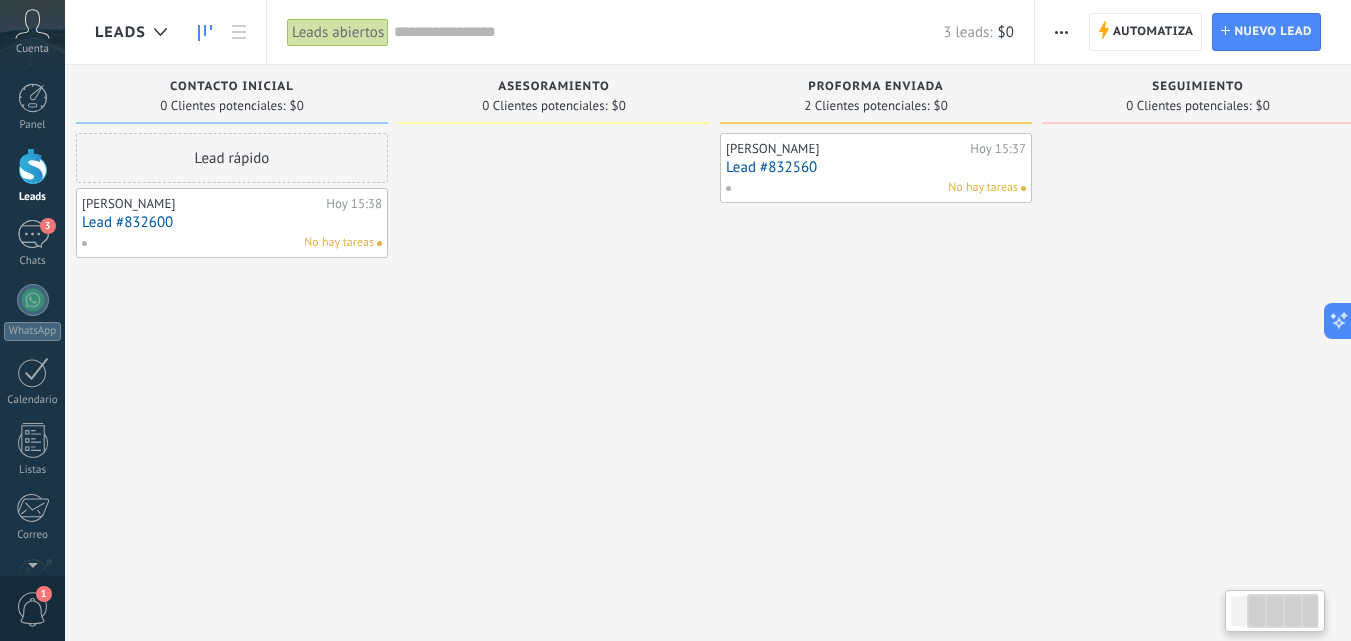 scroll, scrollTop: 0, scrollLeft: 326, axis: horizontal 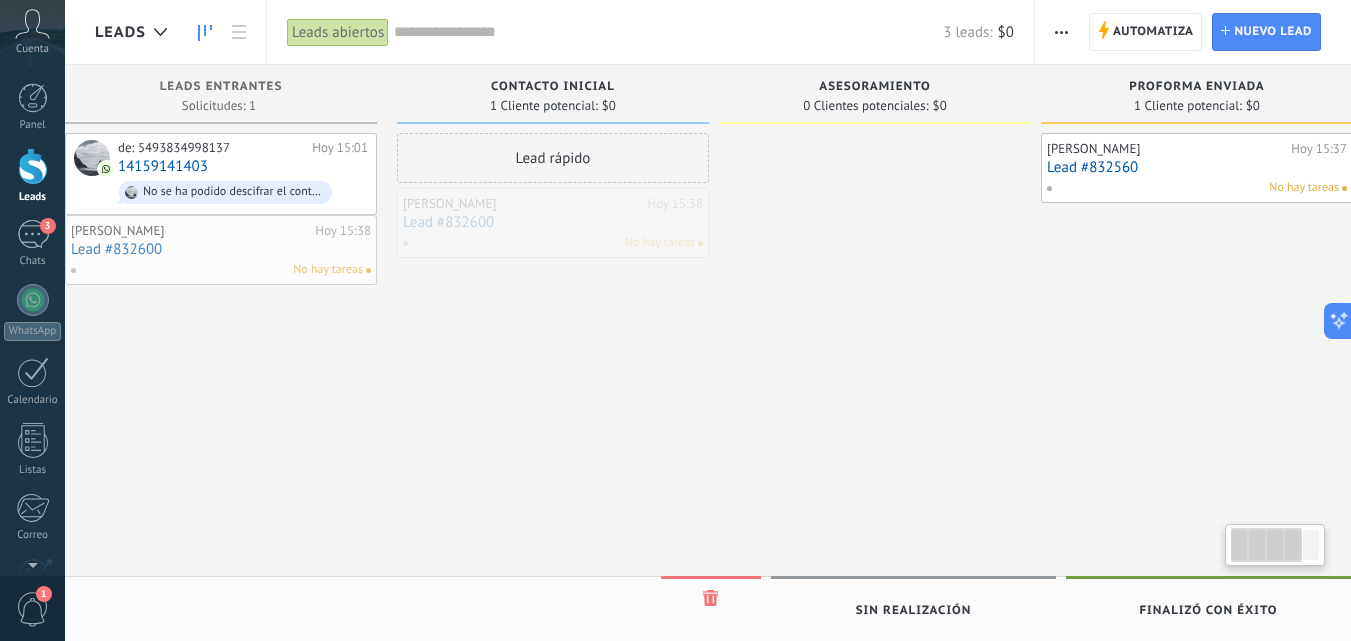 drag, startPoint x: 301, startPoint y: 247, endPoint x: 102, endPoint y: 274, distance: 200.8233 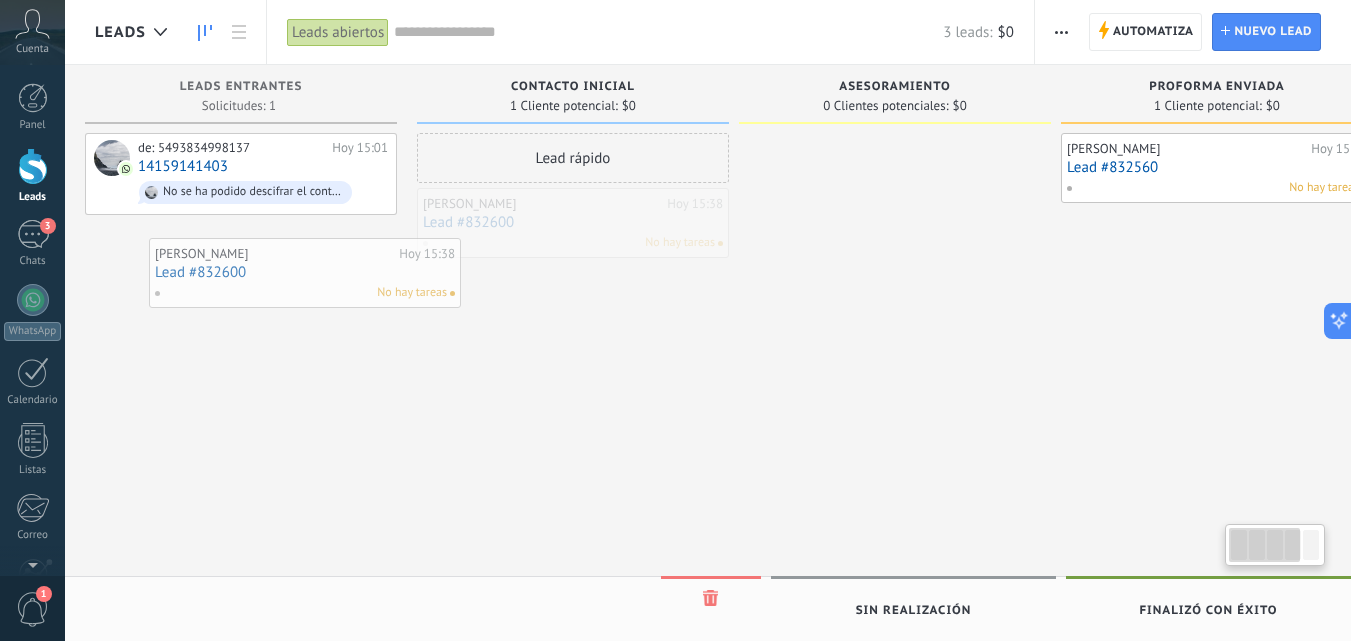 drag, startPoint x: 526, startPoint y: 222, endPoint x: 255, endPoint y: 272, distance: 275.57394 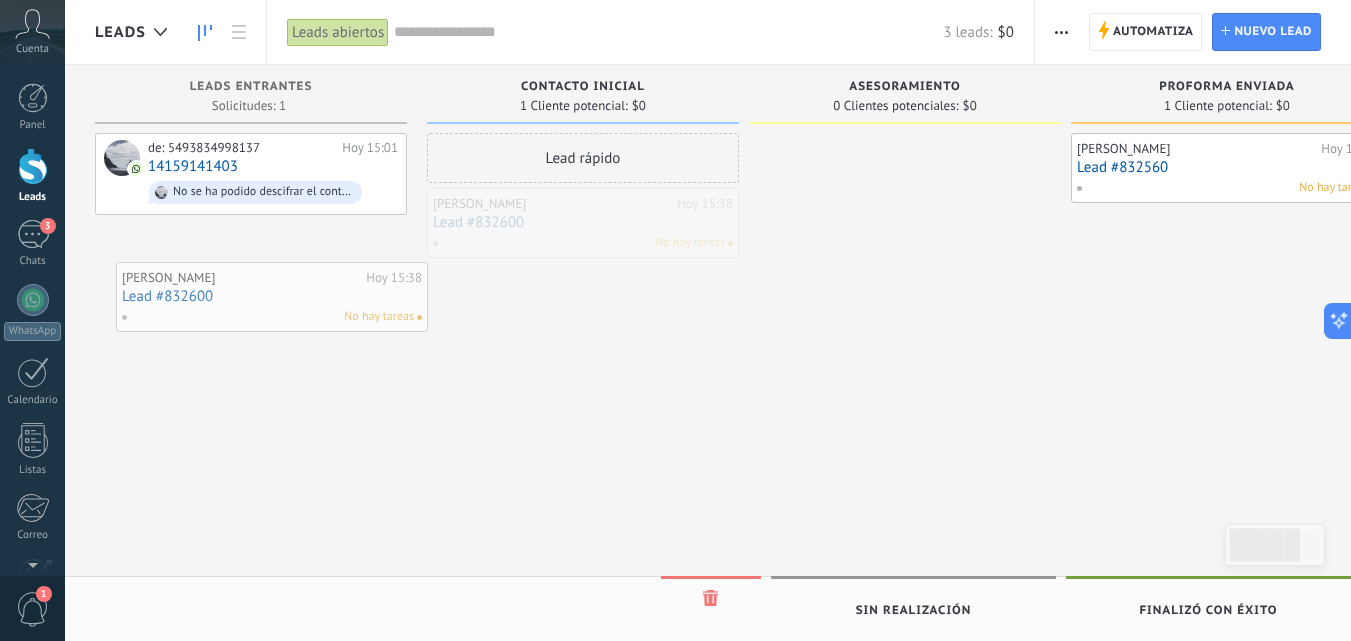 drag, startPoint x: 584, startPoint y: 224, endPoint x: 235, endPoint y: 296, distance: 356.34955 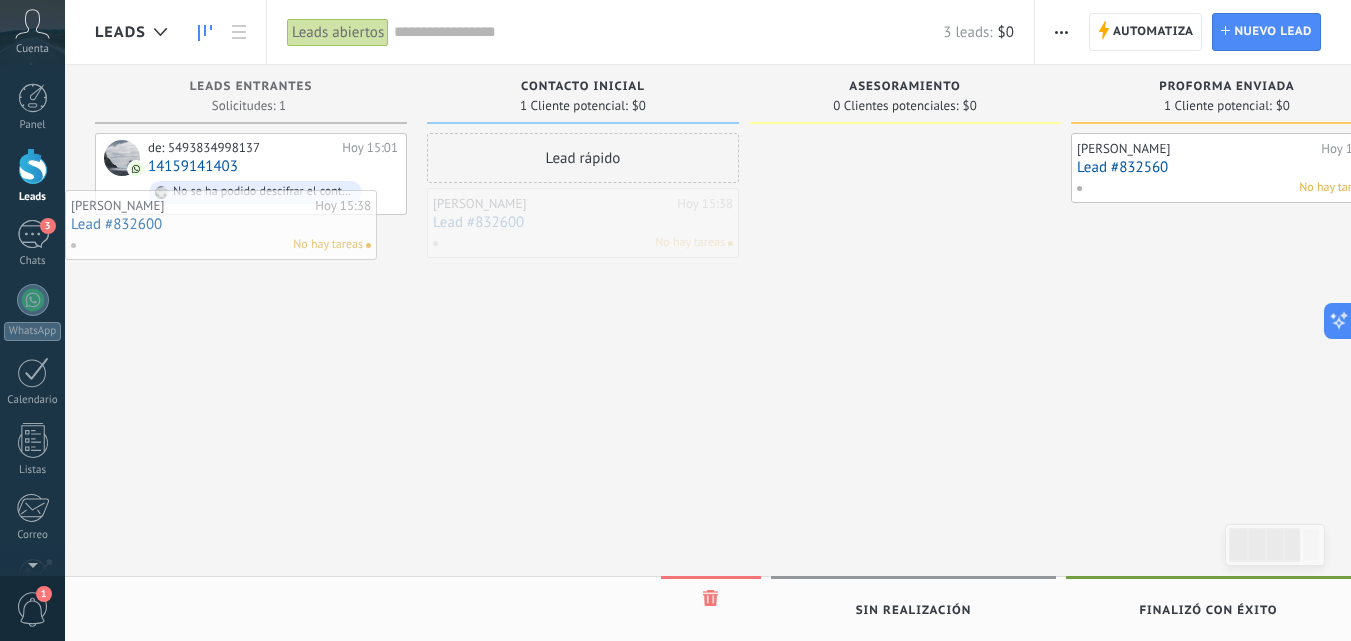 drag, startPoint x: 639, startPoint y: 222, endPoint x: 260, endPoint y: 227, distance: 379.033 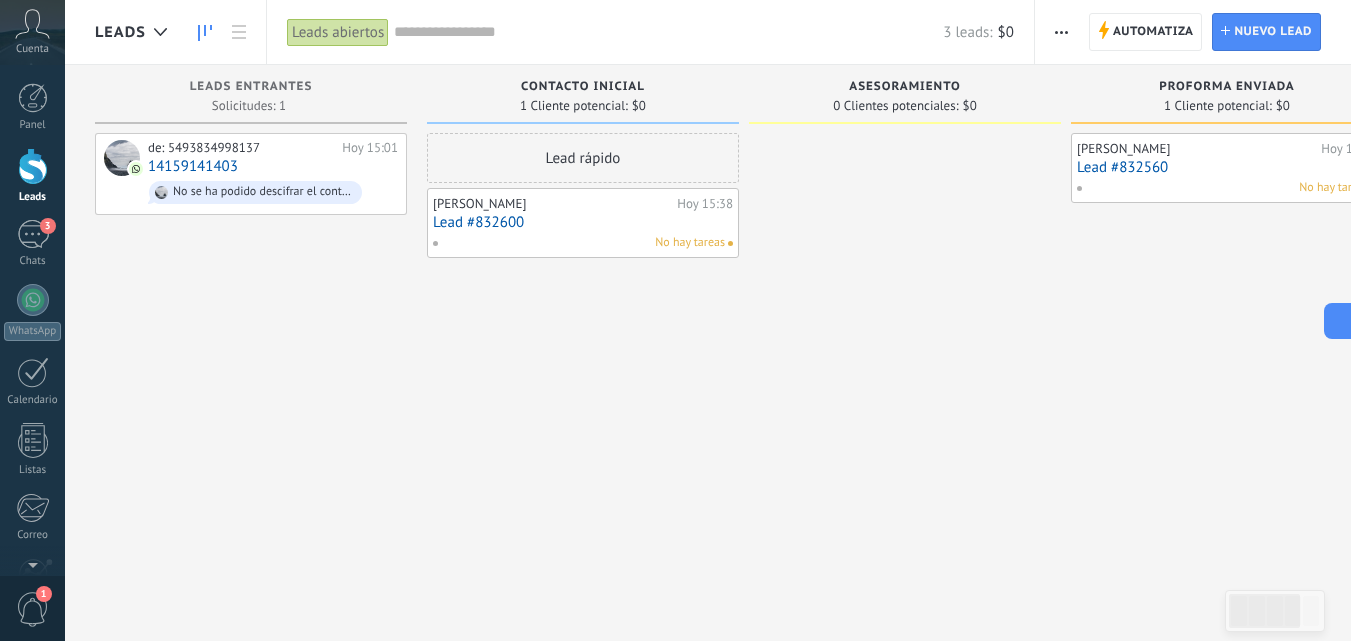 click at bounding box center (33, 166) 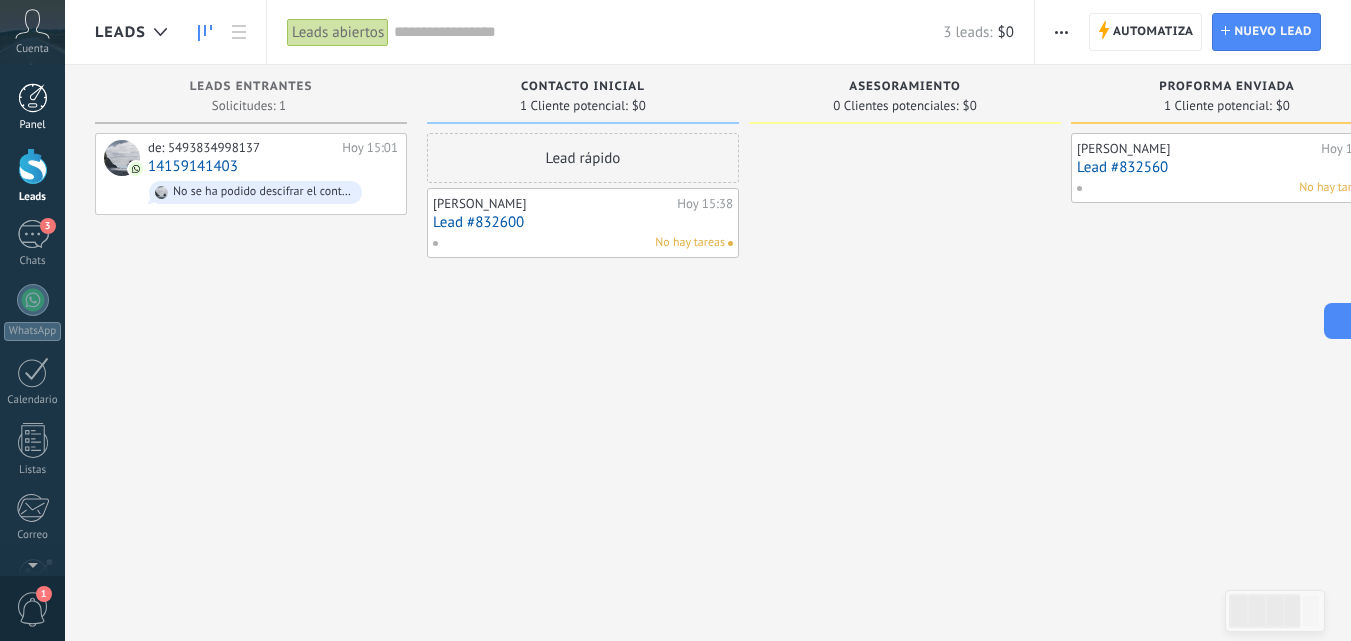 click at bounding box center (33, 98) 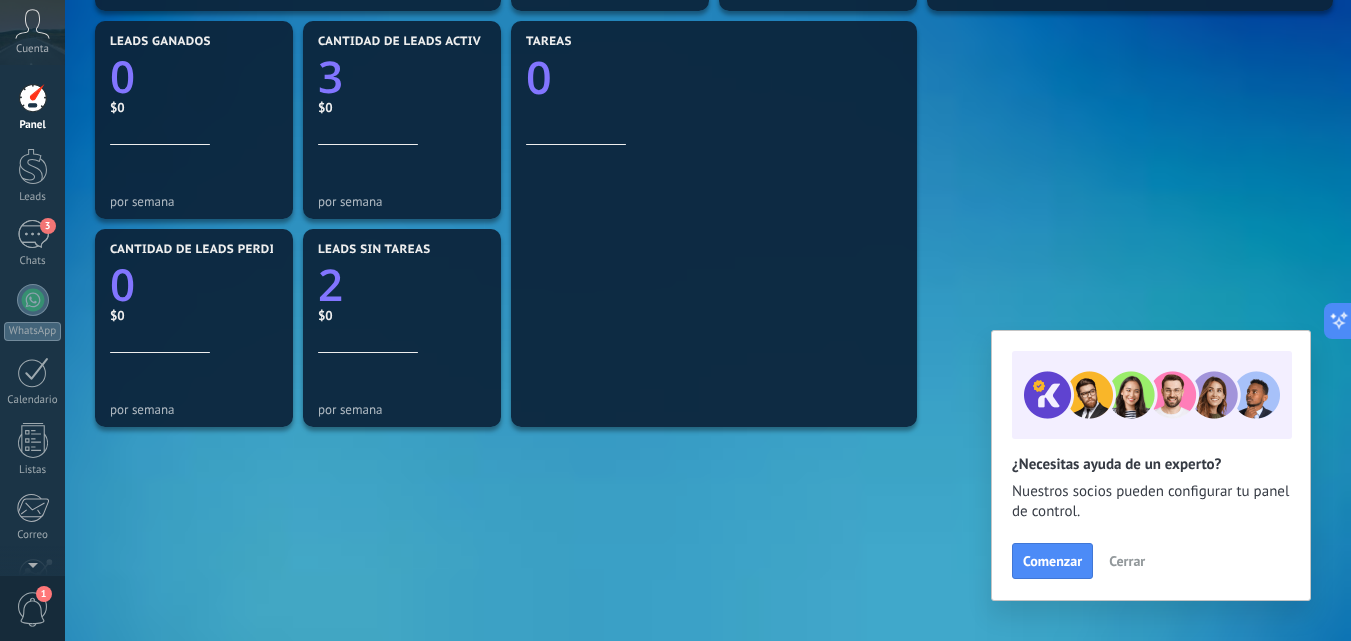 scroll, scrollTop: 658, scrollLeft: 0, axis: vertical 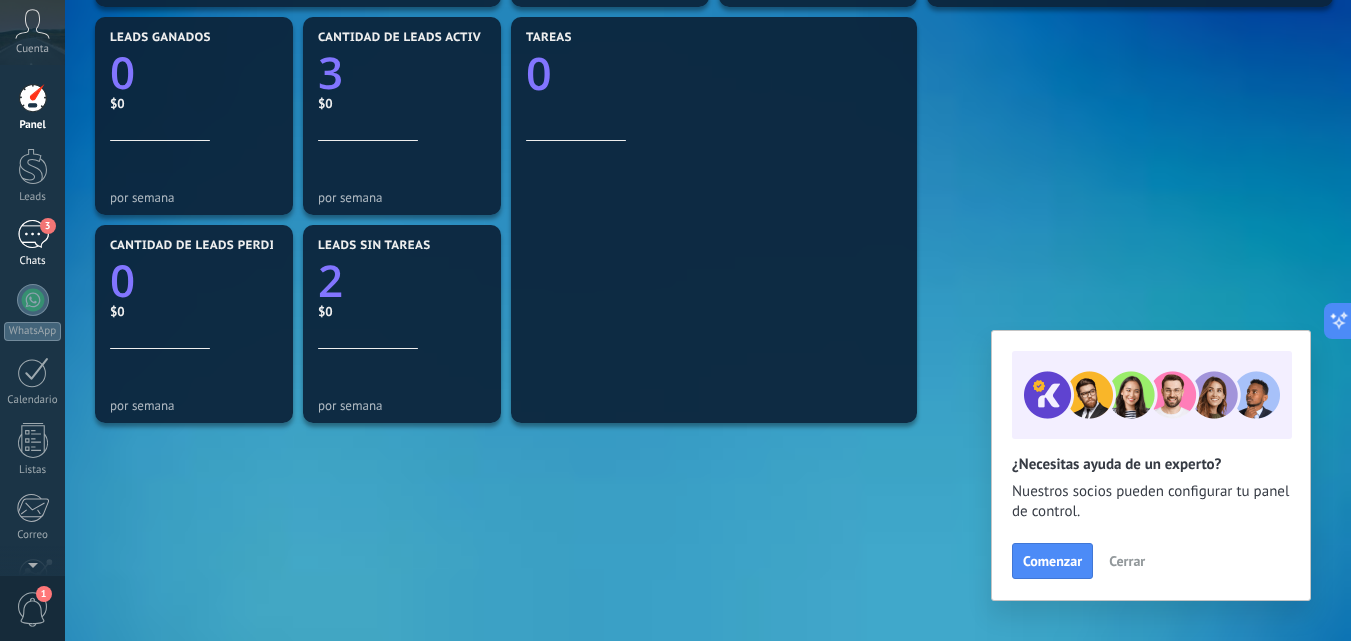 click on "3" at bounding box center [48, 226] 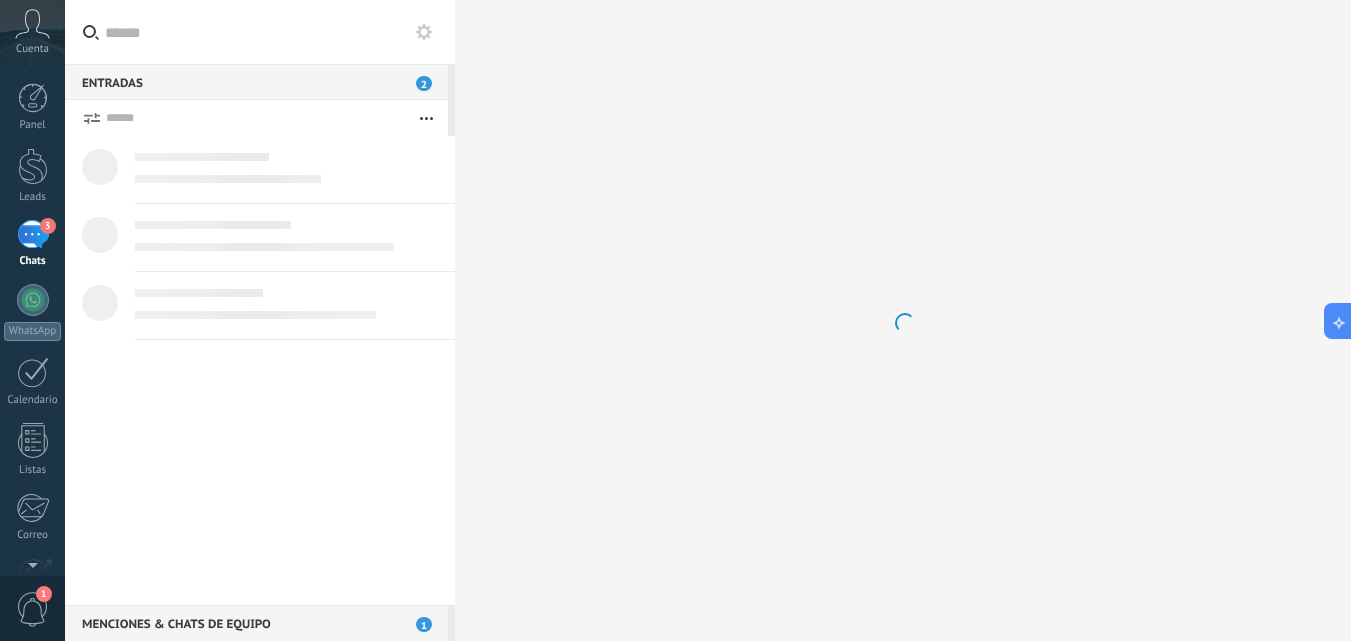 scroll, scrollTop: 0, scrollLeft: 0, axis: both 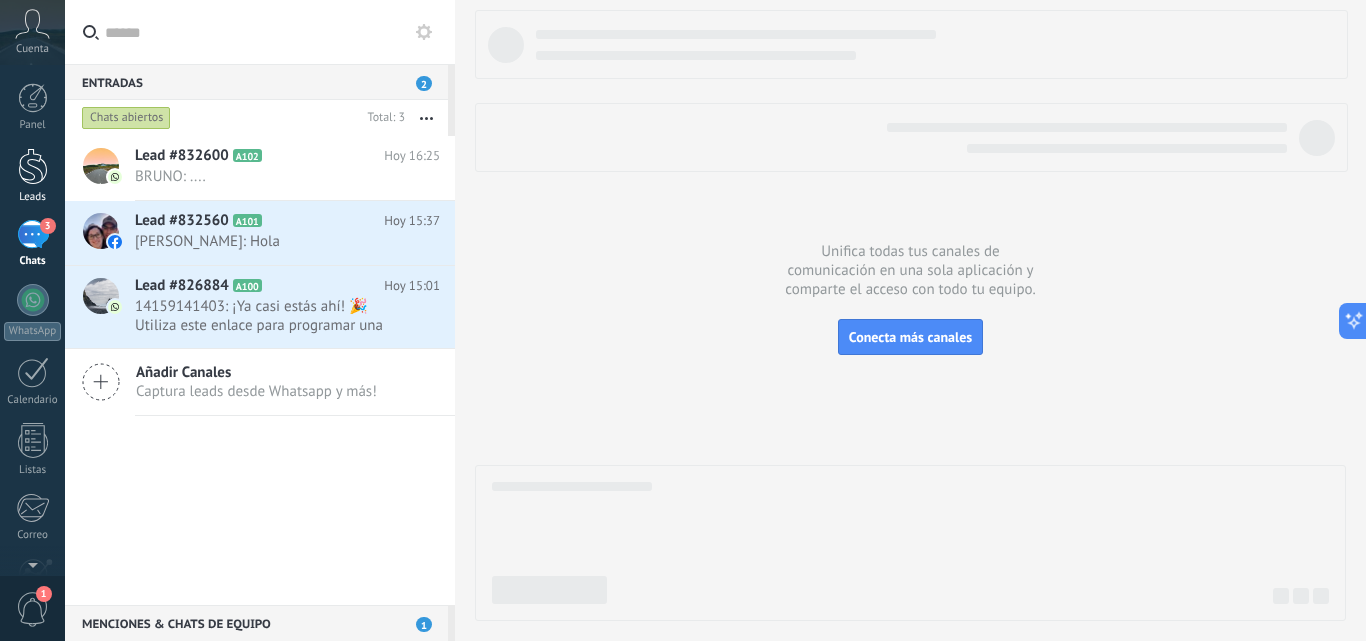 click at bounding box center [33, 166] 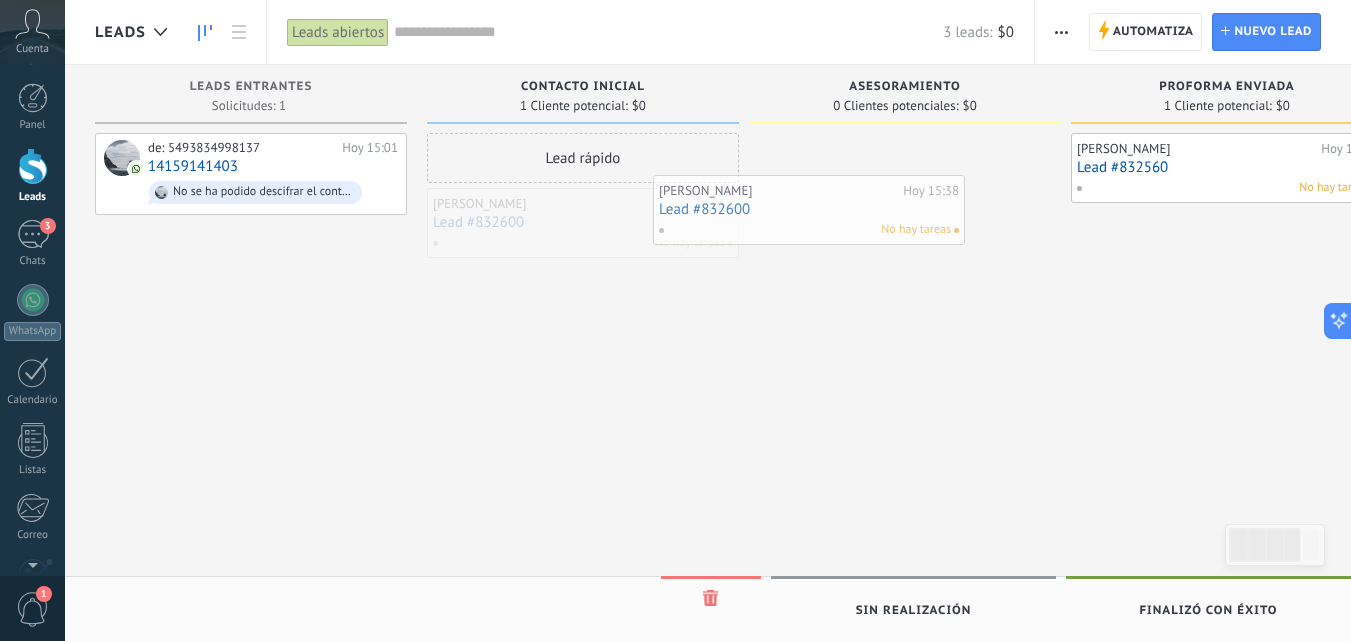 drag, startPoint x: 497, startPoint y: 220, endPoint x: 752, endPoint y: 212, distance: 255.12546 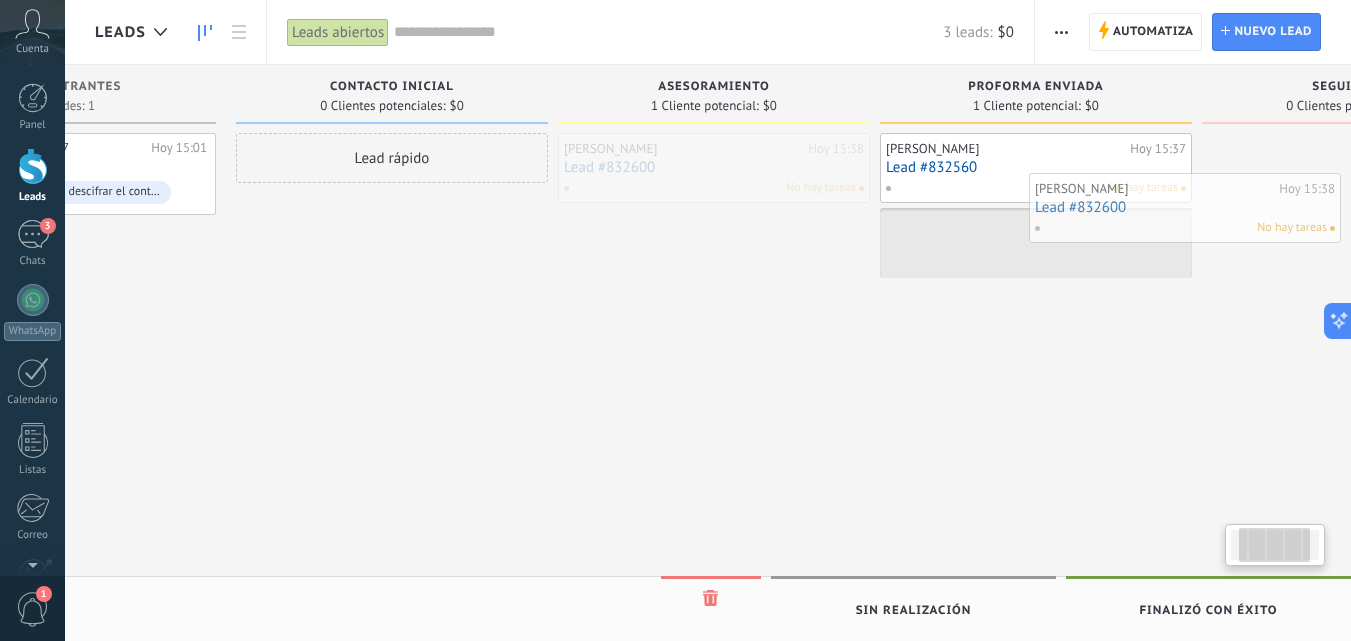 drag, startPoint x: 849, startPoint y: 165, endPoint x: 1139, endPoint y: 204, distance: 292.61066 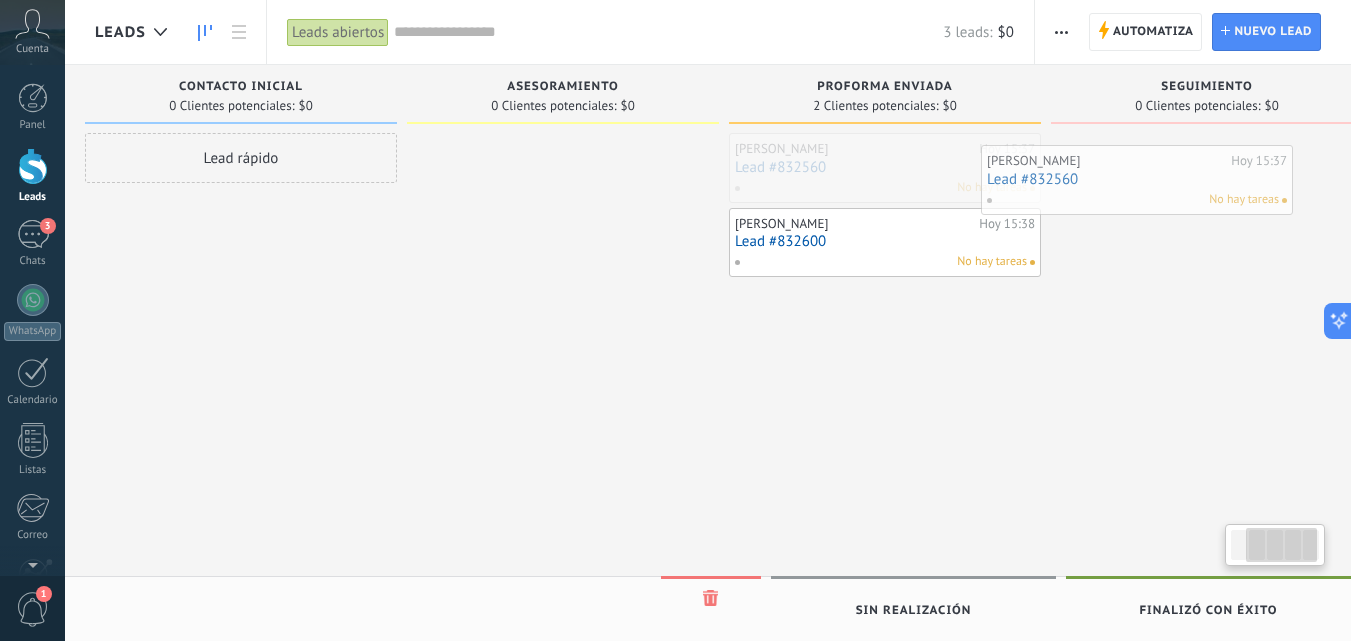scroll, scrollTop: 0, scrollLeft: 384, axis: horizontal 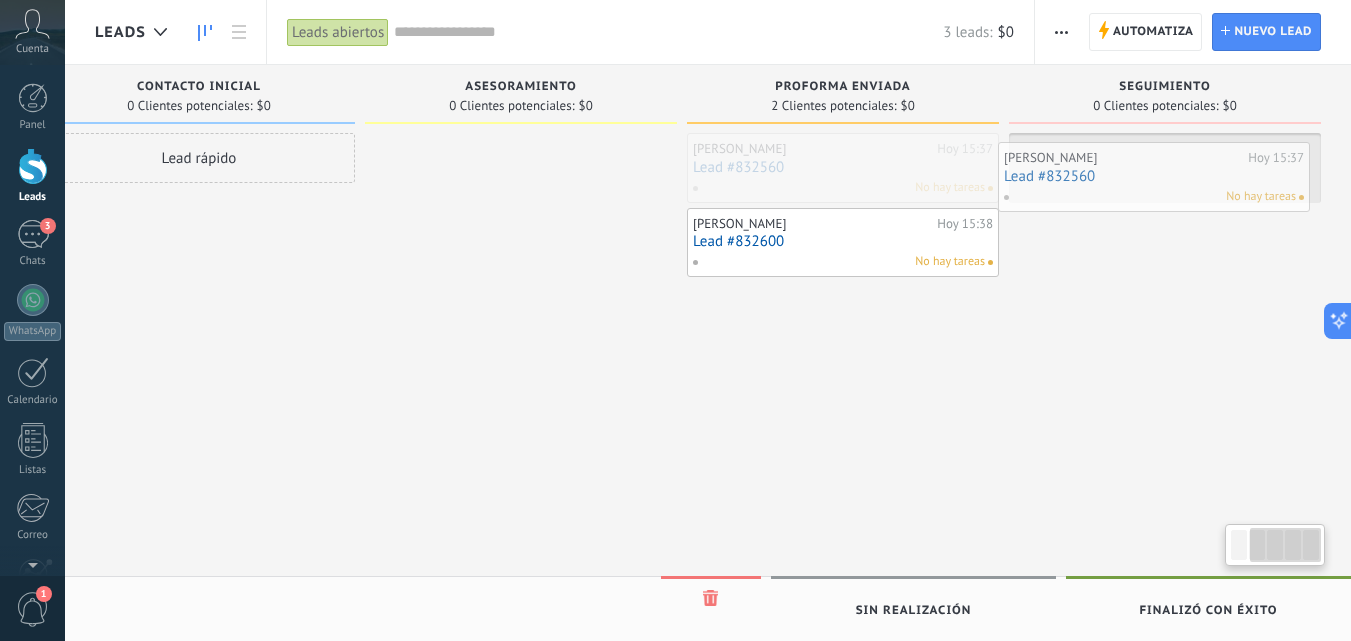 drag, startPoint x: 1046, startPoint y: 163, endPoint x: 1186, endPoint y: 172, distance: 140.28899 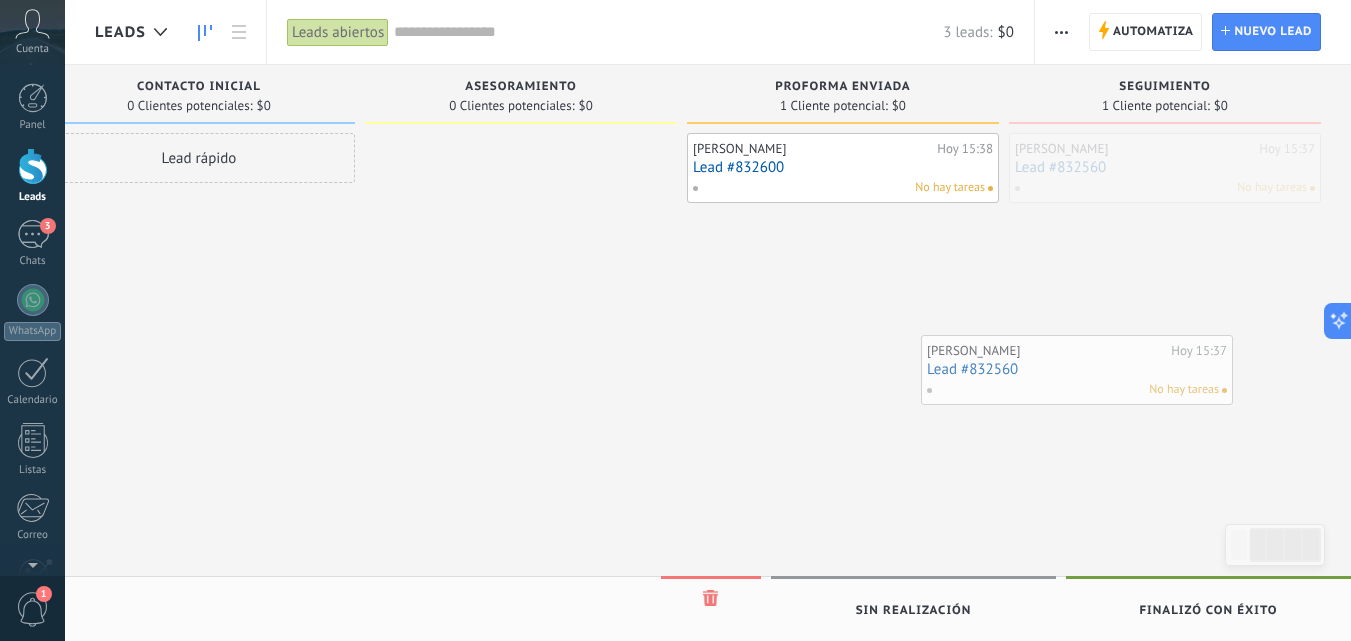 drag, startPoint x: 1186, startPoint y: 165, endPoint x: 1098, endPoint y: 348, distance: 203.0591 